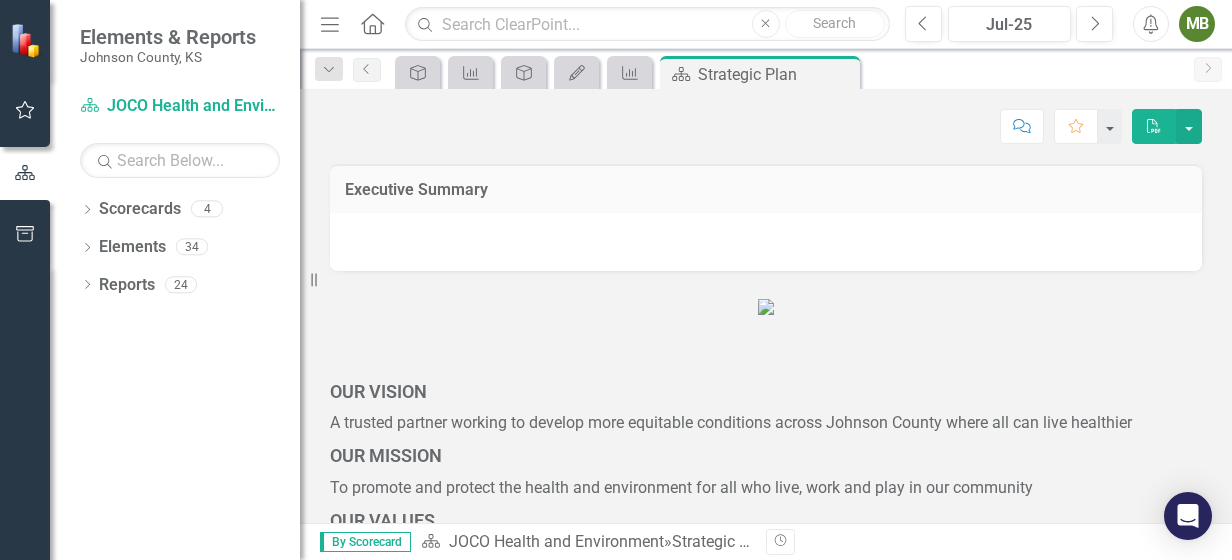 scroll, scrollTop: 0, scrollLeft: 0, axis: both 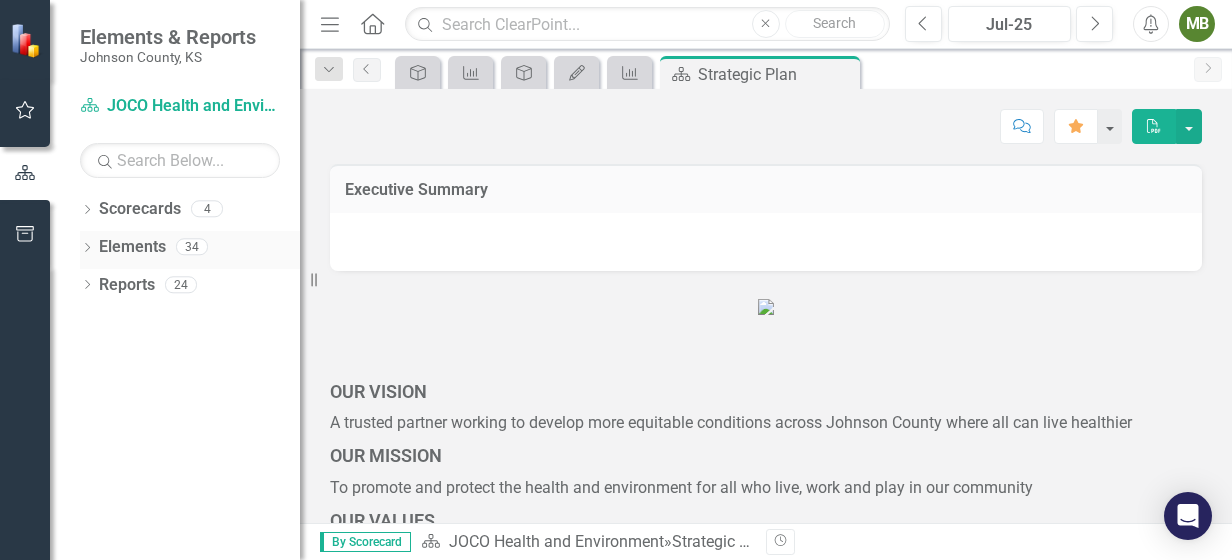 click on "Dropdown Elements 34" at bounding box center (190, 250) 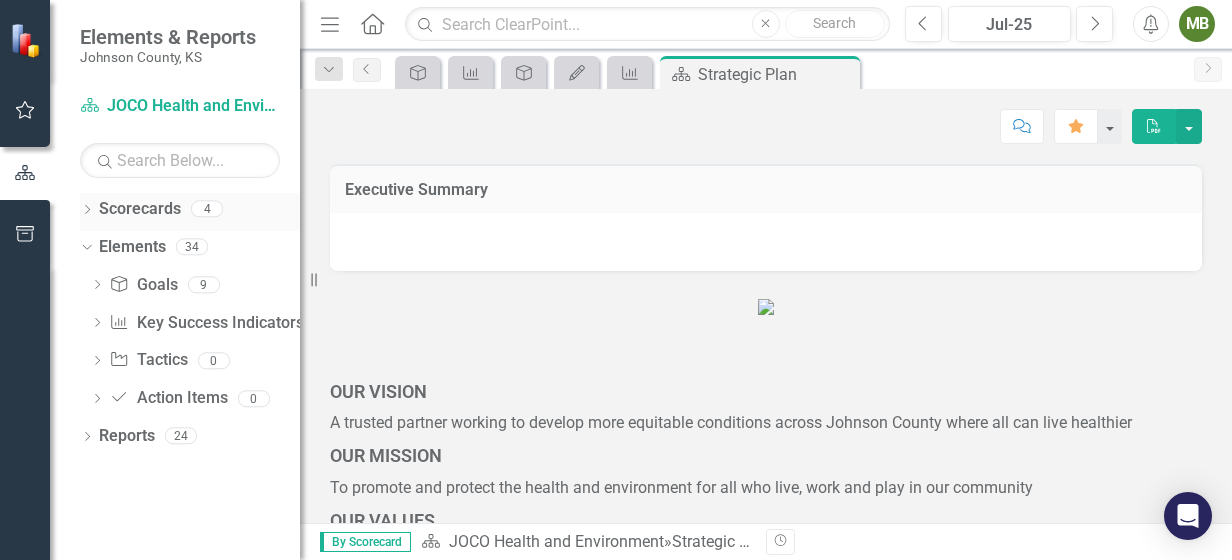click on "Dropdown" 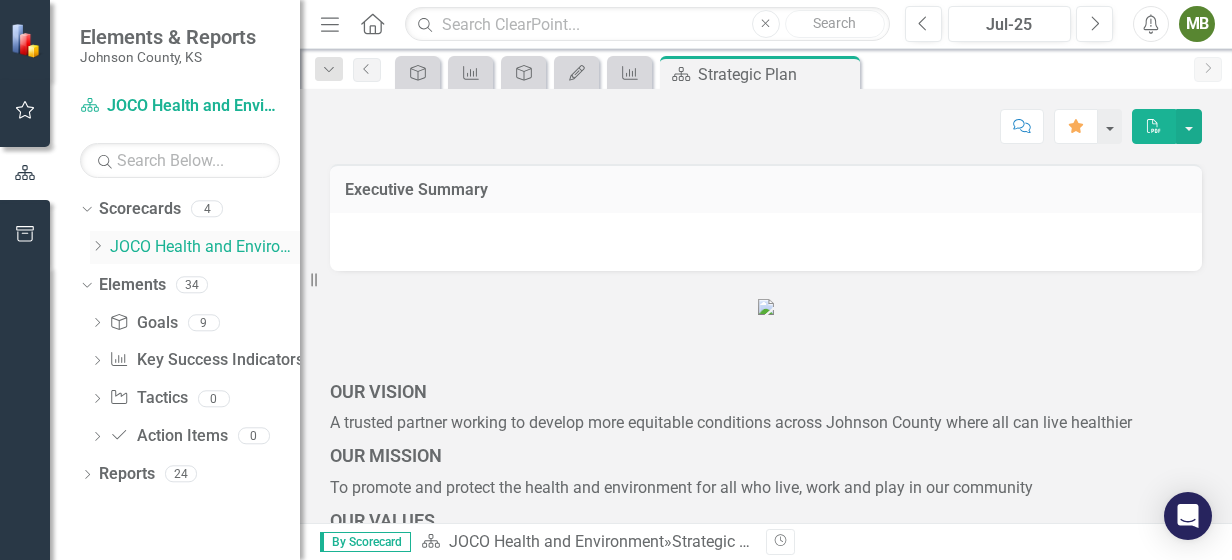 click on "Dropdown" 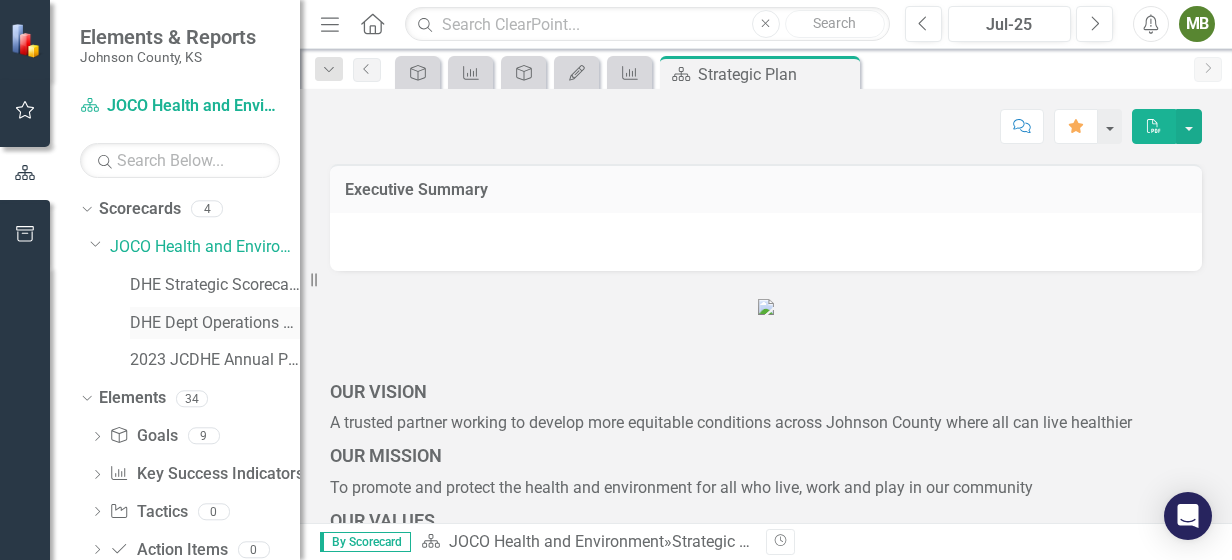 click on "DHE Dept Operations PM Scorecard" at bounding box center [215, 323] 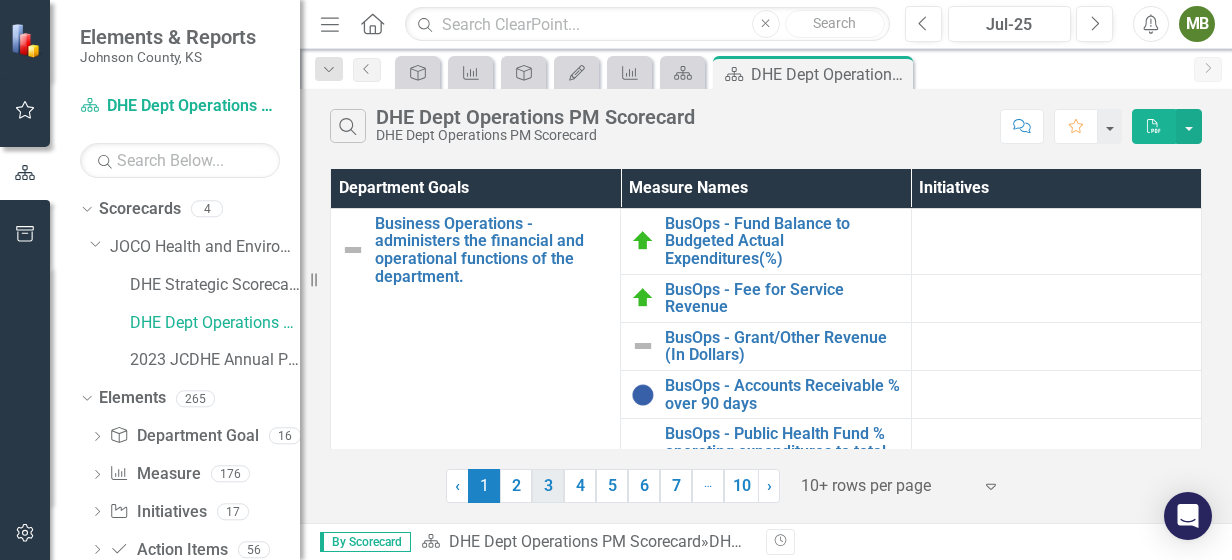 click on "3" at bounding box center [548, 486] 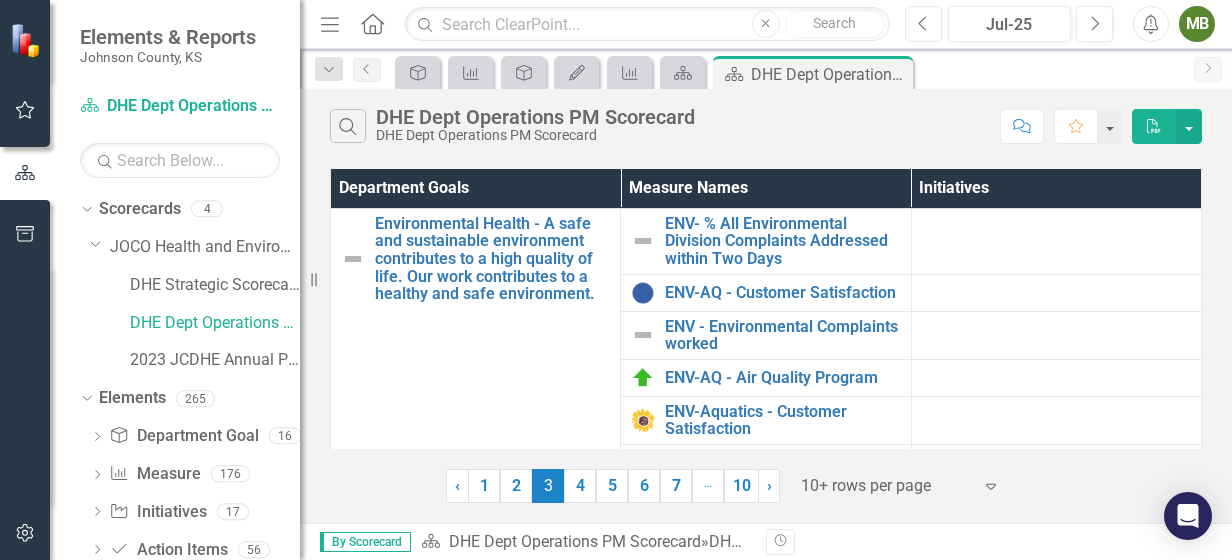 click on "Previous" at bounding box center (923, 24) 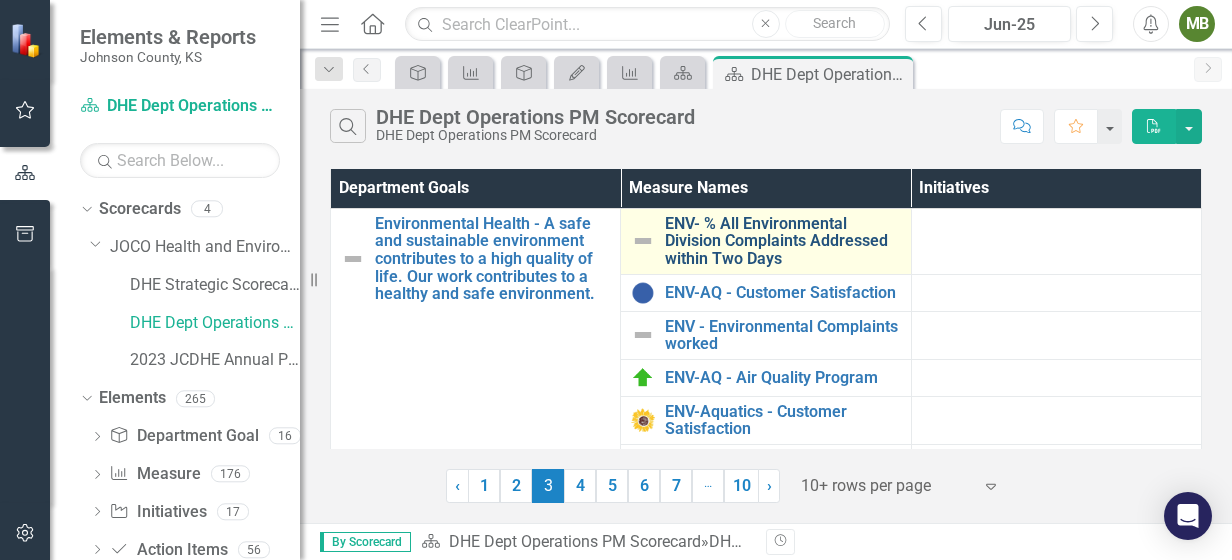 click on "ENV-  % All Environmental Division Complaints Addressed within Two Days" at bounding box center (782, 241) 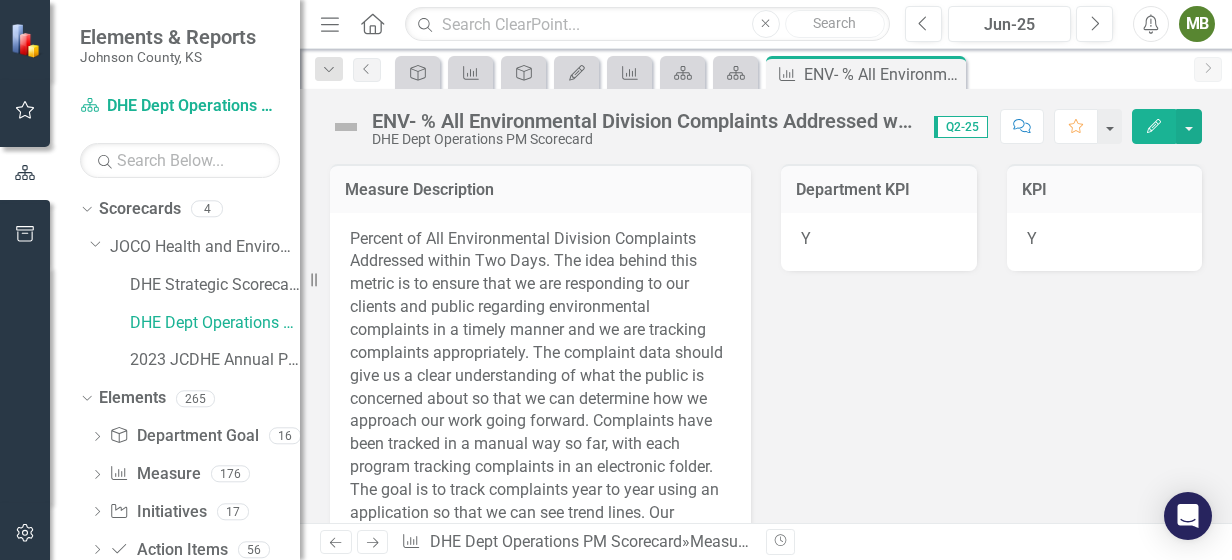 checkbox on "true" 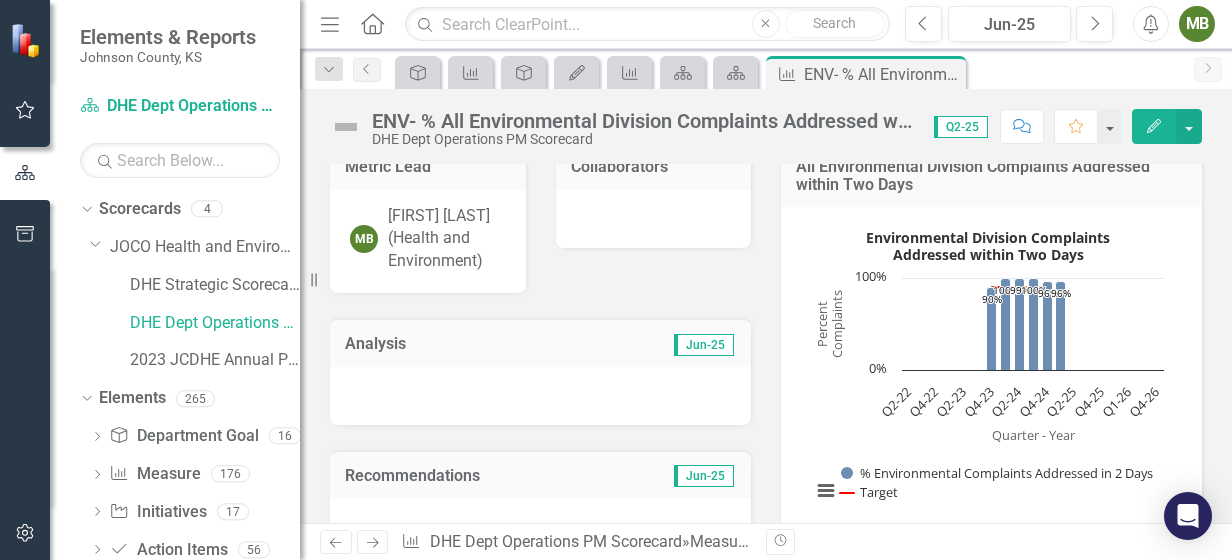 scroll, scrollTop: 525, scrollLeft: 0, axis: vertical 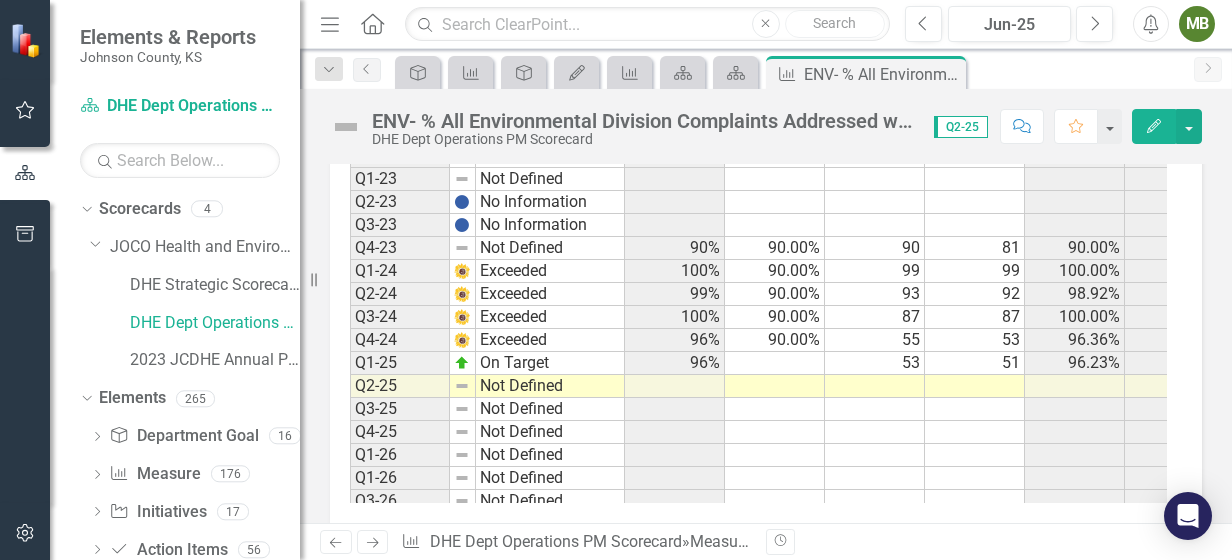 click at bounding box center [775, 363] 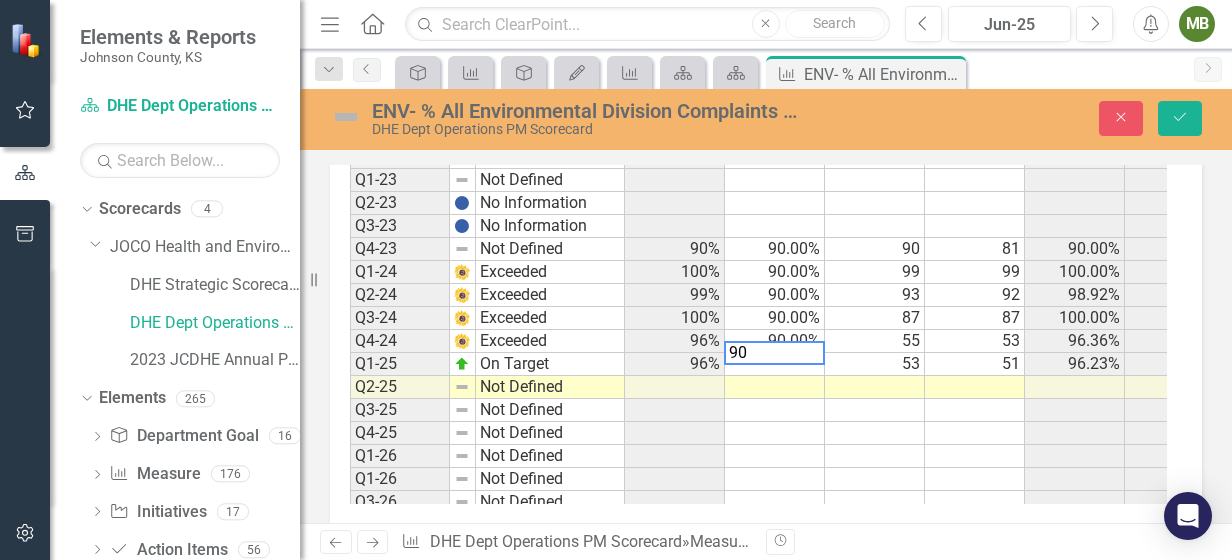 type on "90" 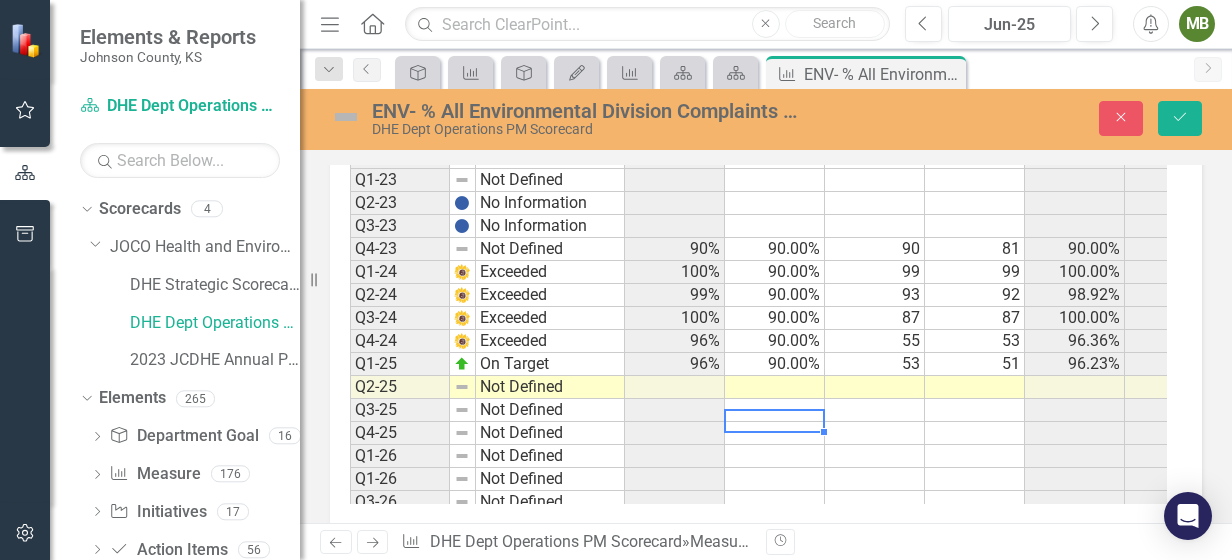 click at bounding box center [775, 433] 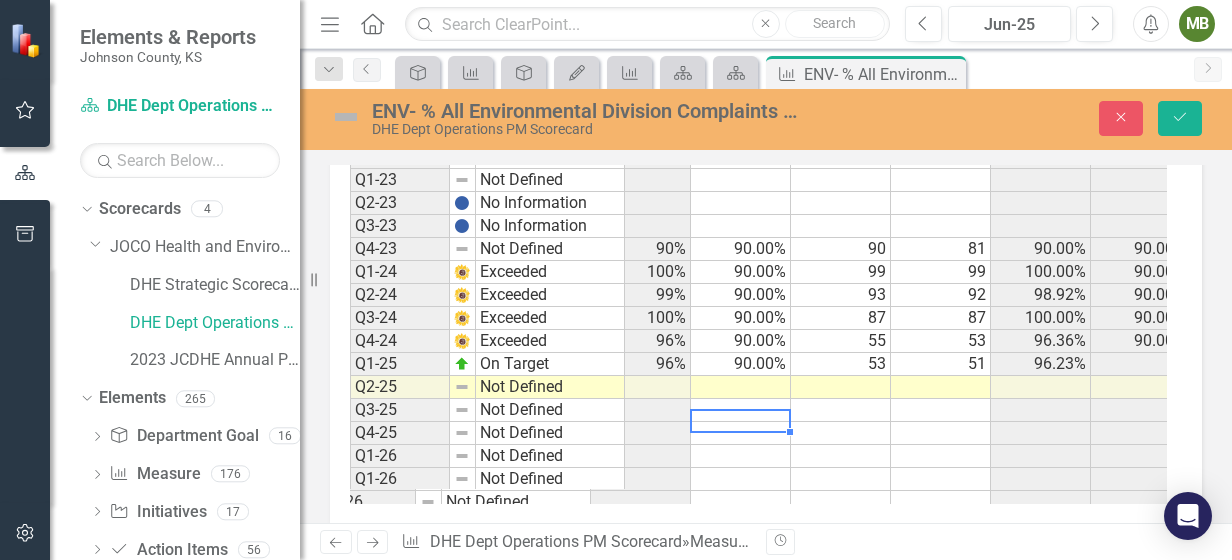 scroll, scrollTop: 504, scrollLeft: 64, axis: both 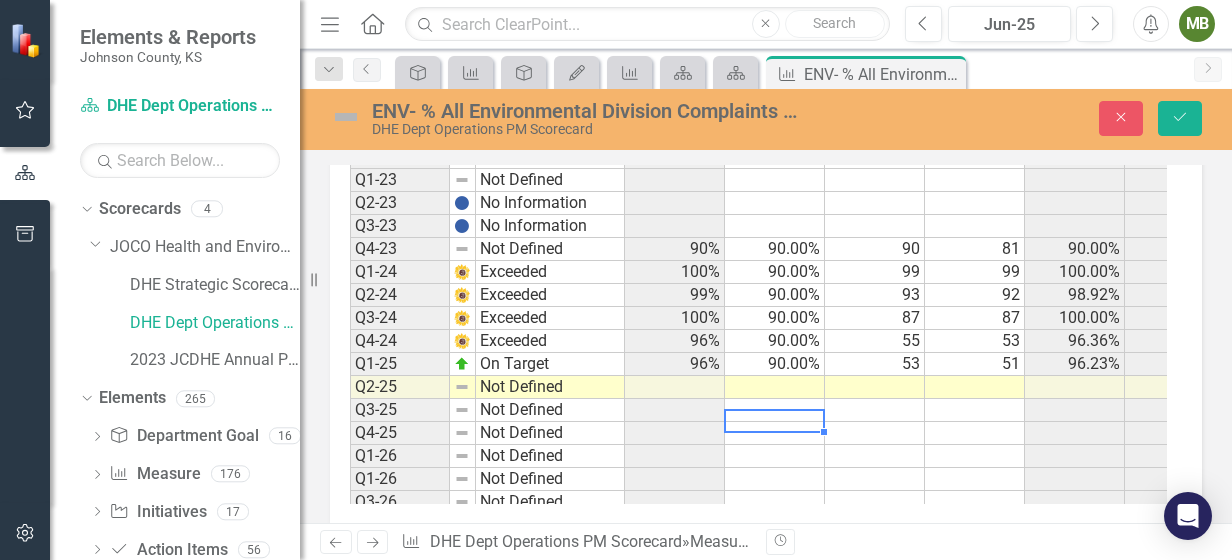 click at bounding box center (875, 387) 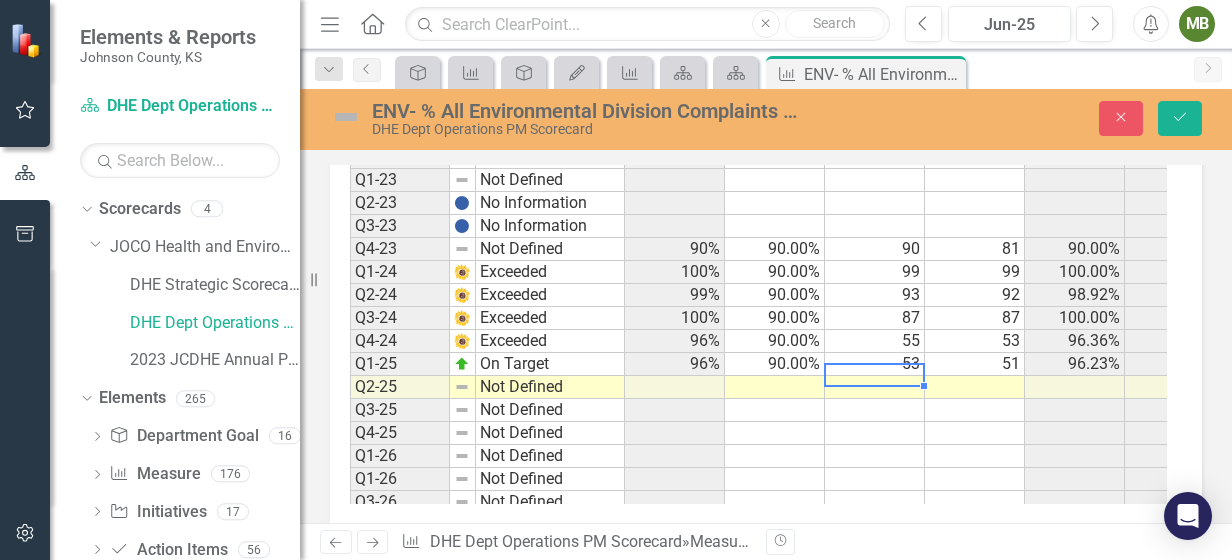 click at bounding box center [875, 387] 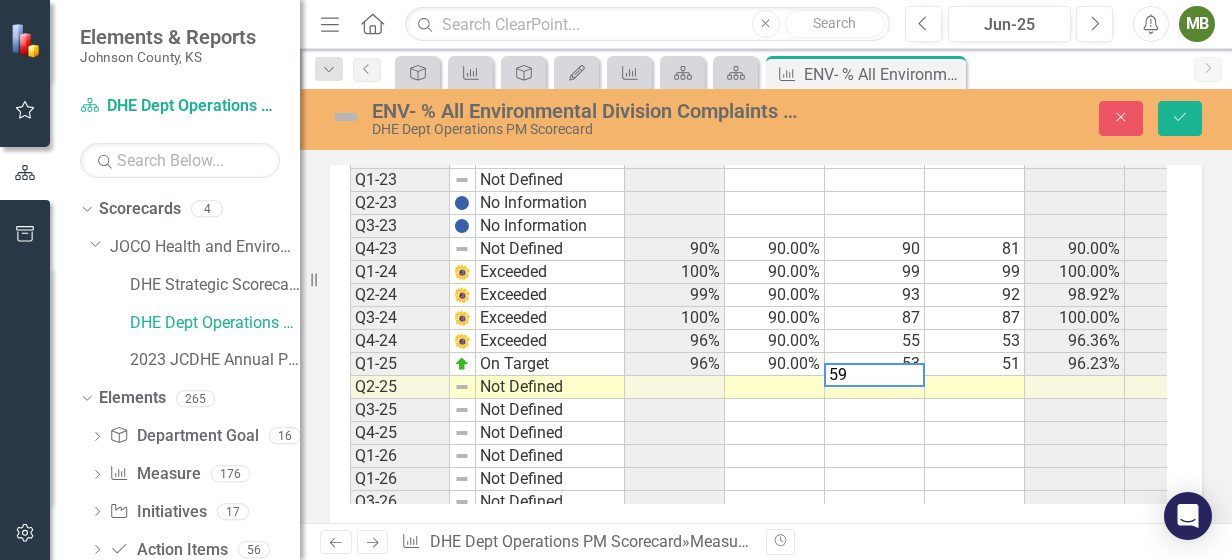 type on "59" 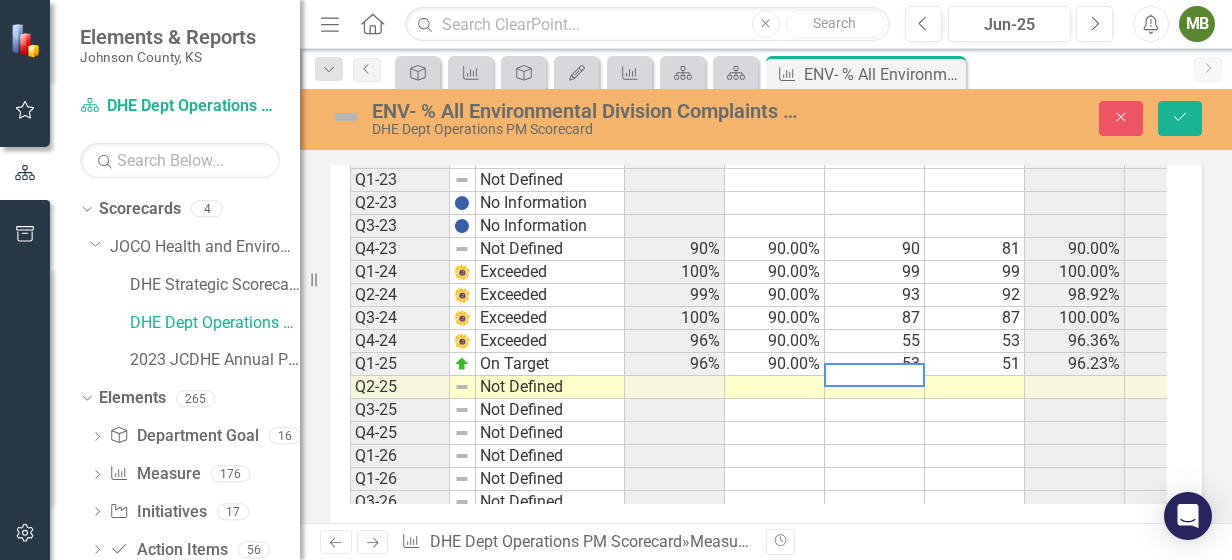 click at bounding box center [975, 387] 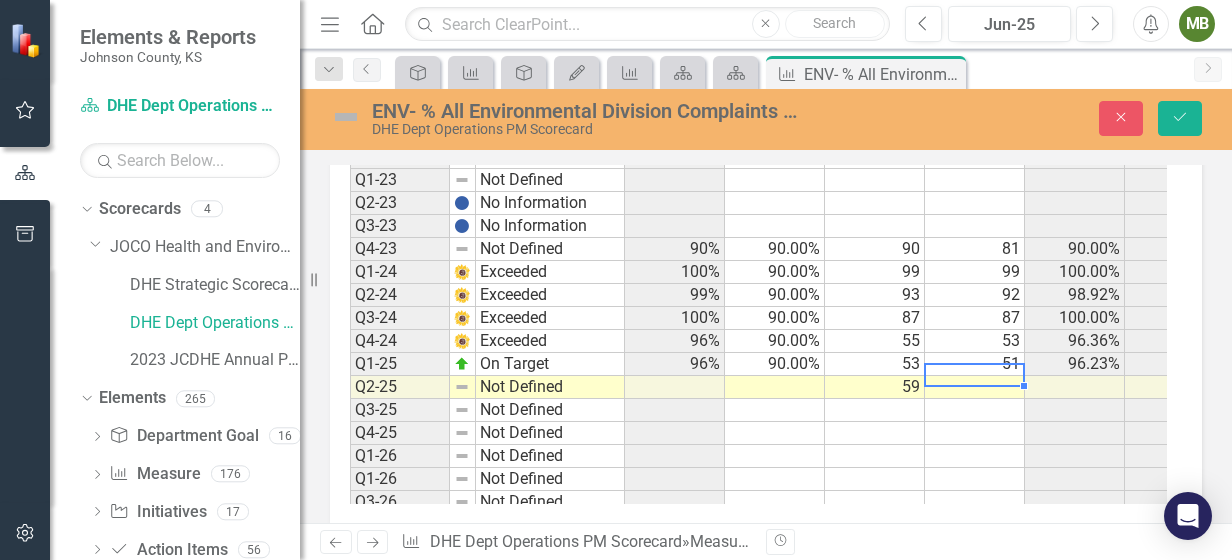 click on "59" at bounding box center [875, 387] 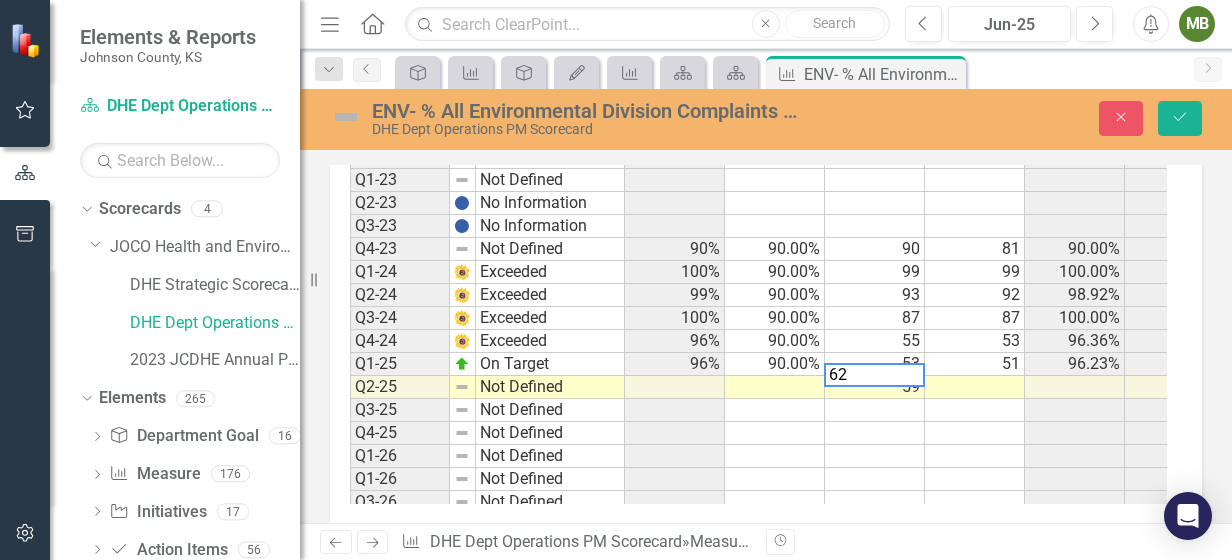 type on "62" 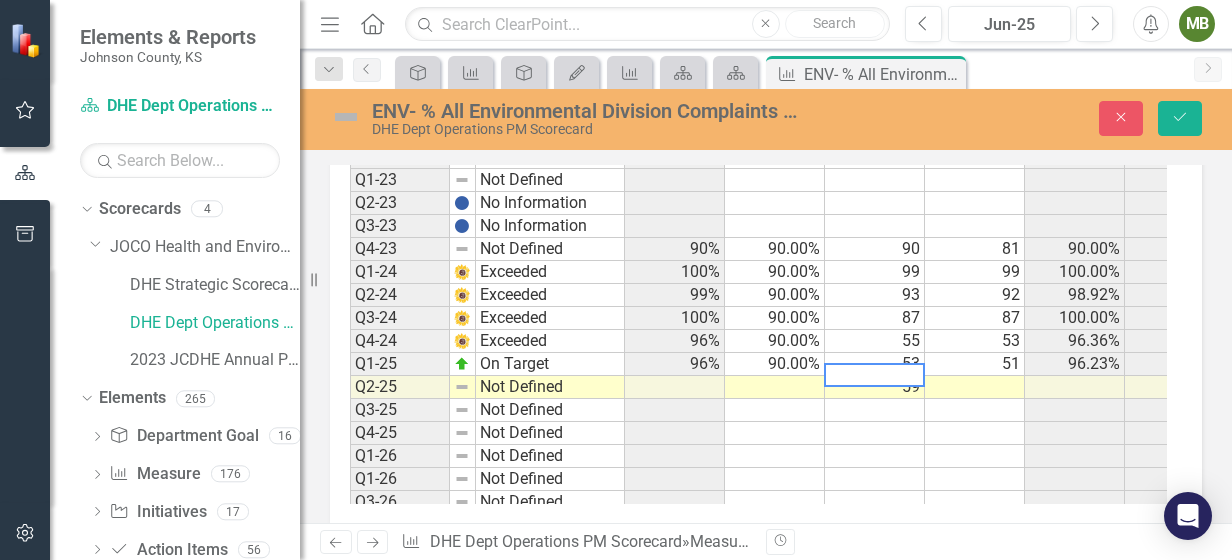click at bounding box center [975, 387] 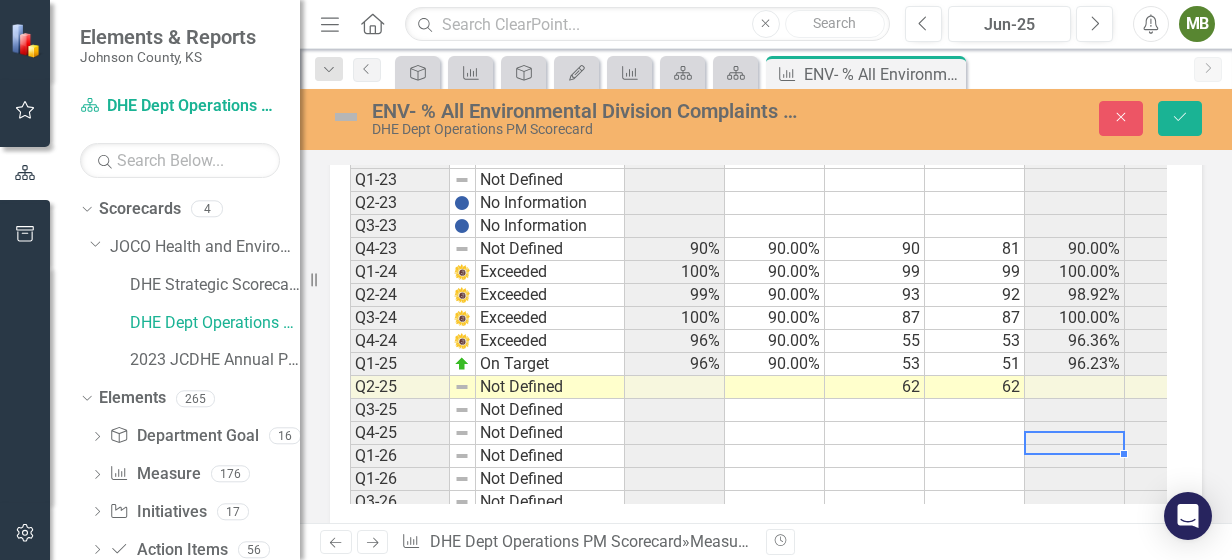 click at bounding box center [1075, 456] 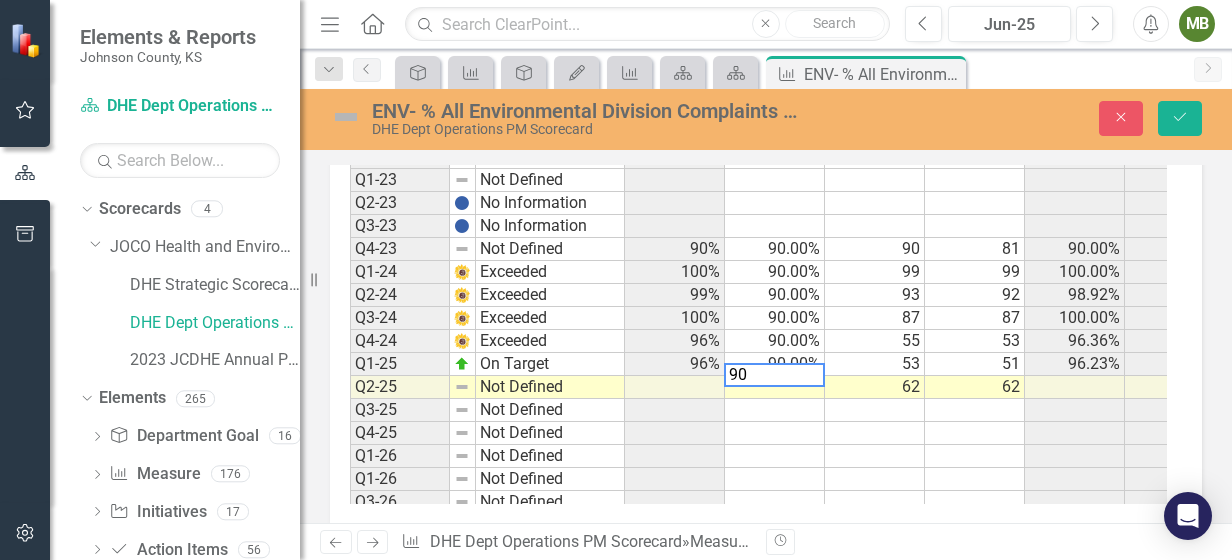 type on "90" 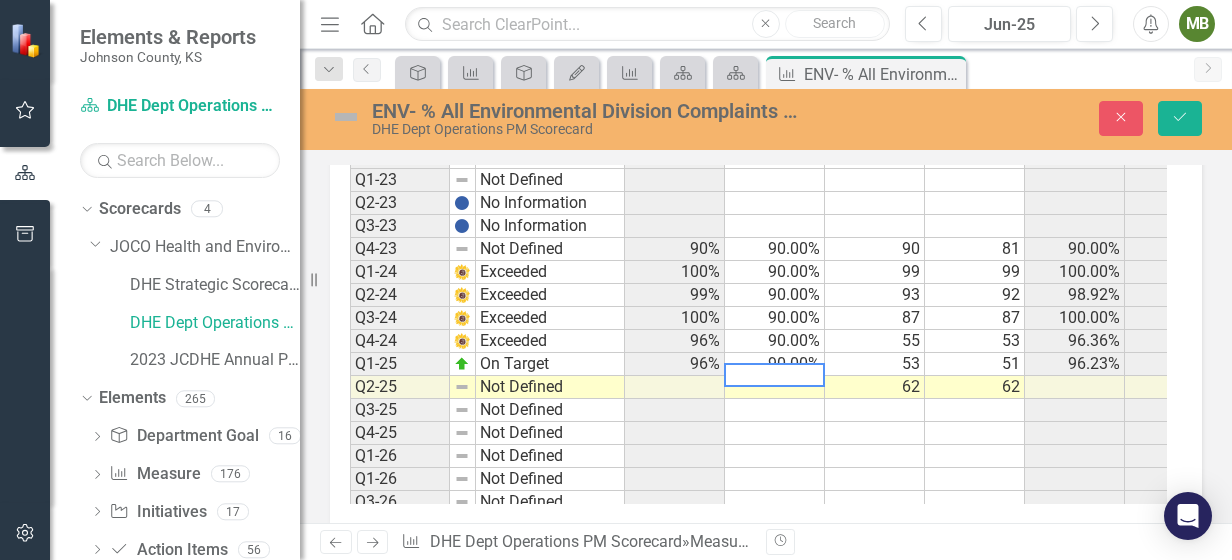 click on "Period Status % Environmental Complaints Addressed in 2 Days Target Total # of Environmental Complaints # of Complaints addressed in 2 days Budget-Reporting-Value Budget-Reporting-Target Q2-17 Not Defined Q3-17 Not Defined Q4-17 Not Defined Q1-18 Not Defined Q2-18 Not Defined Q3-18 Not Defined Q4-18 Not Defined Q1-19 Not Defined Q2-19 Not Defined Q3-19 Not Defined Q4-19 Not Defined Q1-20 Not Defined Q2-20 Not Defined Q3-20 Not Defined Q4-20 Not Defined Q1-21 Not Defined Q2-21 Not Defined Q3-21 Not Defined Q4-21 Not Defined Q1-22 Not Defined Q2-22 Not Defined Q3-22 Not Defined Q4-22 Not Defined Q1-23 Not Defined Q2-23 No Information Q3-23 No Information Q4-23 Not Defined 90% 90.00% 90 81 90.00% 90.00% Q1-24 Exceeded 100% 90.00% 99 99 100.00% 90.00% Q2-24 Exceeded 99% 90.00% 93 92 98.92% 90.00% Q3-24 Exceeded 100% 90.00% 87 87 100.00% 90.00% Q4-24 Exceeded 96% 90.00% 55 53 96.36% 90.00% Q1-25 On Target 96% 90.00% 53 51 96.23% Q2-25 Not Defined 62 62 Q3-25 Not Defined Q4-25 Not Defined Q1-26 Not Defined Q1-26" at bounding box center [350, 32] 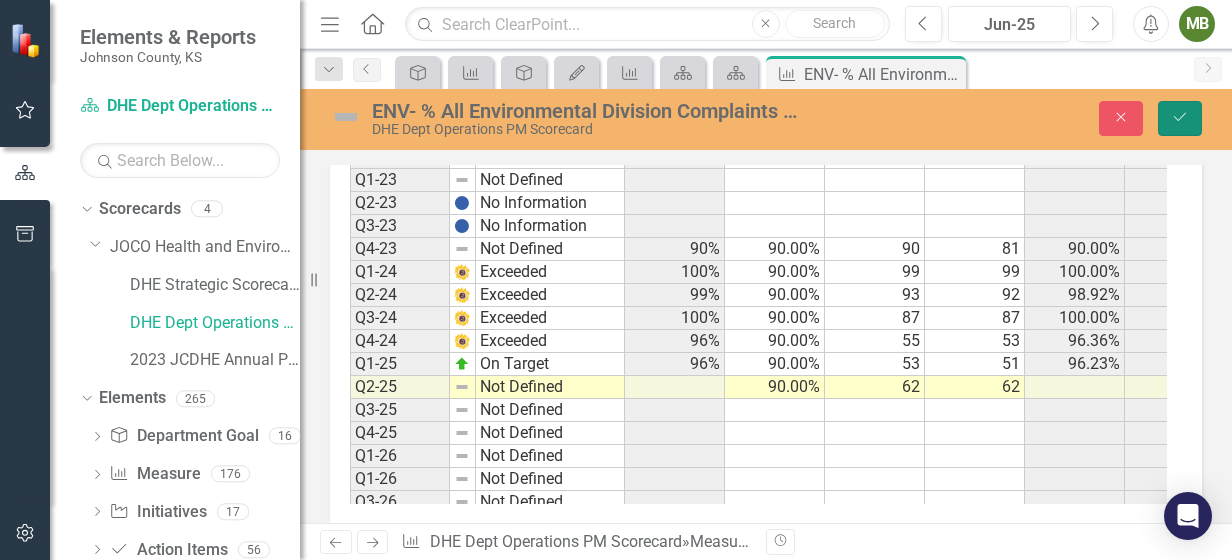 click on "Save" at bounding box center [1180, 118] 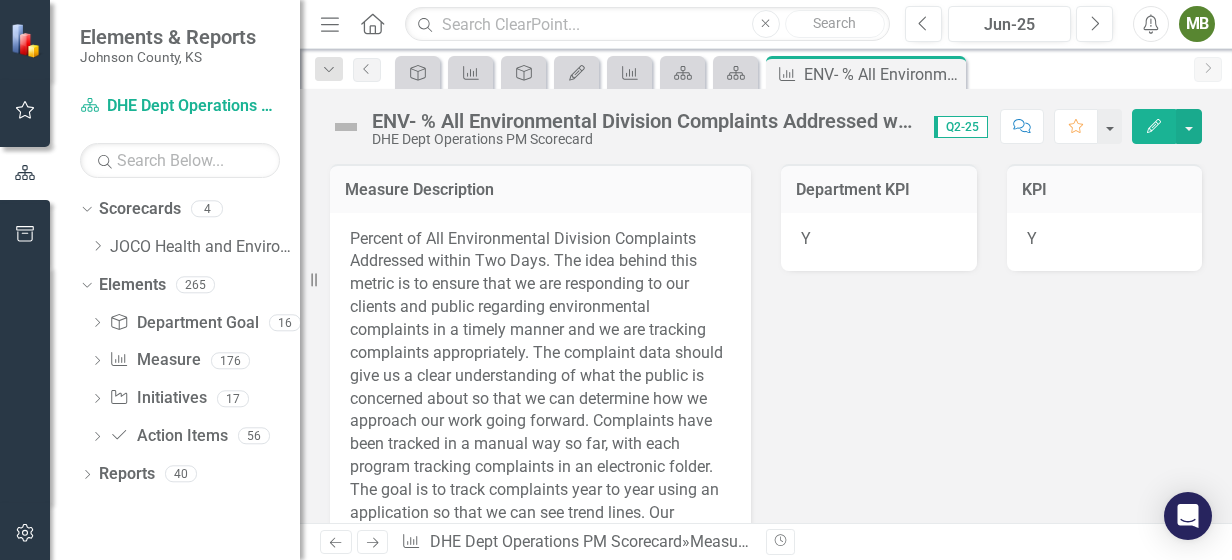 checkbox on "true" 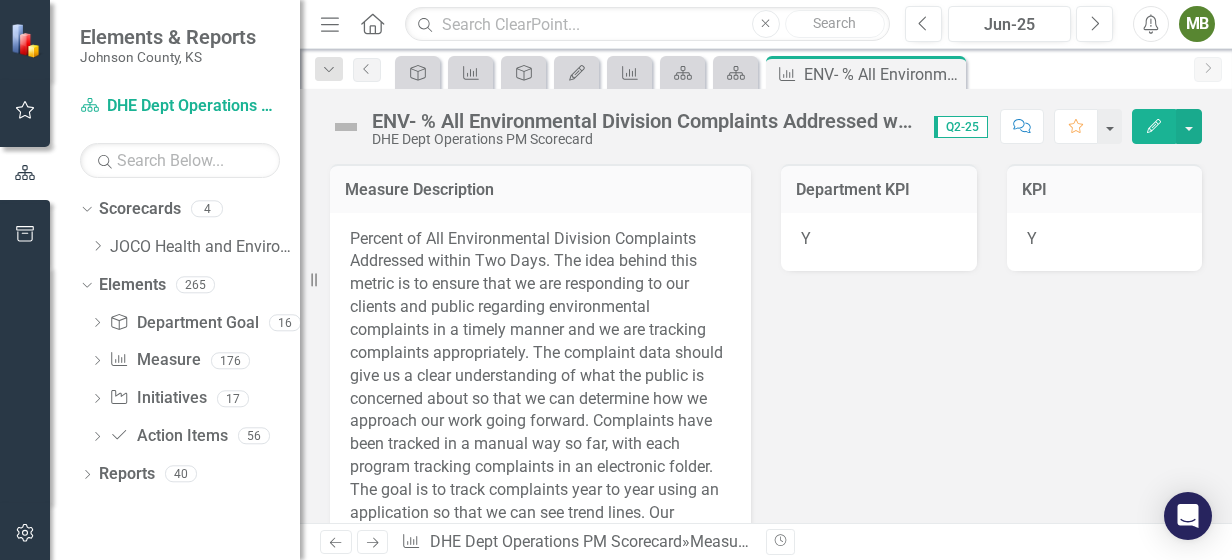 click at bounding box center (346, 127) 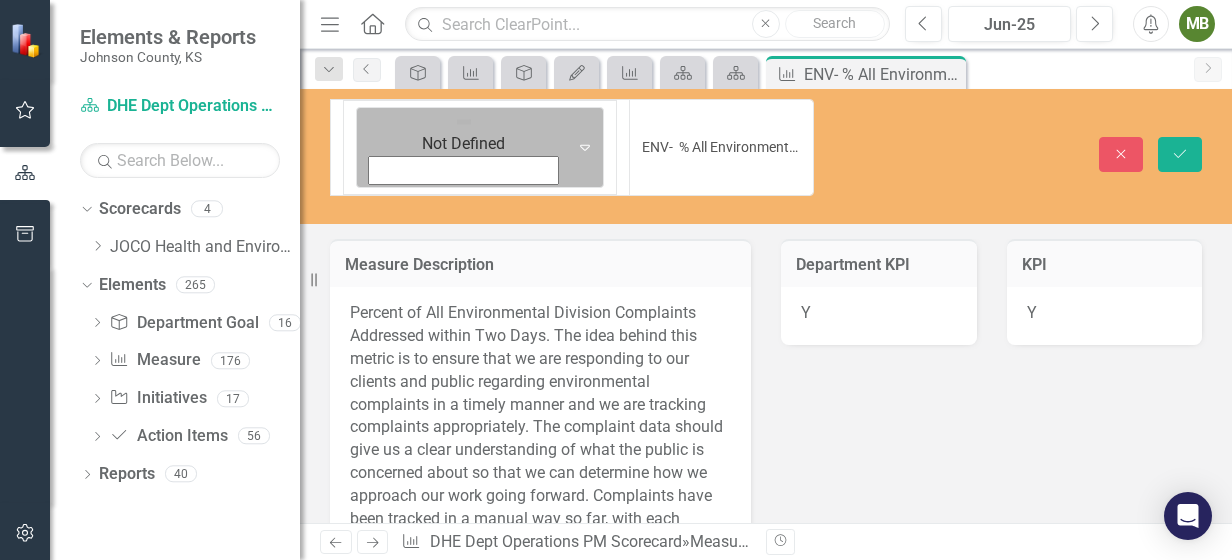 click on "Expand" 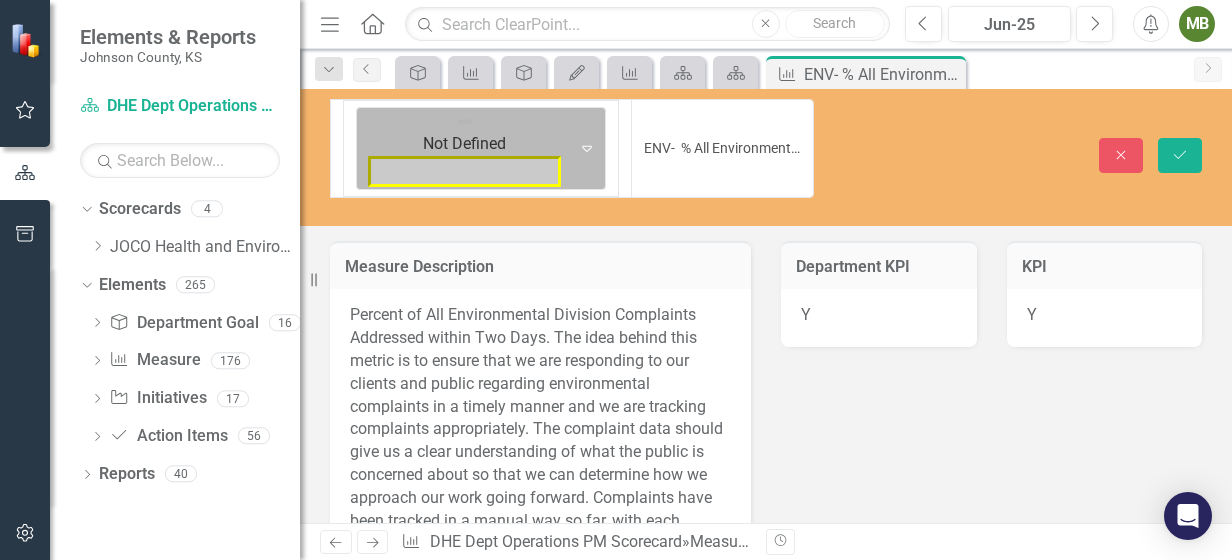 click on "Expand" 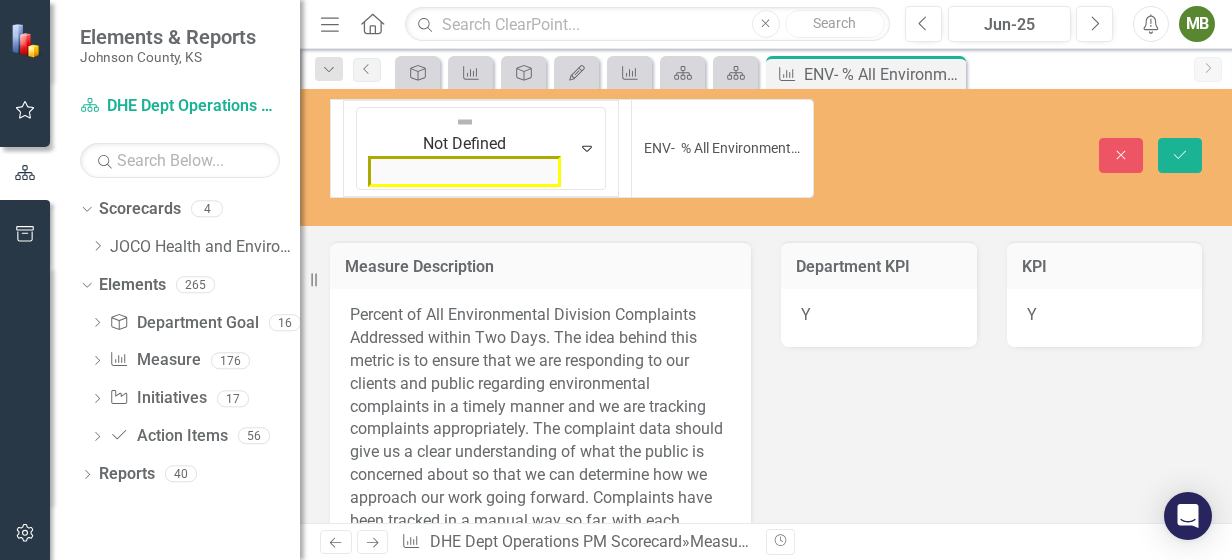 click at bounding box center (64, 1146) 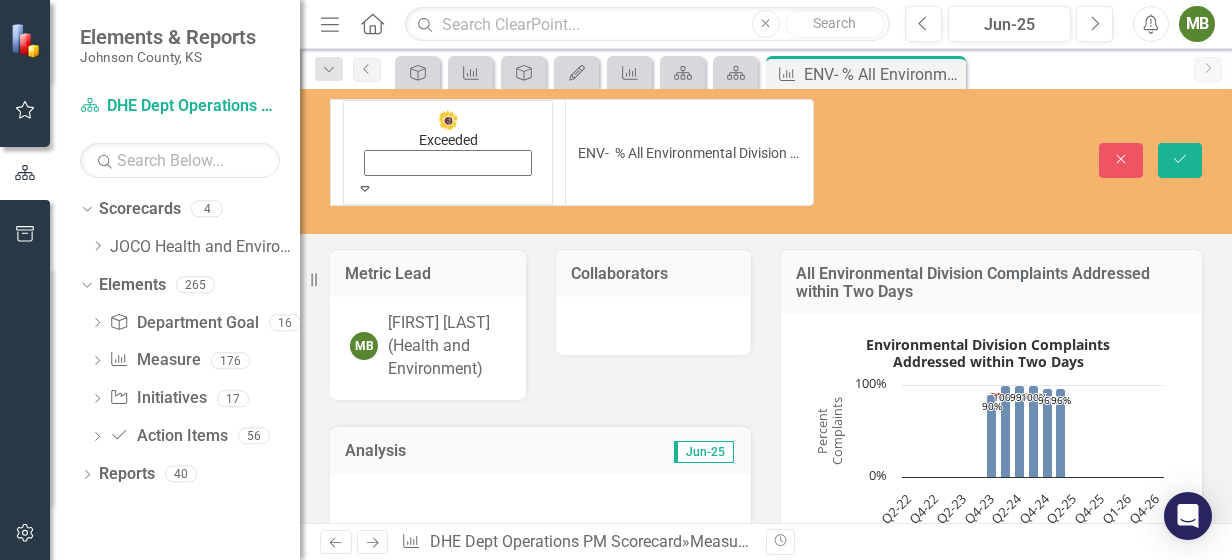 scroll, scrollTop: 546, scrollLeft: 0, axis: vertical 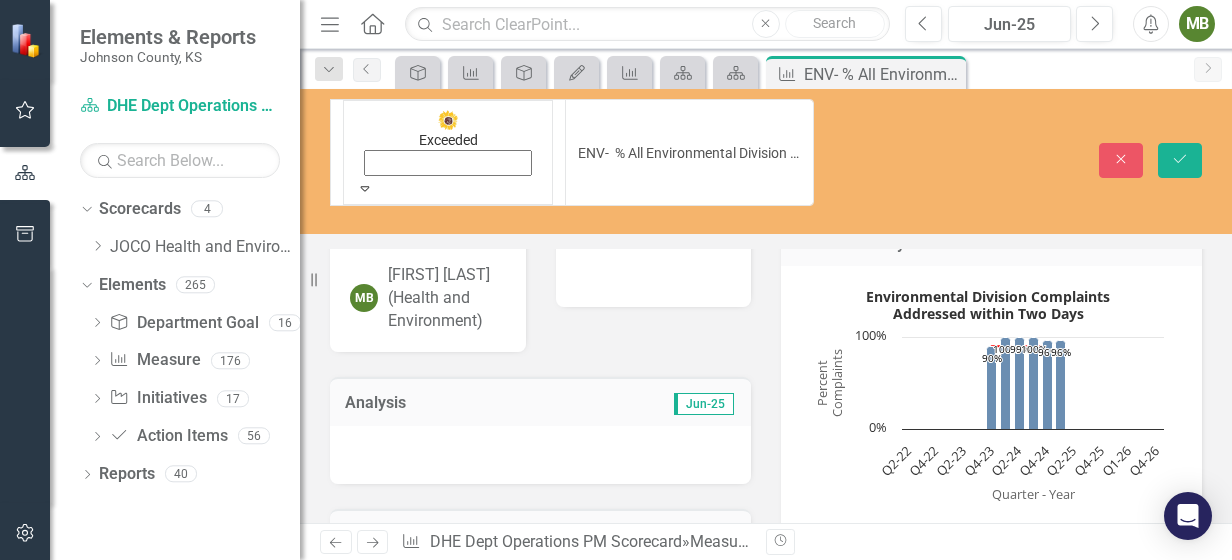 click at bounding box center (540, 455) 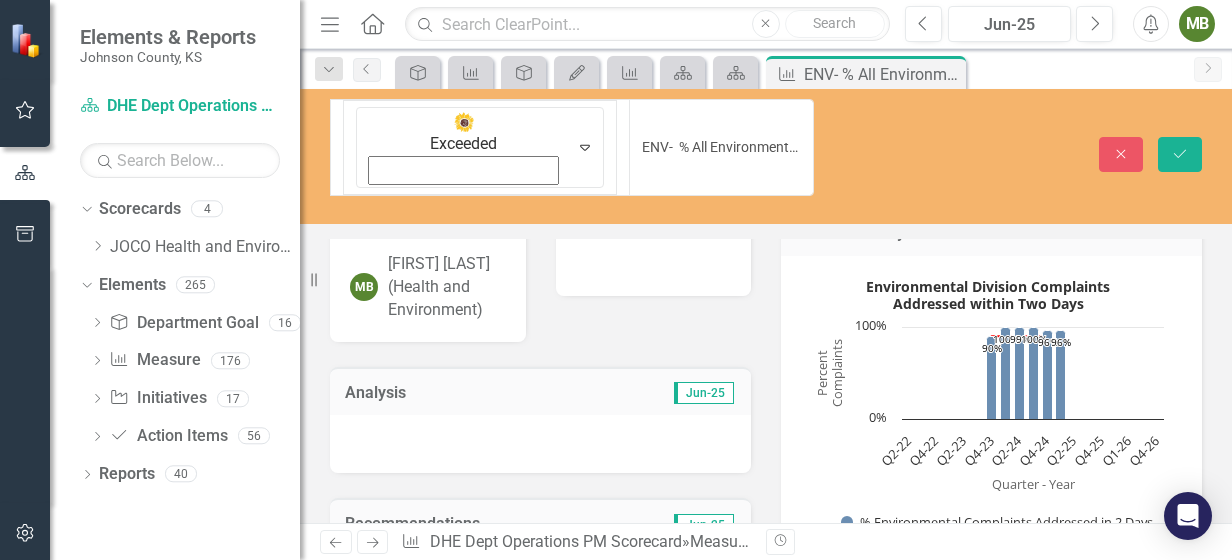 click at bounding box center [540, 444] 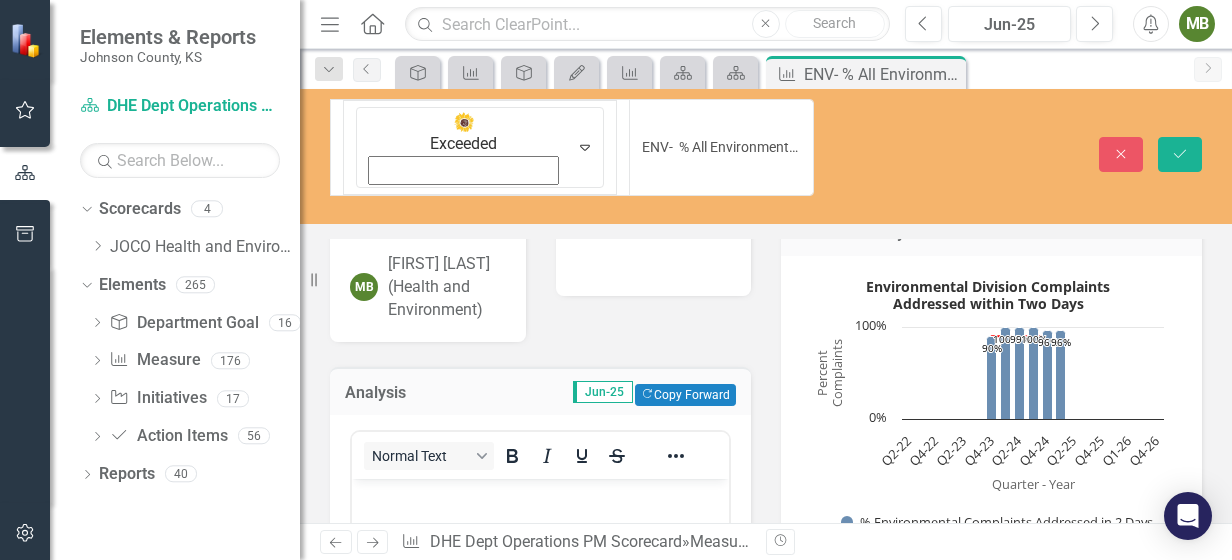 scroll, scrollTop: 0, scrollLeft: 0, axis: both 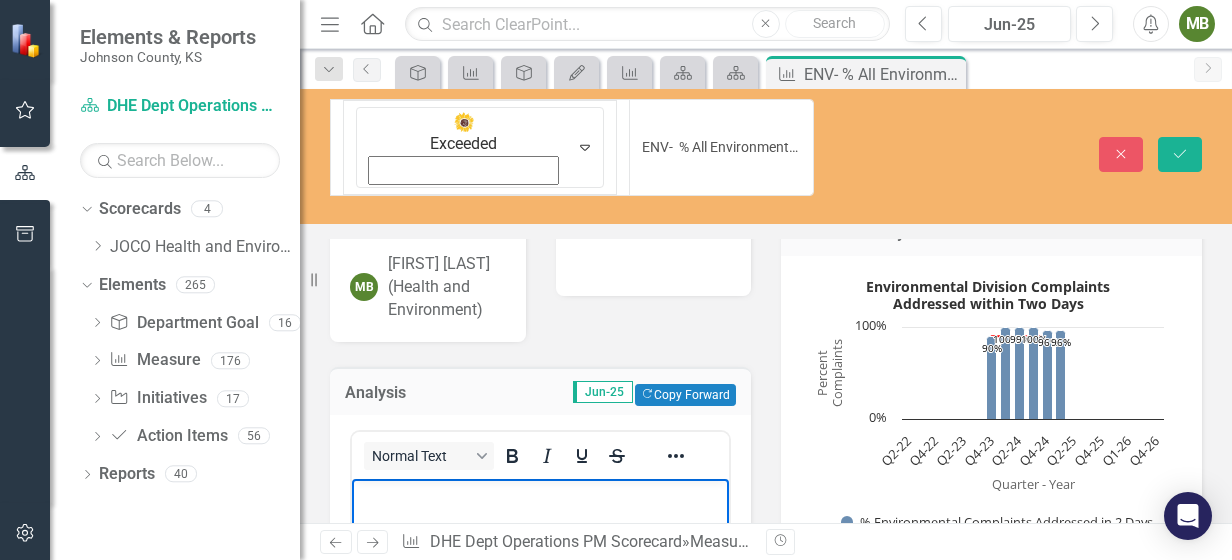 click at bounding box center [540, 496] 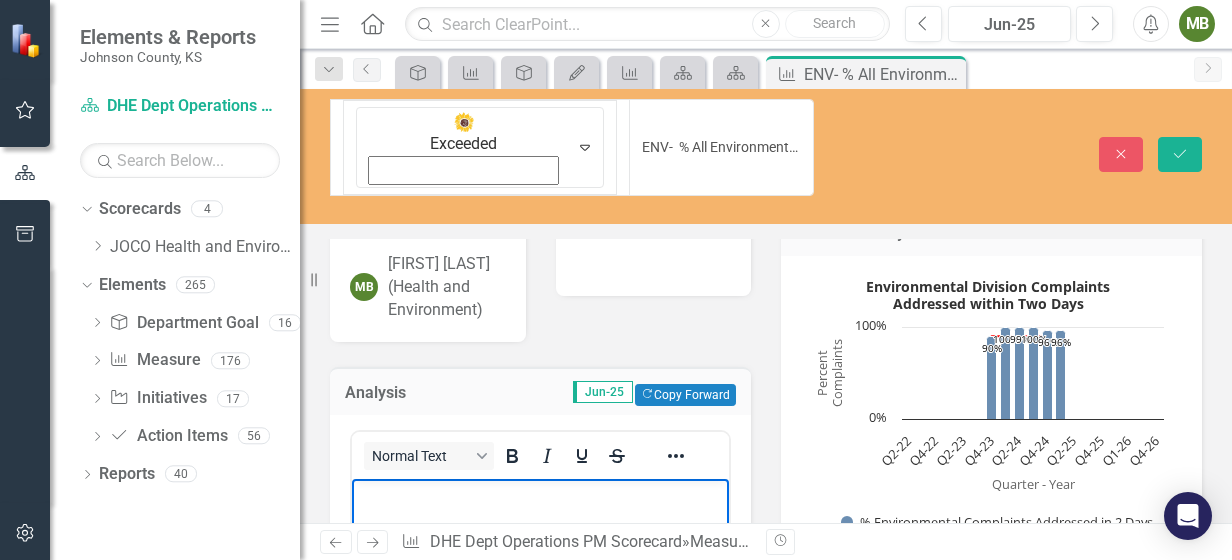 type 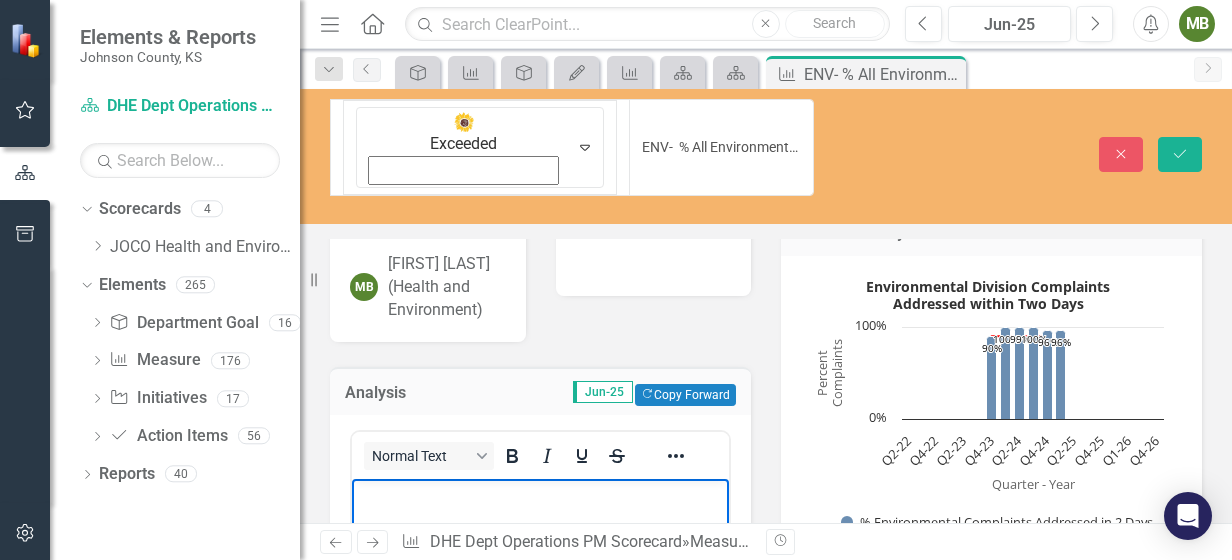 click at bounding box center [540, 496] 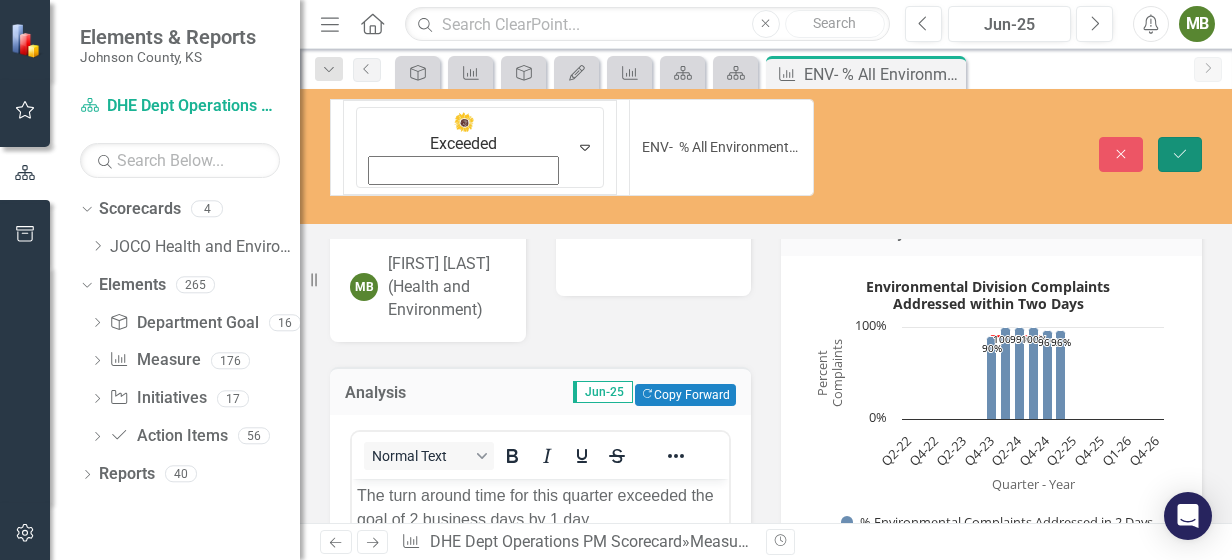 click on "Save" at bounding box center [1180, 154] 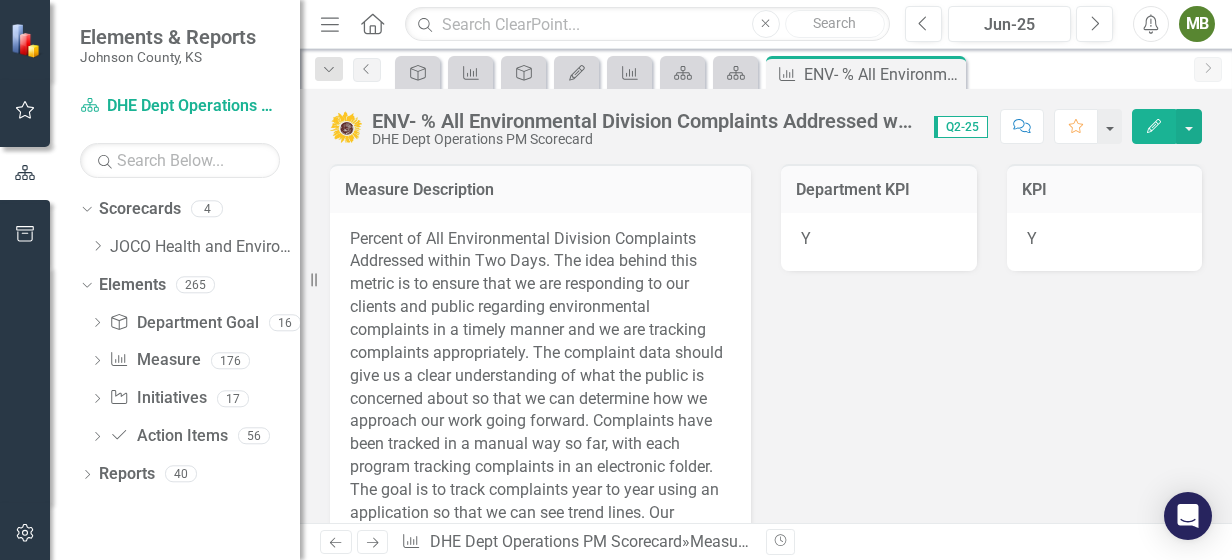checkbox on "true" 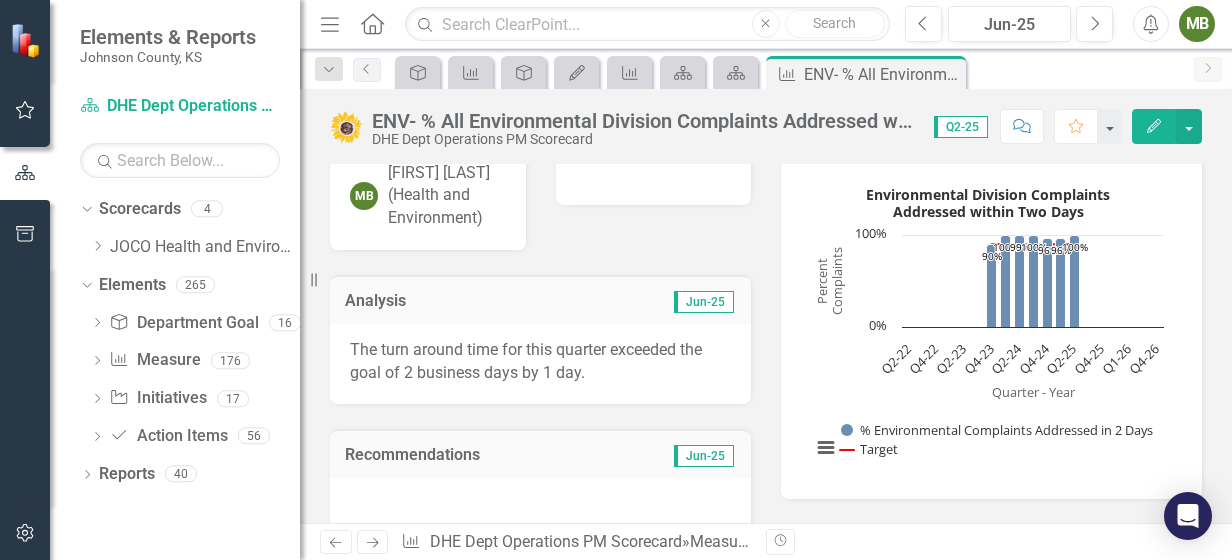 scroll, scrollTop: 0, scrollLeft: 0, axis: both 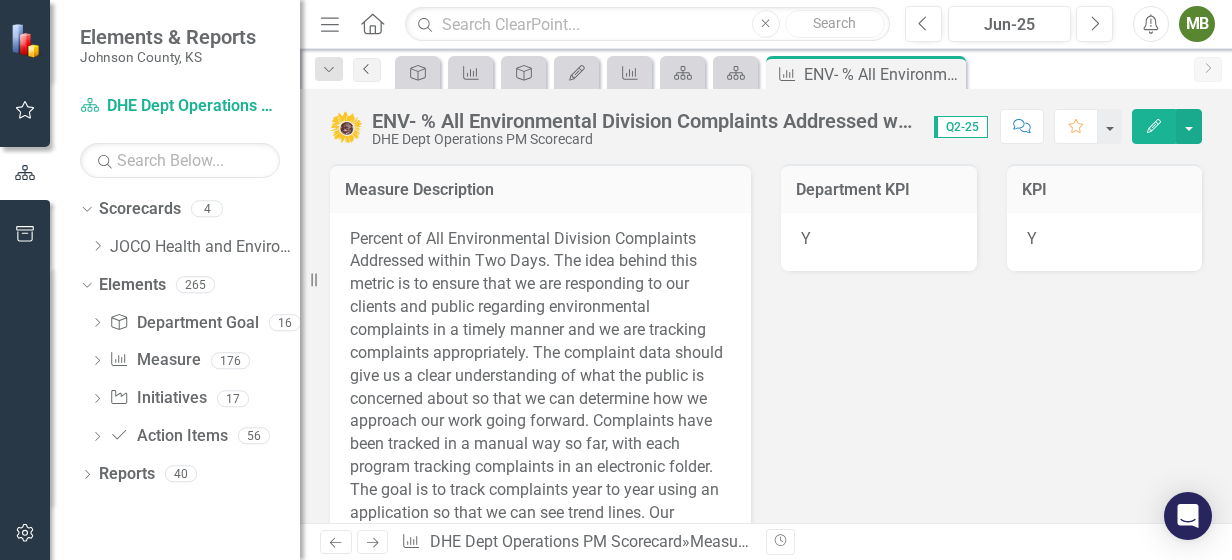 click on "Previous" 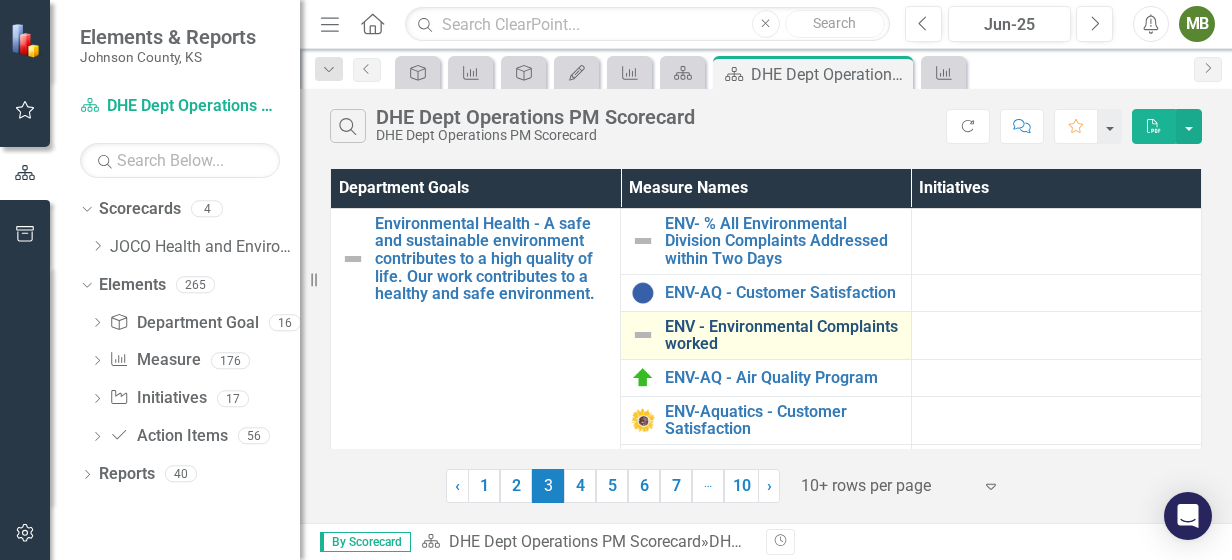 click on "ENV - Environmental Complaints worked" at bounding box center (782, 335) 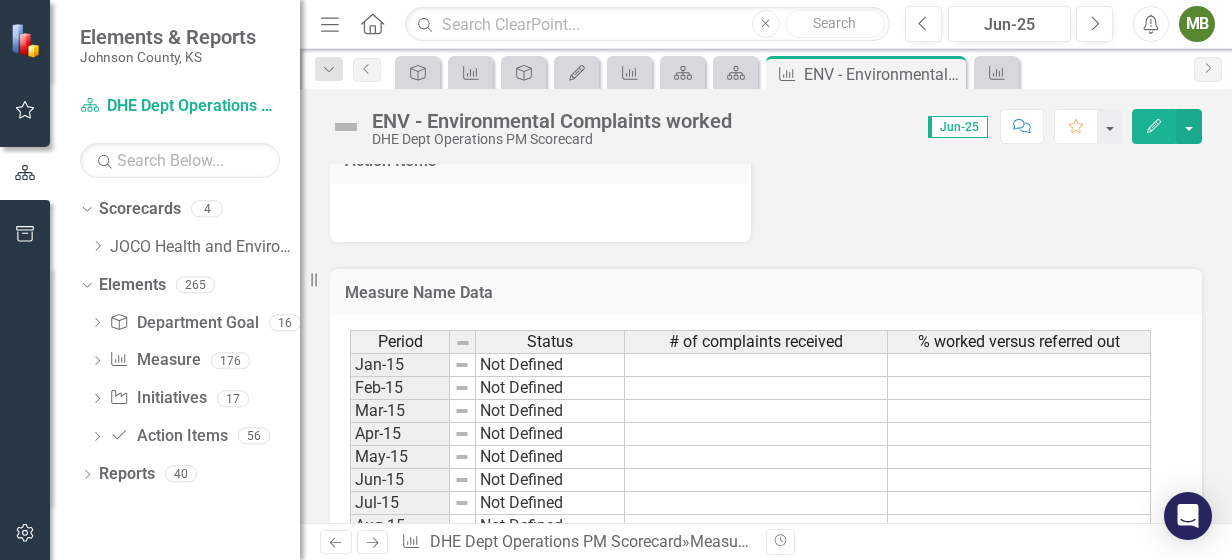 scroll, scrollTop: 1218, scrollLeft: 0, axis: vertical 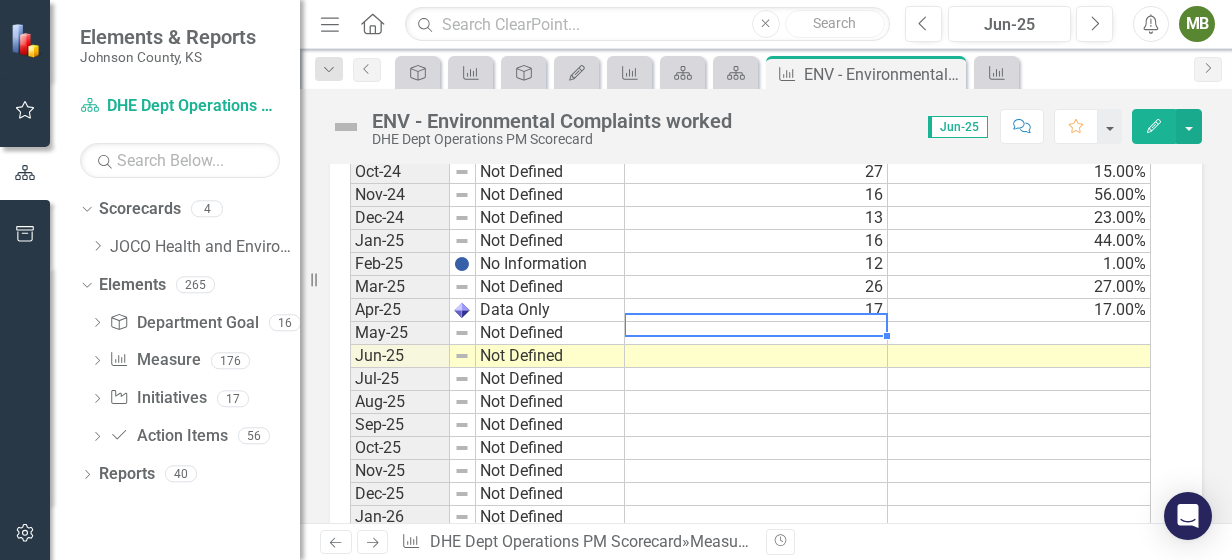 click on "Mar-23 Not Defined Apr-23 Not Defined May-23 Not Defined Jun-23 Not Defined Jul-23 Not Defined Aug-23 Not Defined Sep-23 Not Defined Oct-23 Not Defined Nov-23 Not Defined Dec-23 Not Defined Jan-24 Not Defined 57 60.00% Feb-24 Not Defined 34 47.00% Mar-24 Not Defined 11 45.00% Apr-24 Not Defined 22 23.00% May-24 Not Defined 33 48.00% Jun-24 Not Defined 41 51.00% Jul-24 Not Defined 32 19.00% Aug-24 Not Defined 29 28.00% Sep-24 Not Defined 25 44.00% Oct-24 Not Defined 27 15.00% Nov-24 Not Defined 16 56.00% Dec-24 Not Defined 13 23.00% Jan-25 Not Defined 16 44.00% Feb-25 No Information 12 1.00% Mar-25 Not Defined 26 27.00% Apr-25 Data Only 17 17.00% May-25 Not Defined Jun-25 Not Defined Jul-25 Not Defined Aug-25 Not Defined Sep-25 Not Defined Oct-25 Not Defined Nov-25 Not Defined Dec-25 Not Defined Jan-26 Not Defined Feb-26 Not Defined Mar-26 Not Defined Apr-26 Not Defined May-26 Not Defined Jun-26 Not Defined Jul-26 Not Defined Aug-26 Not Defined Sep-26 Not Defined Oct-26 Not Defined Nov-26 Not Defined Dec-26" at bounding box center [750, 264] 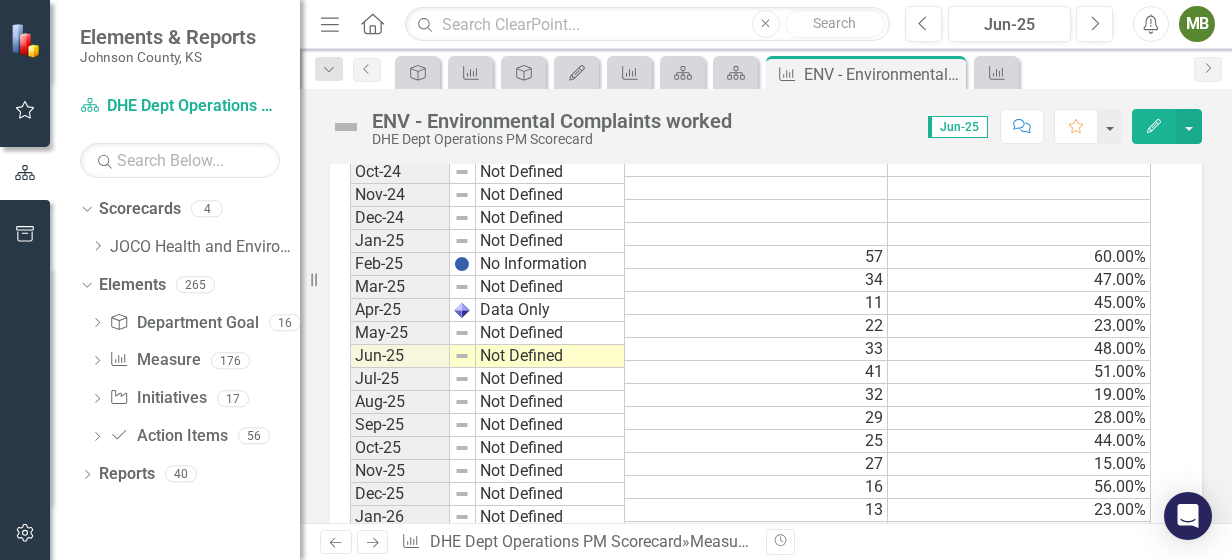 scroll, scrollTop: 2235, scrollLeft: 0, axis: vertical 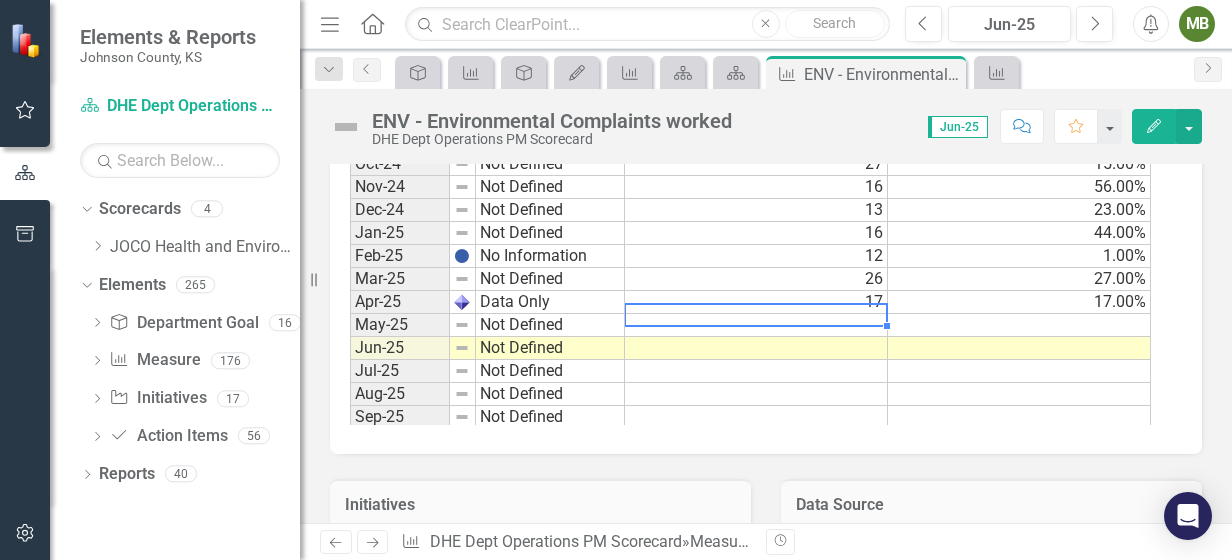 click at bounding box center (756, 325) 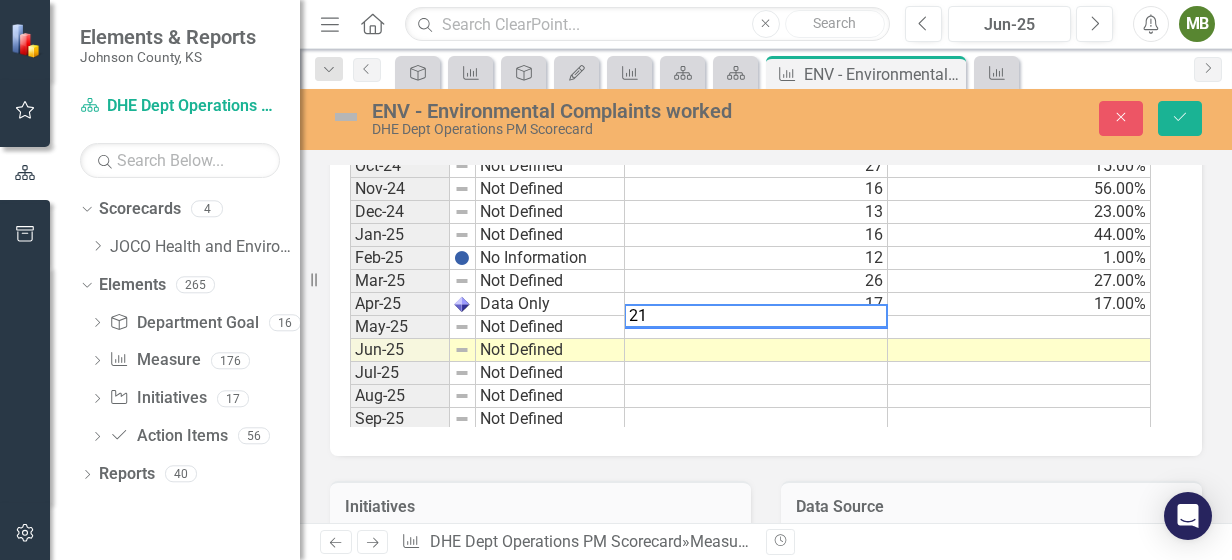 type on "21" 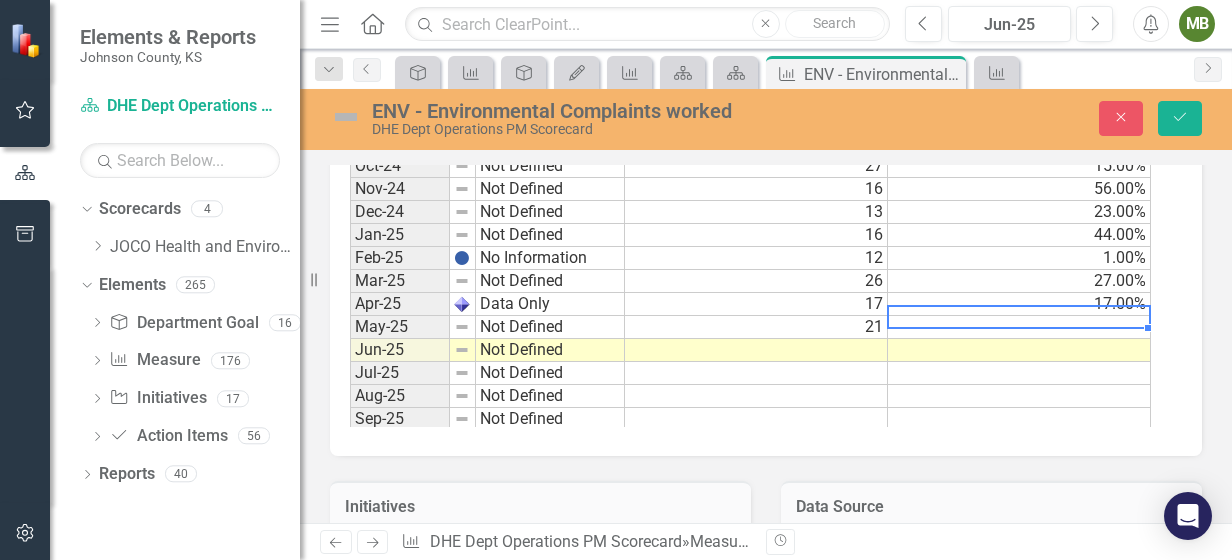 click at bounding box center [1019, 327] 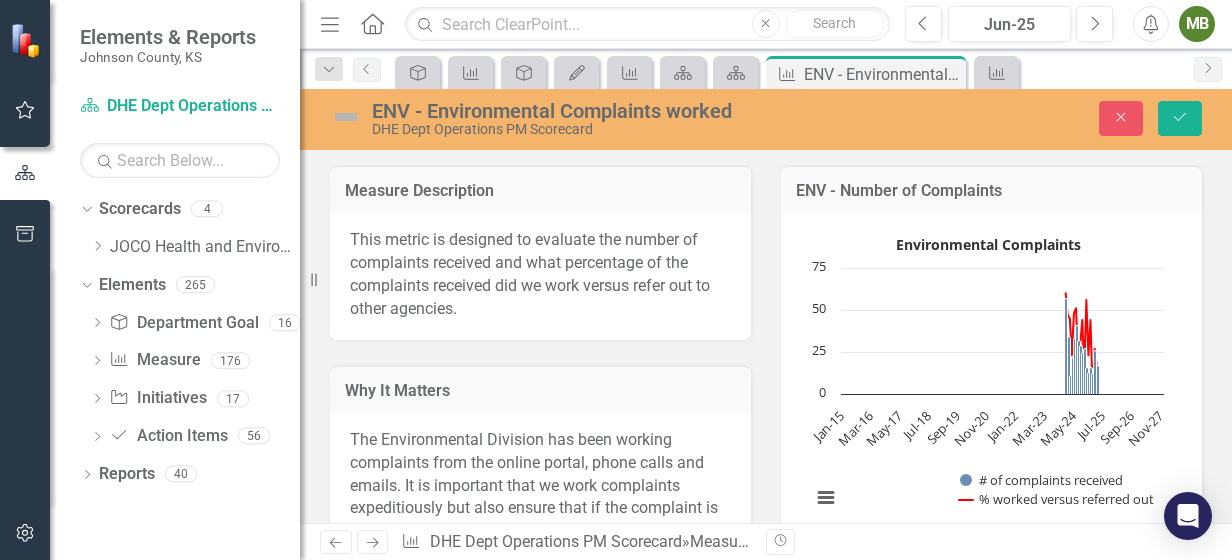 scroll, scrollTop: 0, scrollLeft: 0, axis: both 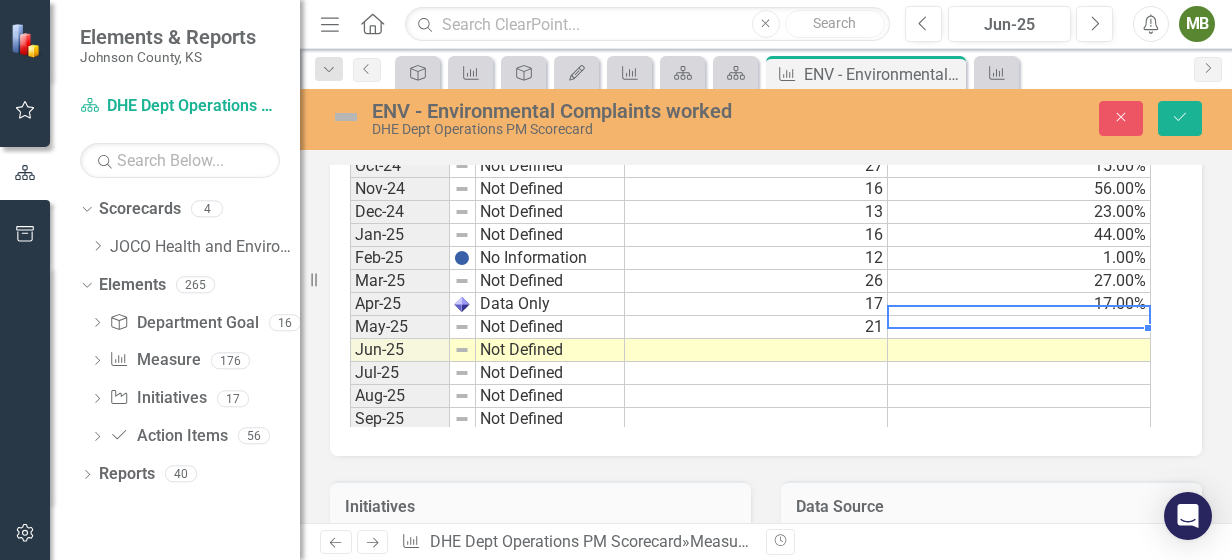 click at bounding box center [1019, 327] 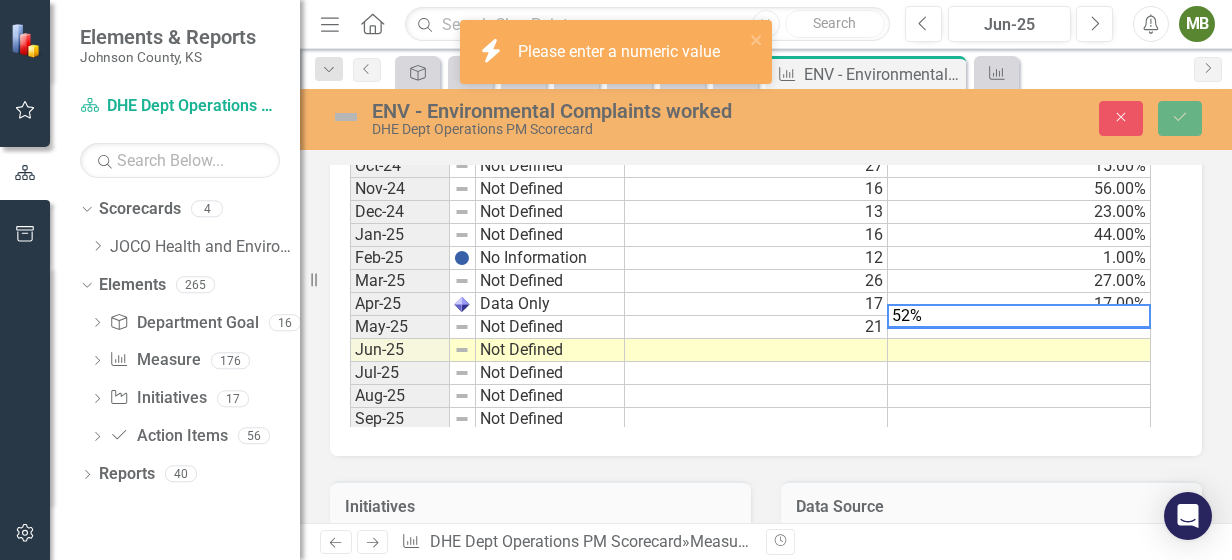 click at bounding box center [1019, 442] 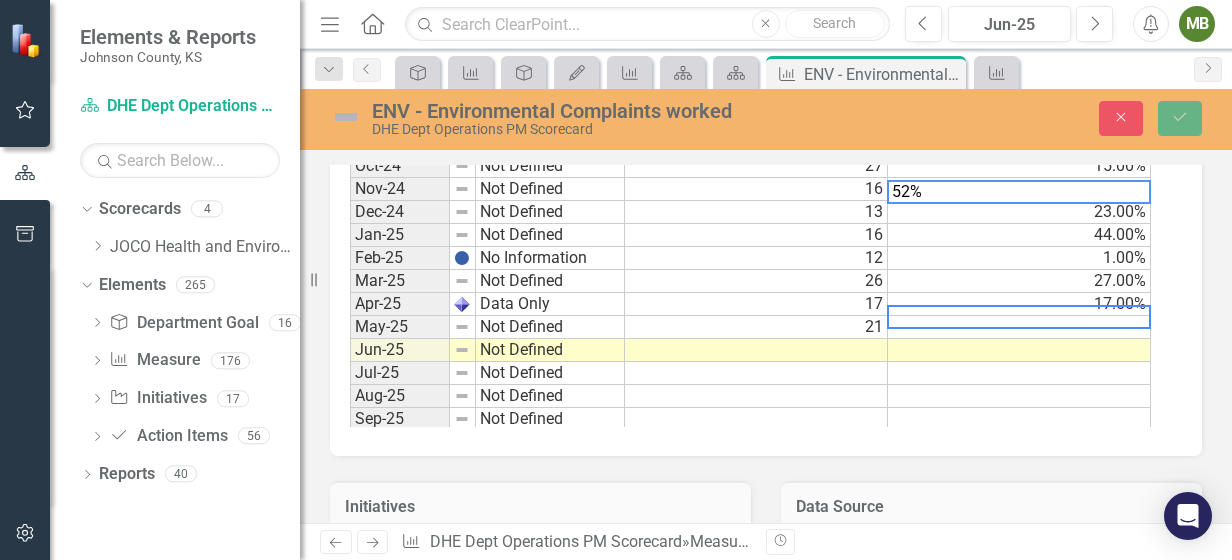 scroll, scrollTop: 2585, scrollLeft: 0, axis: vertical 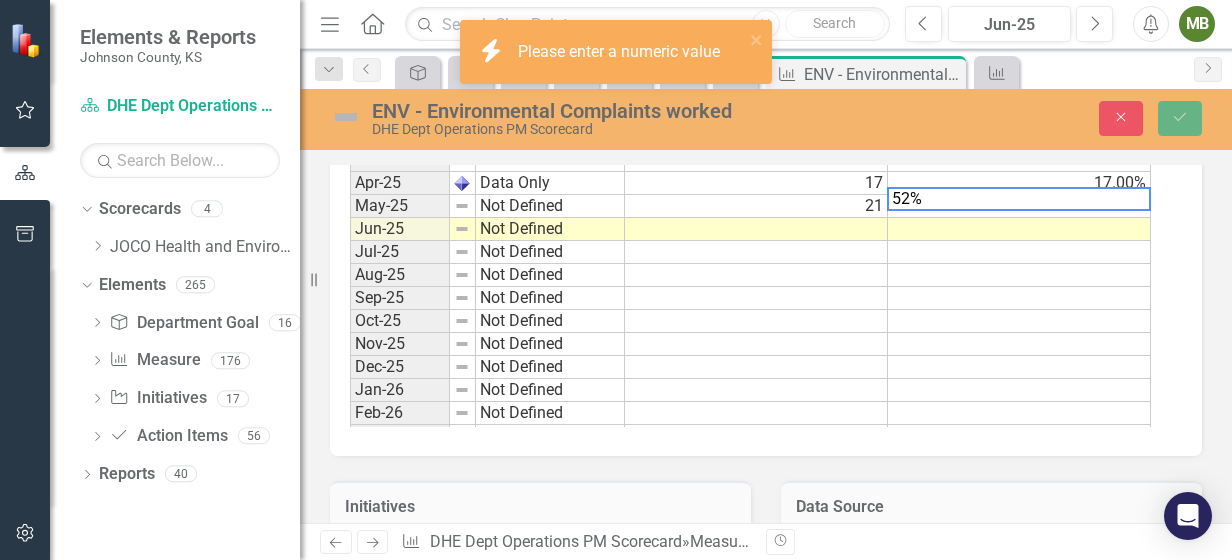 click at bounding box center (1019, 344) 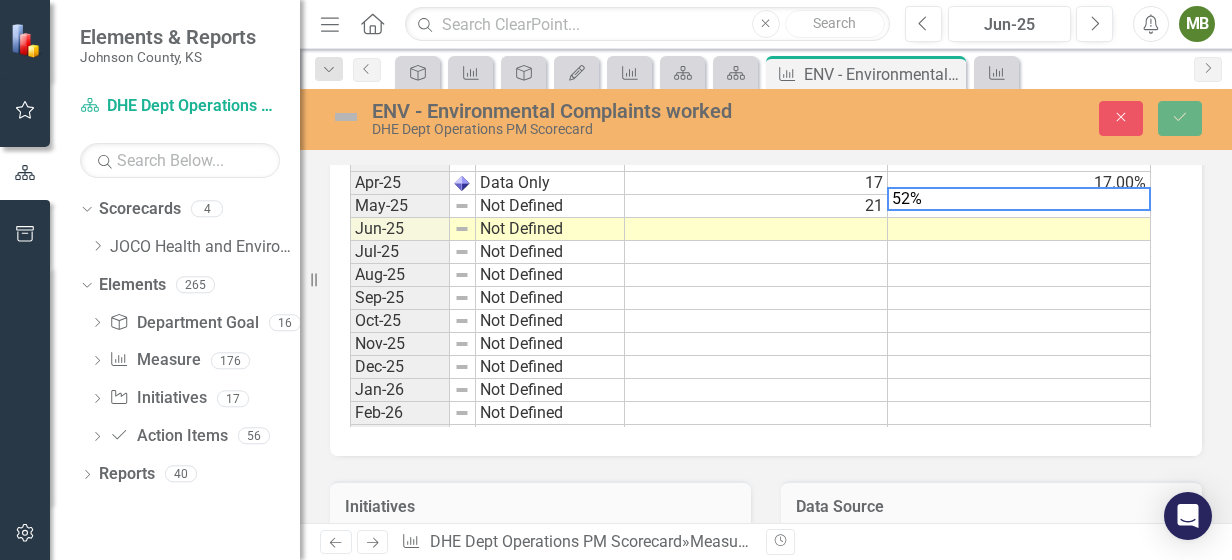 drag, startPoint x: 926, startPoint y: 212, endPoint x: 872, endPoint y: 214, distance: 54.037025 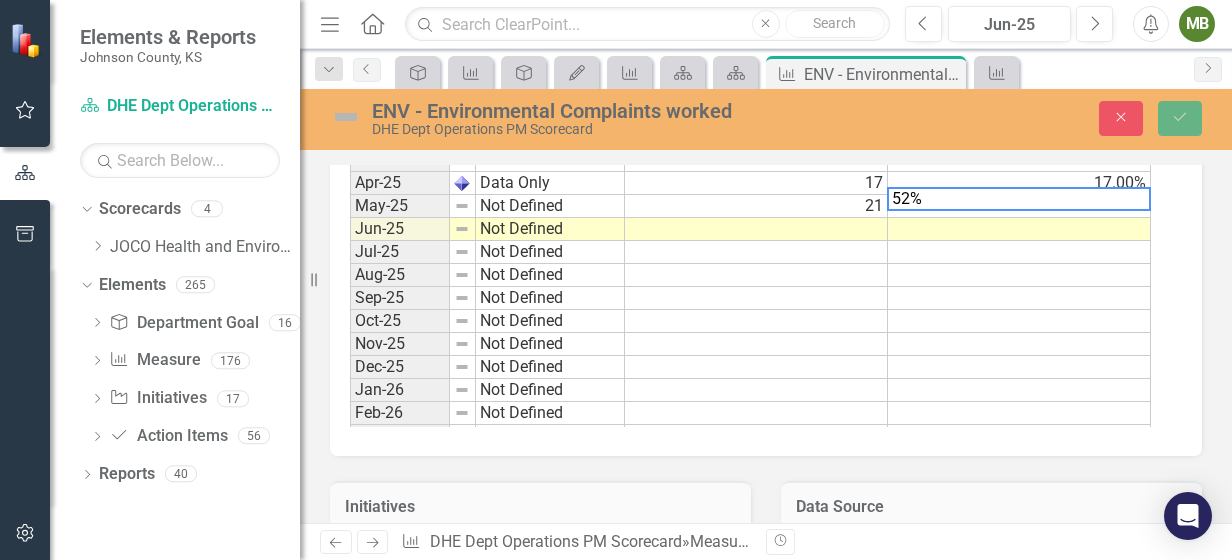 click on "Period Status # of complaints received % worked versus referred out Aug-23 Not Defined Sep-23 Not Defined Oct-23 Not Defined Nov-23 Not Defined Dec-23 Not Defined Jan-24 Not Defined 57 60.00% Feb-24 Not Defined 34 47.00% Mar-24 Not Defined 11 45.00% Apr-24 Not Defined 22 23.00% May-24 Not Defined 33 48.00% Jun-24 Not Defined 41 51.00% Jul-24 Not Defined 32 19.00% Aug-24 Not Defined 29 28.00% Sep-24 Not Defined 25 44.00% Oct-24 Not Defined 27 15.00% Nov-24 Not Defined 16 56.00% Dec-24 Not Defined 13 23.00% Jan-25 Not Defined 16 44.00% Feb-25 No Information 12 1.00% Mar-25 Not Defined 26 27.00% Apr-25 Data Only 17 17.00% May-25 Not Defined 21 Jun-25 Not Defined Jul-25 Not Defined Aug-25 Not Defined Sep-25 Not Defined Oct-25 Not Defined Nov-25 Not Defined Dec-25 Not Defined Jan-26 Not Defined Feb-26 Not Defined Mar-26 Not Defined Apr-26 Not Defined May-26 Not Defined Jun-26 Not Defined Jul-26 Not Defined Aug-26 Not Defined Sep-26 Not Defined Oct-26 Not Defined Nov-26 Not Defined Dec-26 Not Defined Jan-27 Feb-27" at bounding box center (758, 138) 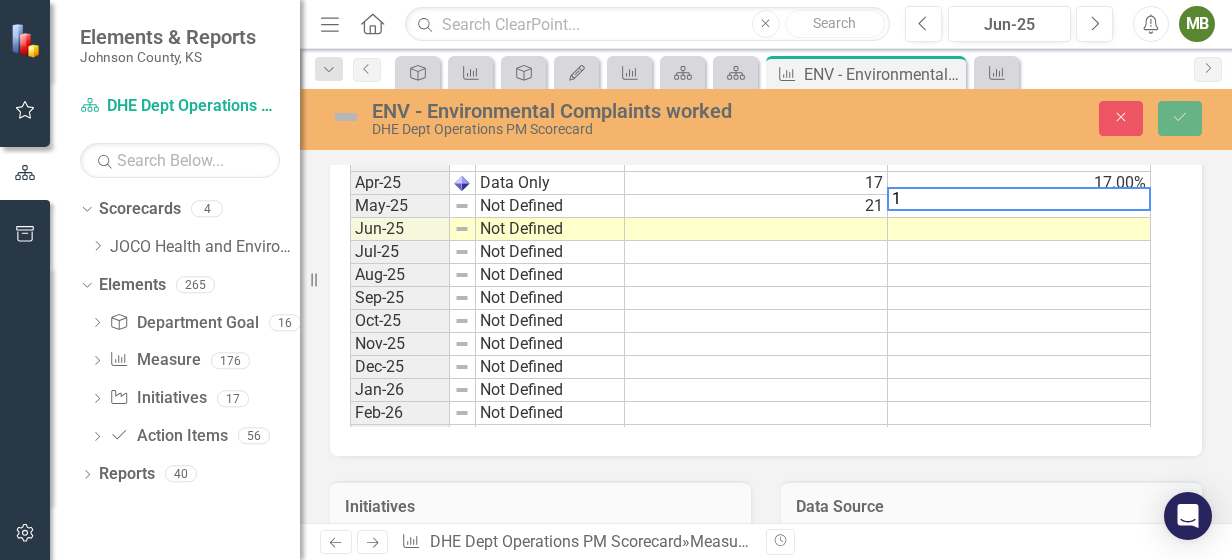 type on "11" 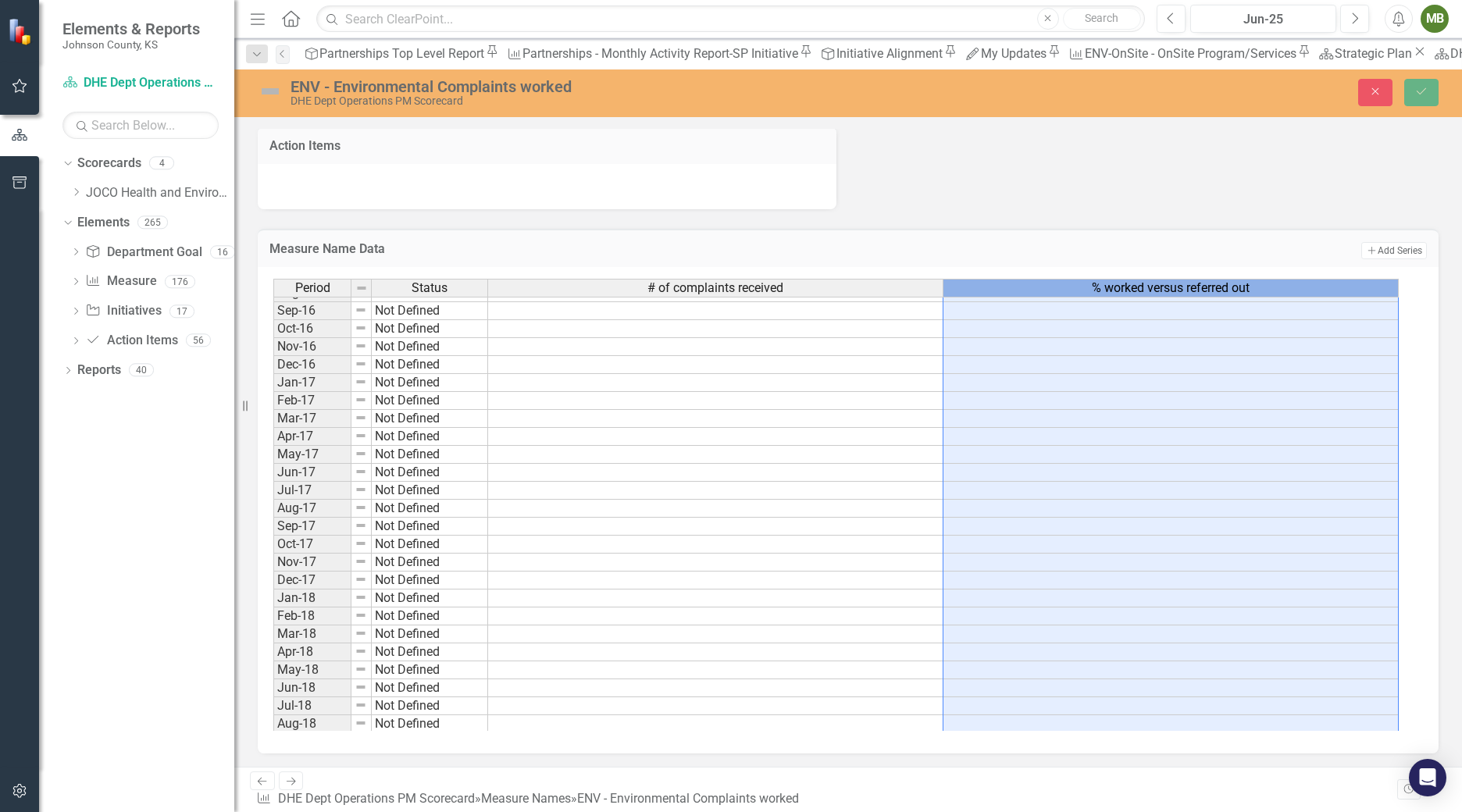 click on "% worked versus referred out" at bounding box center [1171, 288] 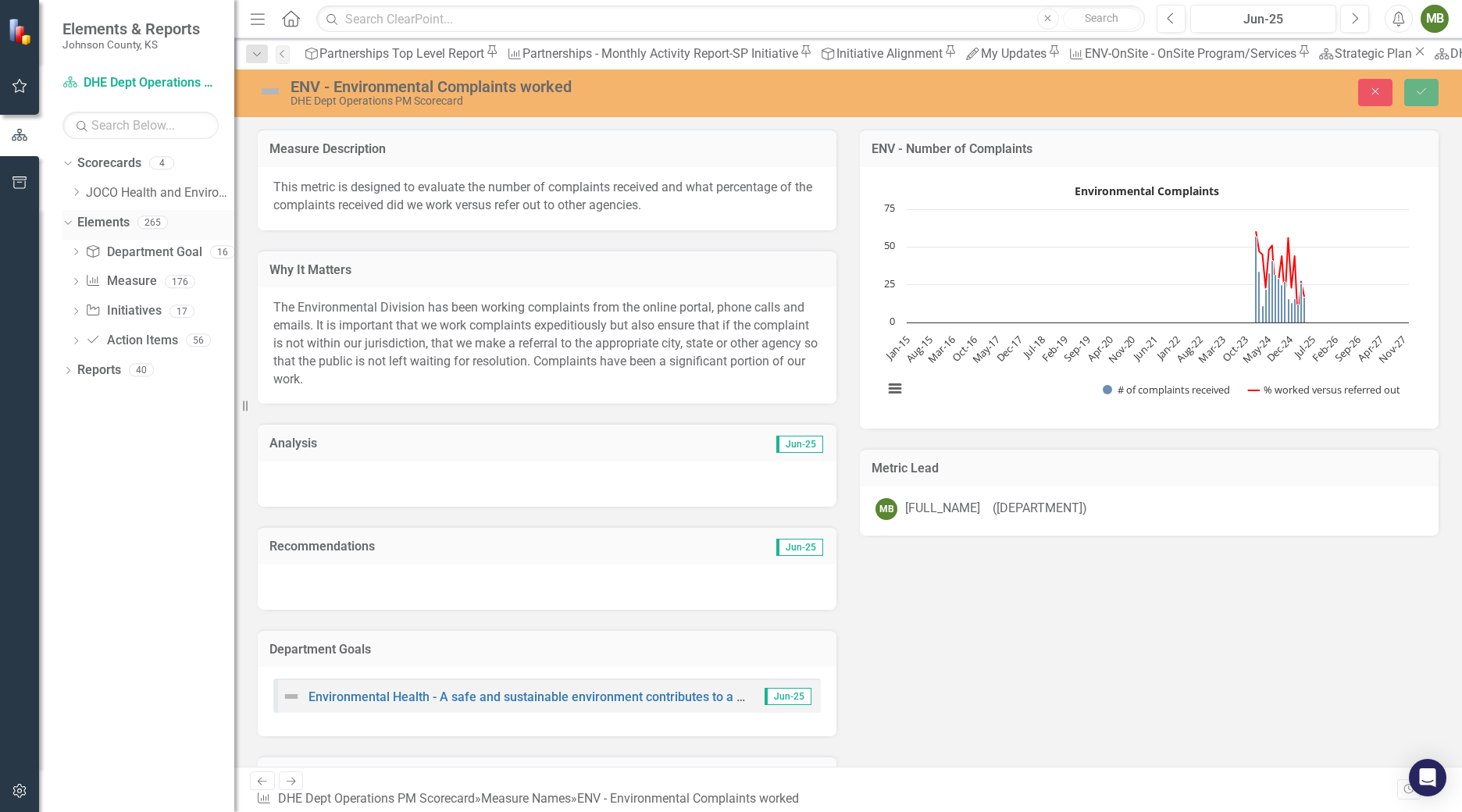 drag, startPoint x: 237, startPoint y: 214, endPoint x: 64, endPoint y: 215, distance: 173.00289 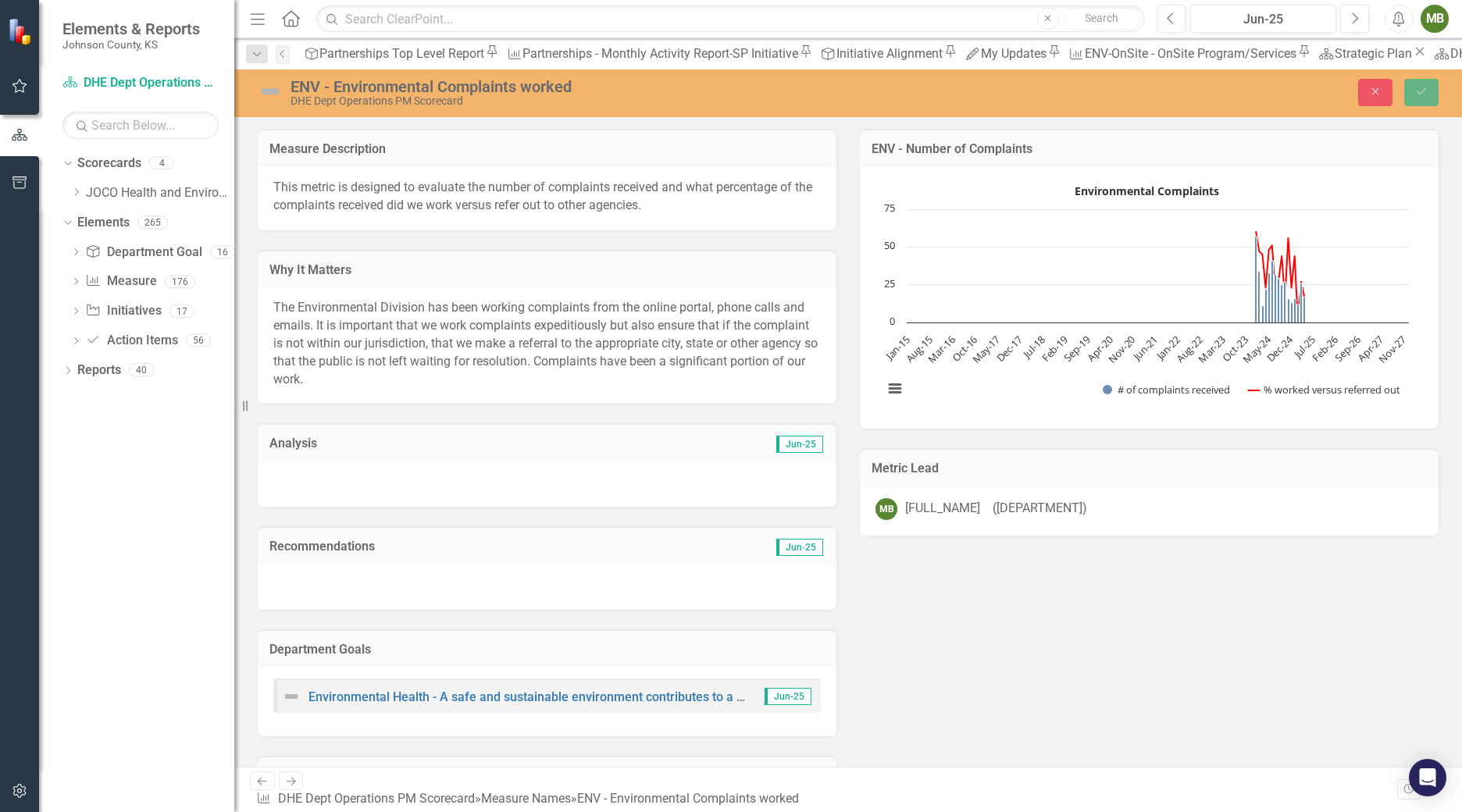 click on "Resize" 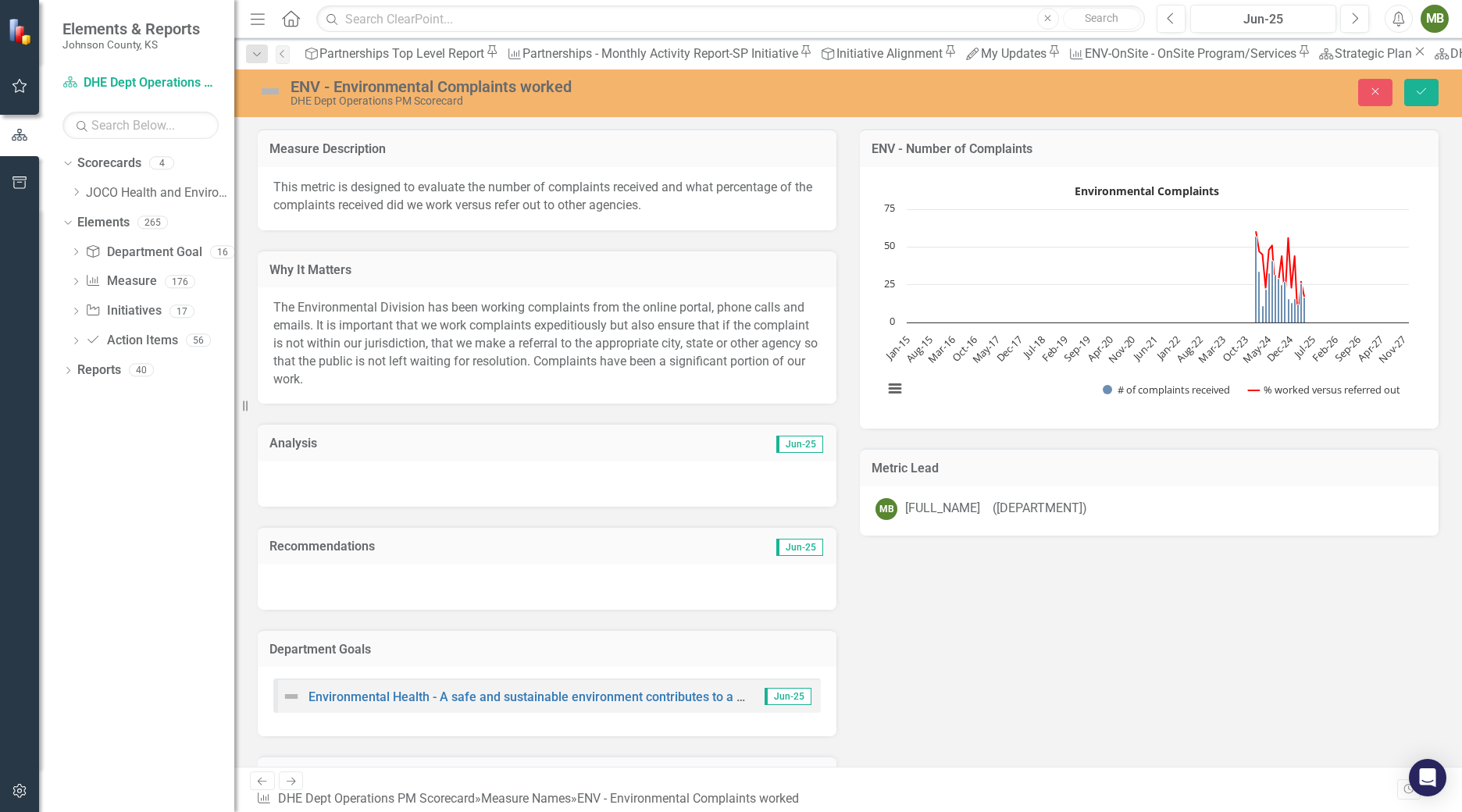 click on "The Environmental Division has been working complaints from the online portal, phone calls and emails.  It is important that we work complaints expeditiously but also ensure that if the complaint is not within our jurisdiction, that we make a referral to the appropriate city, state or other agency so that the public is not left waiting for resolution. Complaints have been a significant portion of our work." at bounding box center (547, 345) 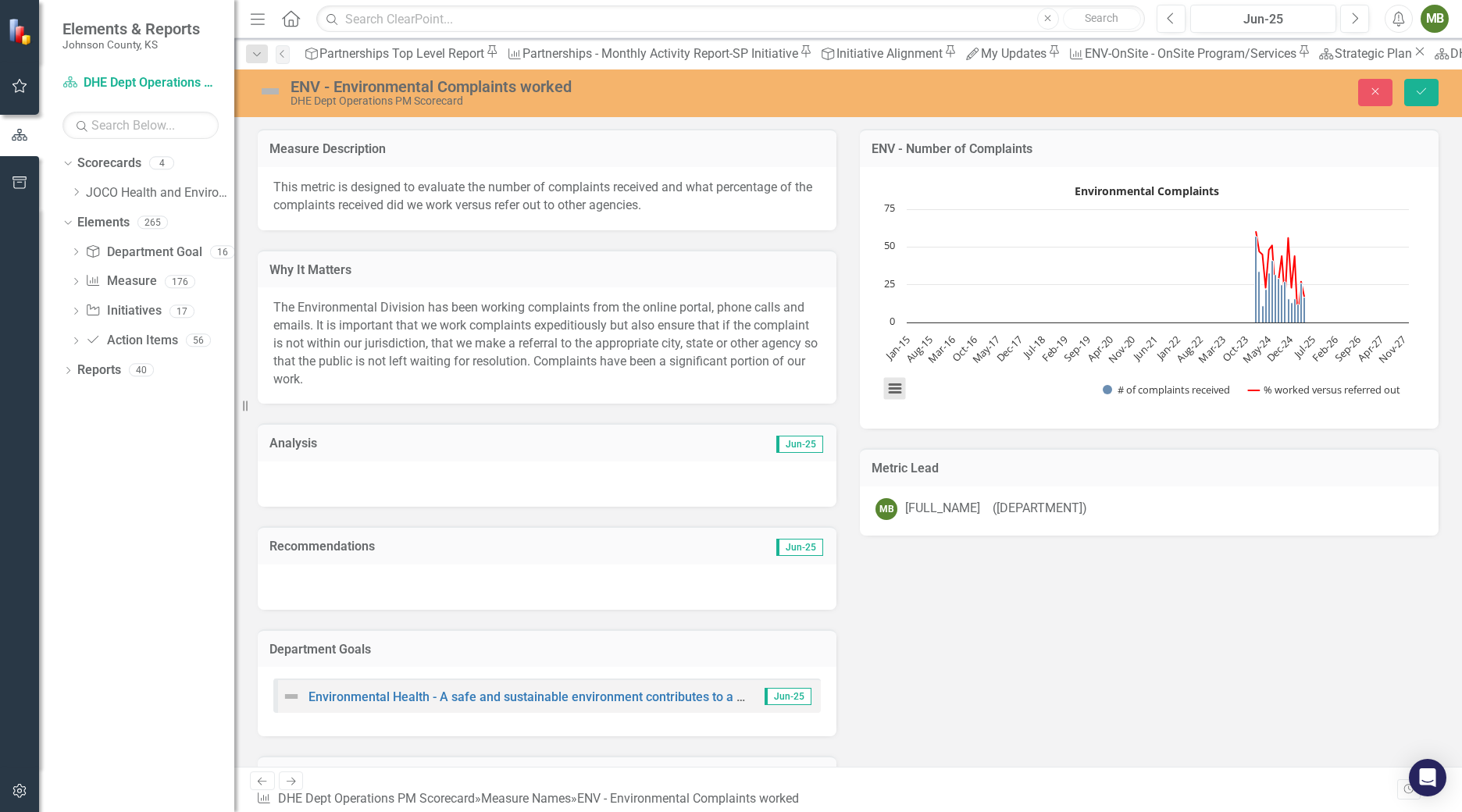 click at bounding box center [895, 389] 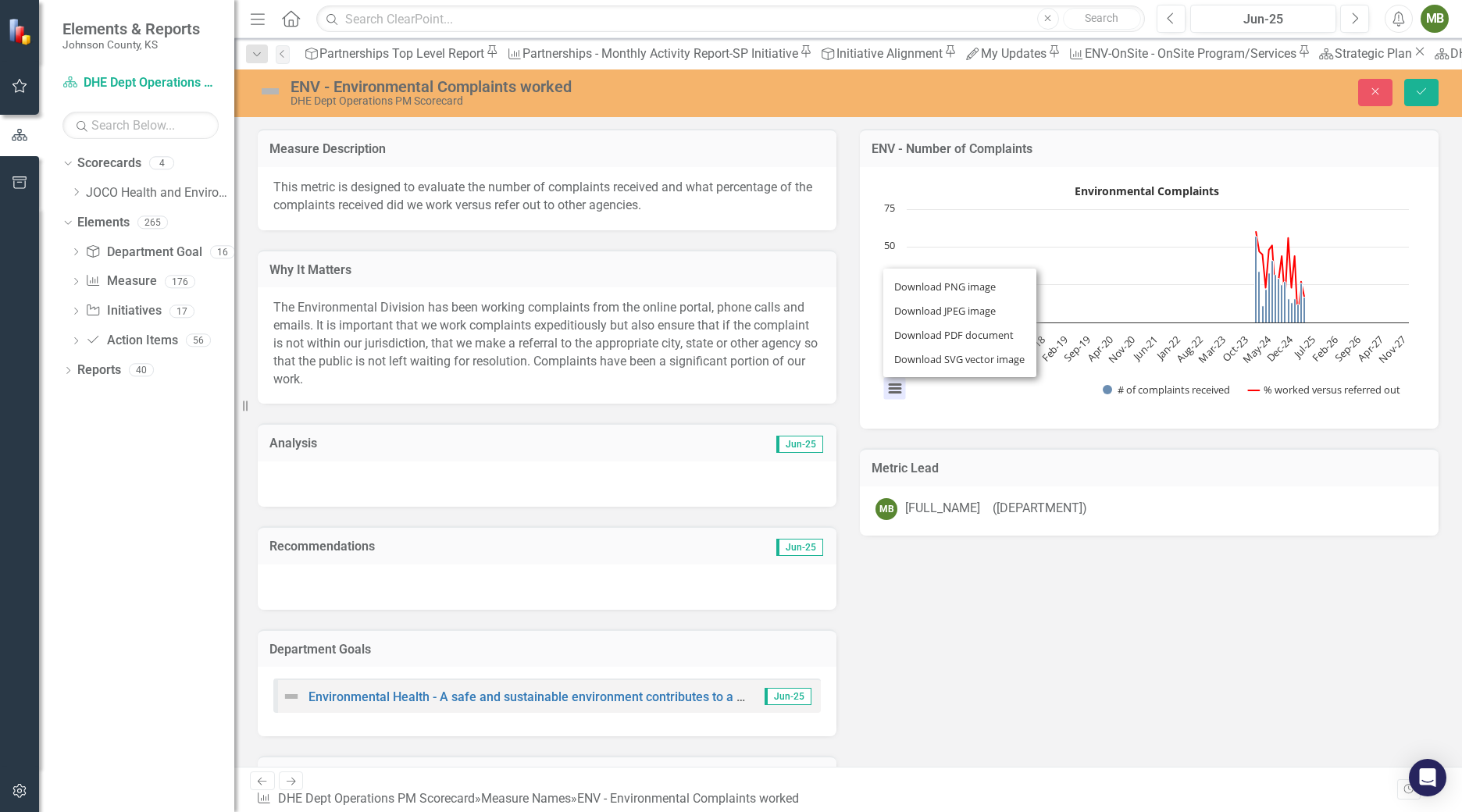click on "Download PNG image Download JPEG image Download PDF document Download SVG vector image" at bounding box center (960, 322) 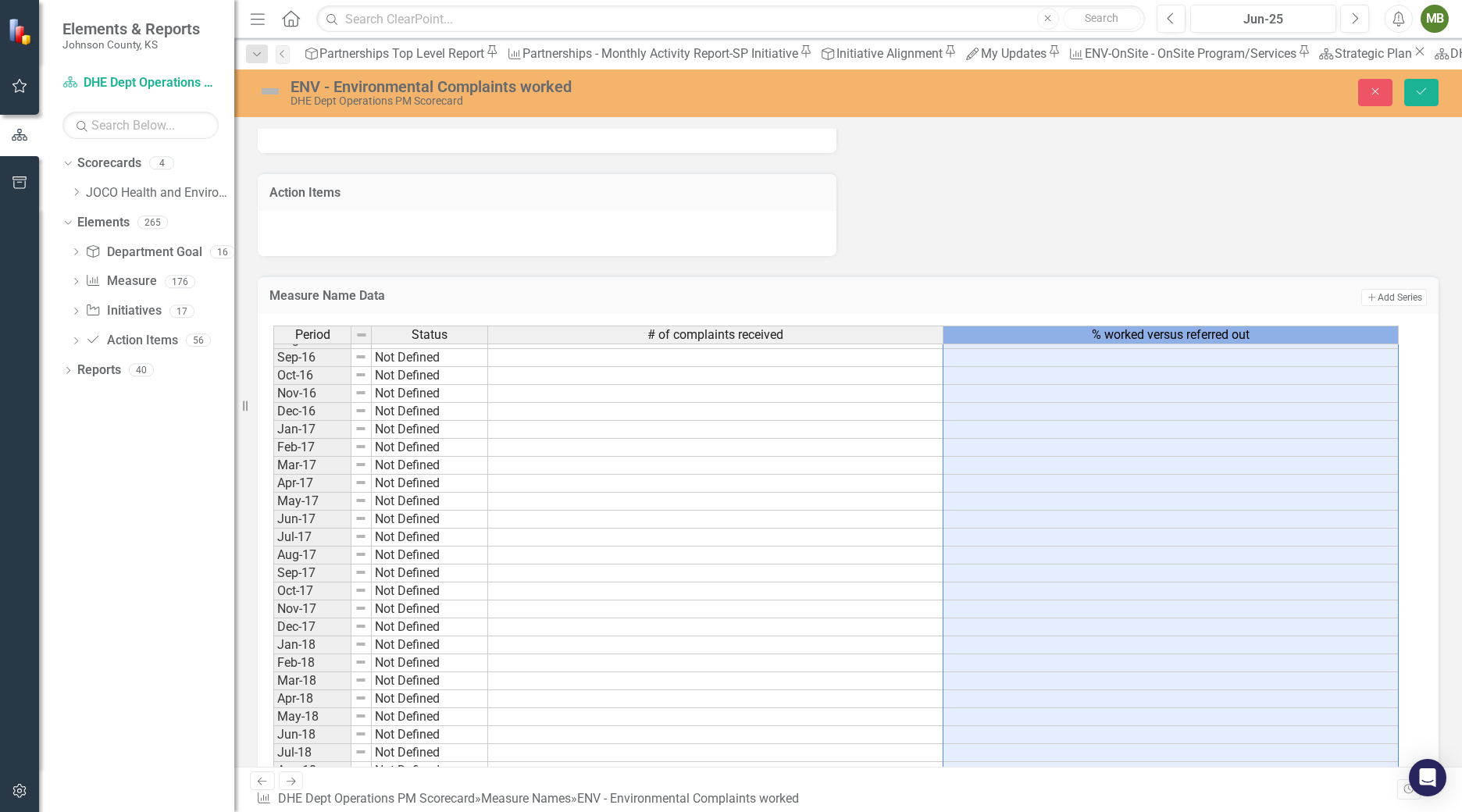 click on "% worked versus referred out" at bounding box center [1171, 335] 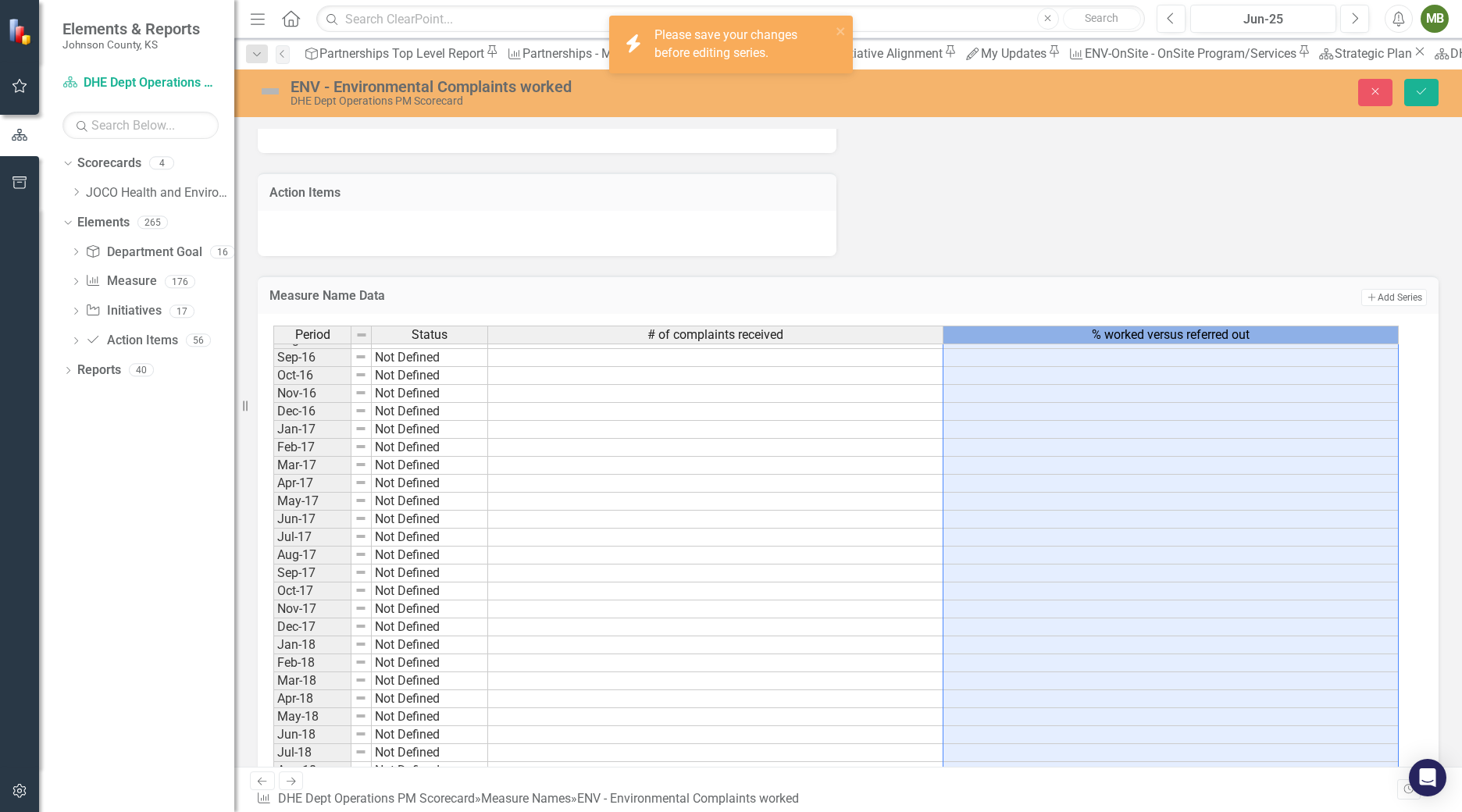 click on "% worked versus referred out" at bounding box center [1171, 335] 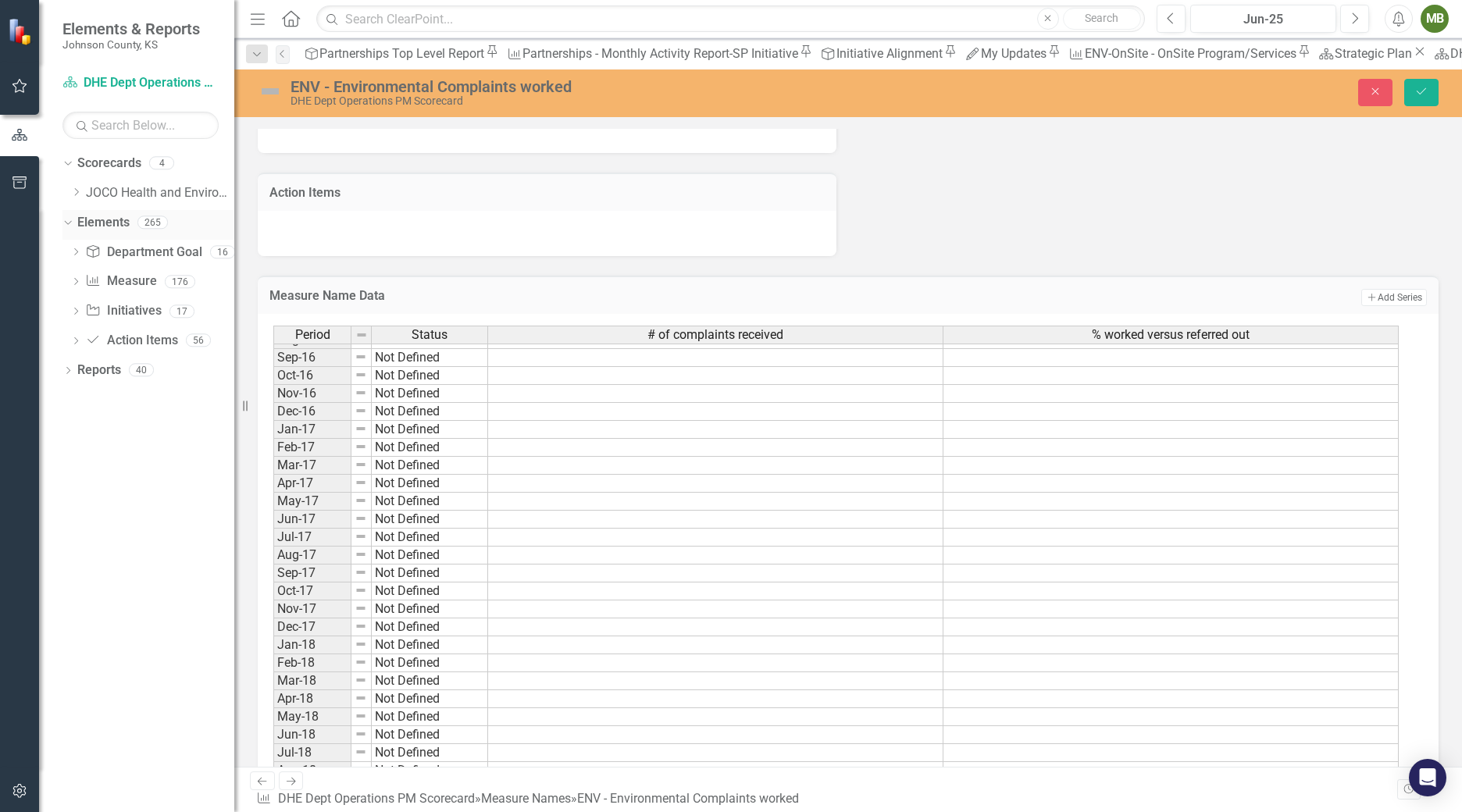 click 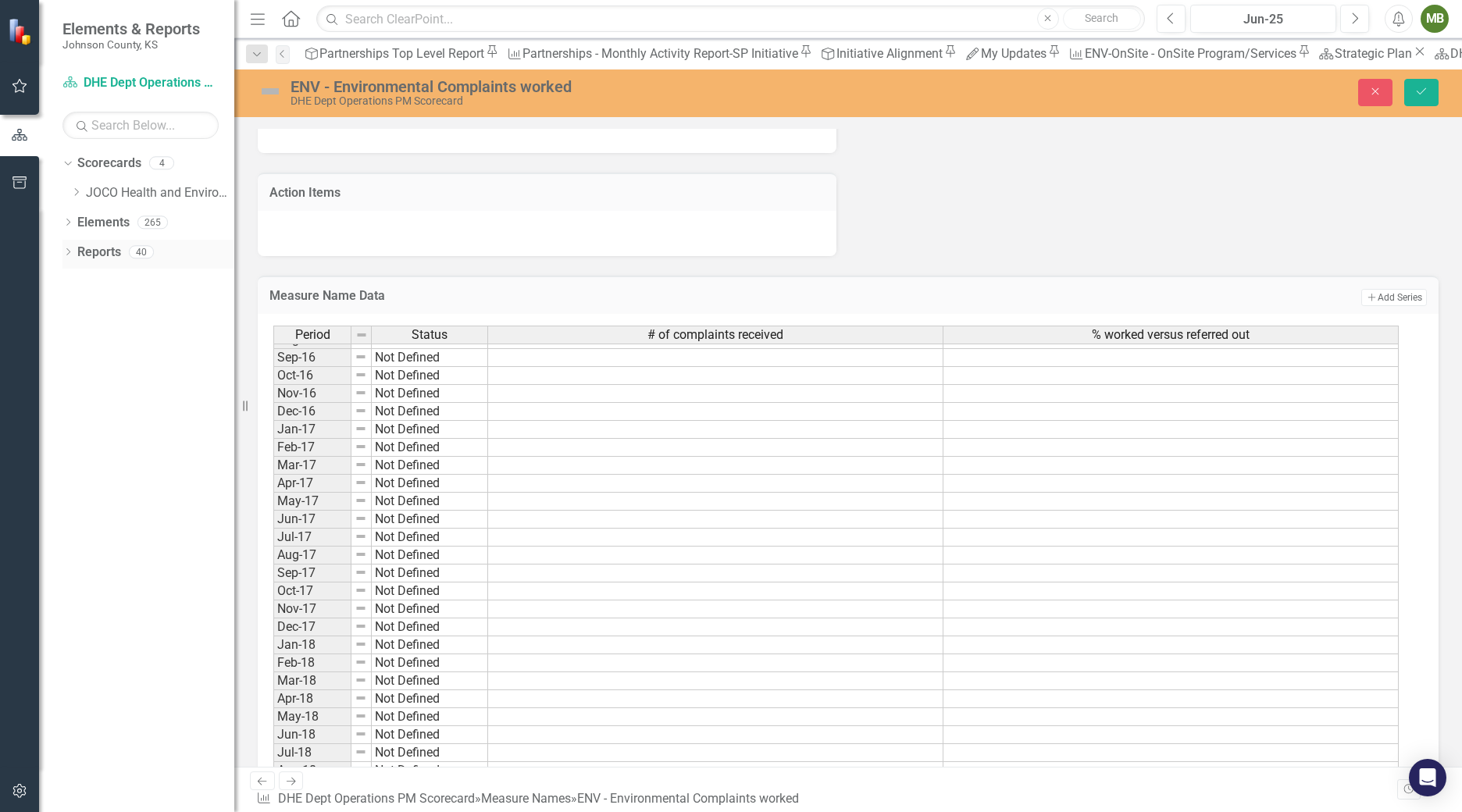 click on "Dropdown" at bounding box center (68, 254) 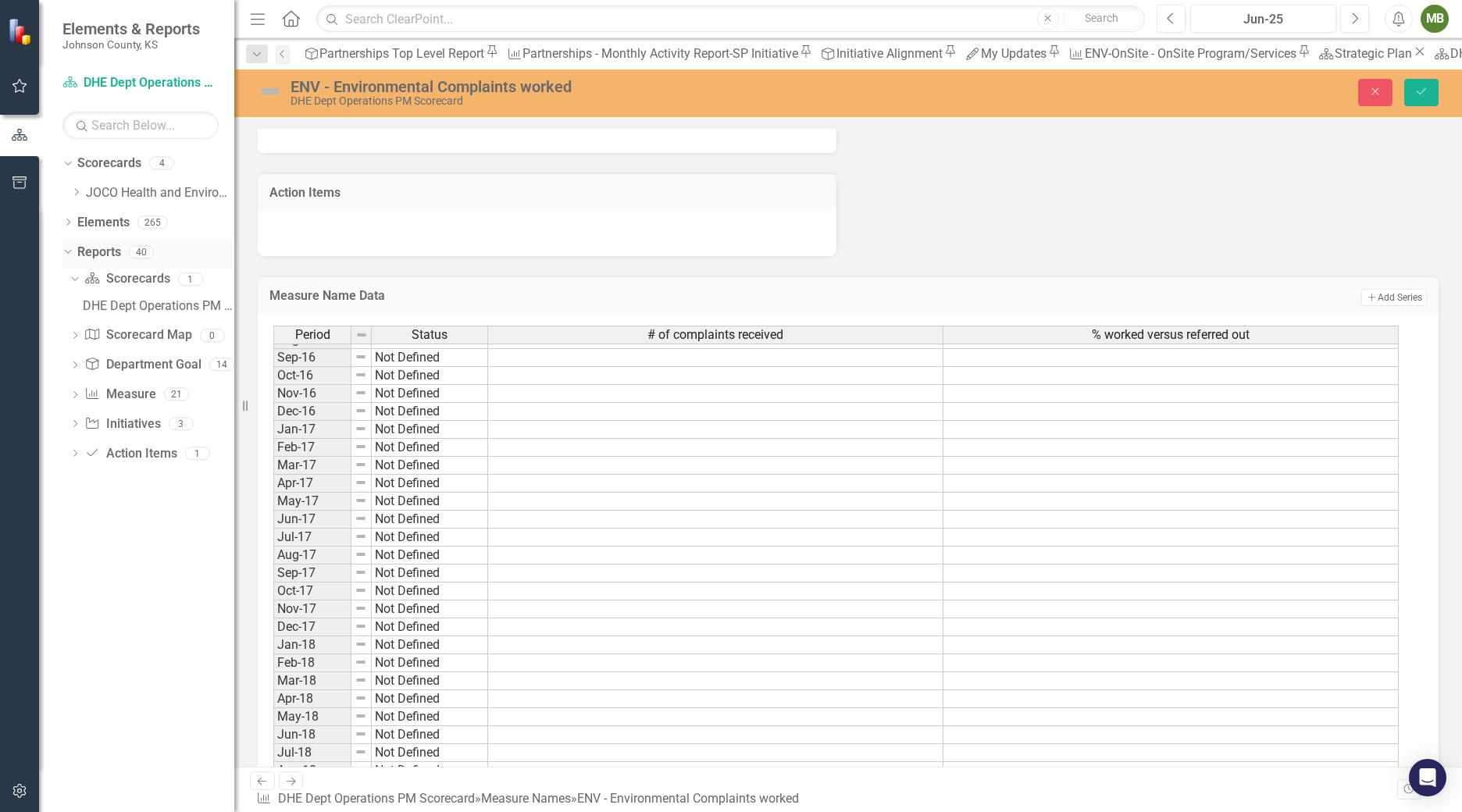 click on "Dropdown" 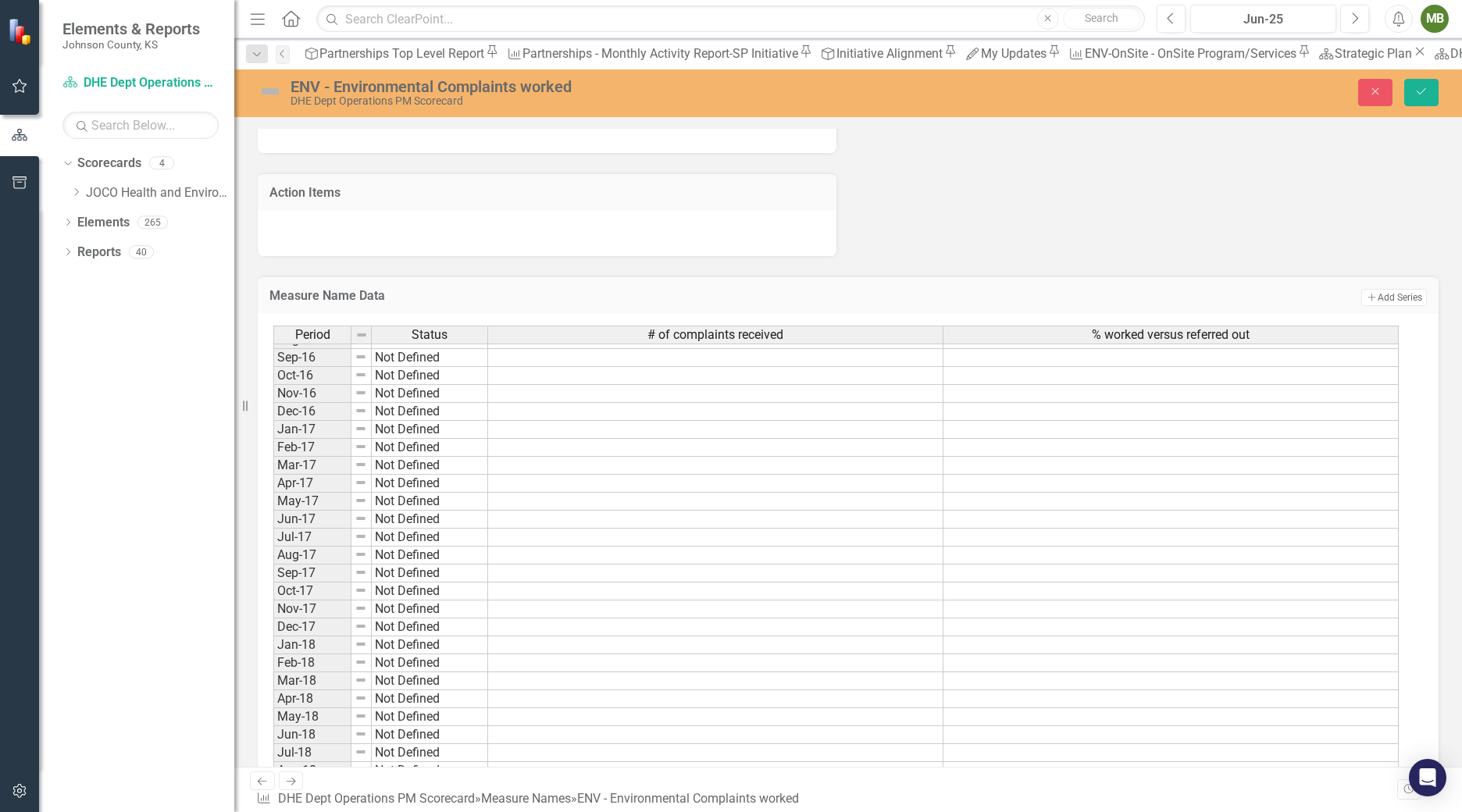 click on "Close Save" at bounding box center [1206, 92] 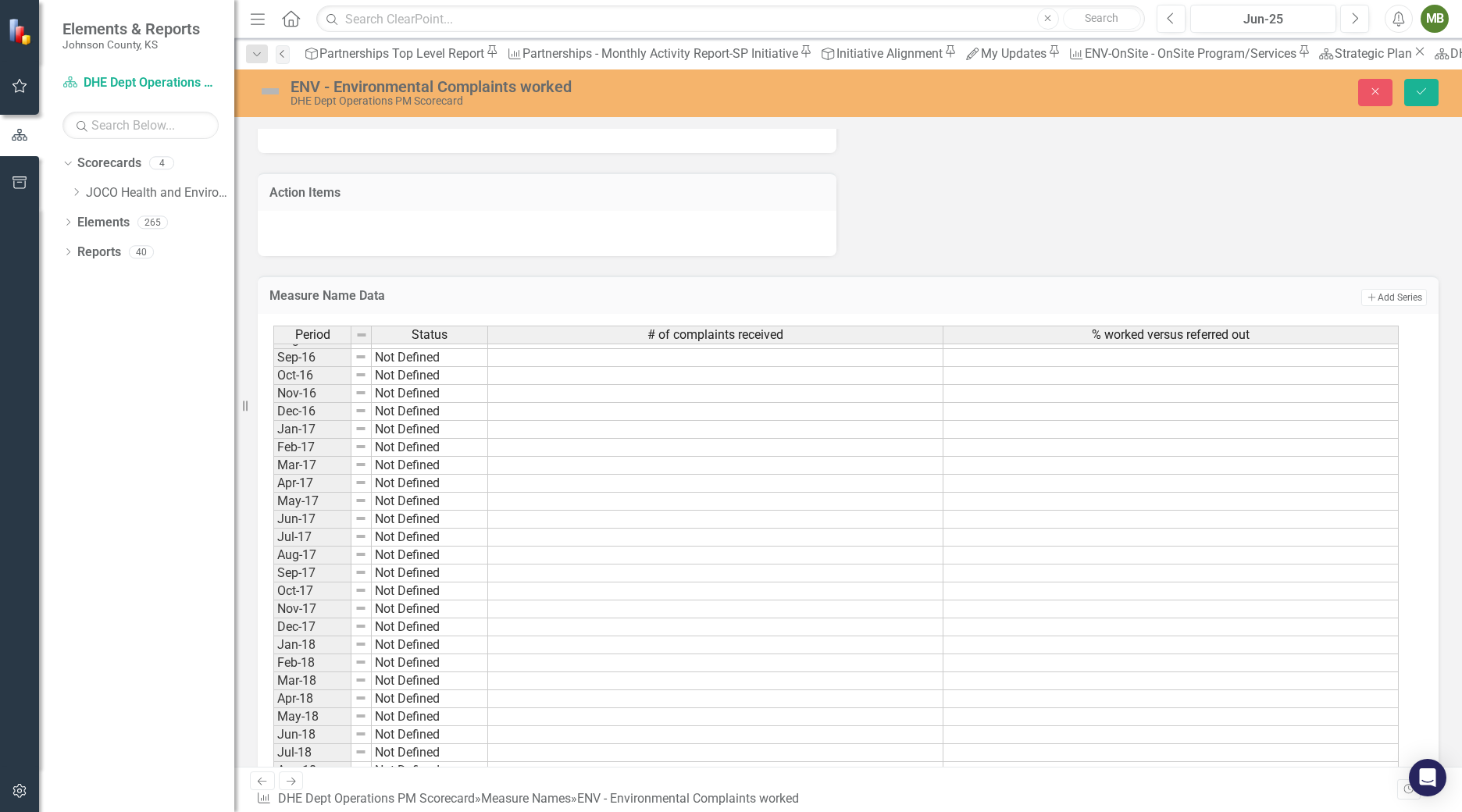 click on "Previous" at bounding box center [283, 55] 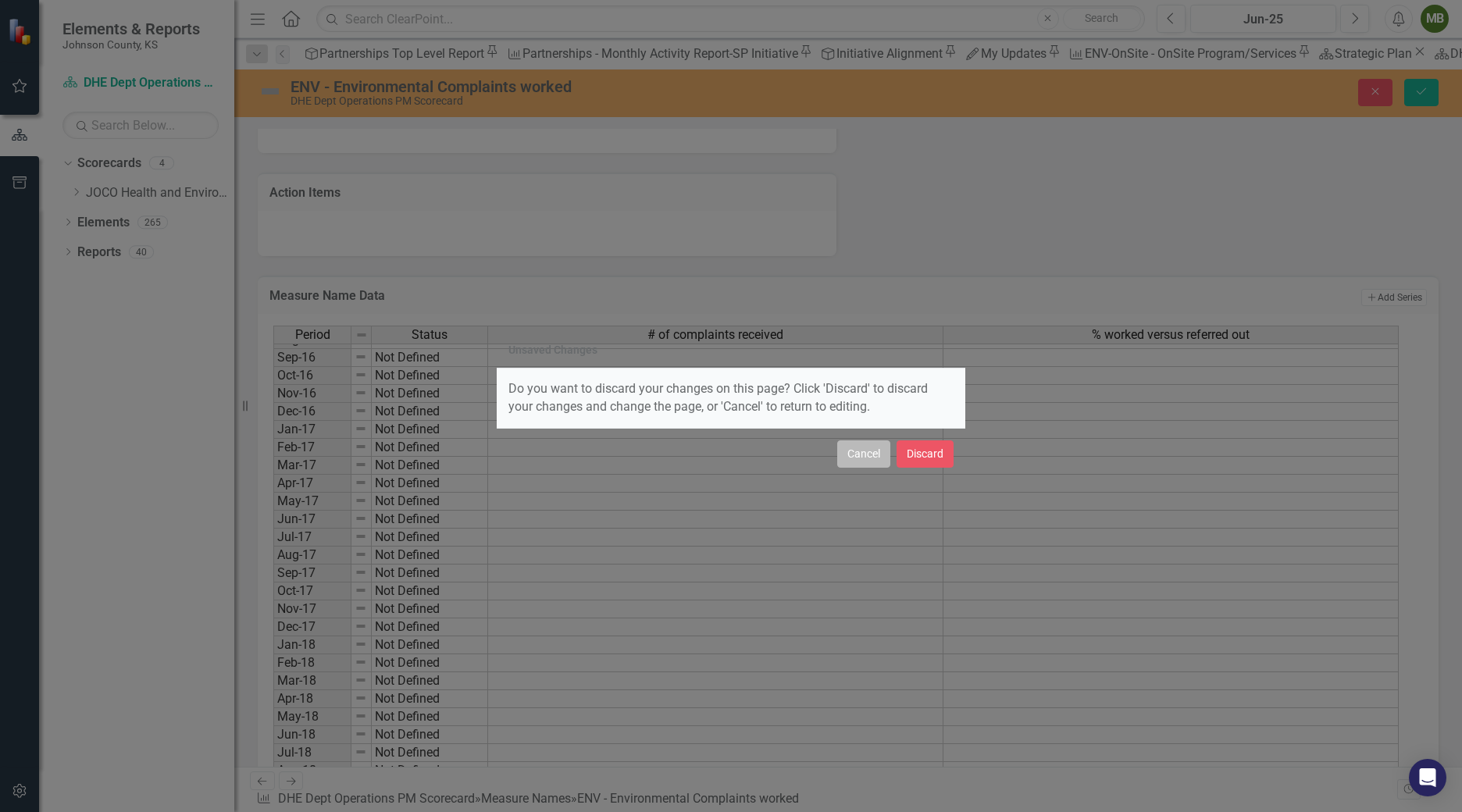 click on "Cancel" at bounding box center (864, 454) 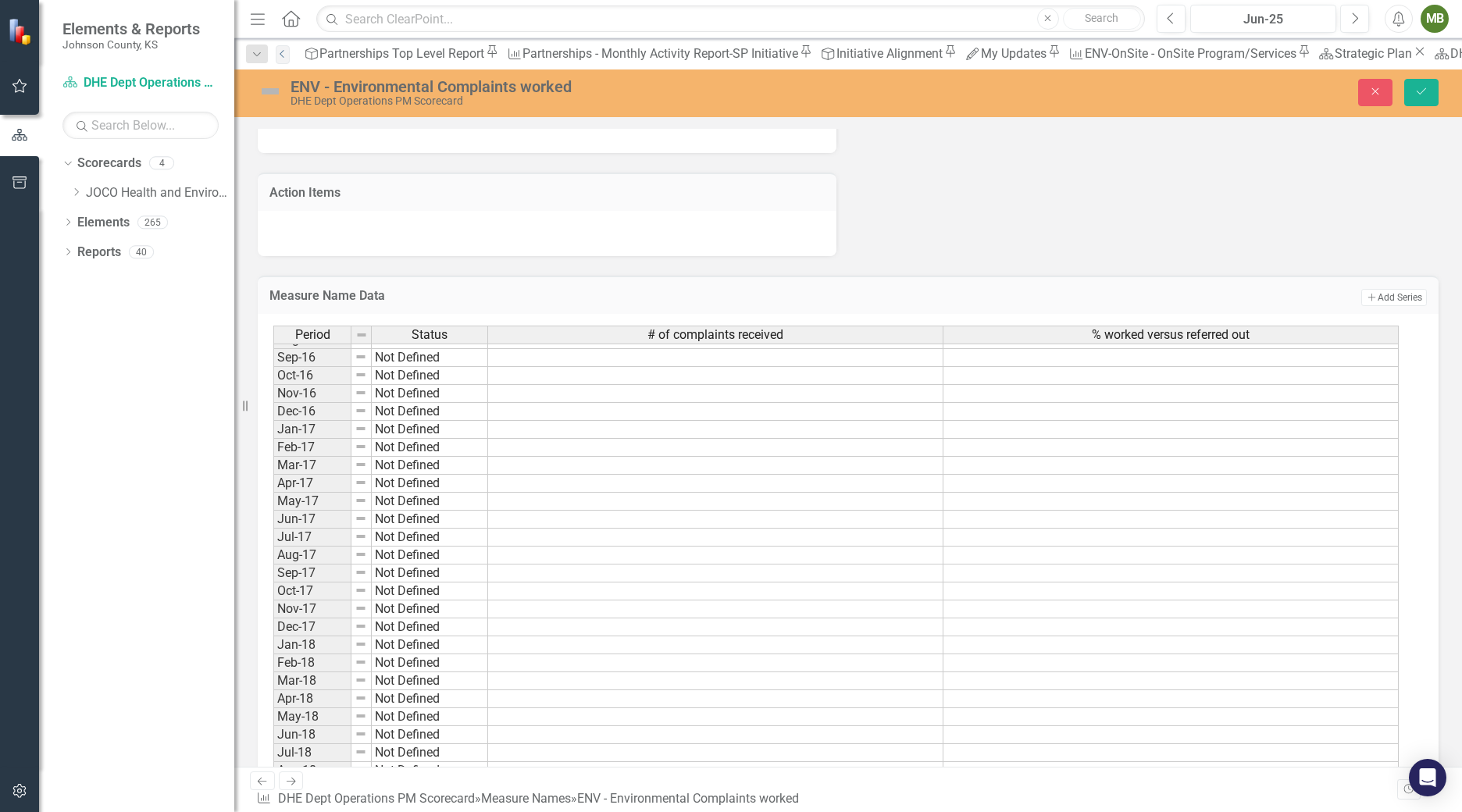scroll, scrollTop: 317, scrollLeft: 0, axis: vertical 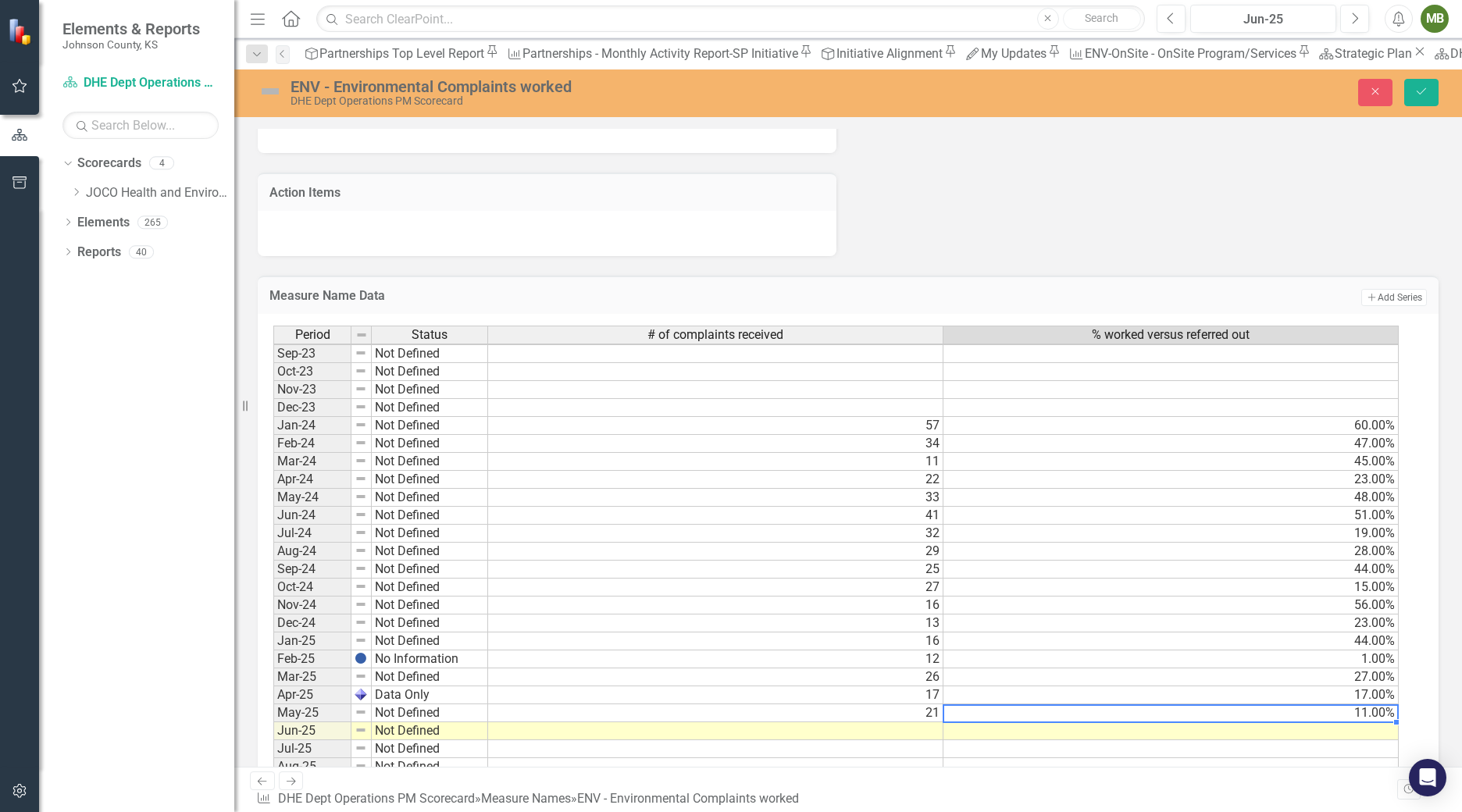 click on "Period Status # of complaints received % worked versus referred out Apr-23 Not Defined May-23 Not Defined Jun-23 Not Defined Jul-23 Not Defined Aug-23 Not Defined Sep-23 Not Defined Oct-23 Not Defined Nov-23 Not Defined Dec-23 Not Defined Jan-24 Not Defined 57 60.00% Feb-24 Not Defined 34 47.00% Mar-24 Not Defined 11 45.00% Apr-24 Not Defined 22 23.00% May-24 Not Defined 33 48.00% Jun-24 Not Defined 41 51.00% Jul-24 Not Defined 32 19.00% Aug-24 Not Defined 29 28.00% Sep-24 Not Defined 25 44.00% Oct-24 Not Defined 27 15.00% Nov-24 Not Defined 16 56.00% Dec-24 Not Defined 13 23.00% Jan-25 Not Defined 16 44.00% Feb-25 No Information 12 1.00% Mar-25 Not Defined 26 27.00% Apr-25 Data Only 17 17.00% May-25 Not Defined 21 11.00% Jun-25 Not Defined Jul-25 Not Defined Aug-25 Not Defined Sep-25 Not Defined Oct-25 Not Defined Nov-25 Not Defined Dec-25 Not Defined Jan-26 Not Defined Feb-26 Not Defined Mar-26 Not Defined Apr-26 Not Defined May-26 Not Defined Jun-26 Not Defined Jul-26 Not Defined Aug-26 Not Defined Sep-26" at bounding box center [273, 668] 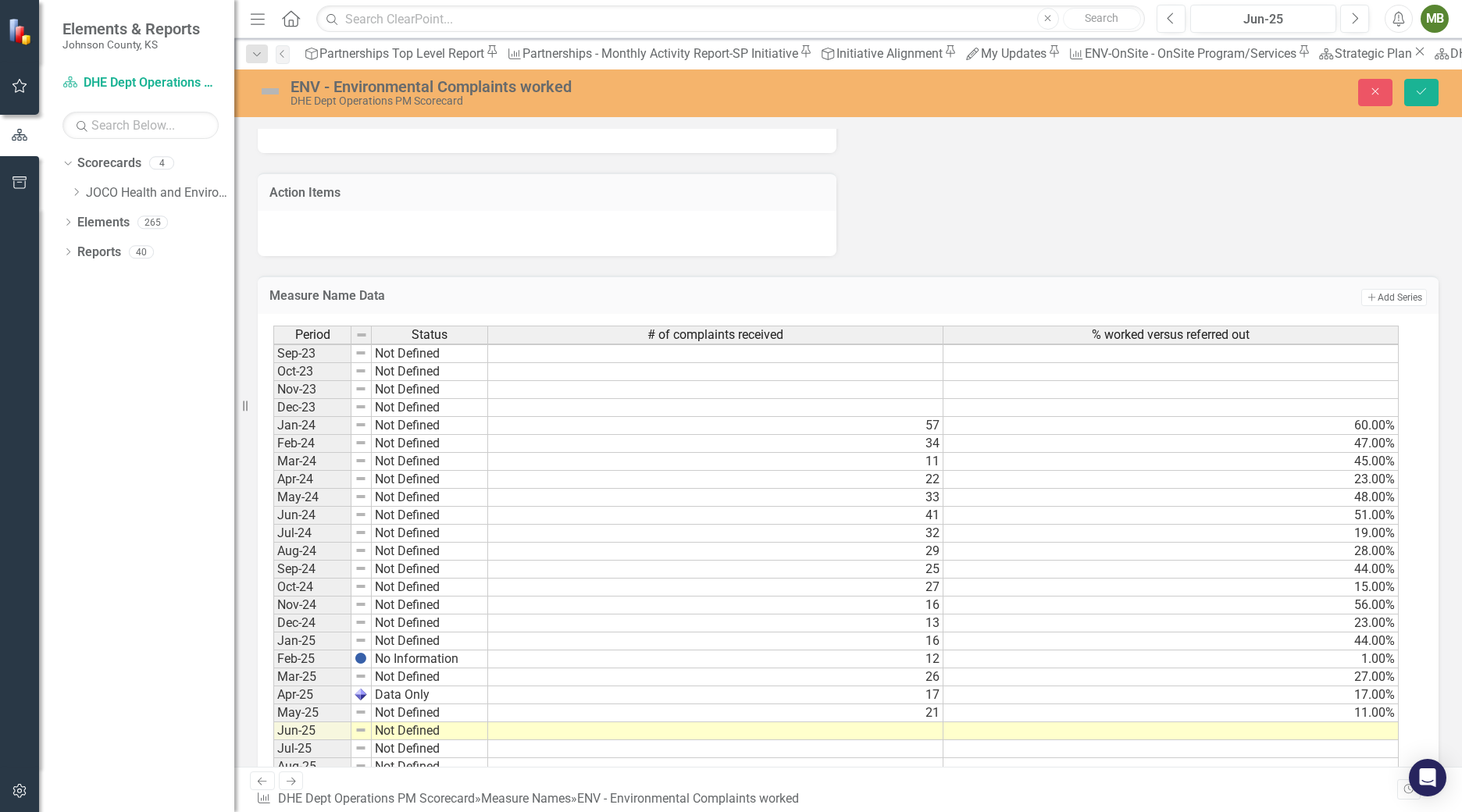 click at bounding box center (270, 91) 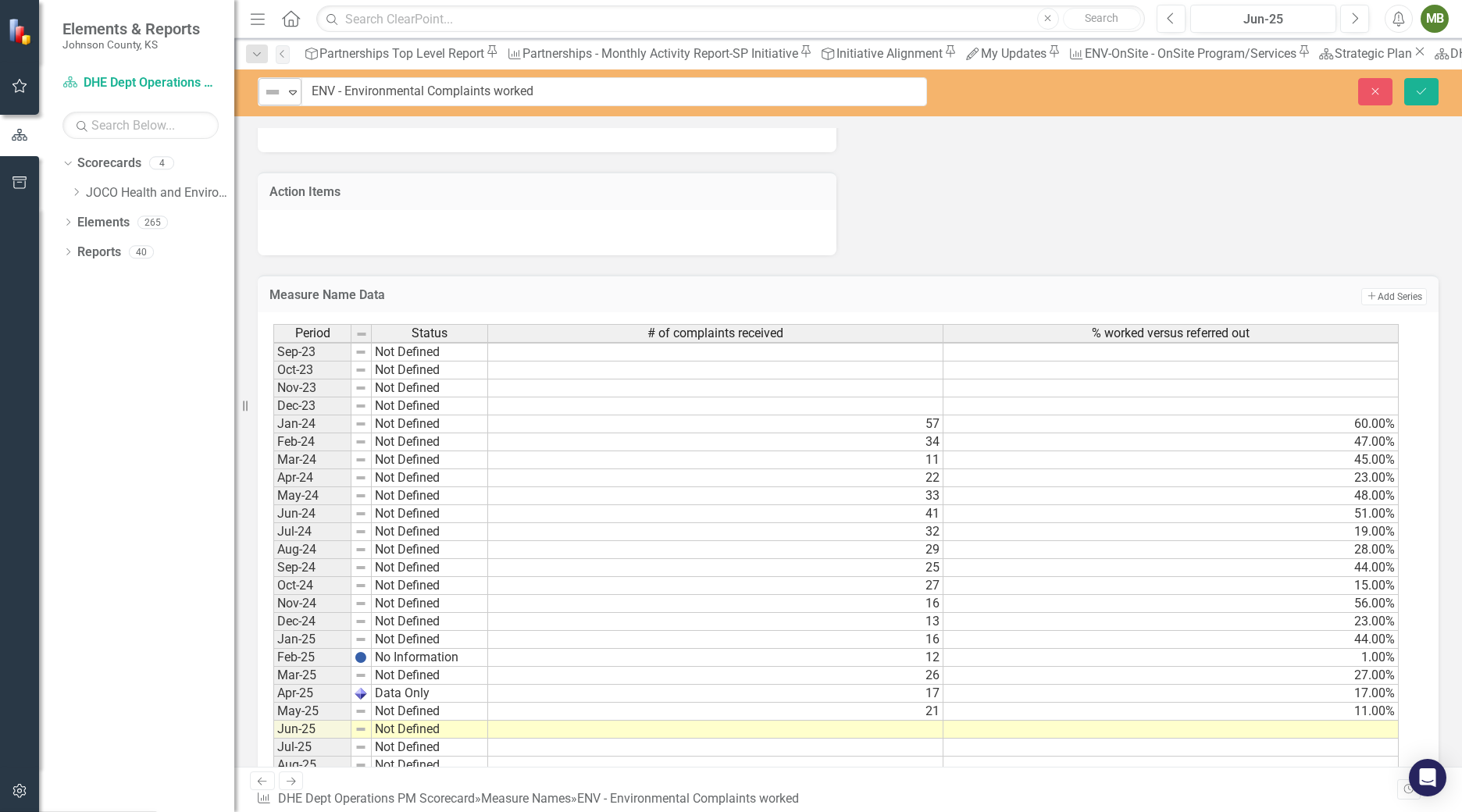 click on "Expand" 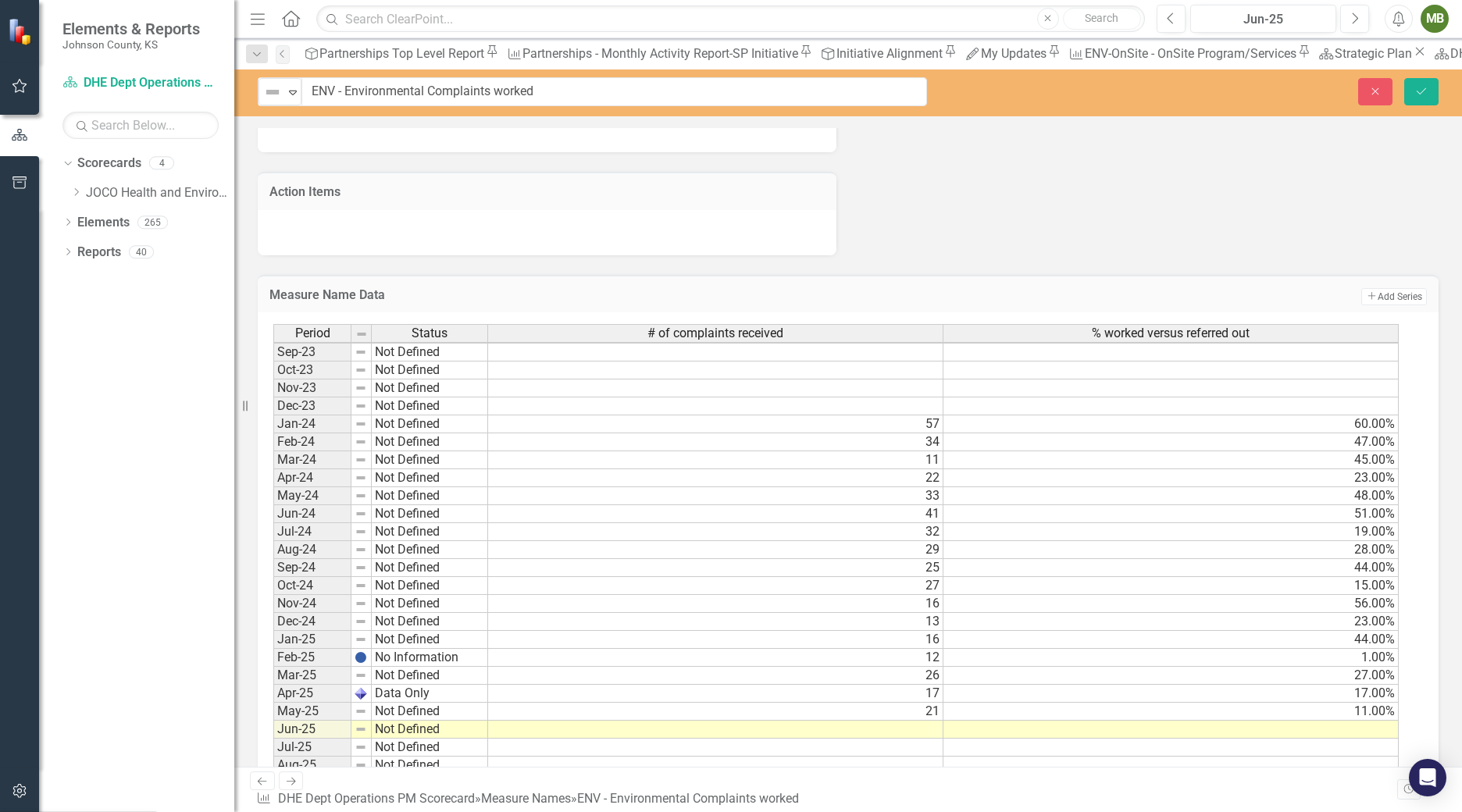 click on "On Target" at bounding box center [78, 852] 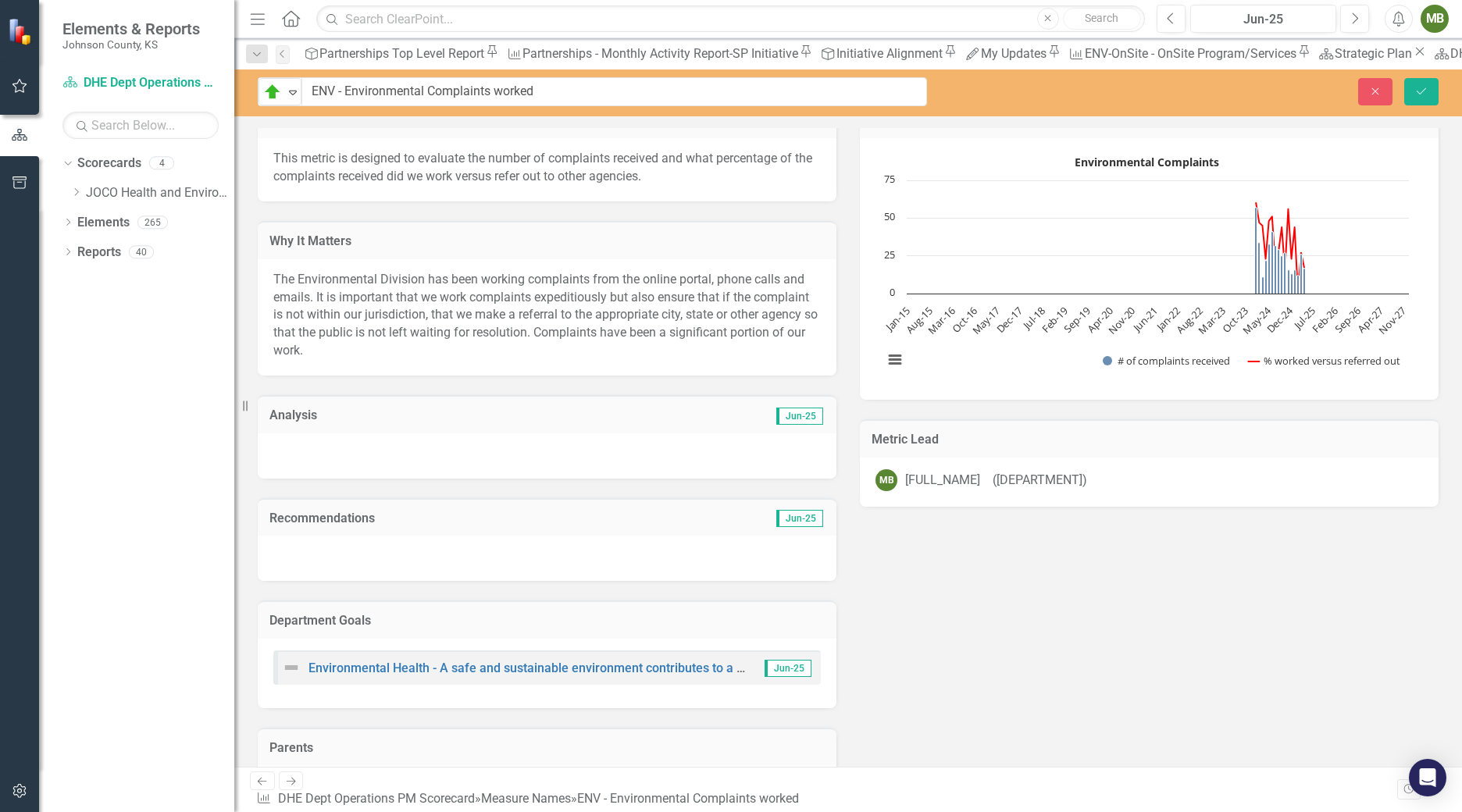 scroll, scrollTop: 0, scrollLeft: 0, axis: both 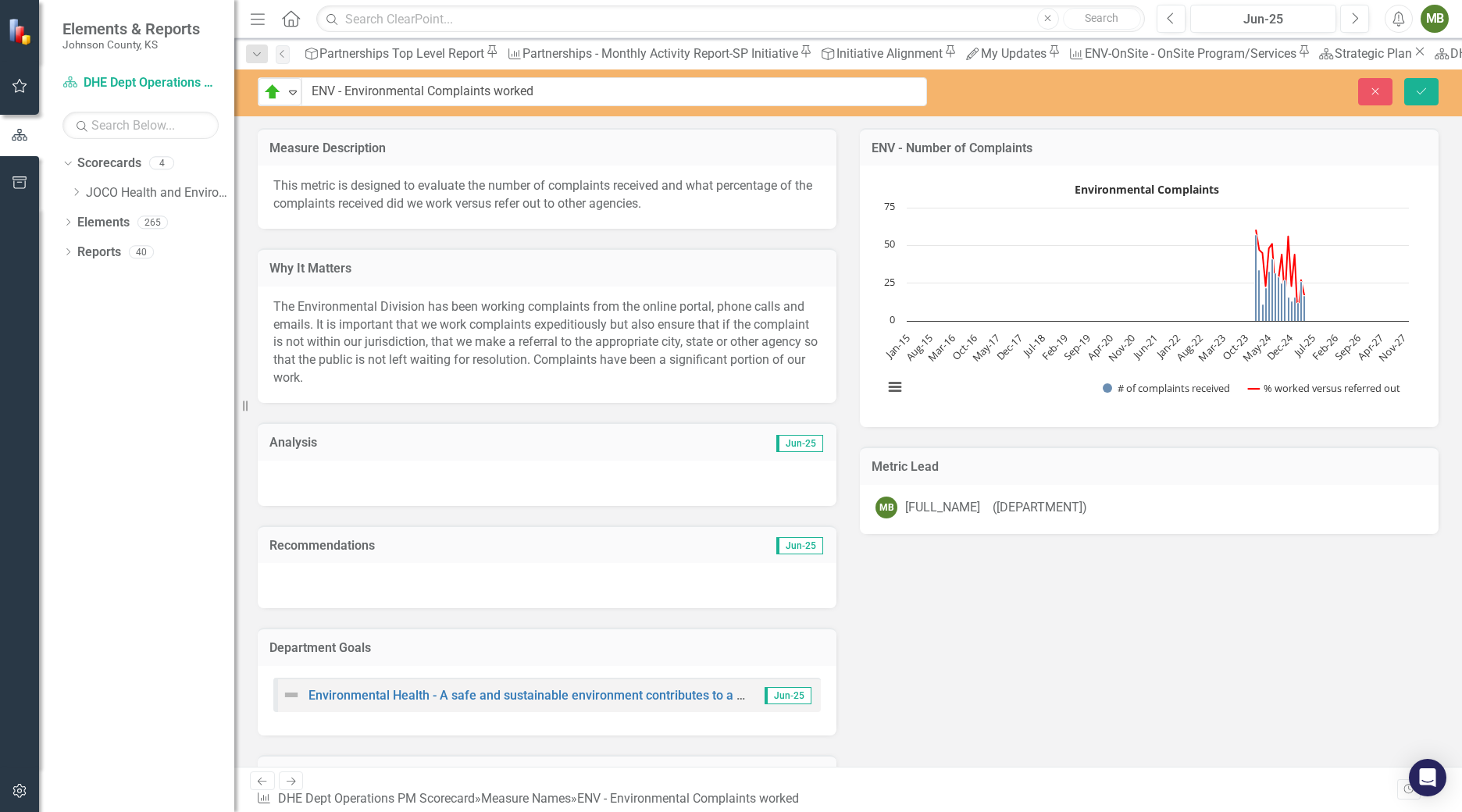 click on "Menu" 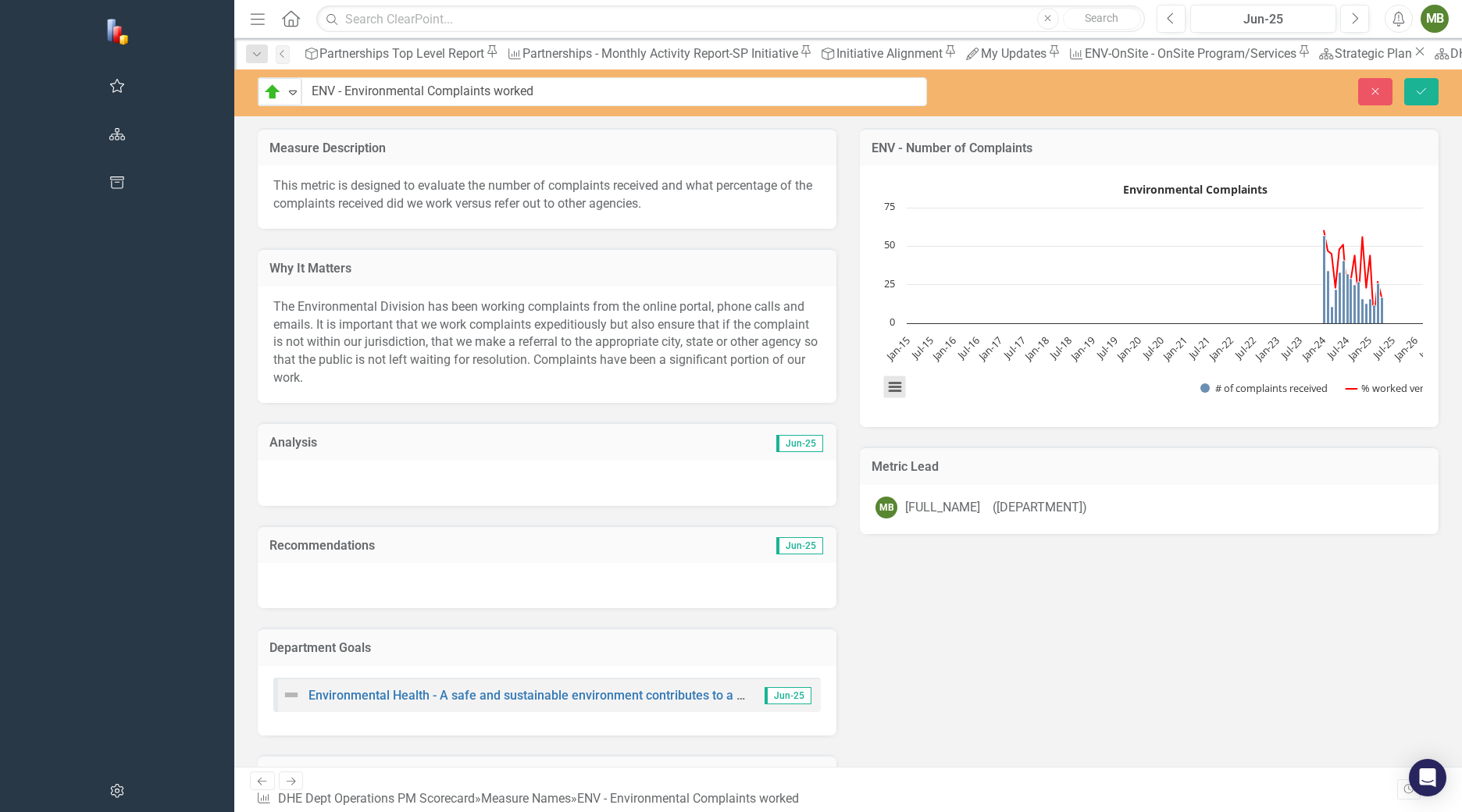click at bounding box center [895, 387] 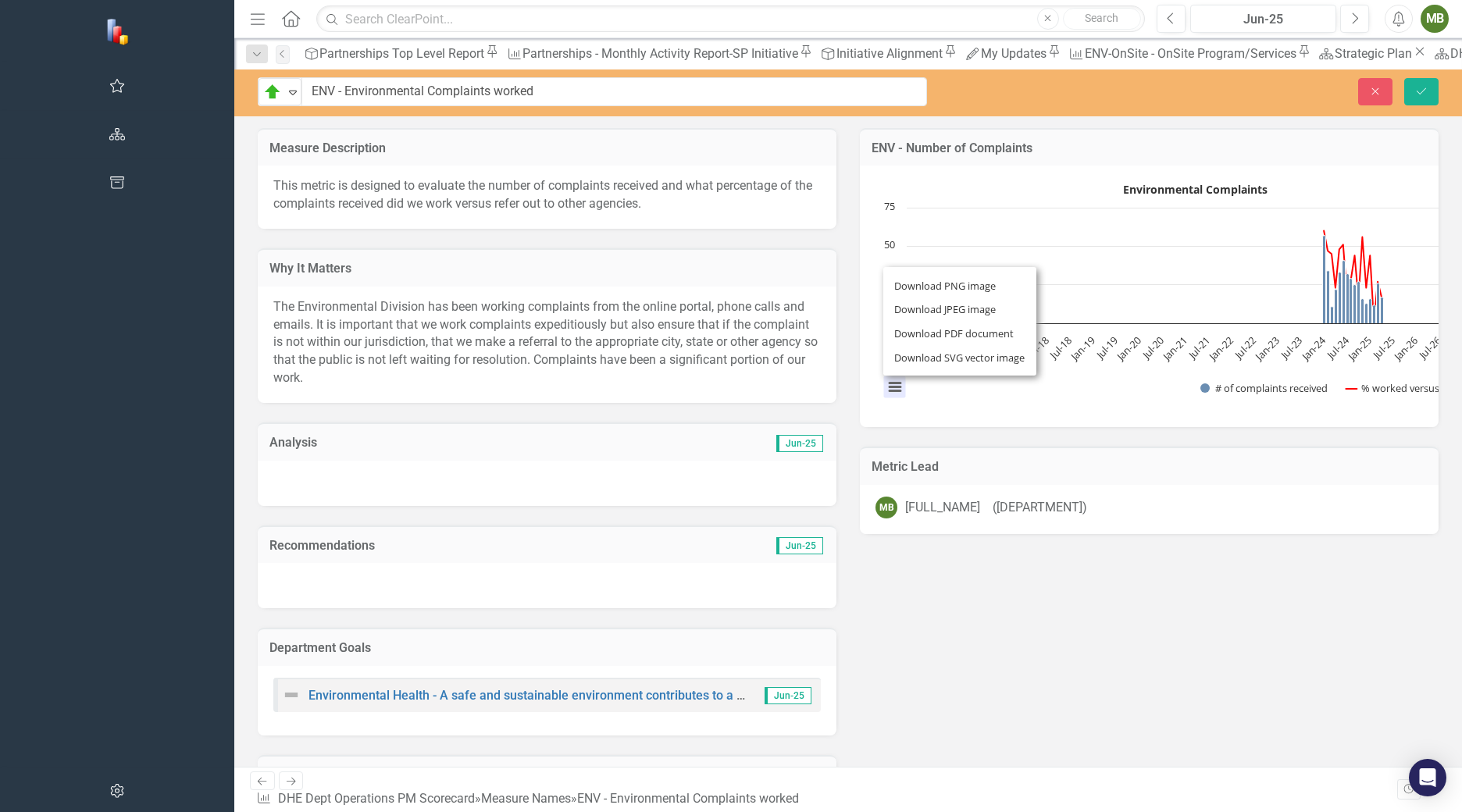 click on "Download PNG image Download JPEG image Download PDF document Download SVG vector image" at bounding box center [960, 321] 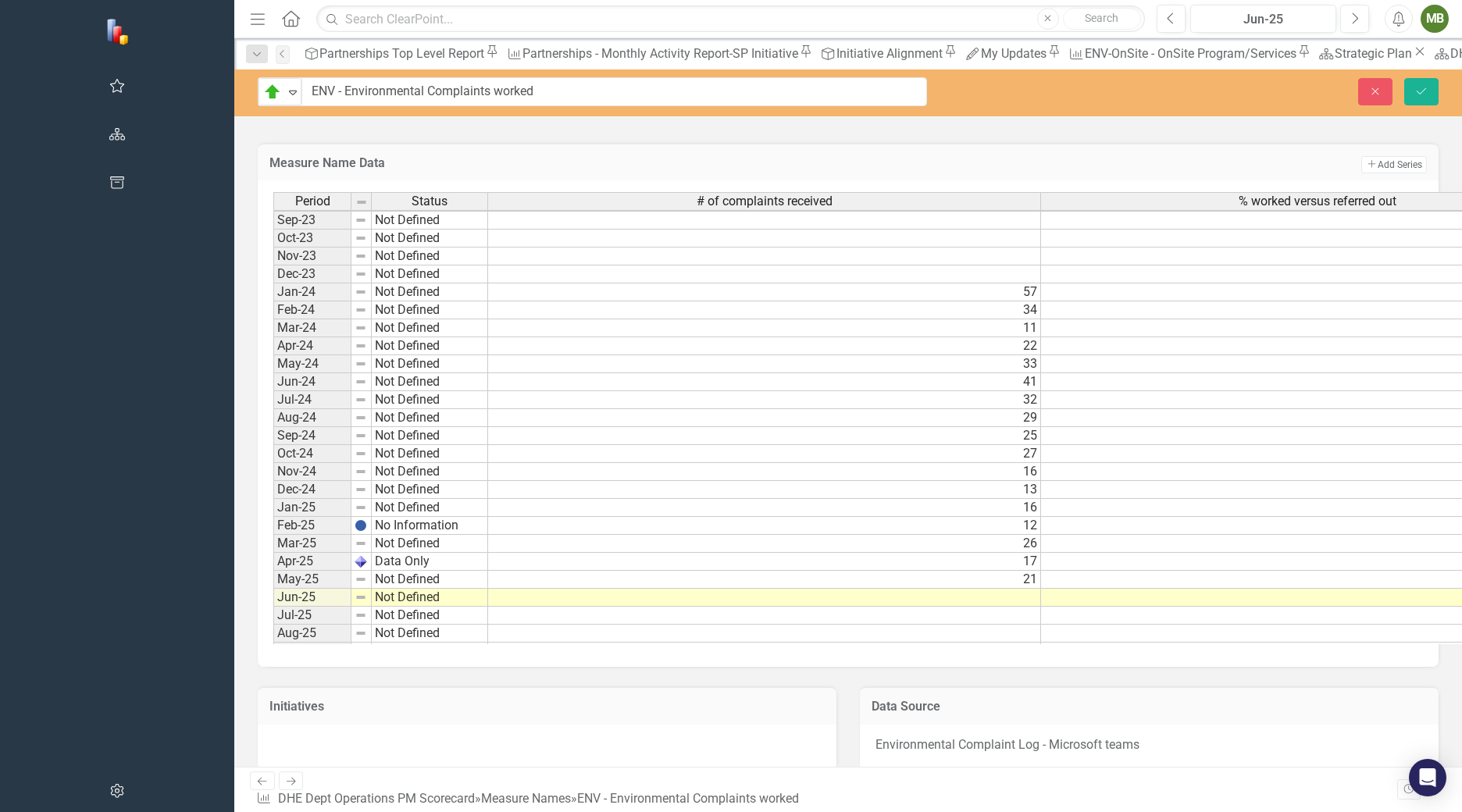 scroll, scrollTop: 1110, scrollLeft: 0, axis: vertical 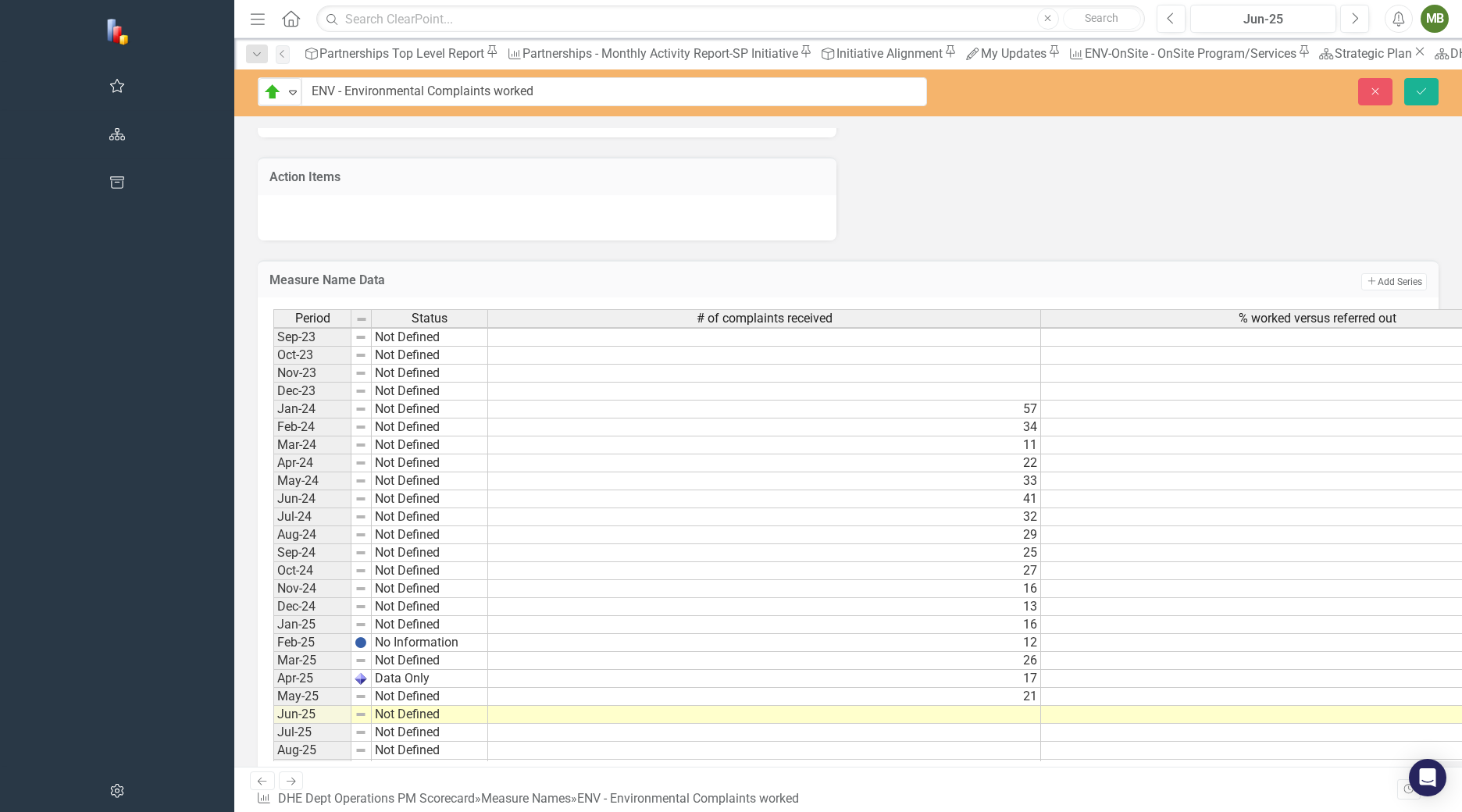 click on "% worked versus referred out" at bounding box center [1318, 319] 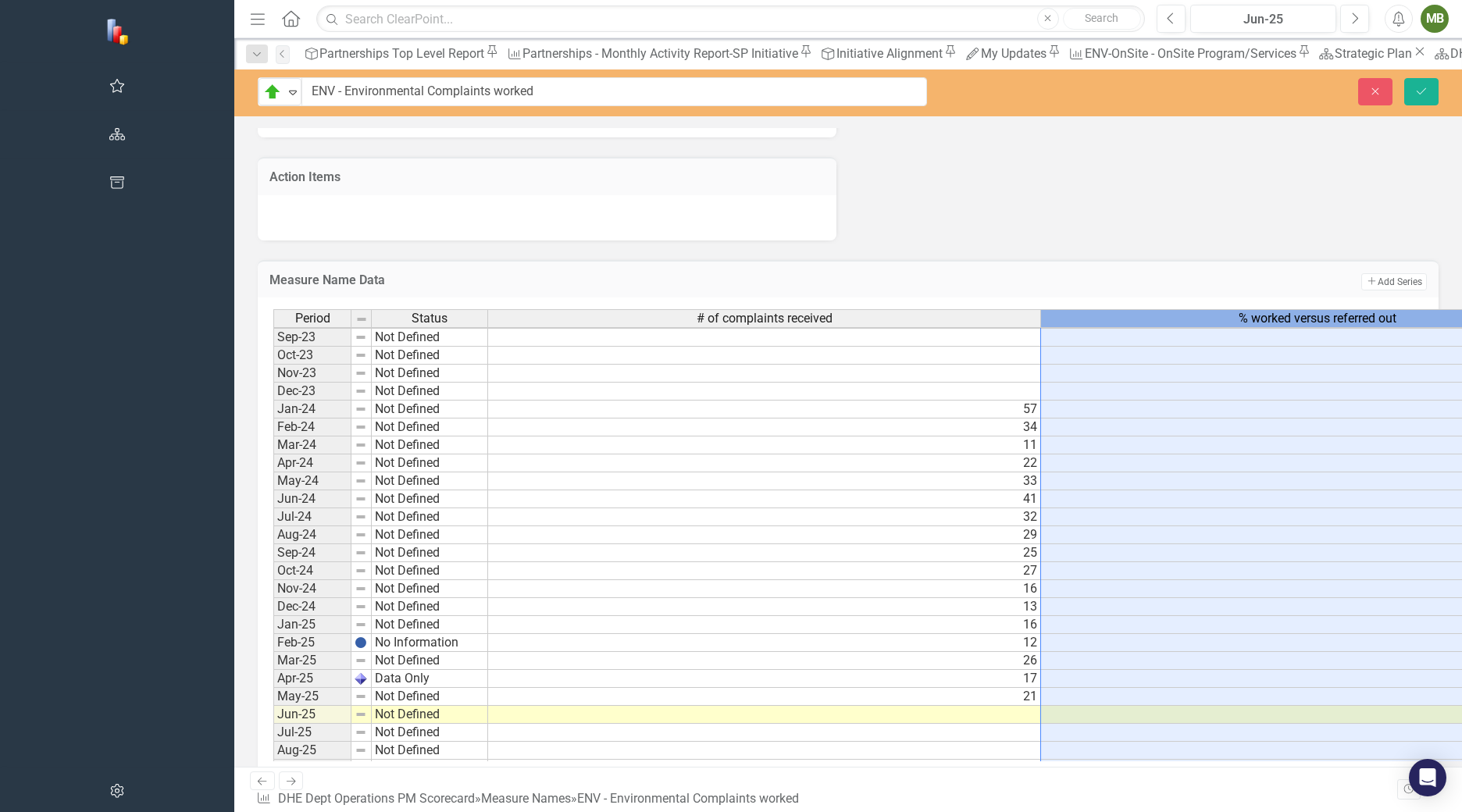 click on "% worked versus referred out" at bounding box center (1318, 319) 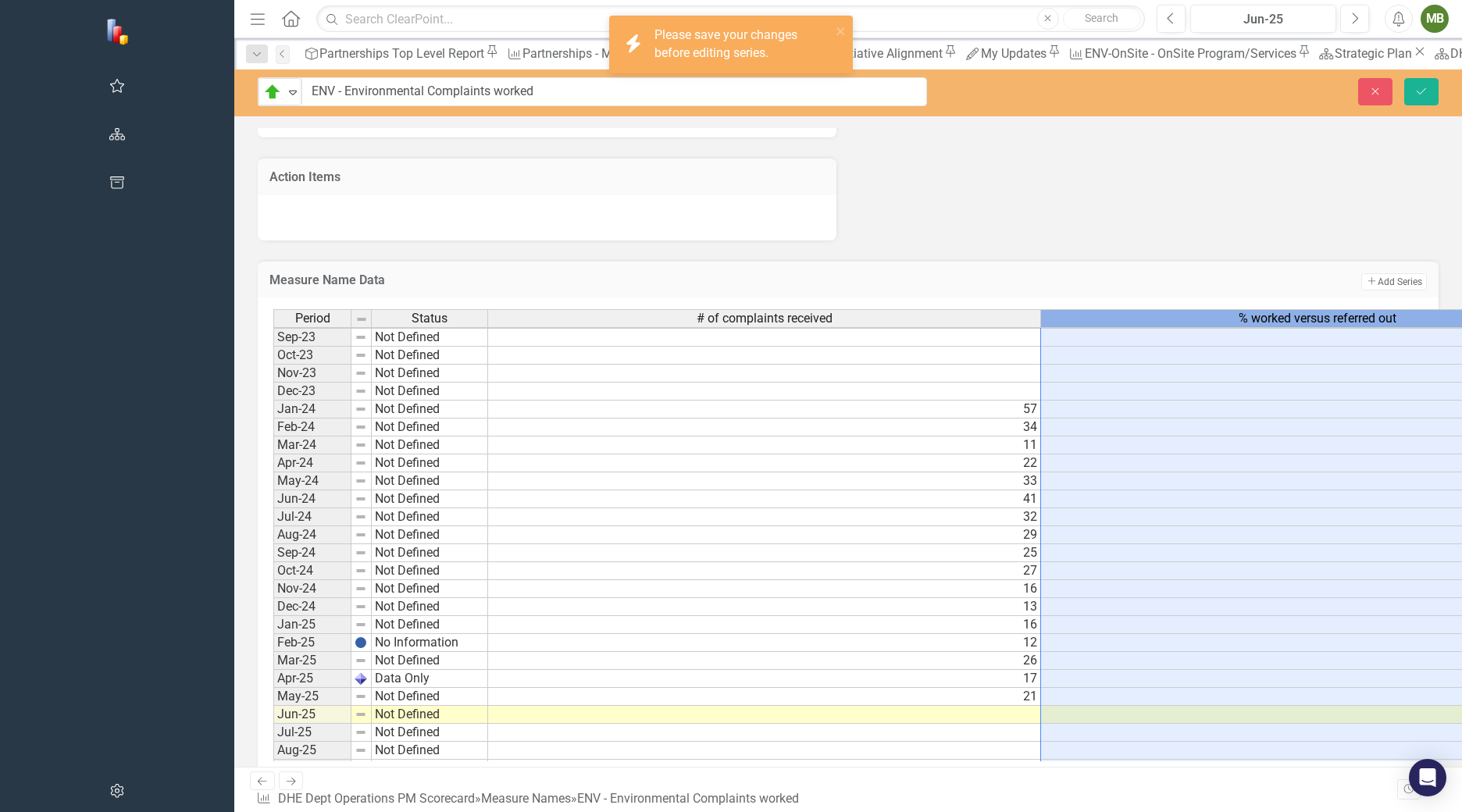 click on "% worked versus referred out" at bounding box center (1318, 319) 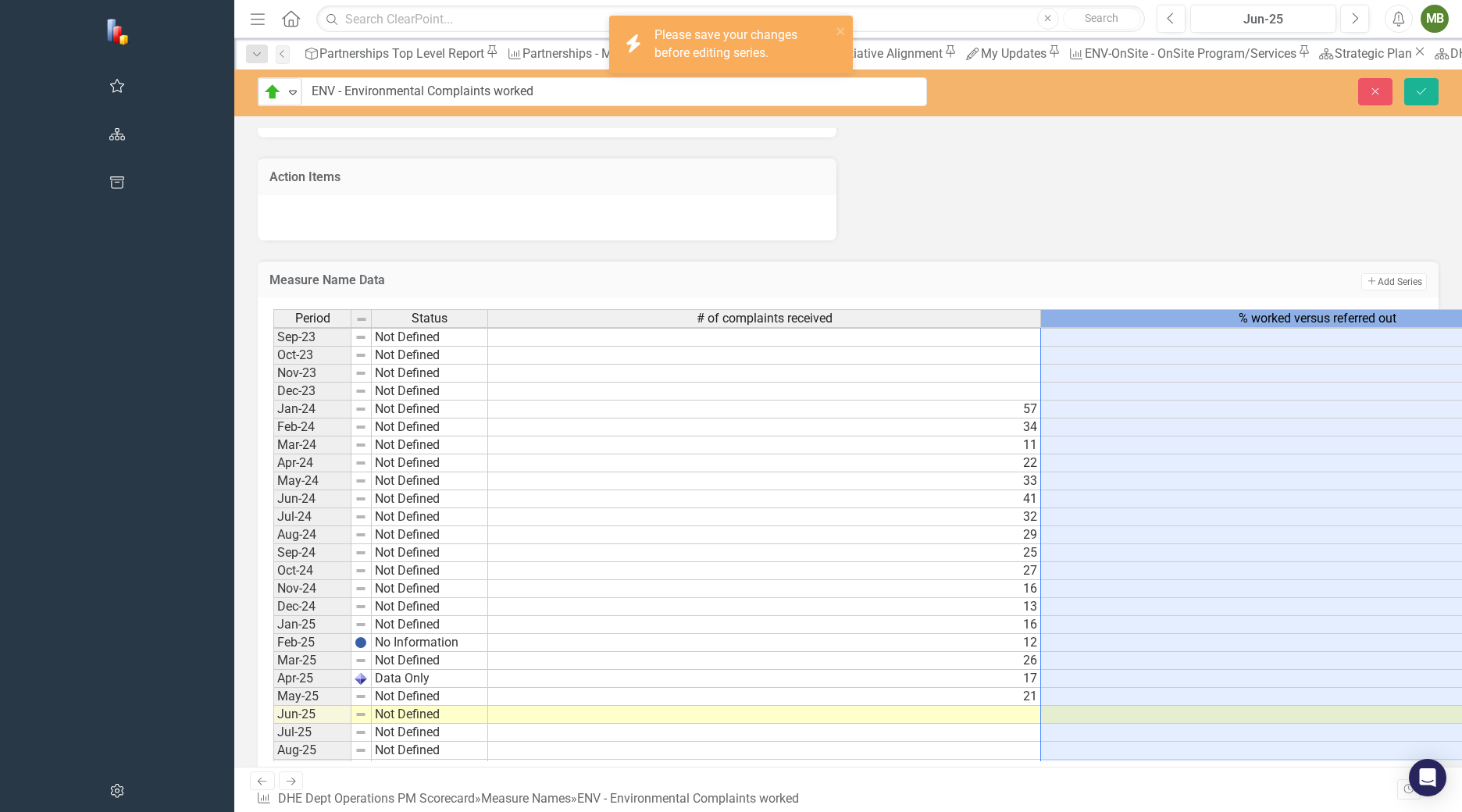 click on "% worked versus referred out" at bounding box center (1318, 319) 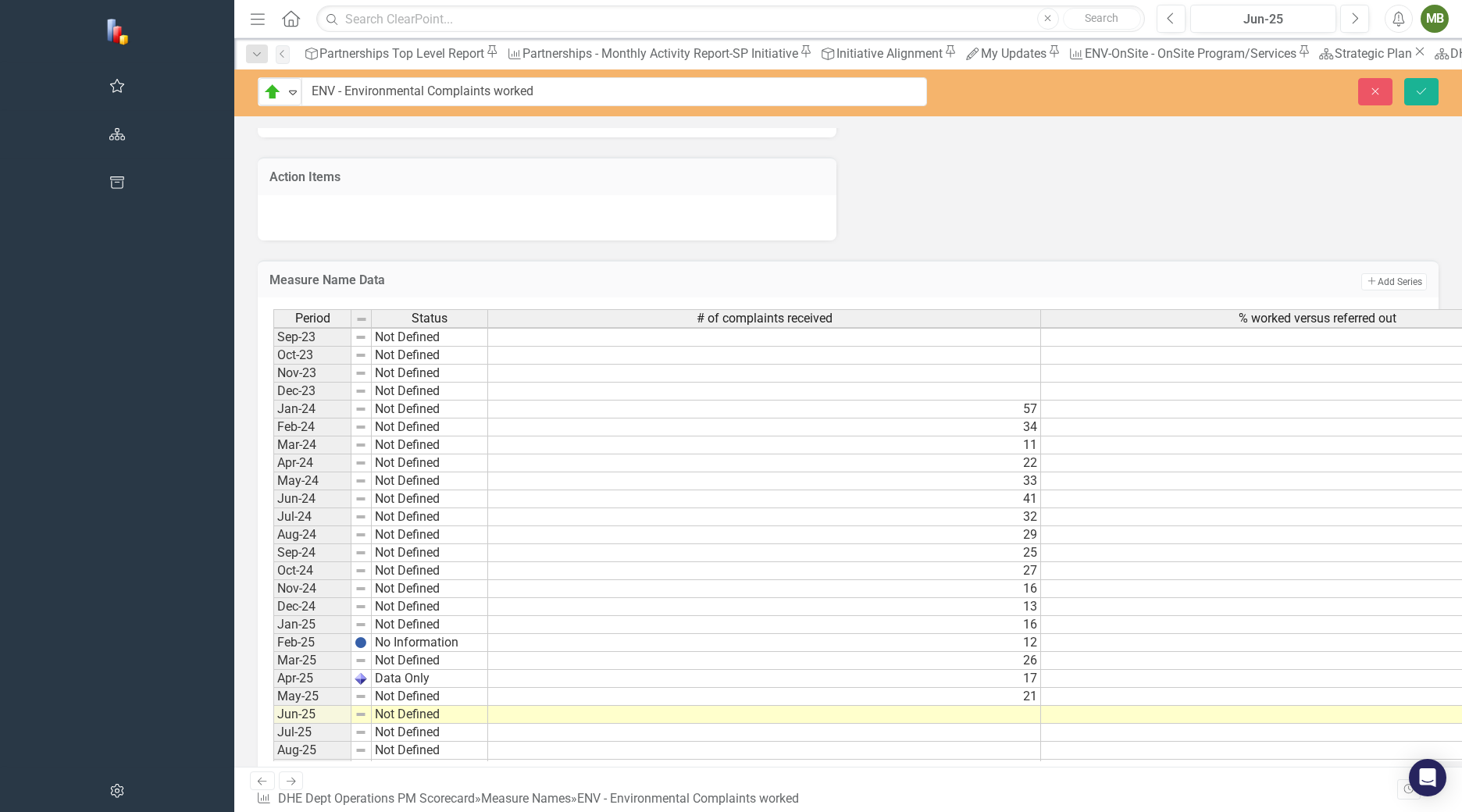 click on "Measure Name Data" at bounding box center (638, 280) 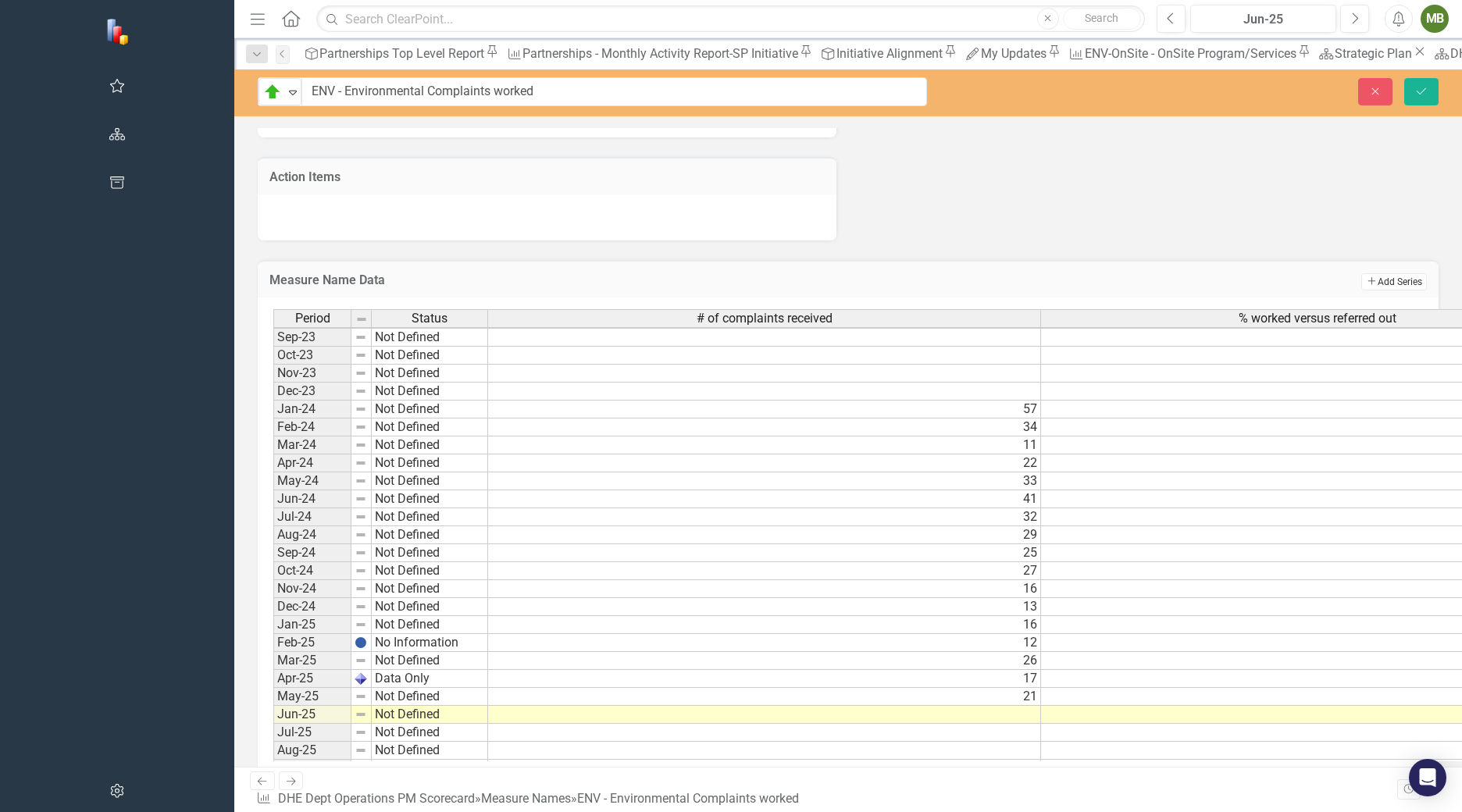click on "Add  Add Series" at bounding box center [1394, 282] 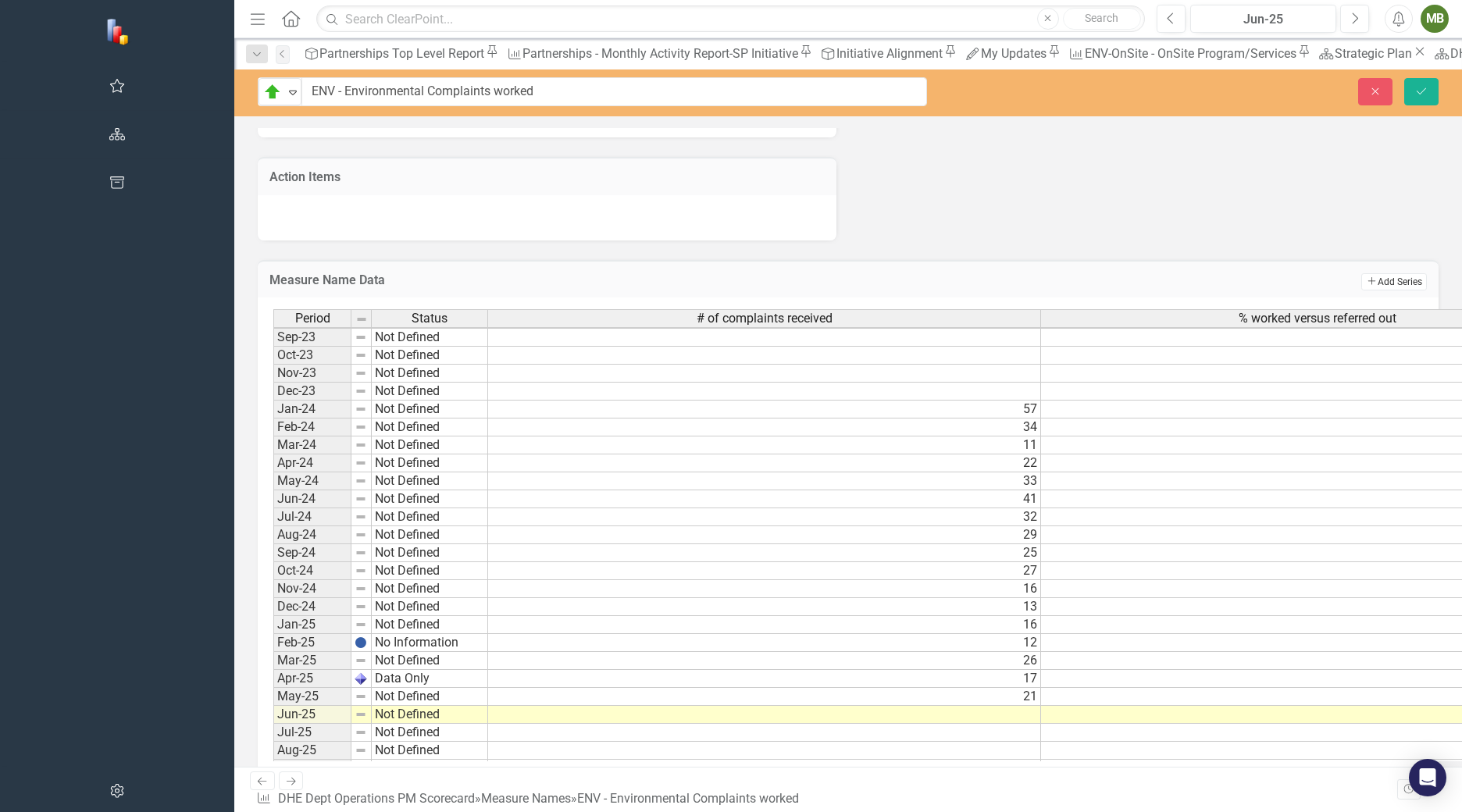 click on "Add  Add Series" at bounding box center (1394, 282) 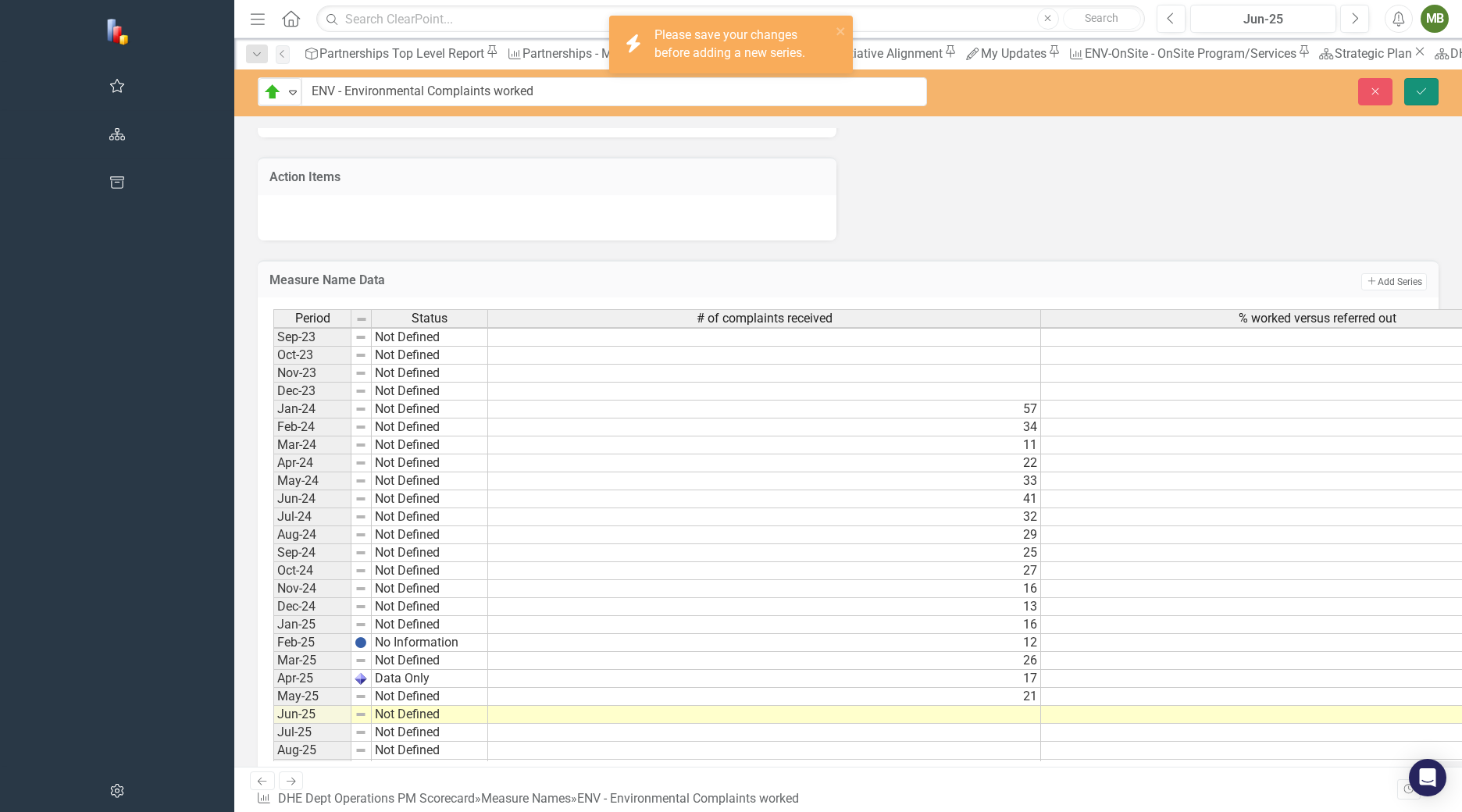 click on "Save" at bounding box center [1421, 91] 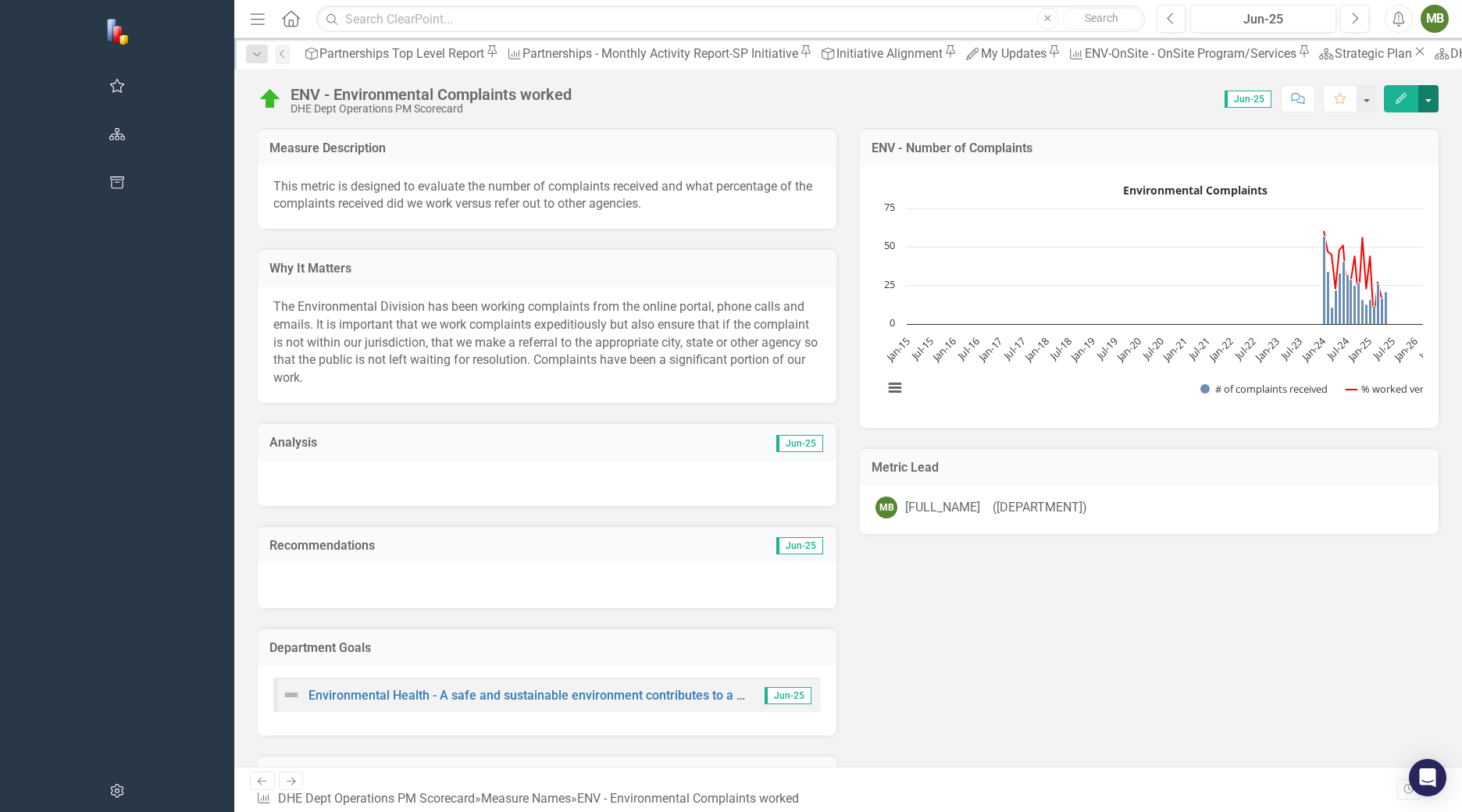 click at bounding box center [1428, 98] 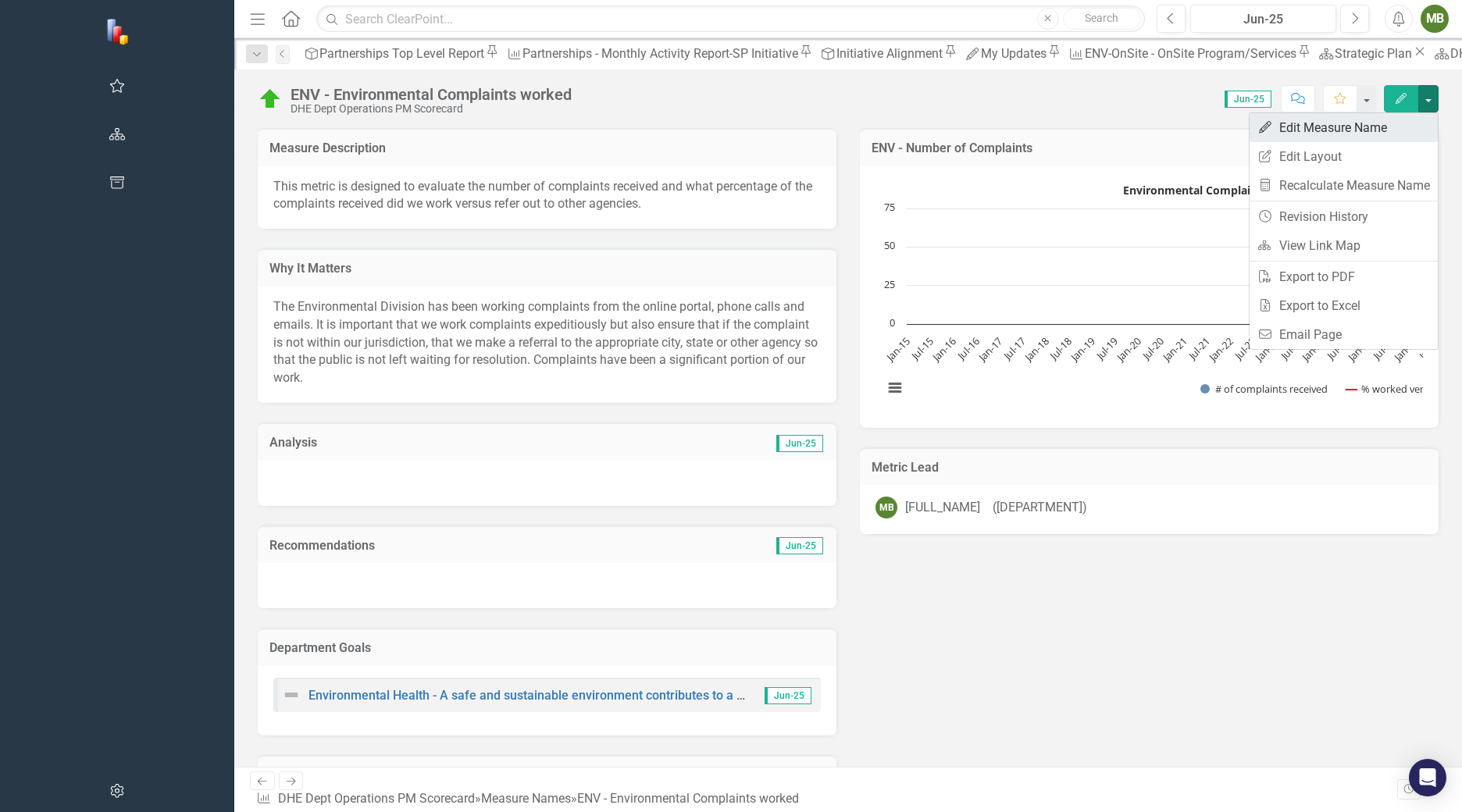 click on "Edit Edit Measure Name" at bounding box center [1343, 127] 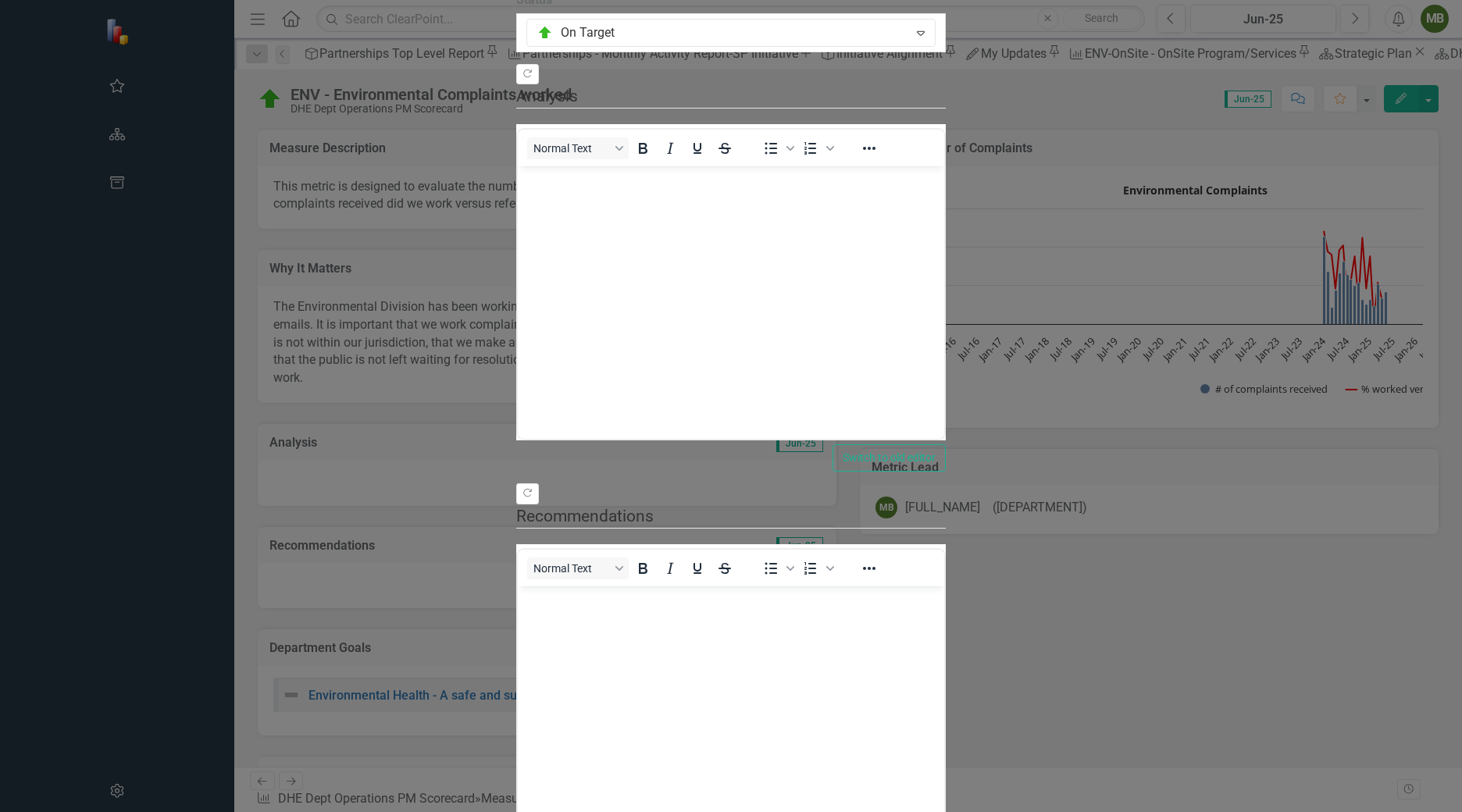 scroll, scrollTop: 0, scrollLeft: 0, axis: both 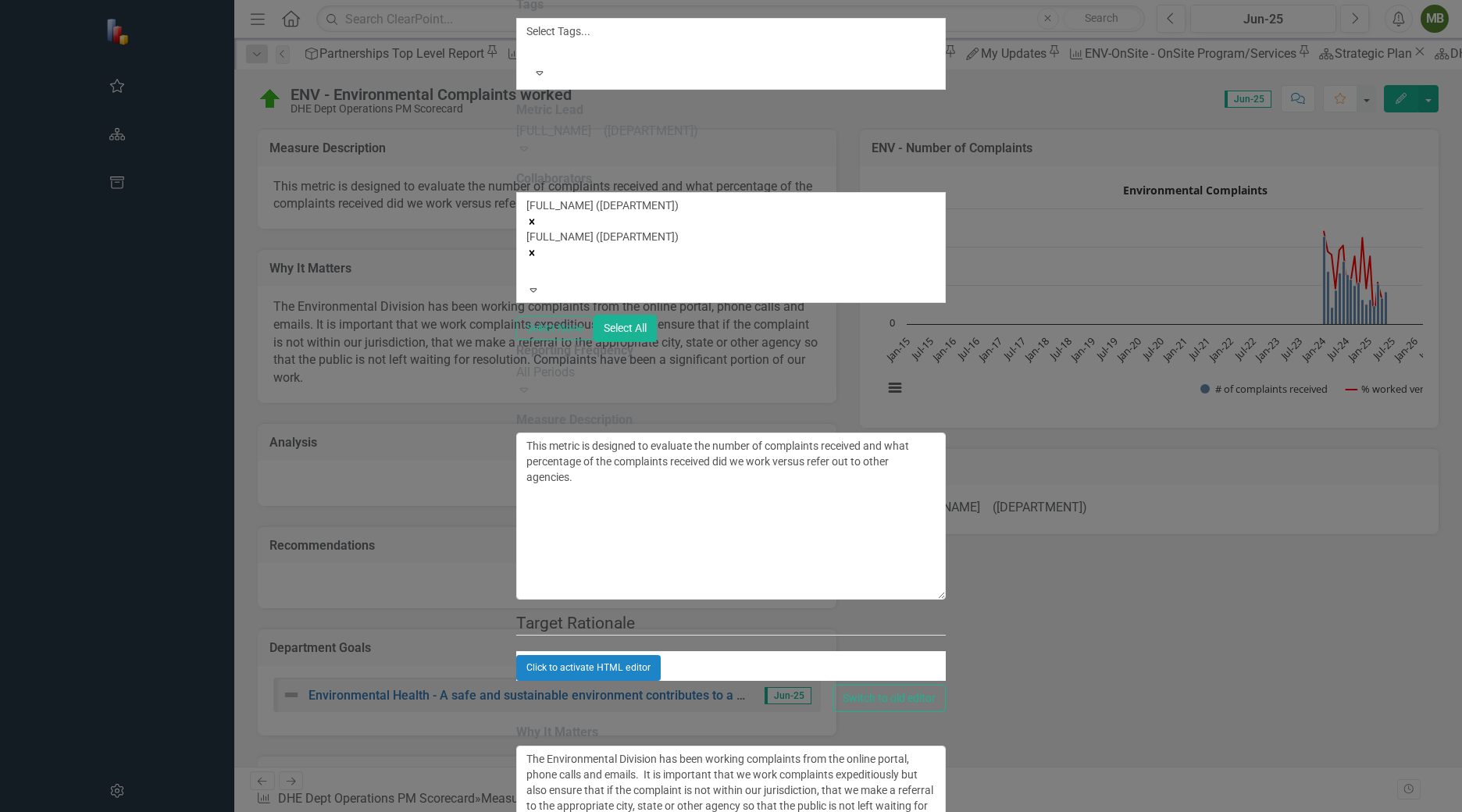 click on "Update  Data" at bounding box center (686, -1075) 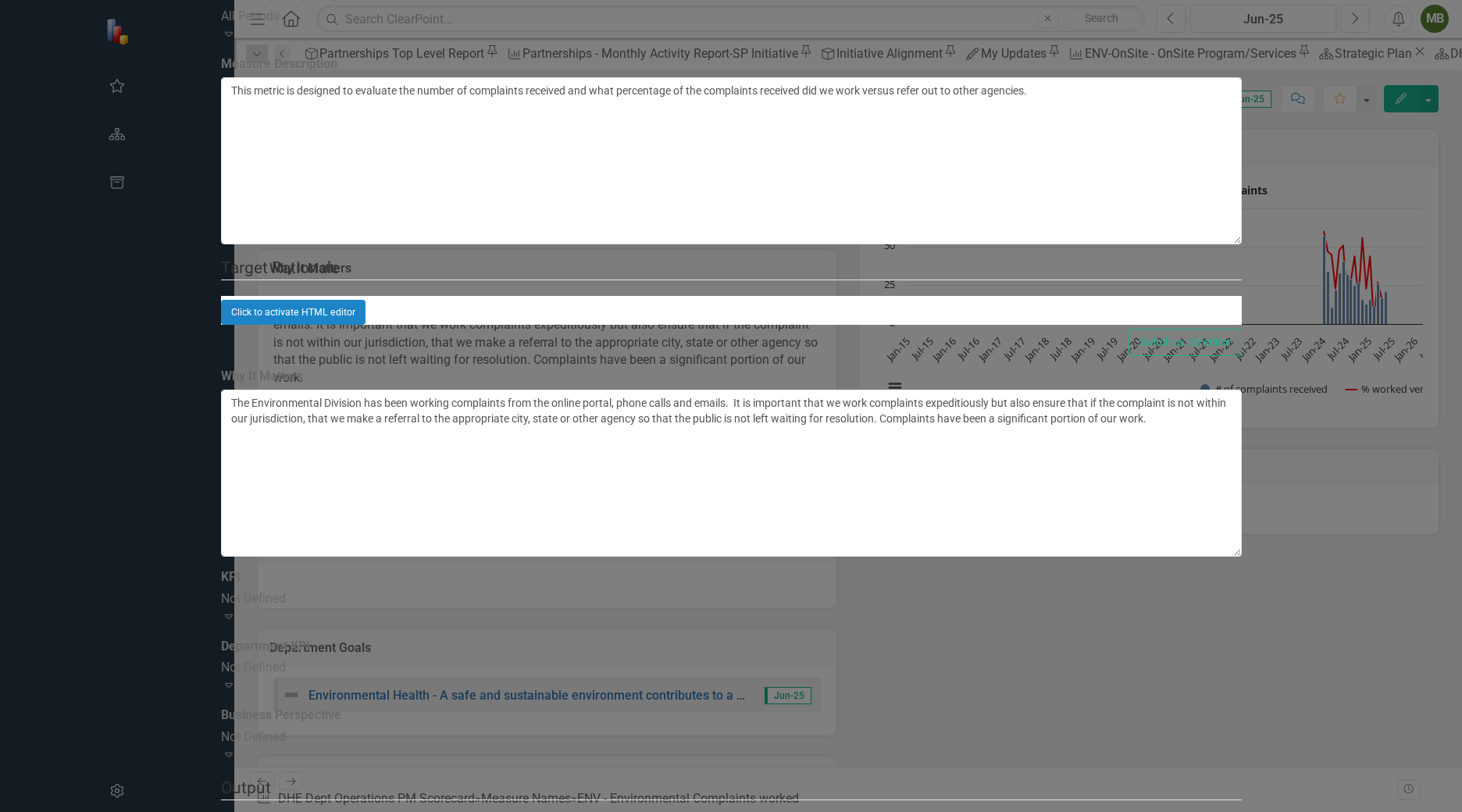 click on "Series" at bounding box center (444, -1431) 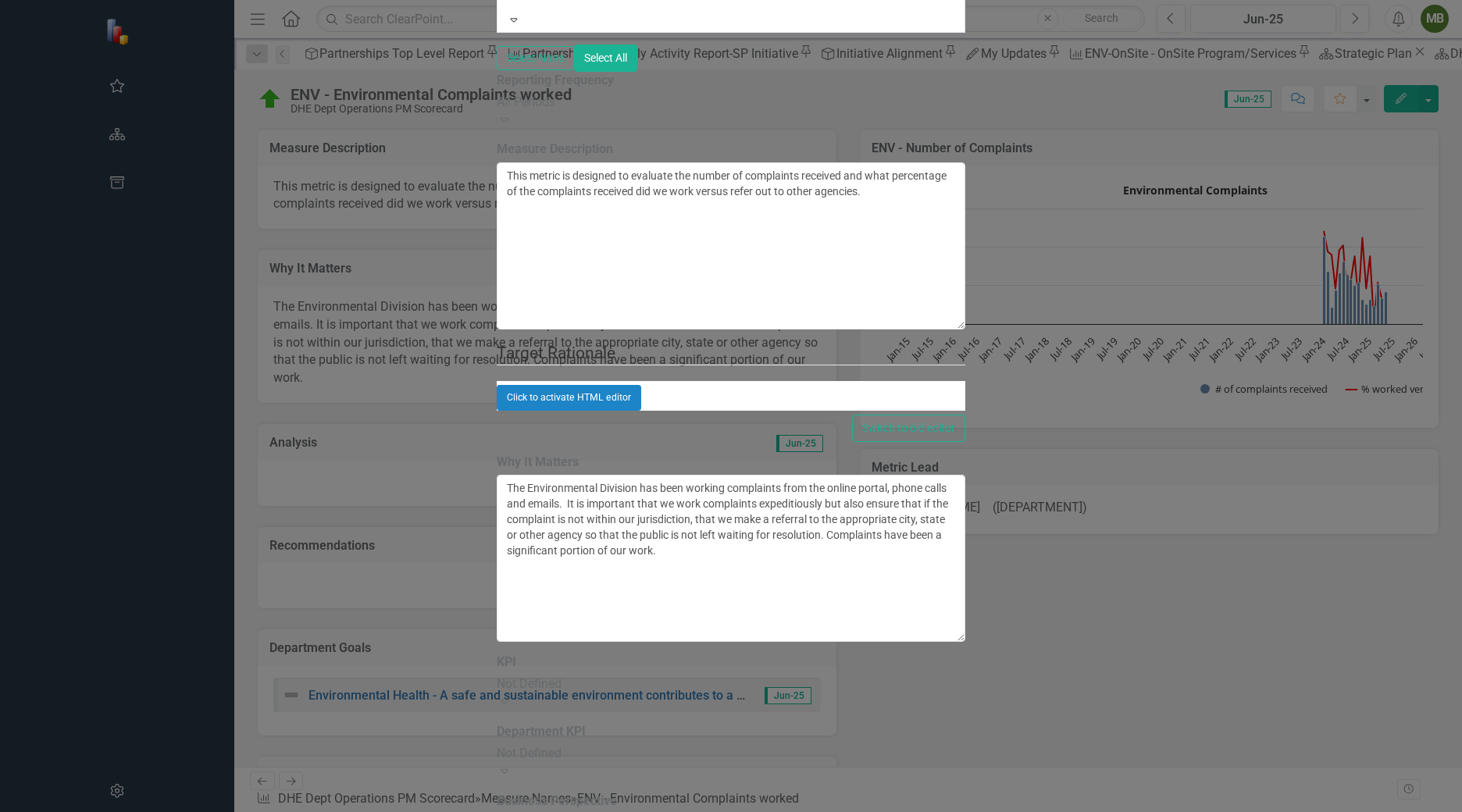 click on "Drag" 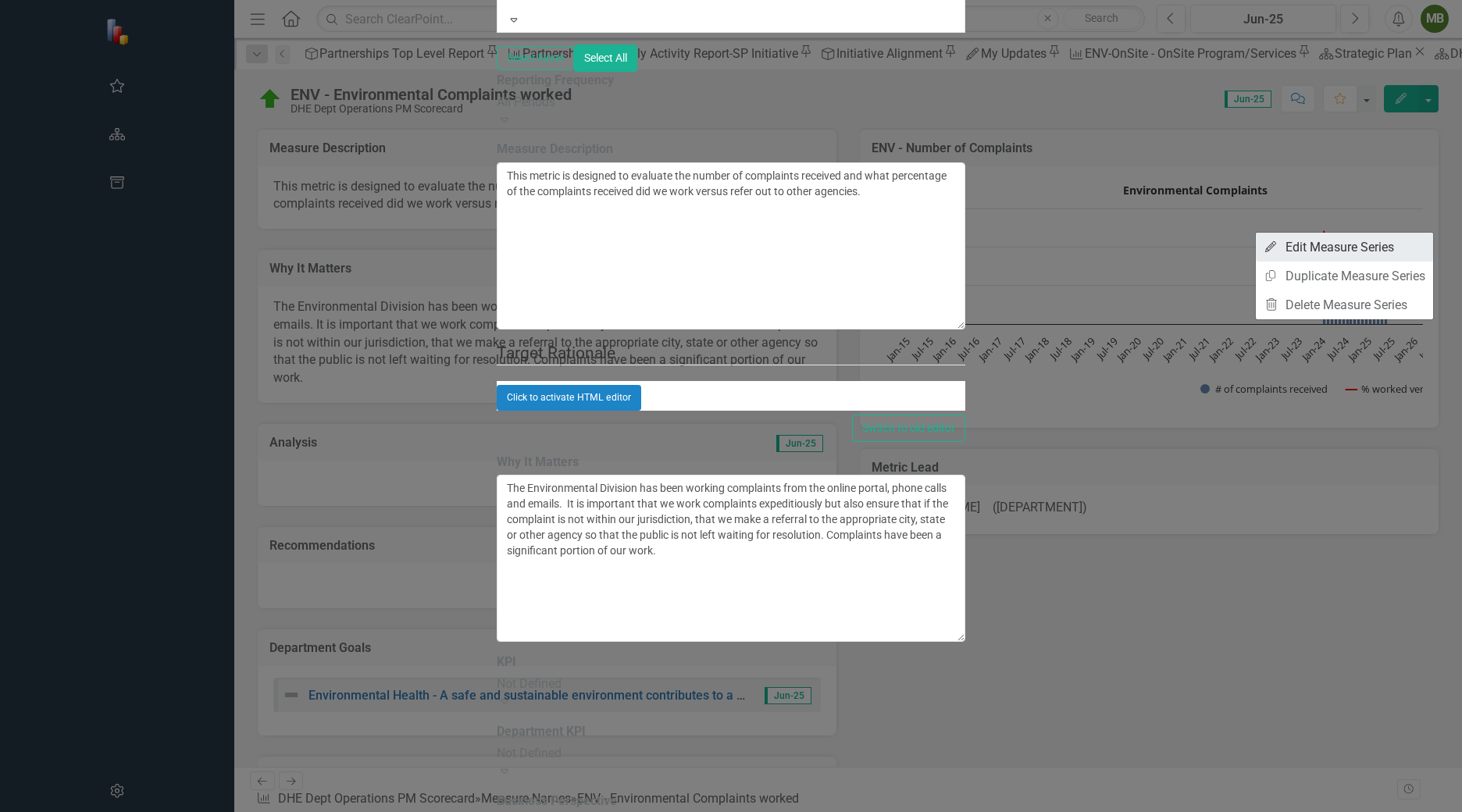 click on "Edit Edit Measure Series" at bounding box center [1344, 247] 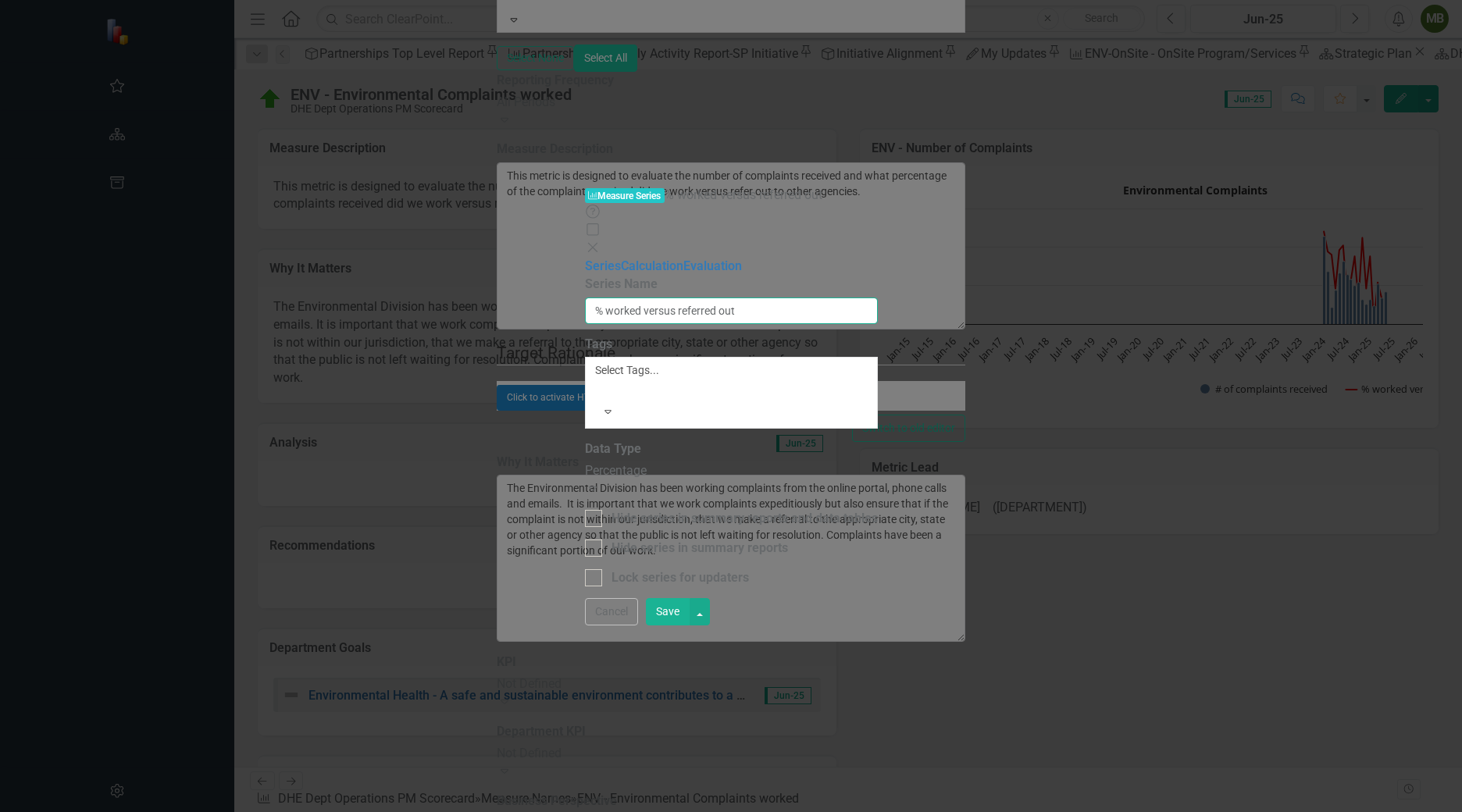 drag, startPoint x: 562, startPoint y: 87, endPoint x: 547, endPoint y: 90, distance: 15.297059 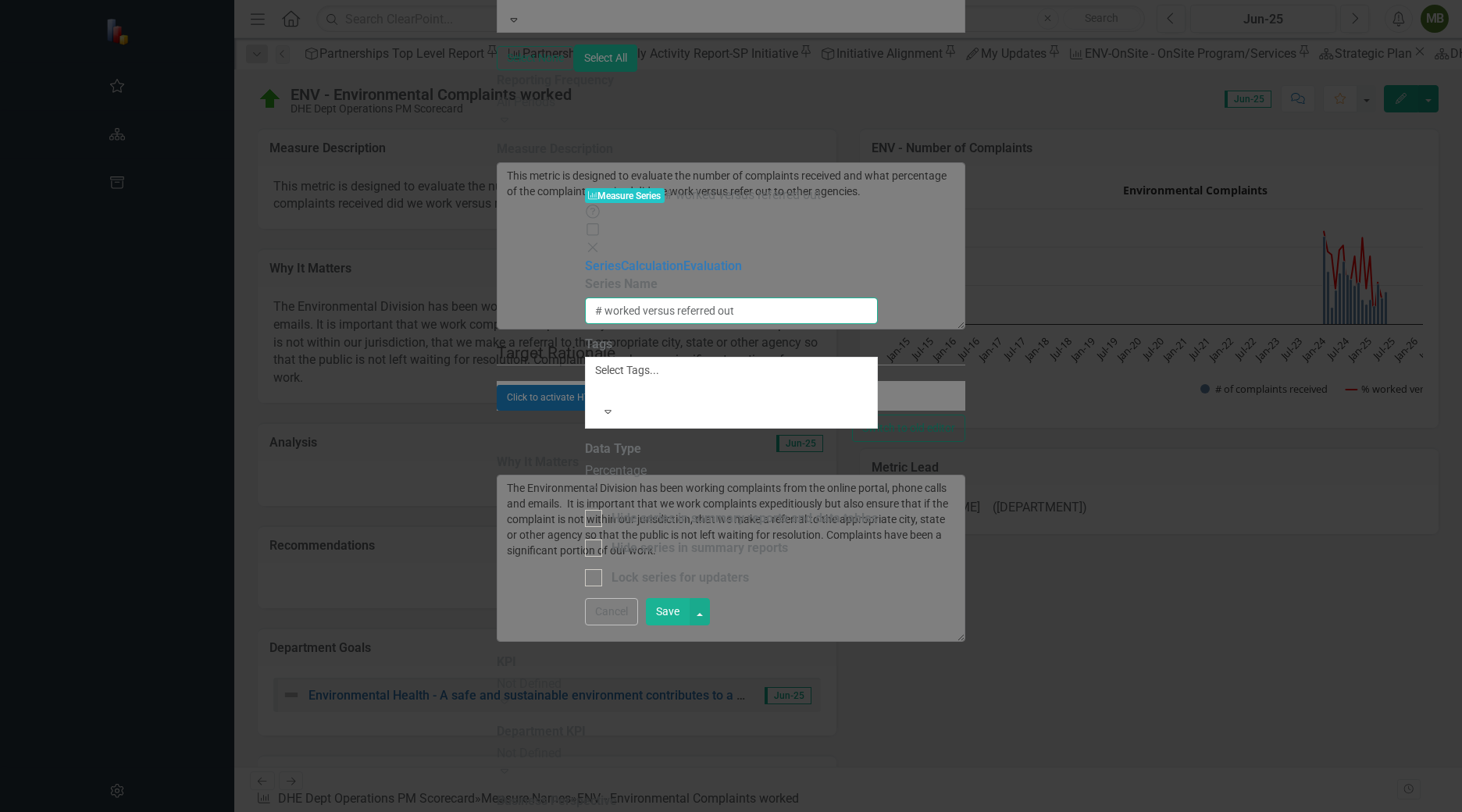 drag, startPoint x: 729, startPoint y: 90, endPoint x: 564, endPoint y: 92, distance: 165.01212 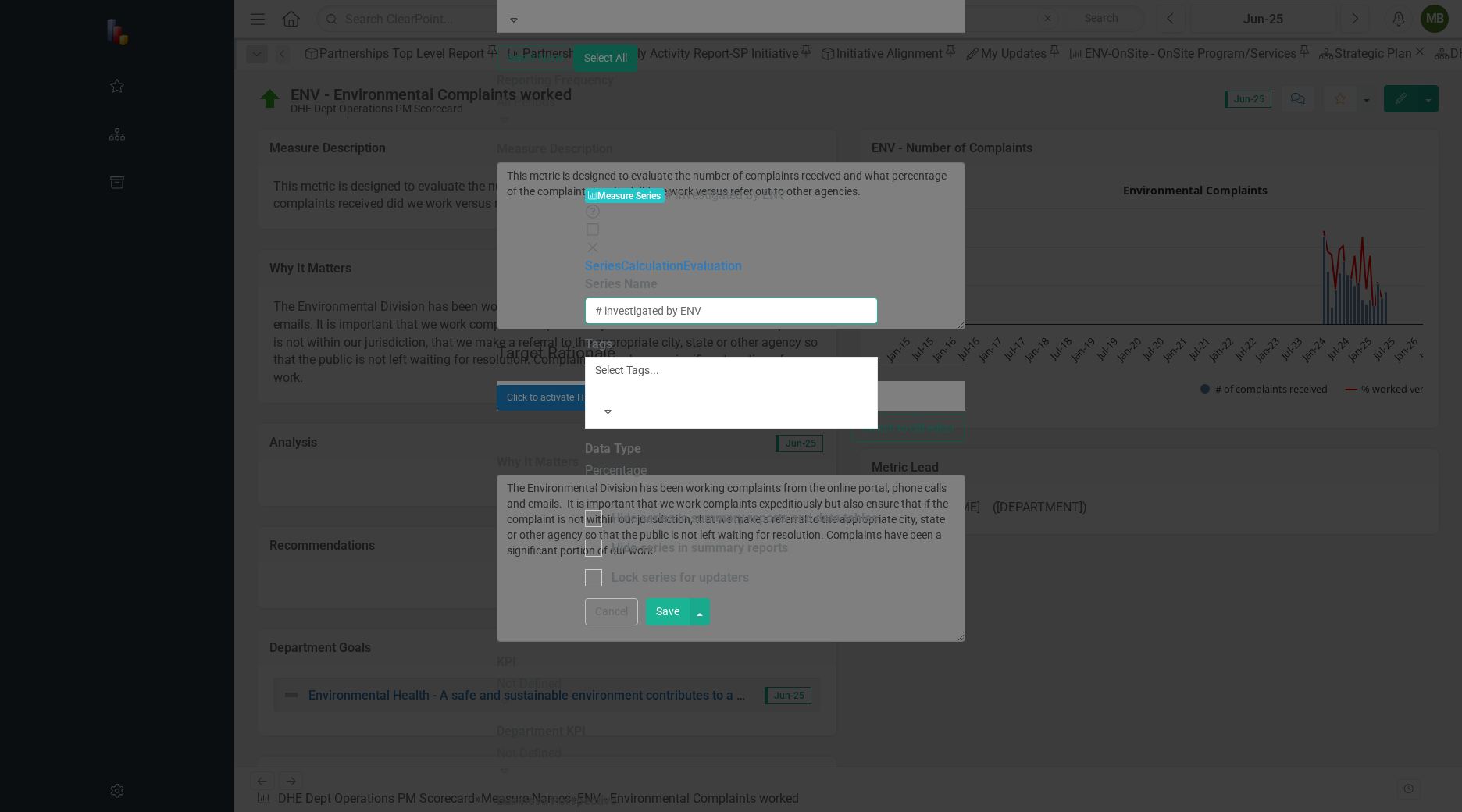 type on "# investigated by ENV" 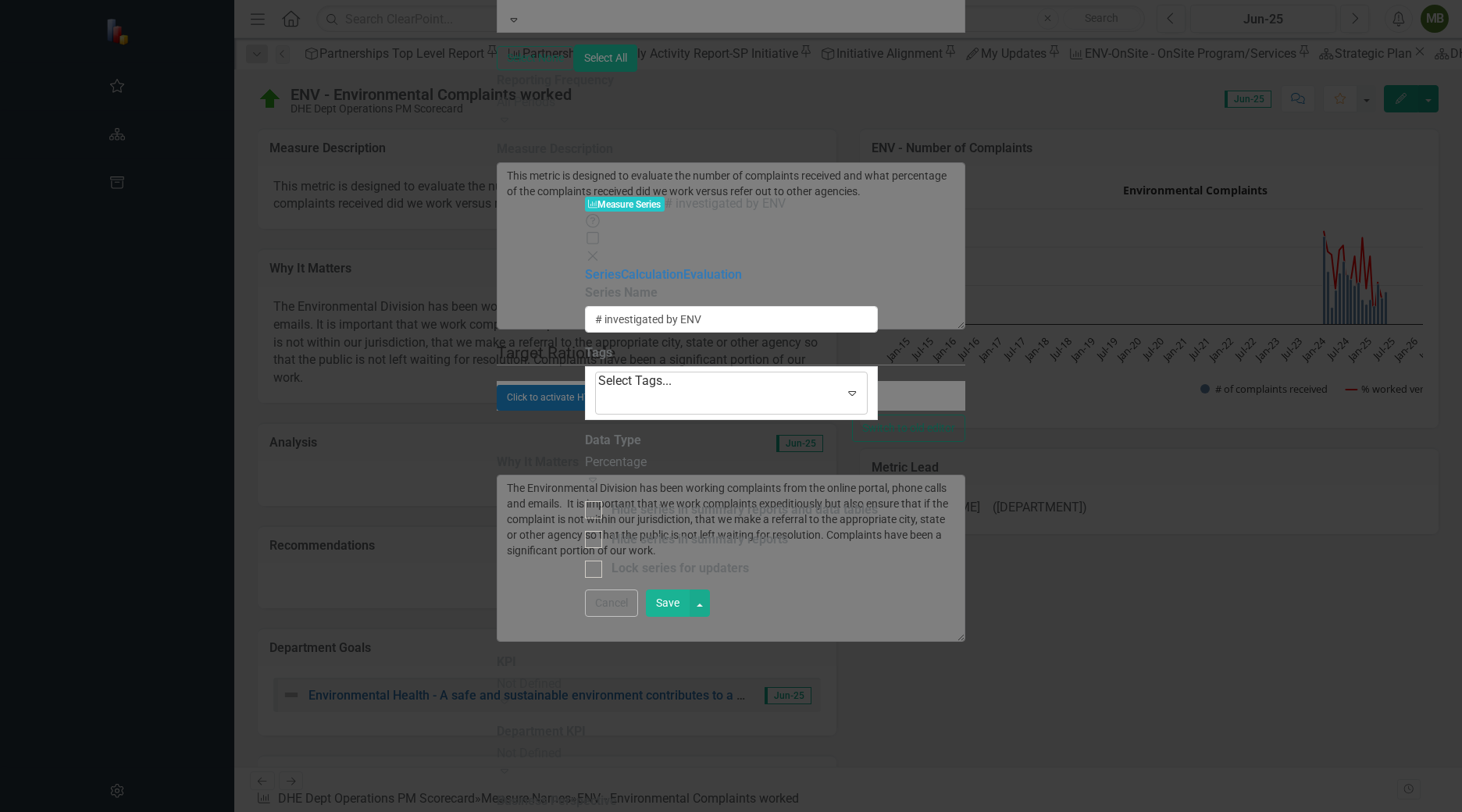 click at bounding box center (601, 401) 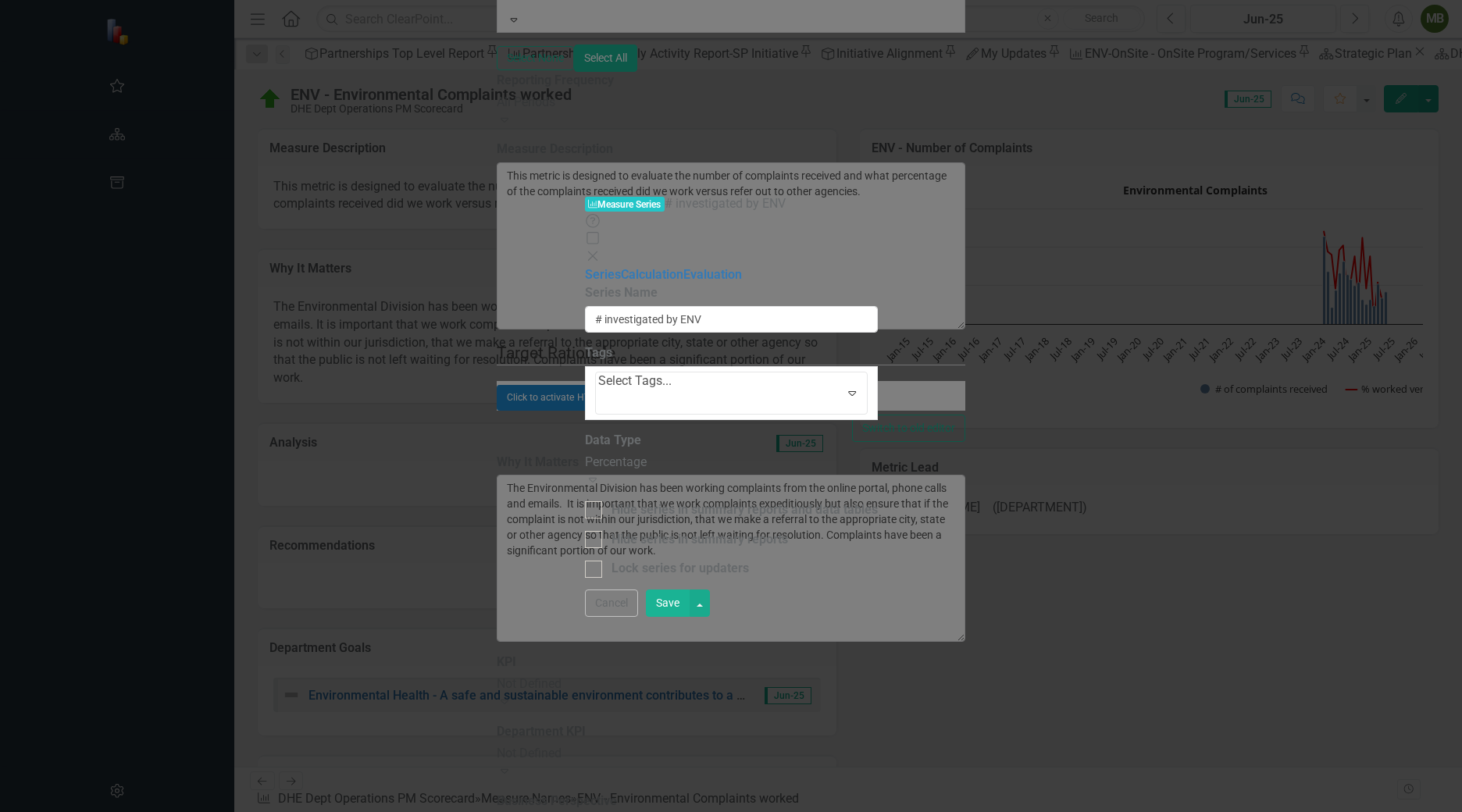 click on "Save" at bounding box center (668, 603) 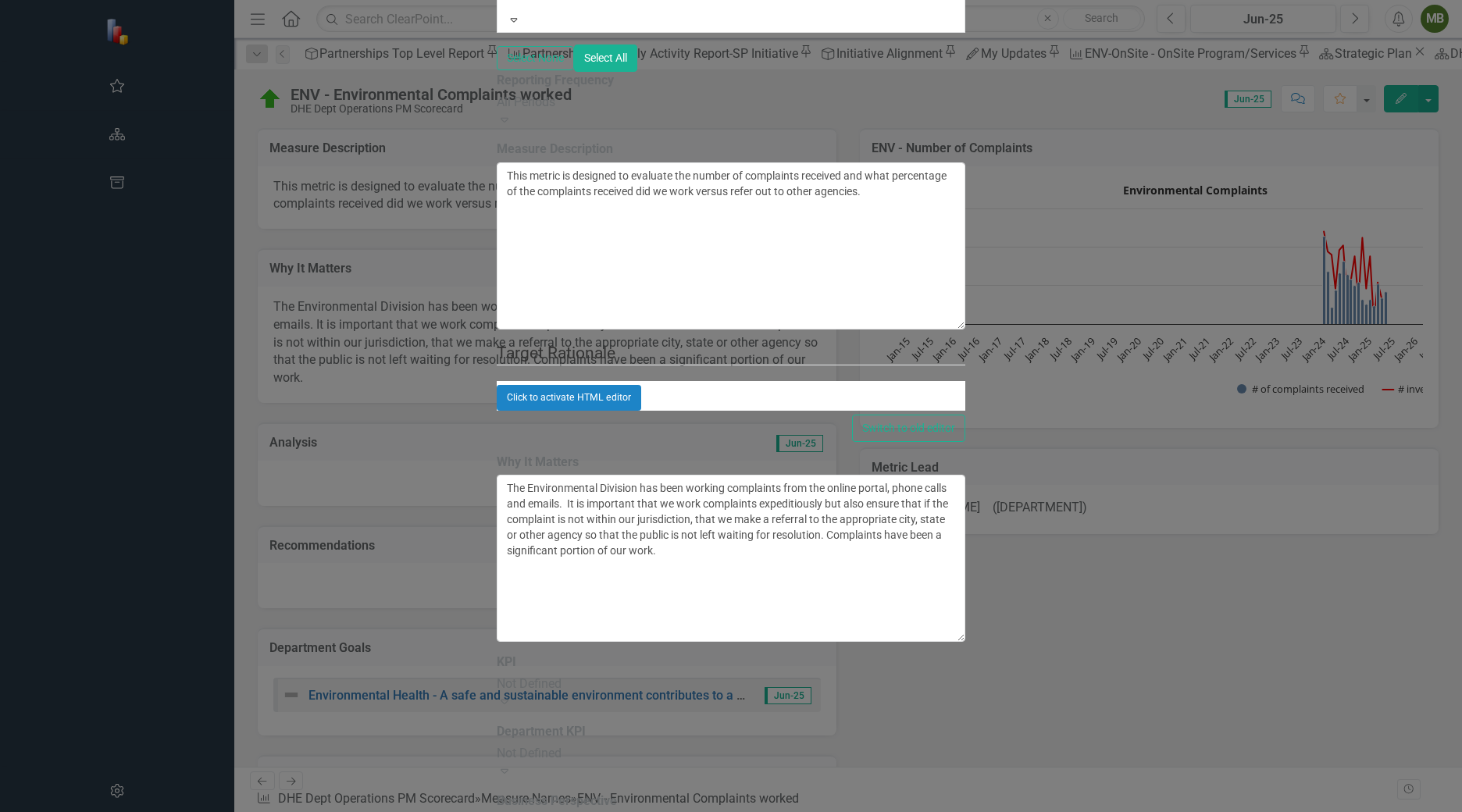 click on "Close" 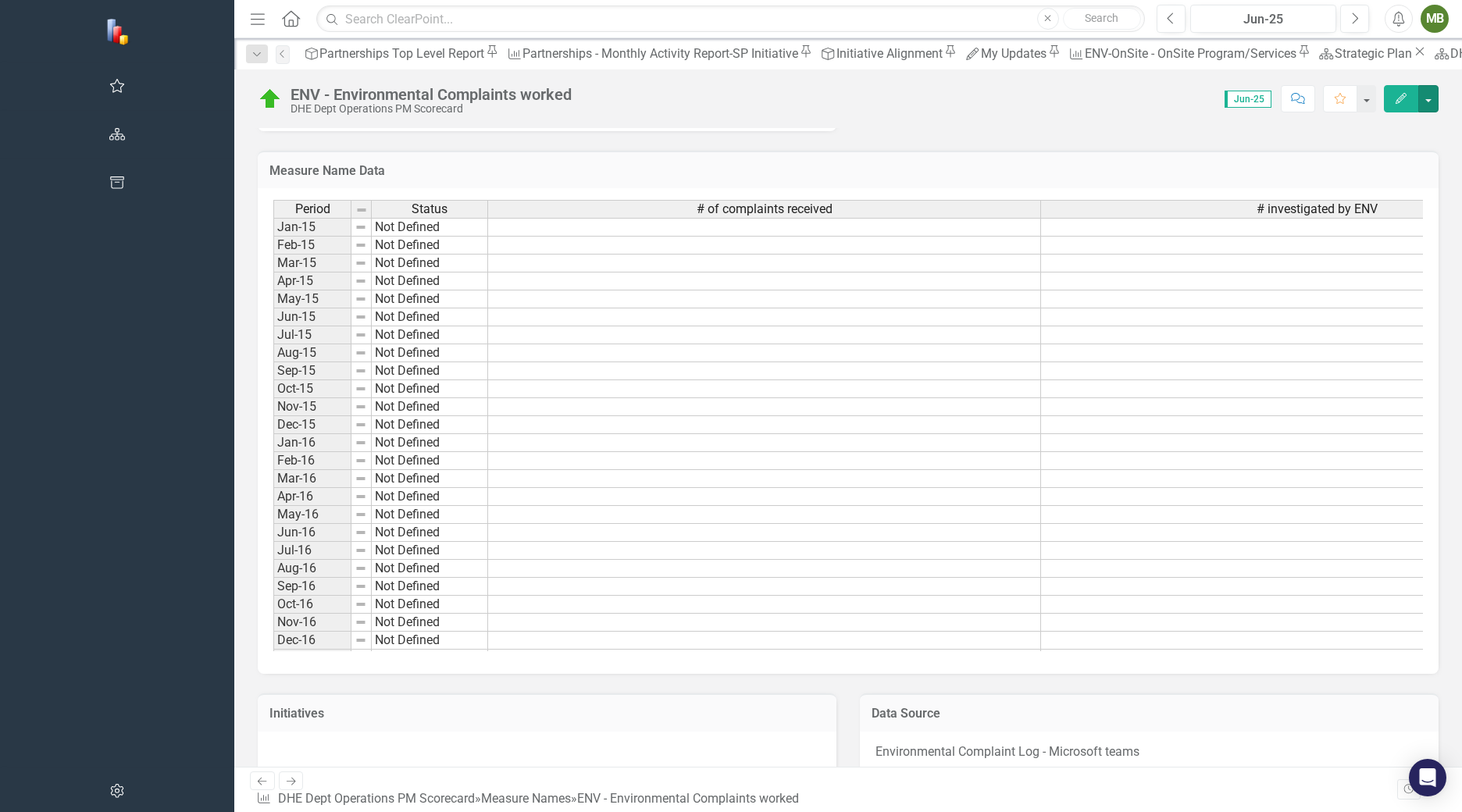 scroll, scrollTop: 896, scrollLeft: 0, axis: vertical 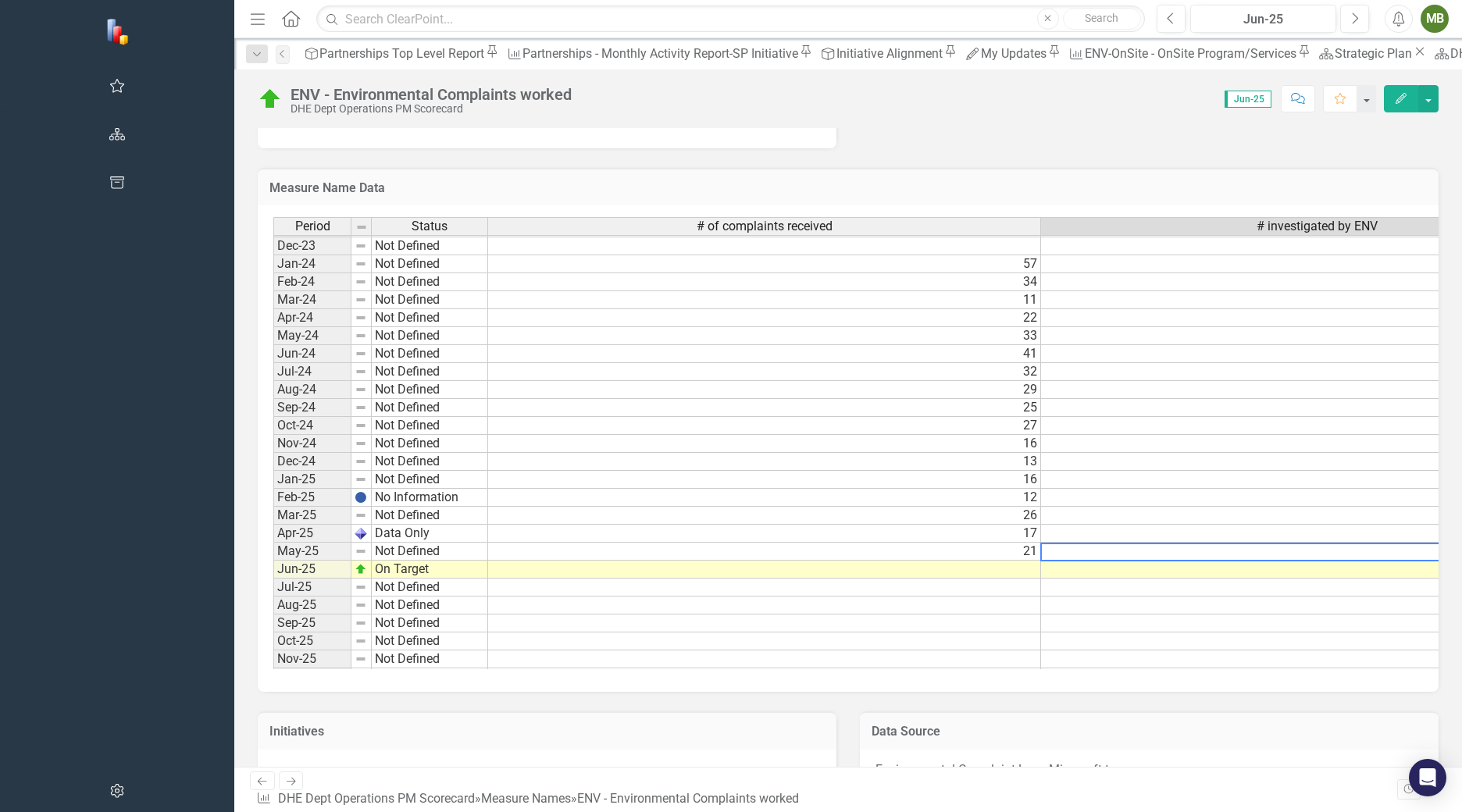 click on "11.00%" at bounding box center [1318, 551] 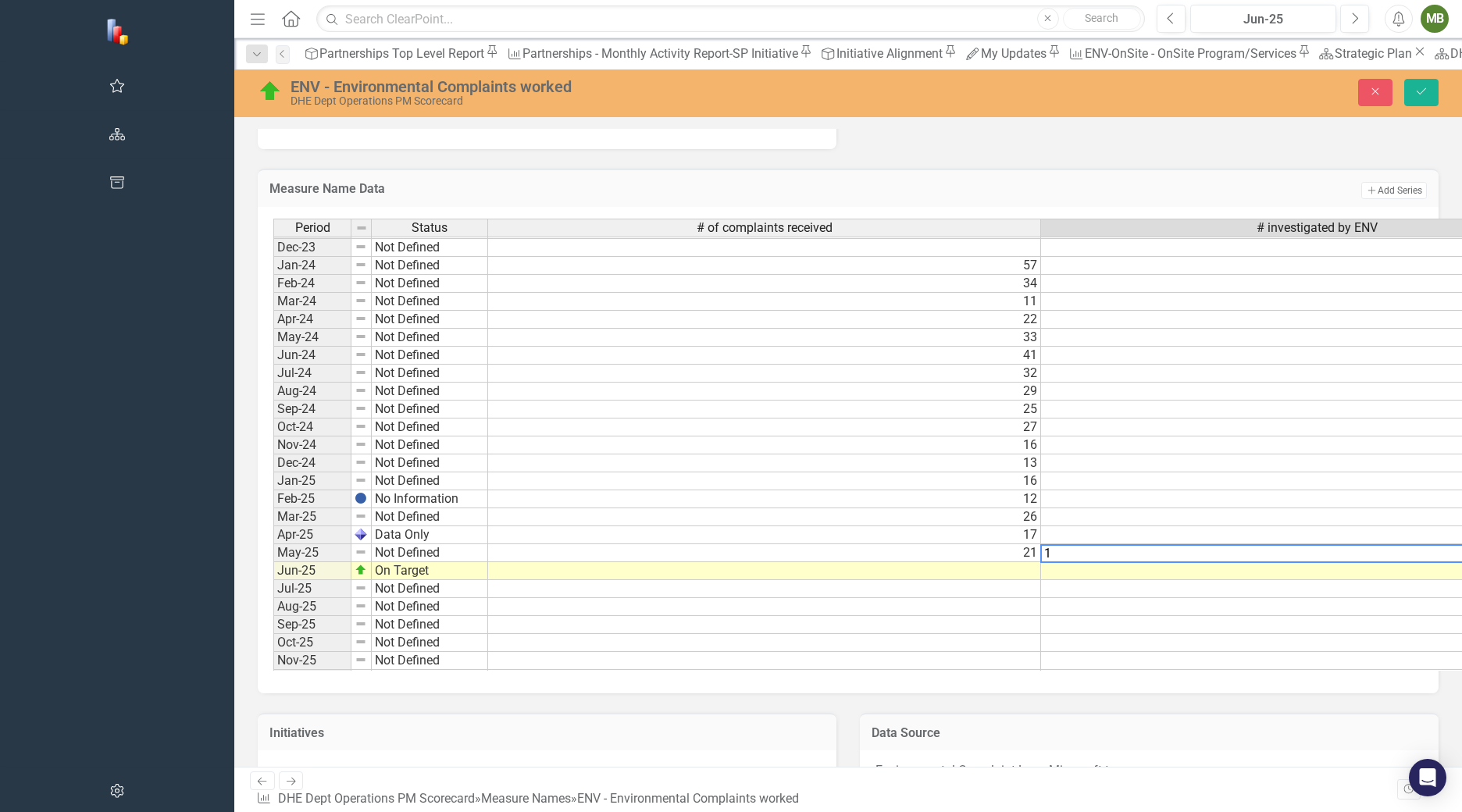 type on "11" 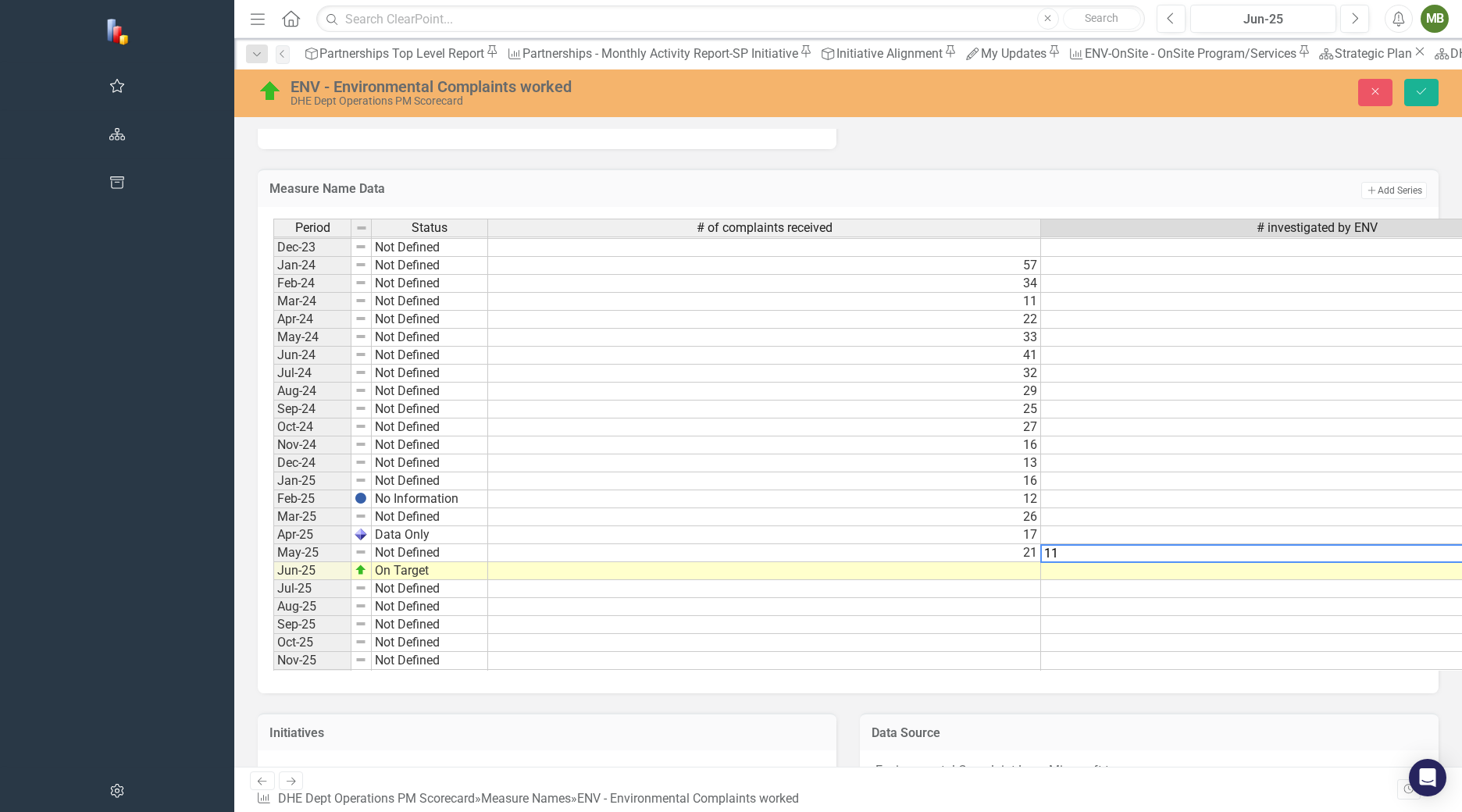 type 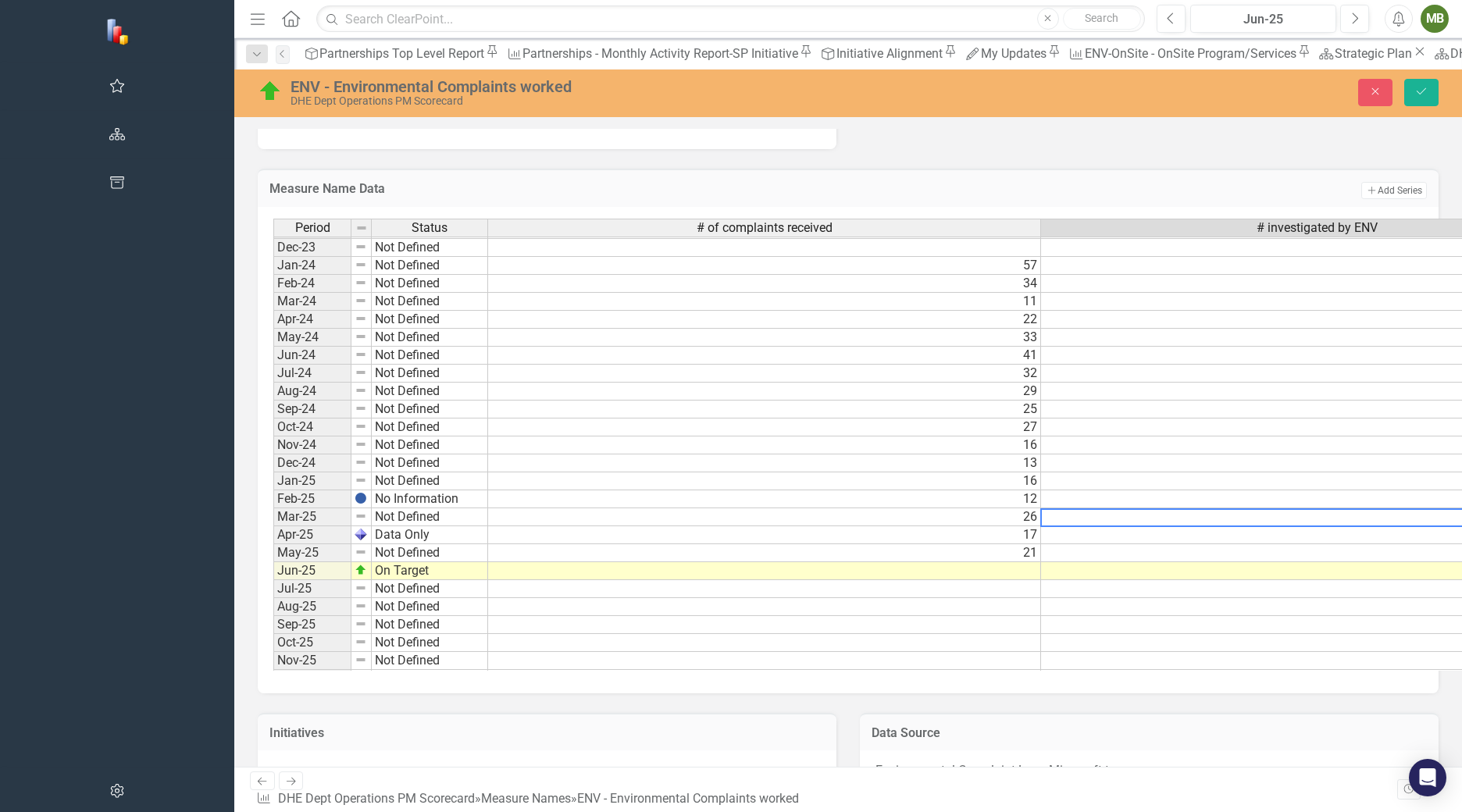 click on "27.00%" at bounding box center [1318, 517] 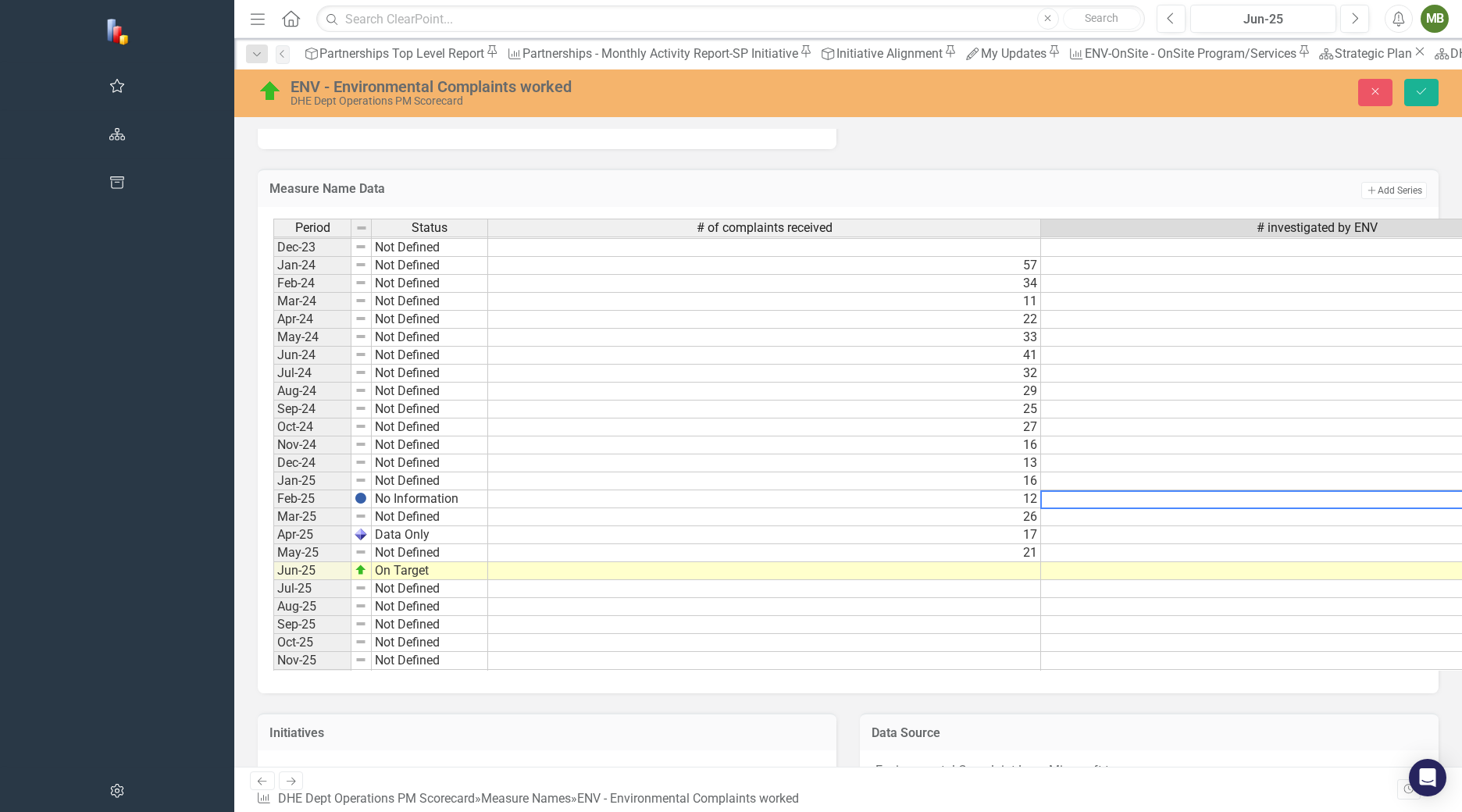 click on "1.00%" at bounding box center [1318, 499] 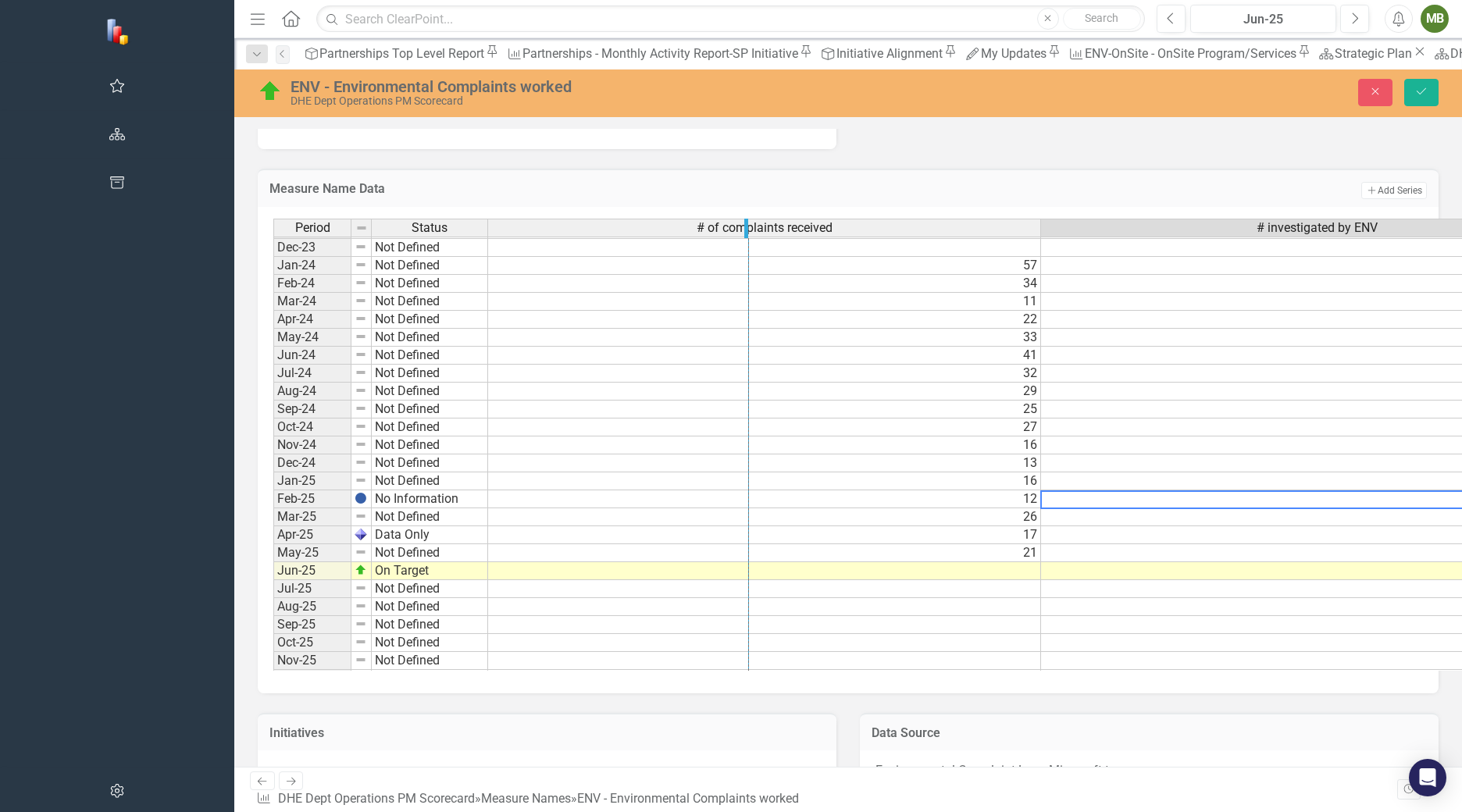 drag, startPoint x: 843, startPoint y: 212, endPoint x: 553, endPoint y: 229, distance: 290.4978 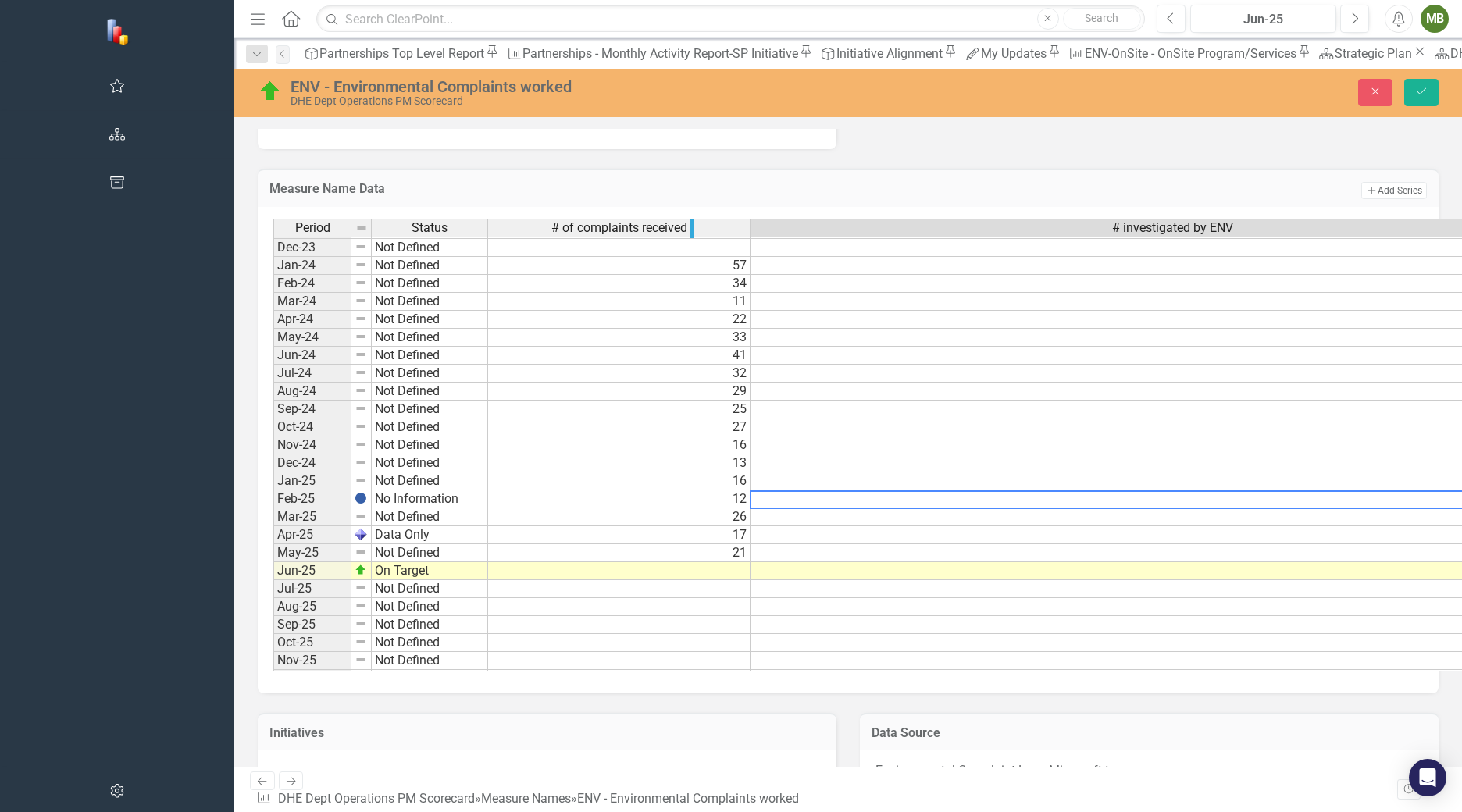 drag, startPoint x: 552, startPoint y: 215, endPoint x: 496, endPoint y: 224, distance: 56.718604 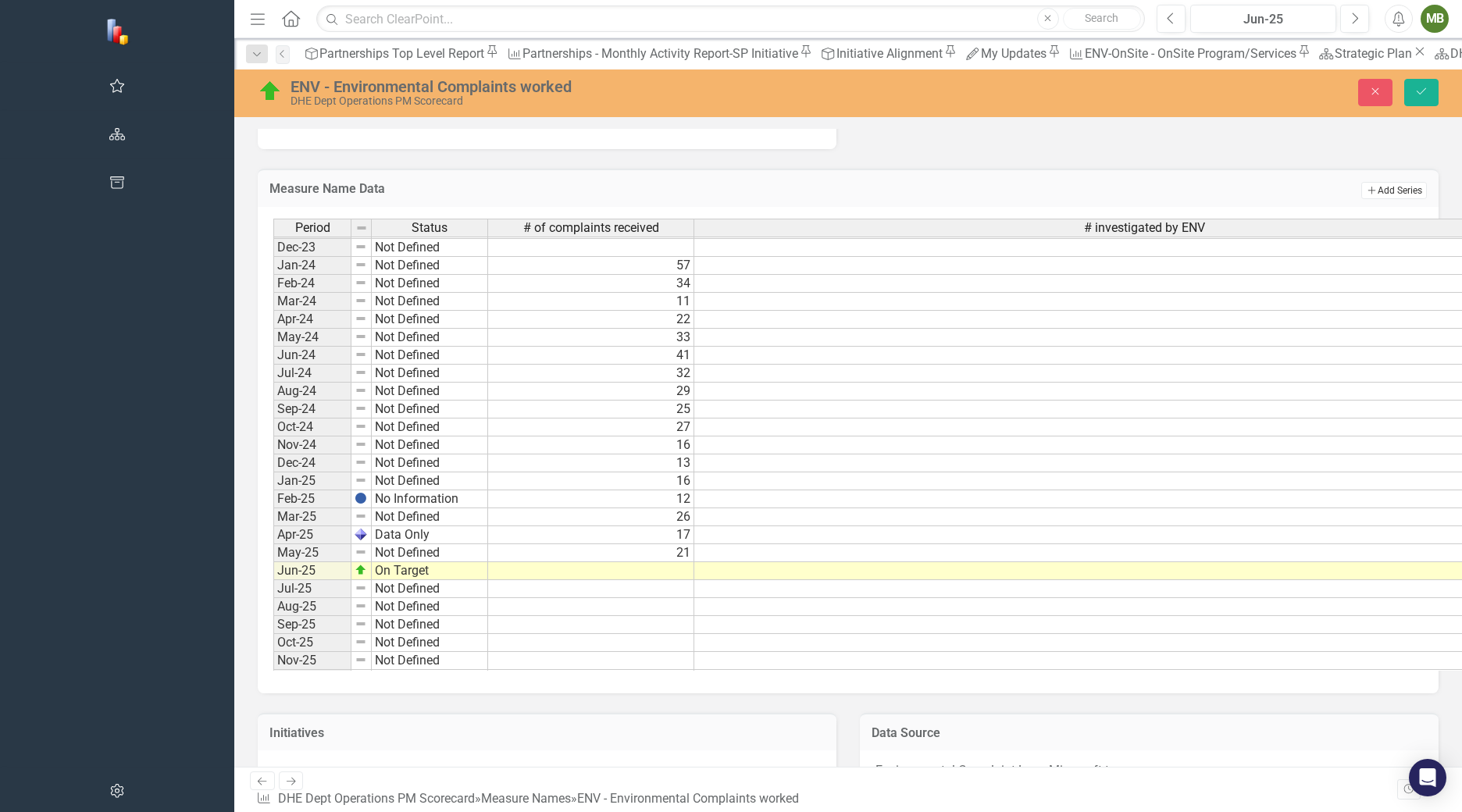 click on "Add  Add Series" at bounding box center (1394, 191) 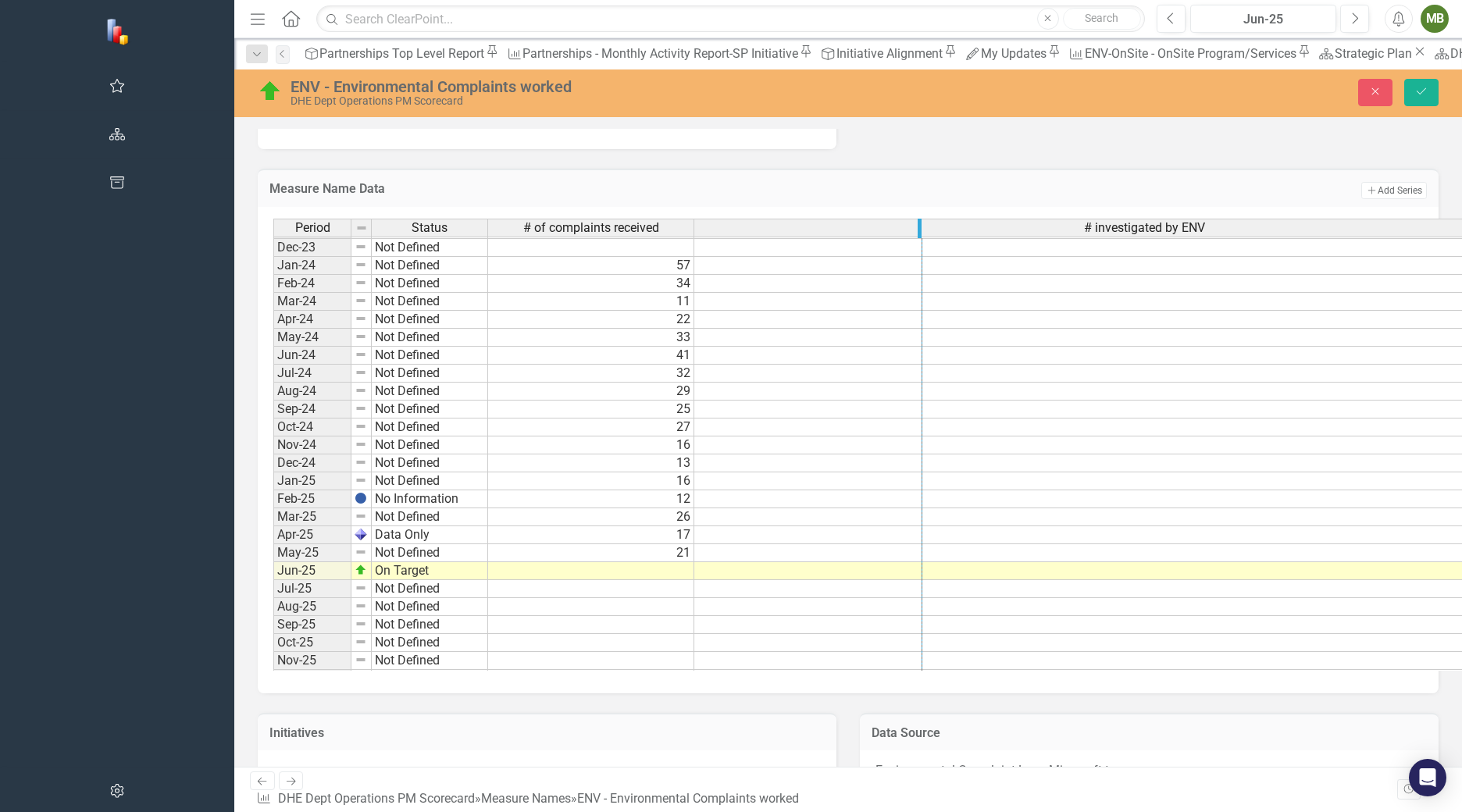 drag, startPoint x: 1397, startPoint y: 211, endPoint x: 725, endPoint y: 271, distance: 674.6733 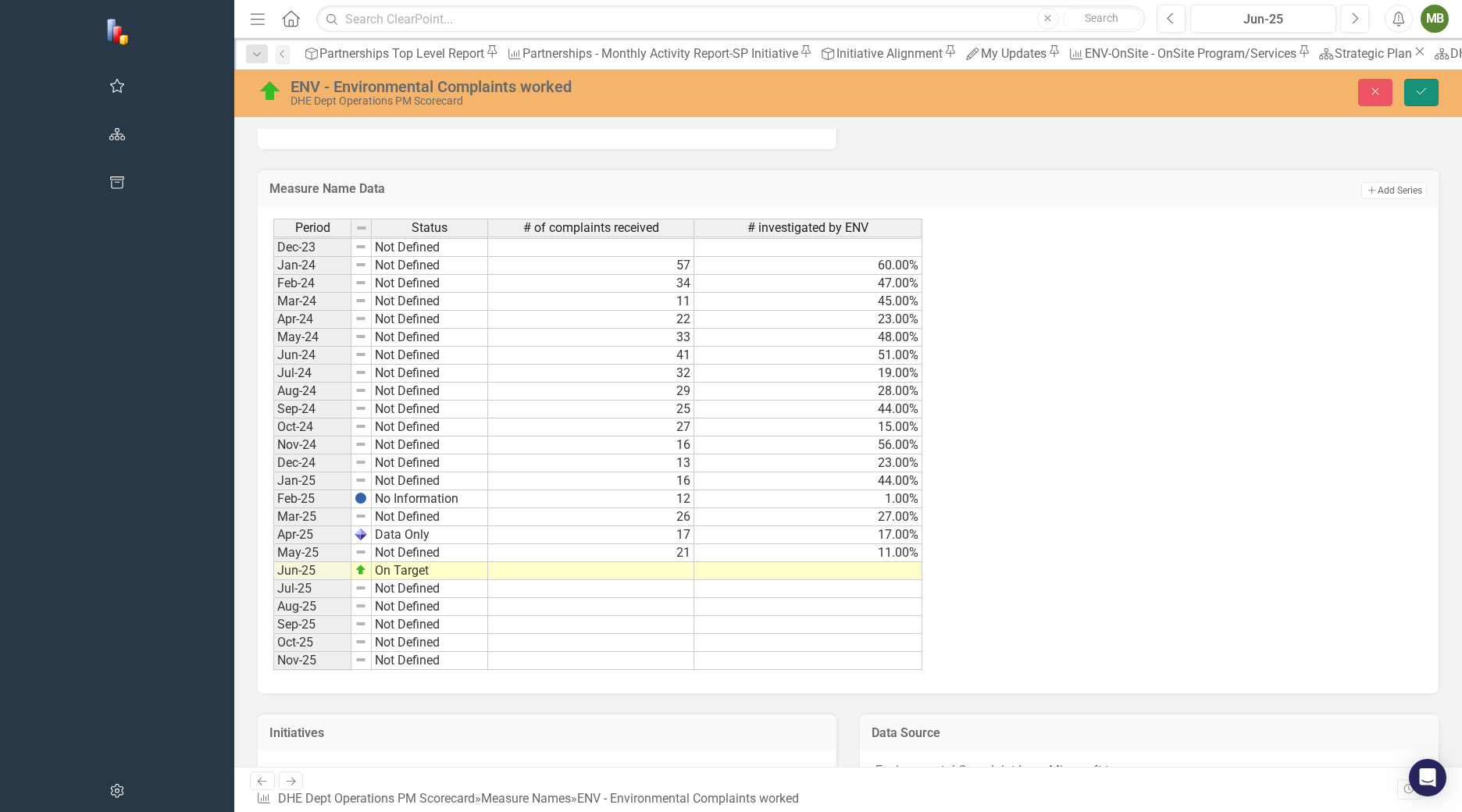 click on "Save" at bounding box center [1421, 92] 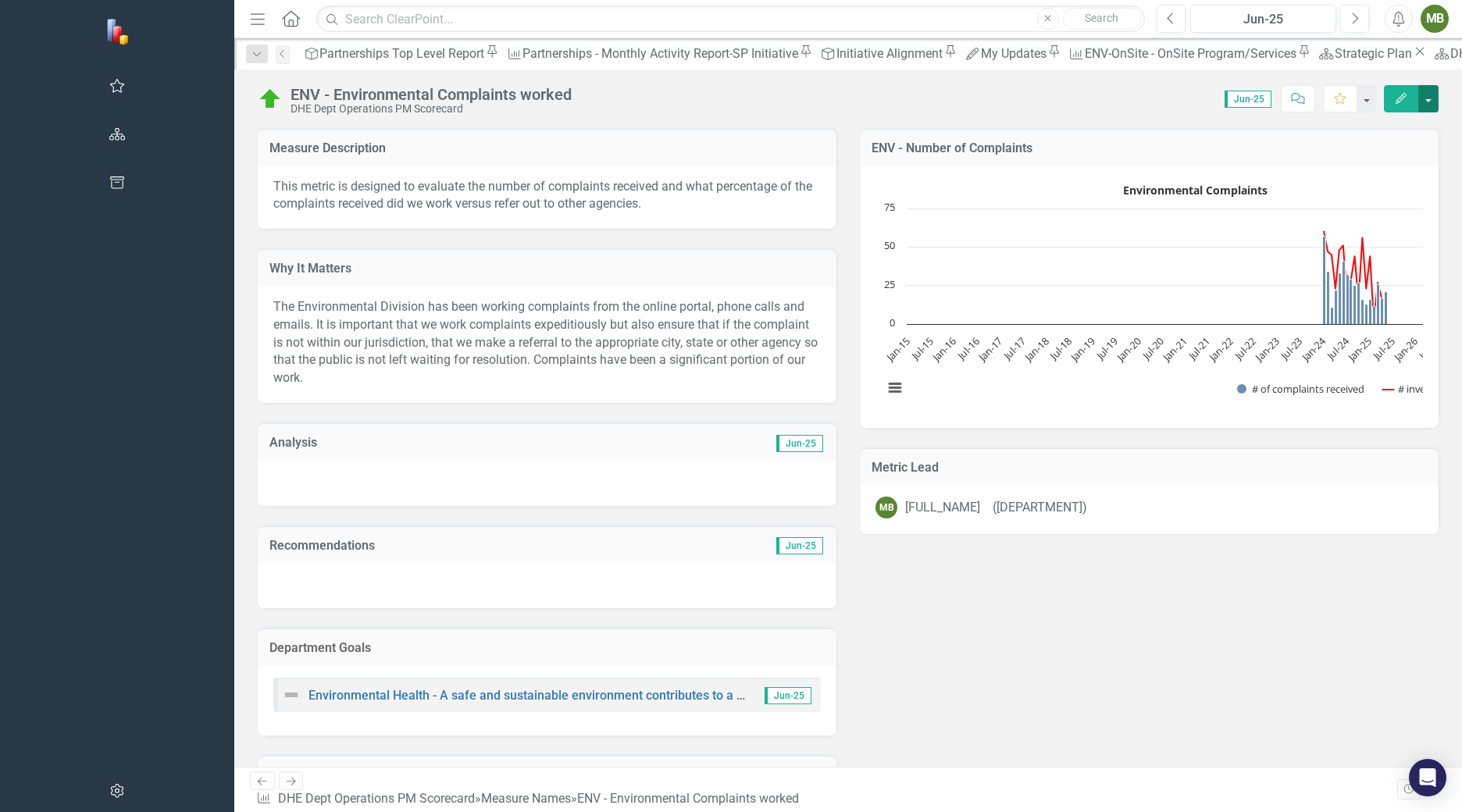 click at bounding box center [1428, 98] 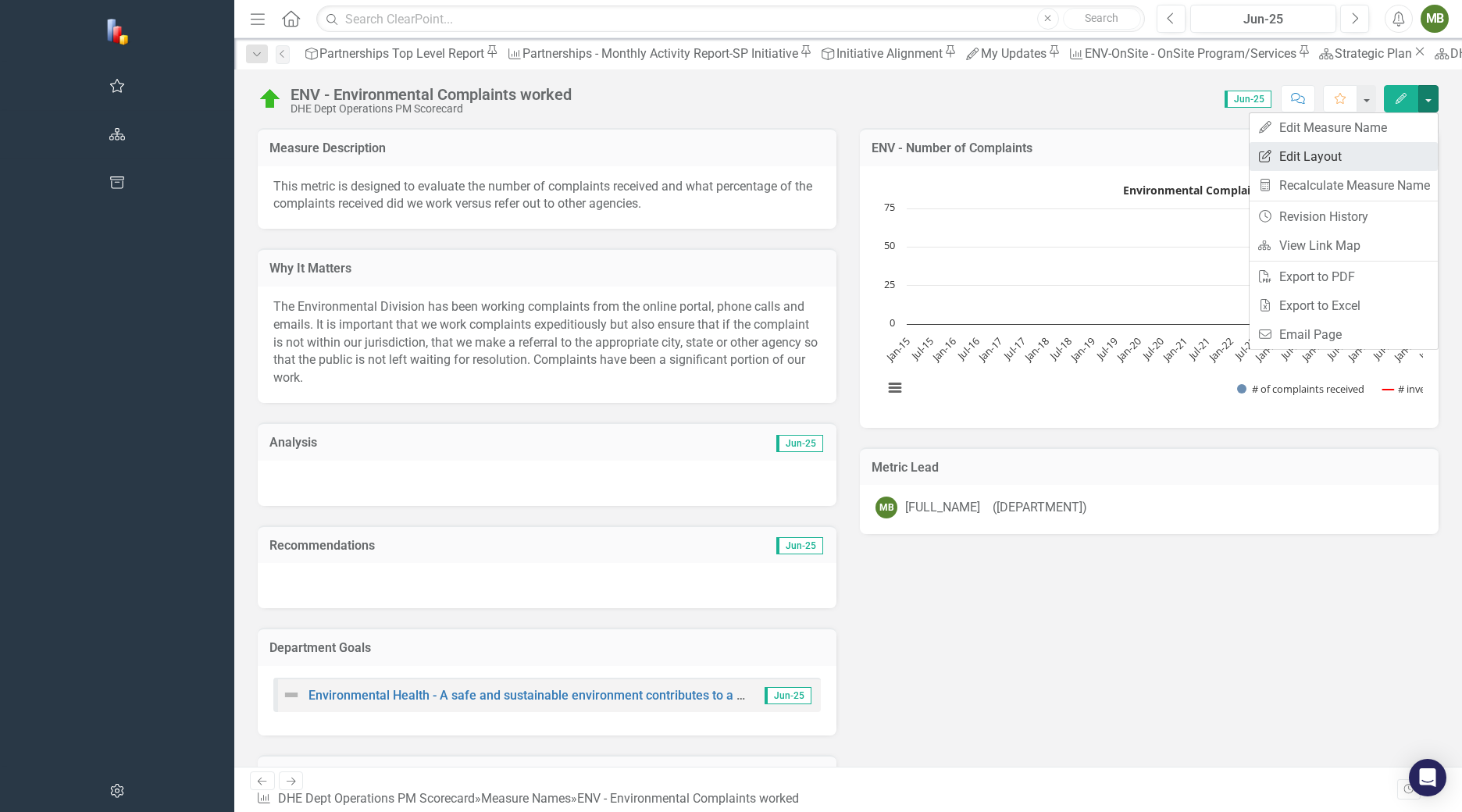 click on "Edit Report Edit Layout" at bounding box center (1343, 156) 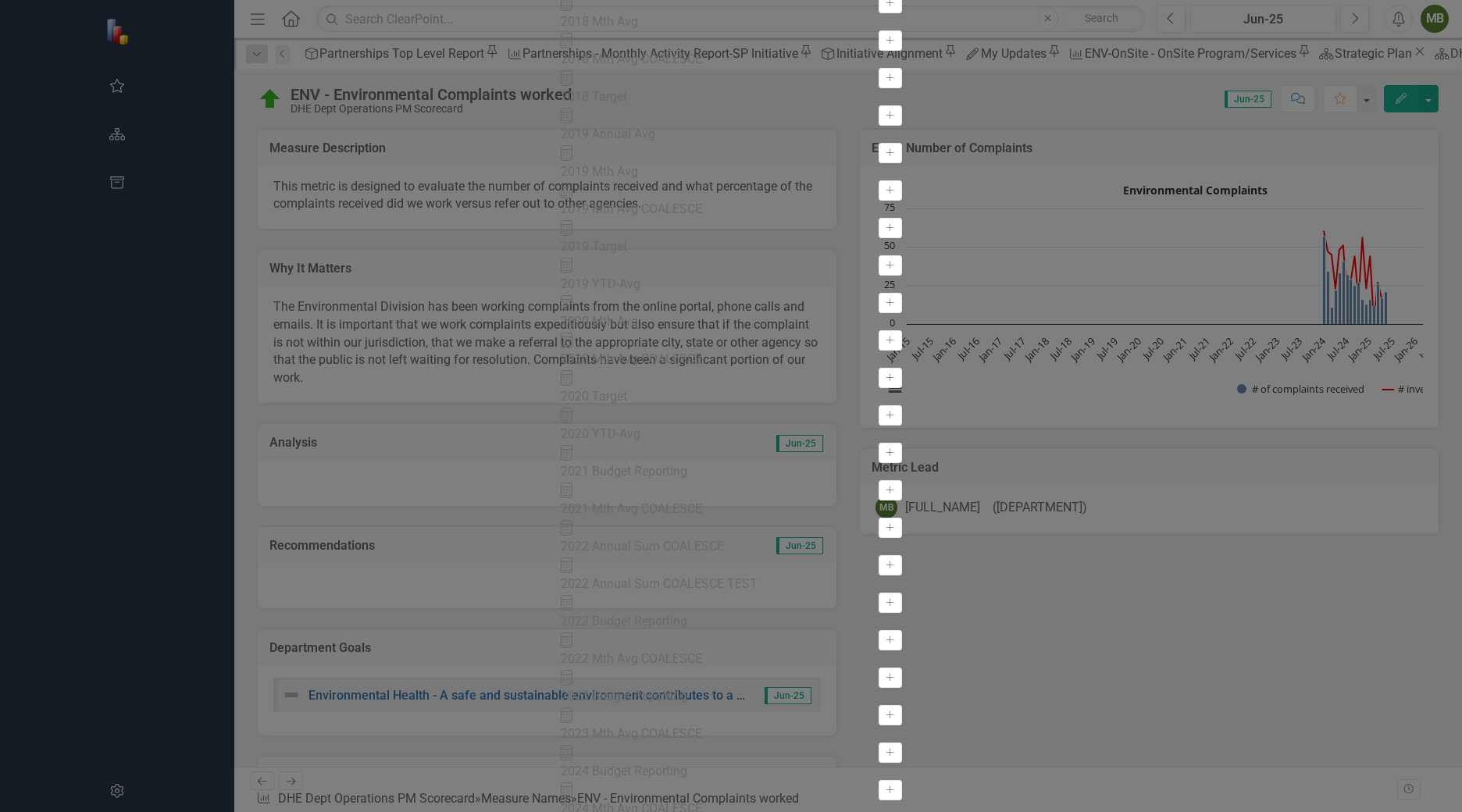 click on "Close" 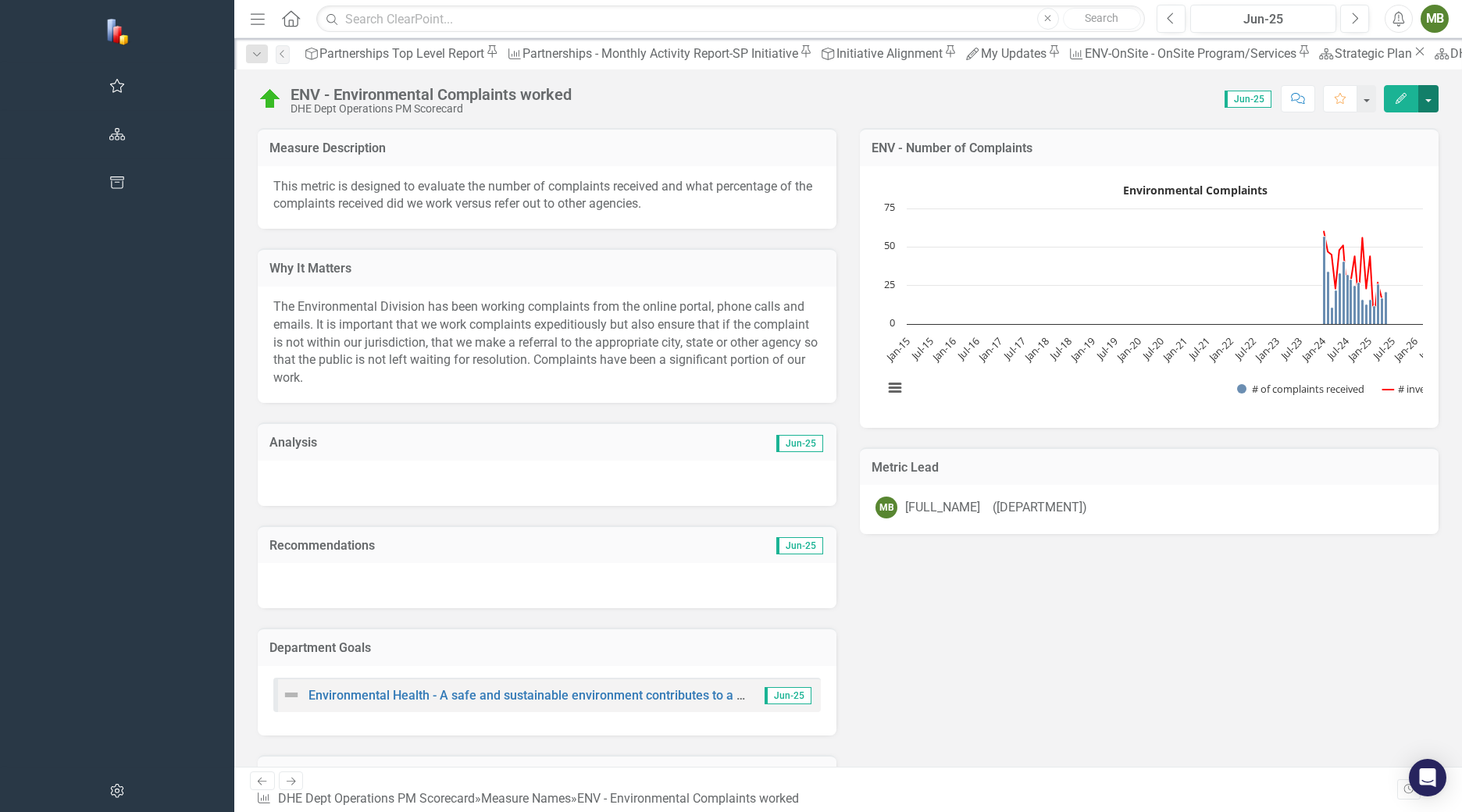 click at bounding box center (1428, 98) 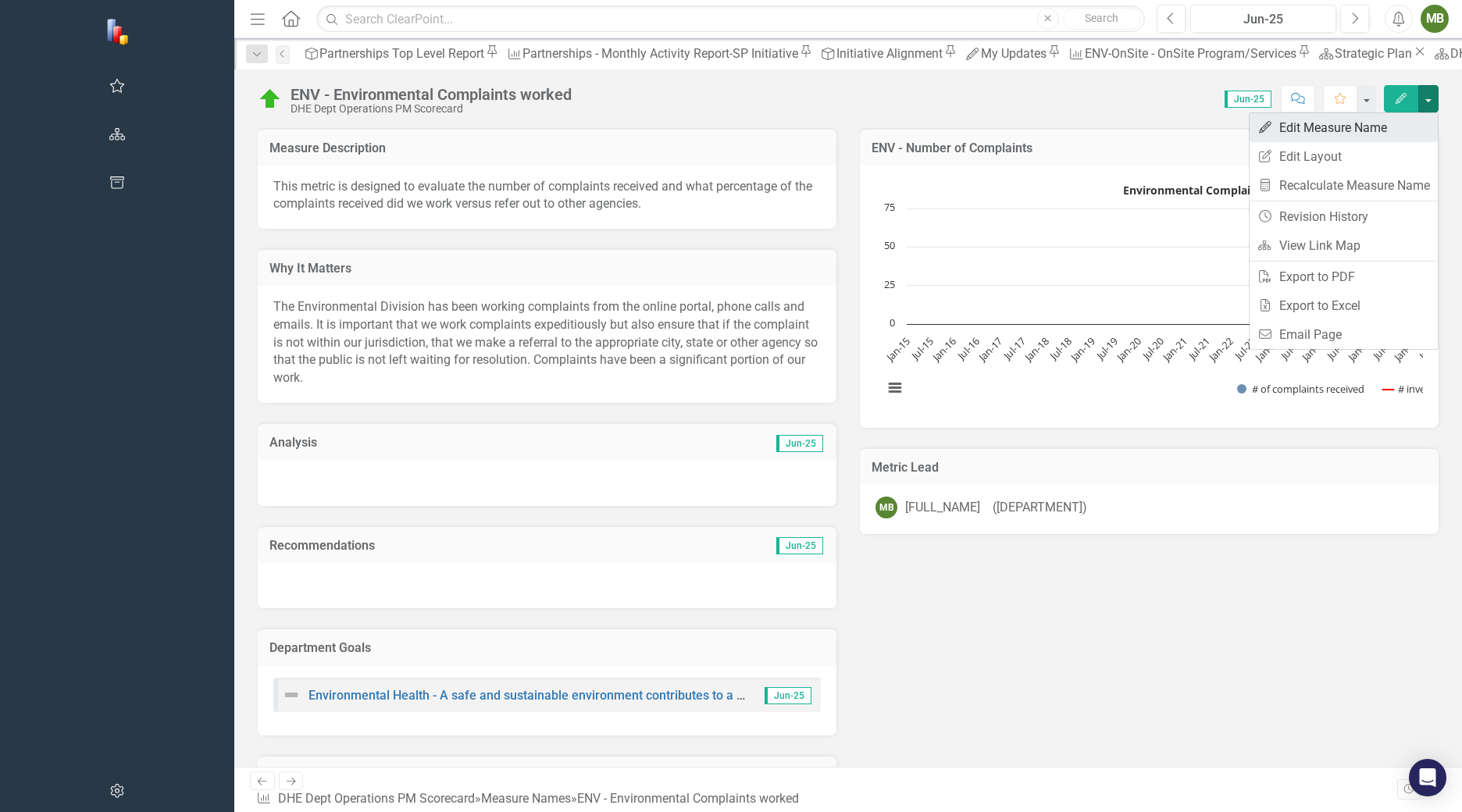 click on "Edit Edit Measure Name" at bounding box center [1343, 127] 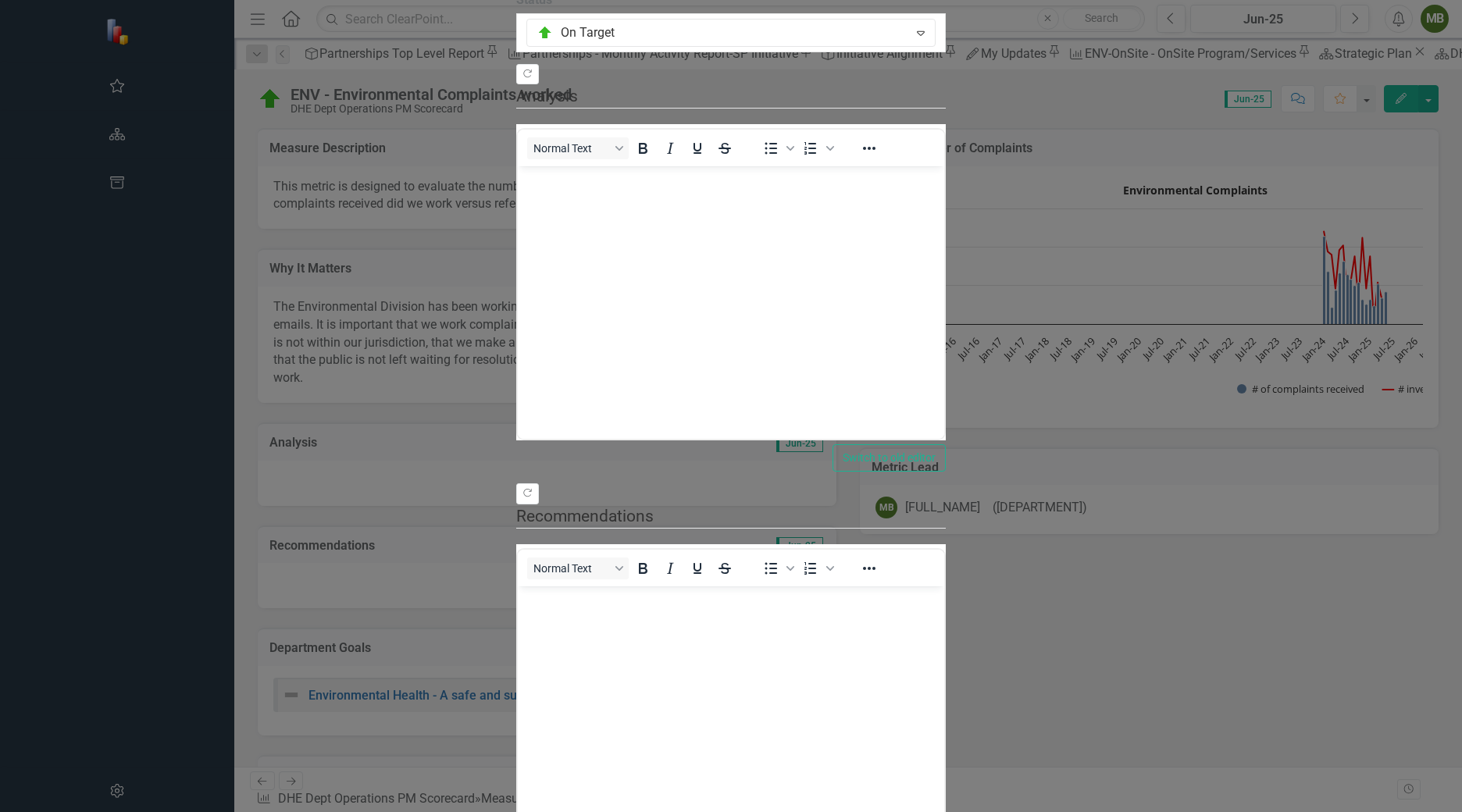 scroll, scrollTop: 0, scrollLeft: 0, axis: both 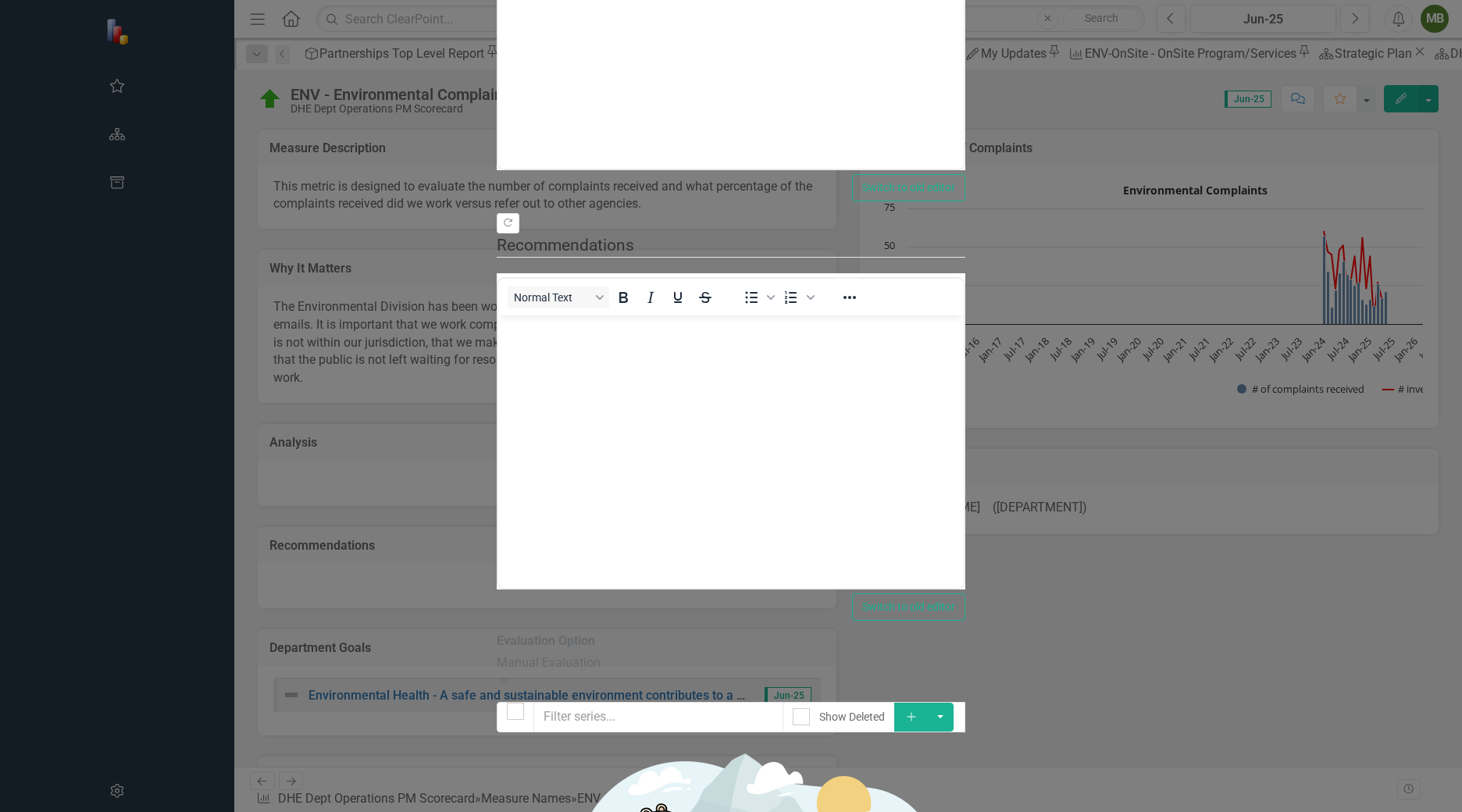 click on "Add" 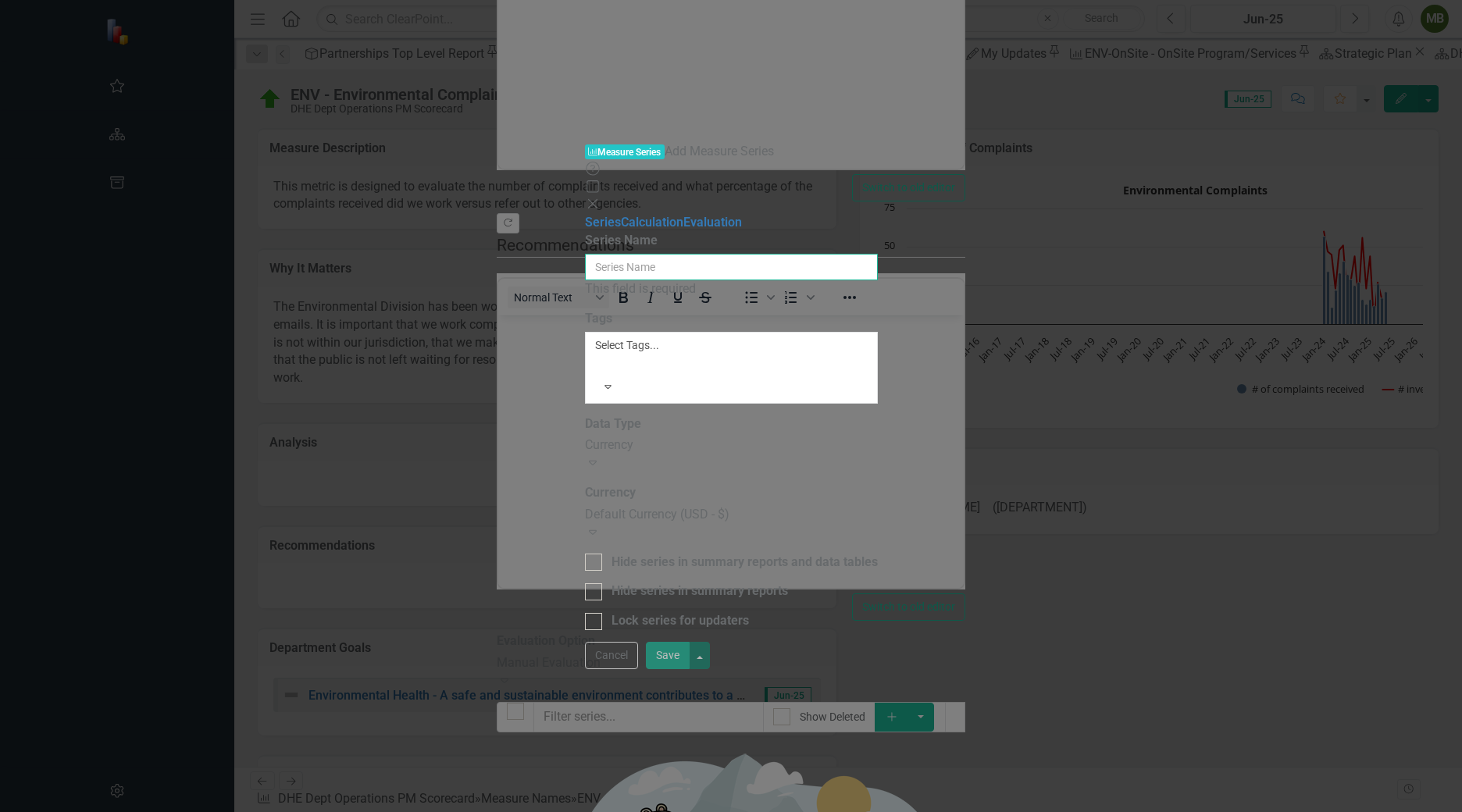 click on "Series Name" at bounding box center [731, 267] 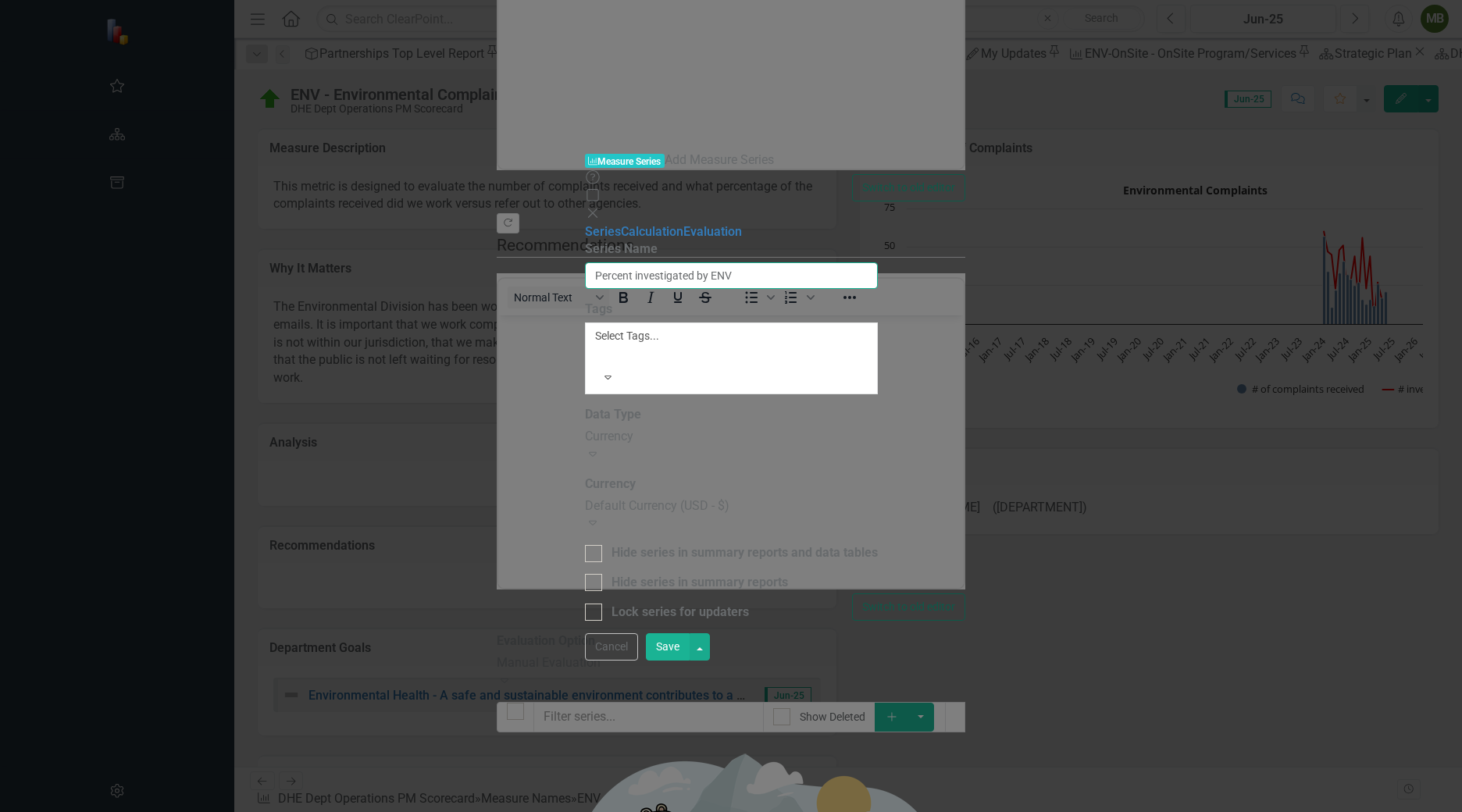 type on "Percent investigated by ENV" 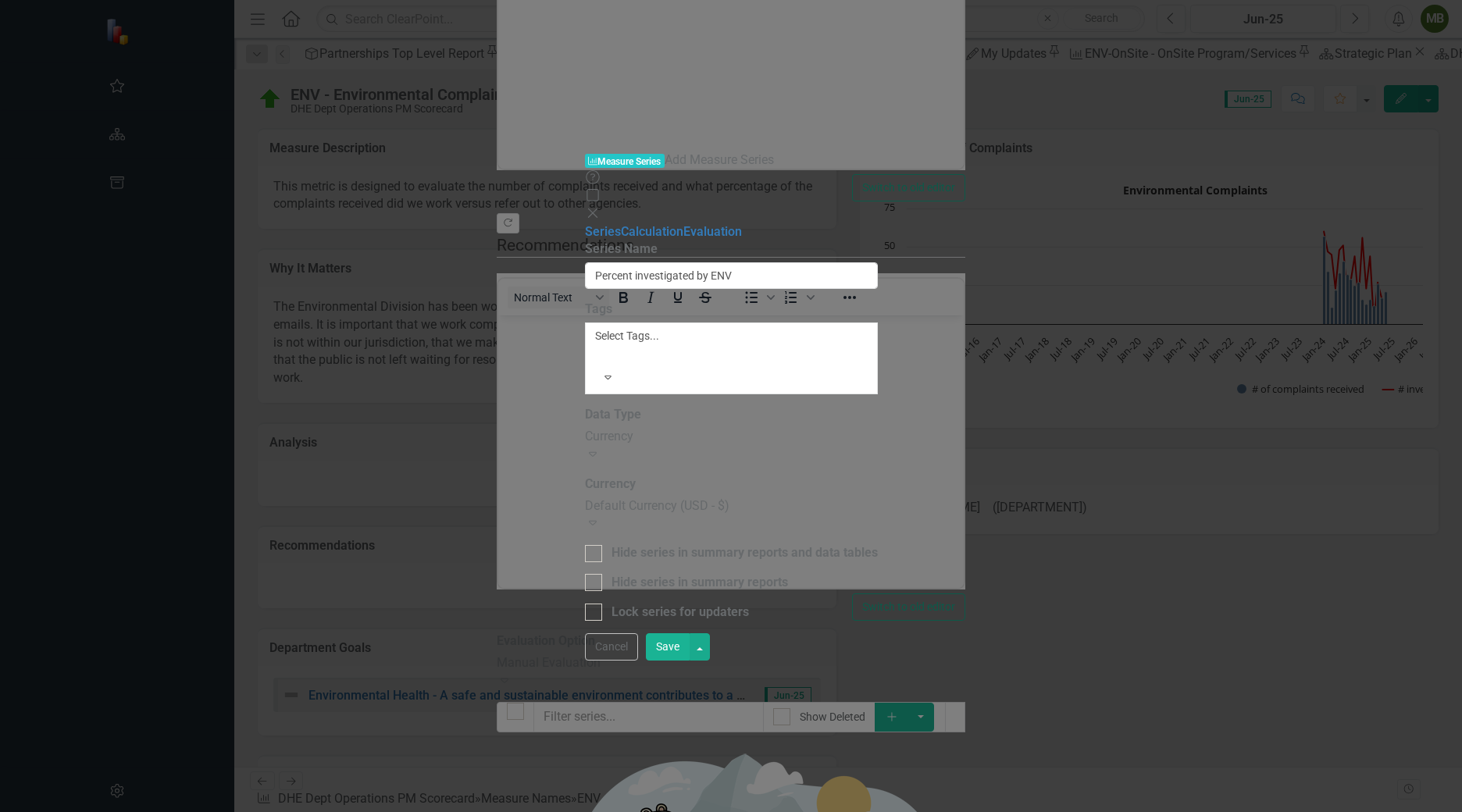 click on "Currency" at bounding box center (731, 436) 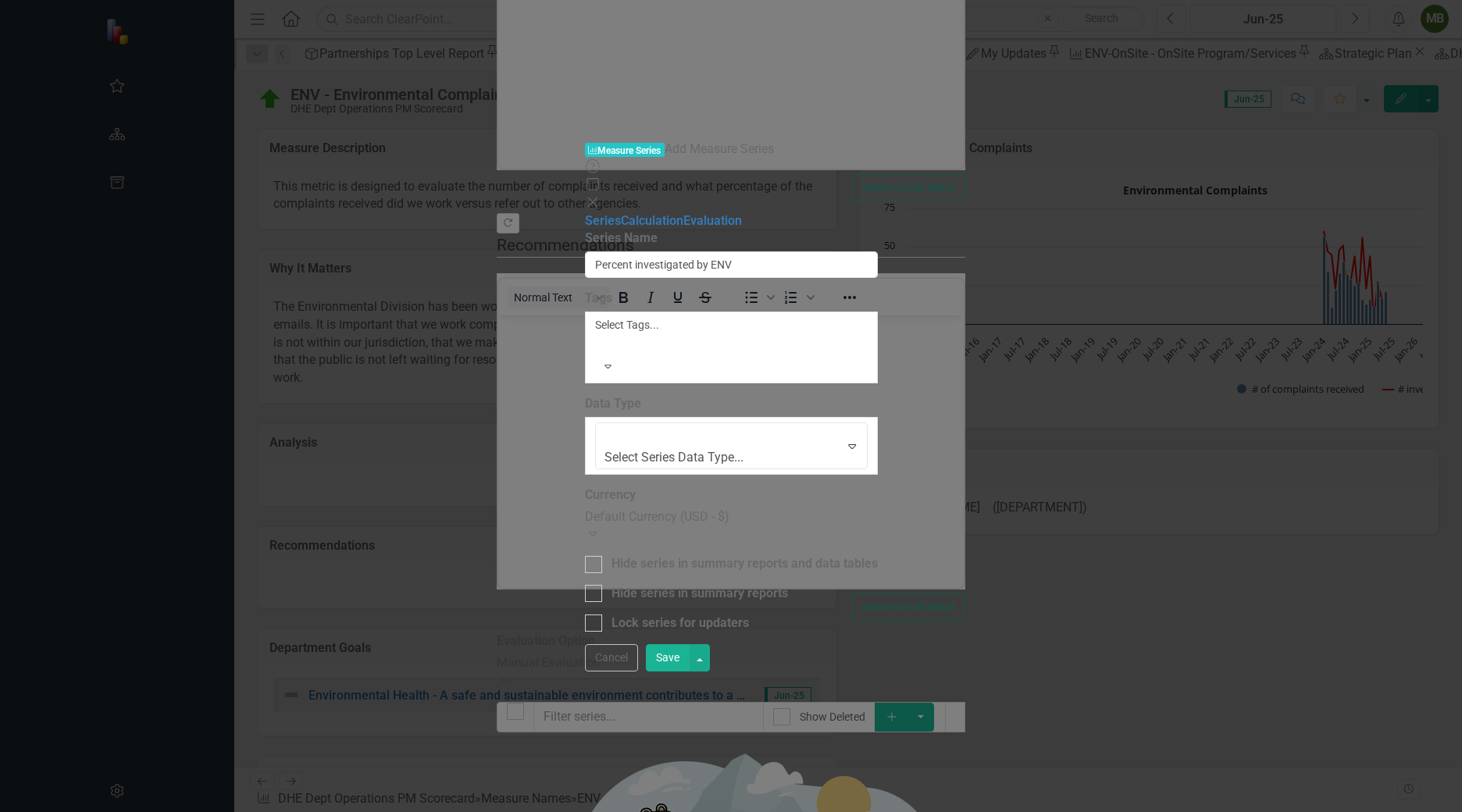 click on "Percentage" at bounding box center (734, 876) 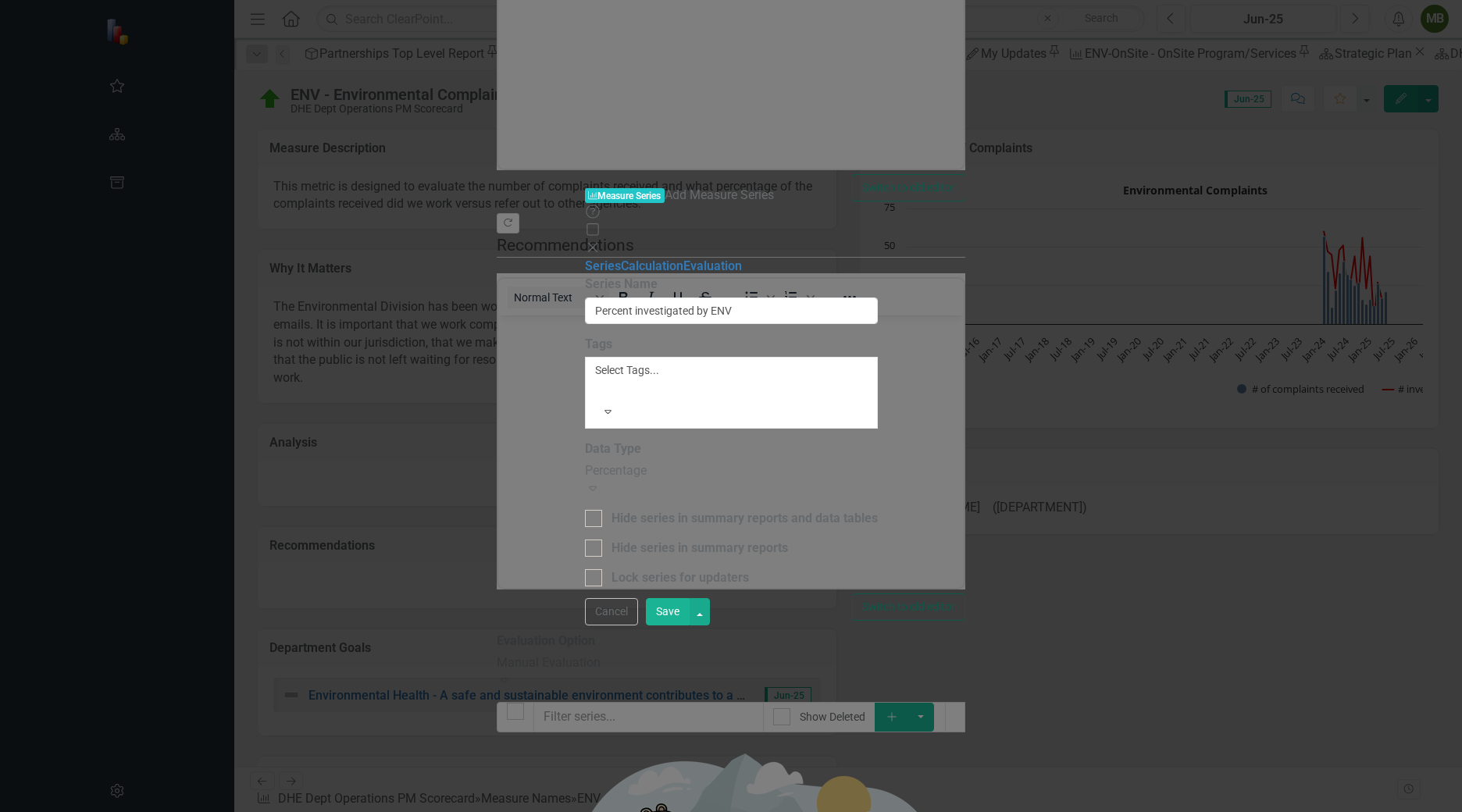 click on "Save" at bounding box center (668, 611) 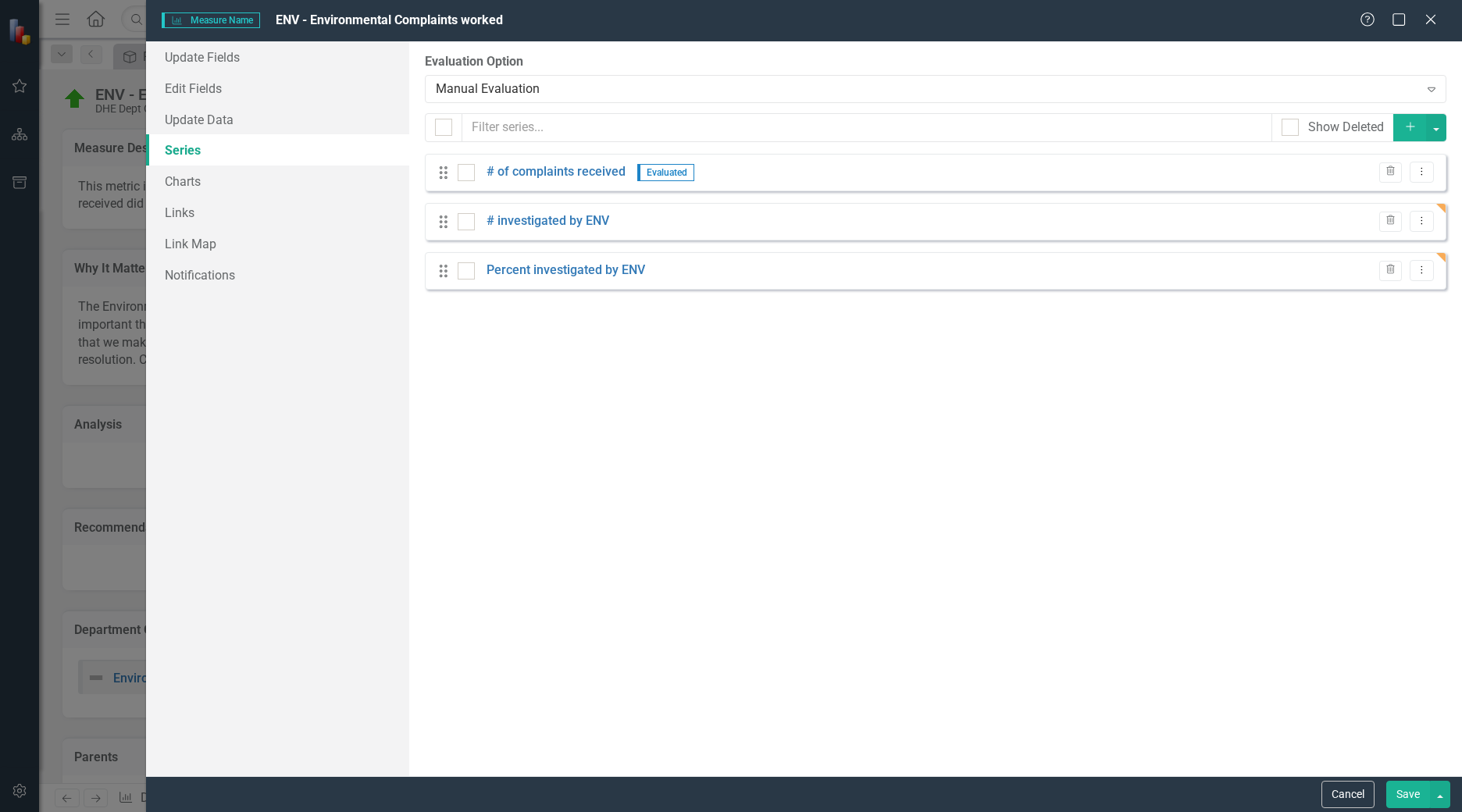 scroll, scrollTop: 0, scrollLeft: 0, axis: both 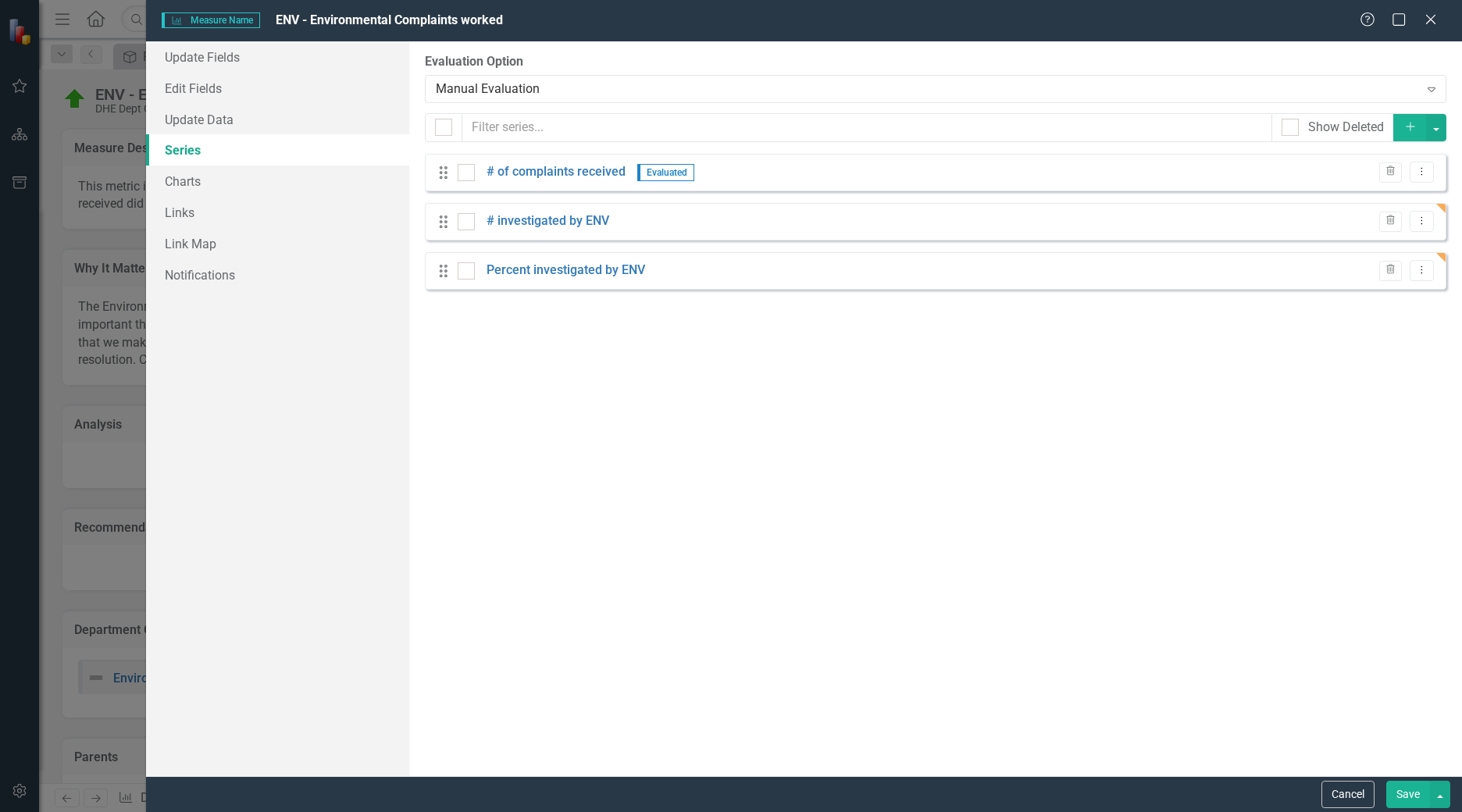 click on "Save" at bounding box center [1408, 794] 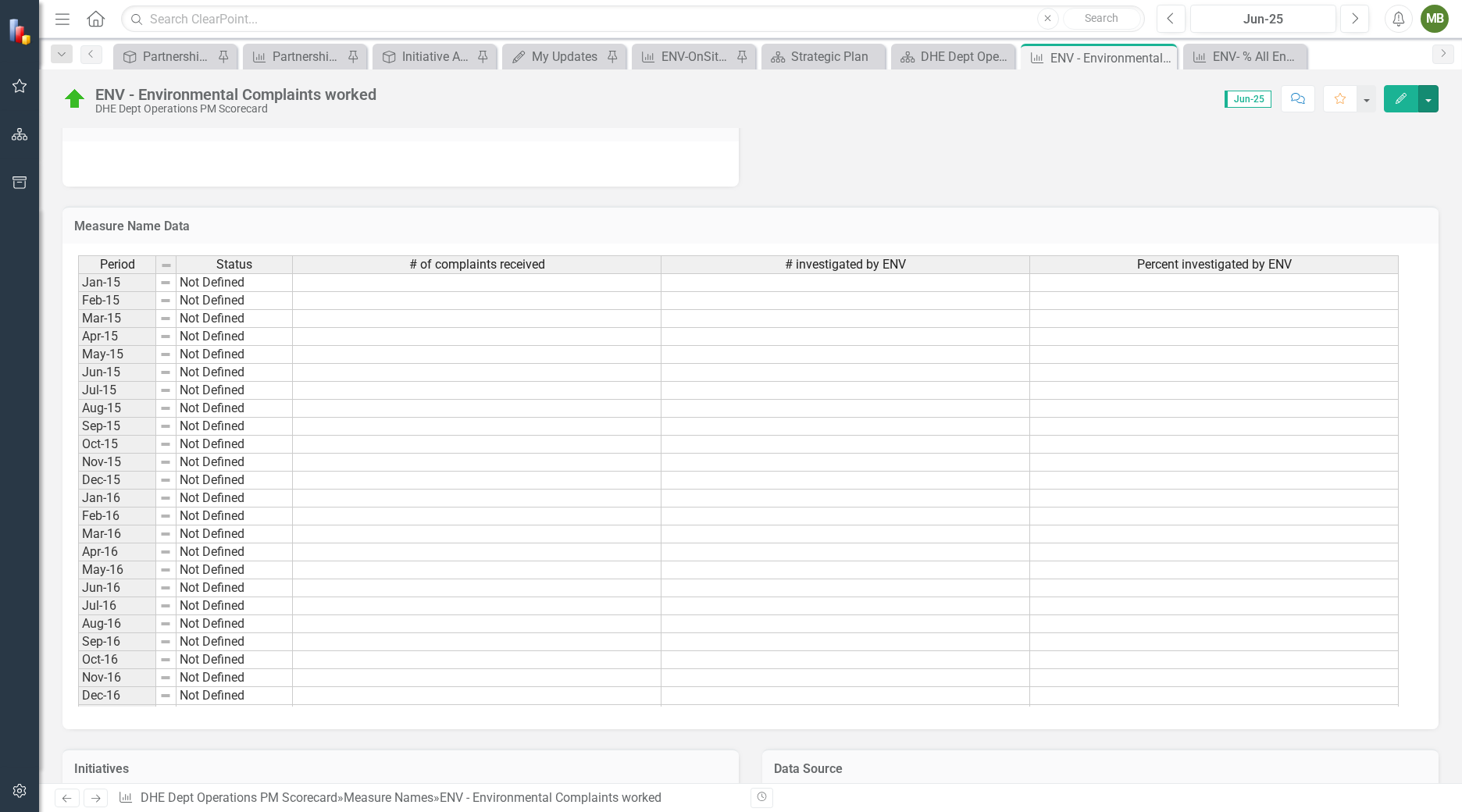 scroll, scrollTop: 871, scrollLeft: 0, axis: vertical 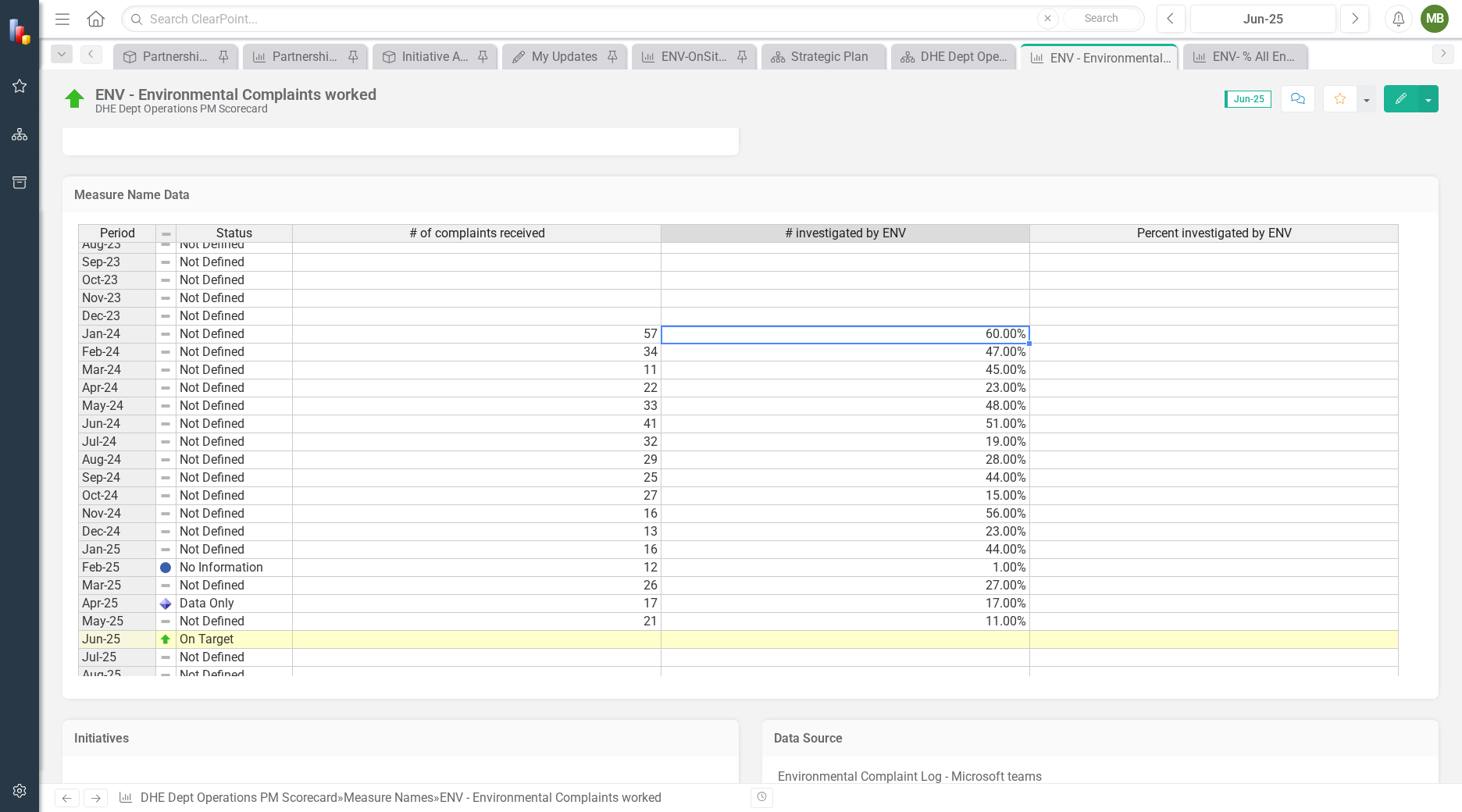 click on "60.00%" at bounding box center [846, 334] 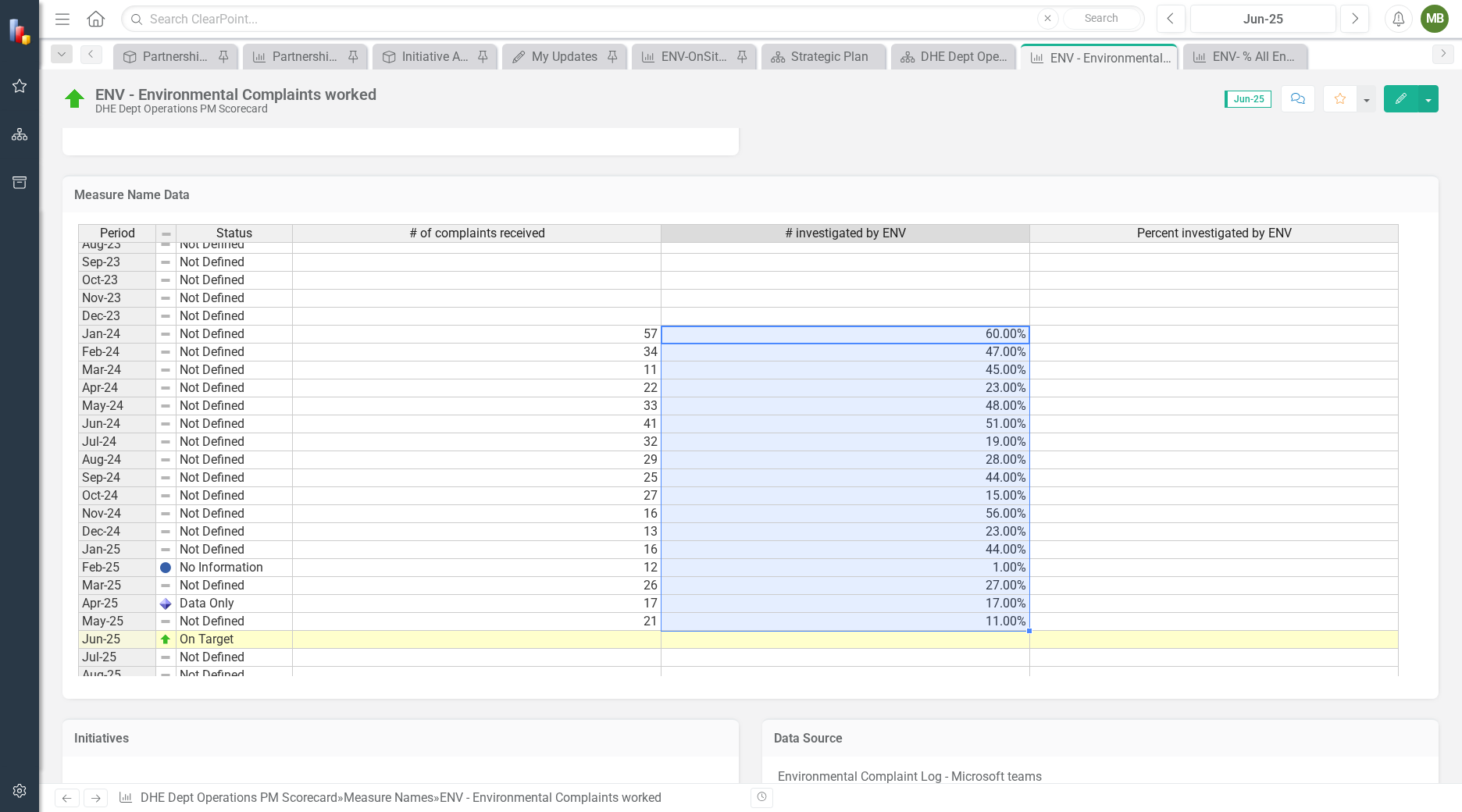 drag, startPoint x: 1011, startPoint y: 331, endPoint x: 1014, endPoint y: 623, distance: 292.0154 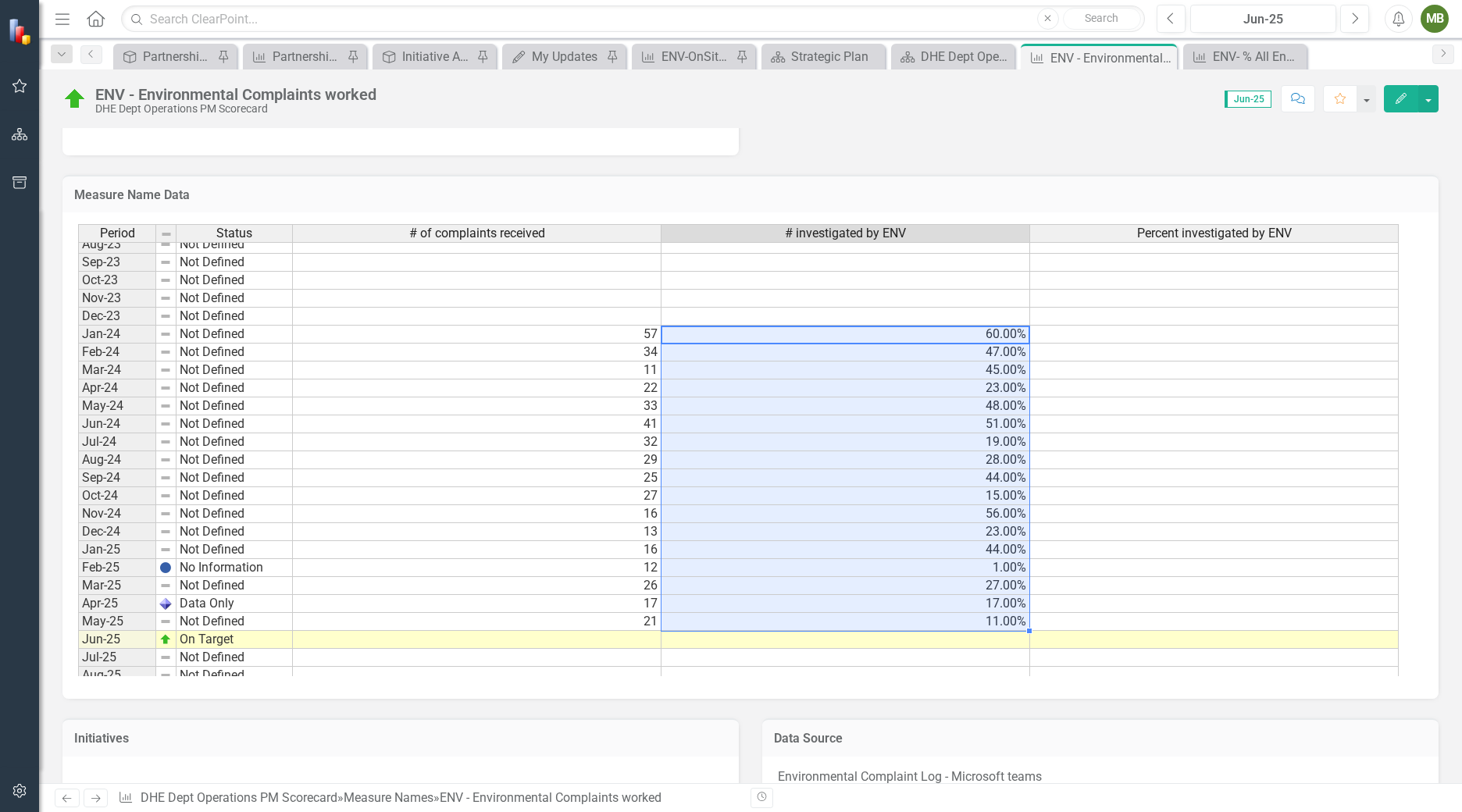 click on "Sep-22 Not Defined Oct-22 Not Defined Nov-22 Not Defined Dec-22 Not Defined Jan-23 Not Defined Feb-23 Not Defined Mar-23 Not Defined Apr-23 Not Defined May-23 Not Defined Jun-23 Not Defined Jul-23 Not Defined Aug-23 Not Defined Sep-23 Not Defined Oct-23 Not Defined Nov-23 Not Defined Dec-23 Not Defined Jan-24 Not Defined 57 60.00% Feb-24 Not Defined 34 47.00% Mar-24 Not Defined 11 45.00% Apr-24 Not Defined 22 23.00% May-24 Not Defined 33 48.00% Jun-24 Not Defined 41 51.00% Jul-24 Not Defined 32 19.00% Aug-24 Not Defined 29 28.00% Sep-24 Not Defined 25 44.00% Oct-24 Not Defined 27 15.00% Nov-24 Not Defined 16 56.00% Dec-24 Not Defined 13 23.00% Jan-25 Not Defined 16 44.00% Feb-25 No Information 12 1.00% Mar-25 Not Defined 26 27.00% Apr-25 Data Only 17 17.00% May-25 Not Defined 21 11.00% Jun-25 On Target Jul-25 Not Defined Aug-25 Not Defined Sep-25 Not Defined Oct-25 Not Defined Nov-25 Not Defined Dec-25 Not Defined Jan-26 Not Defined Feb-26 Not Defined Mar-26 Not Defined Apr-26 Not Defined May-26 Not Defined" at bounding box center (738, 442) 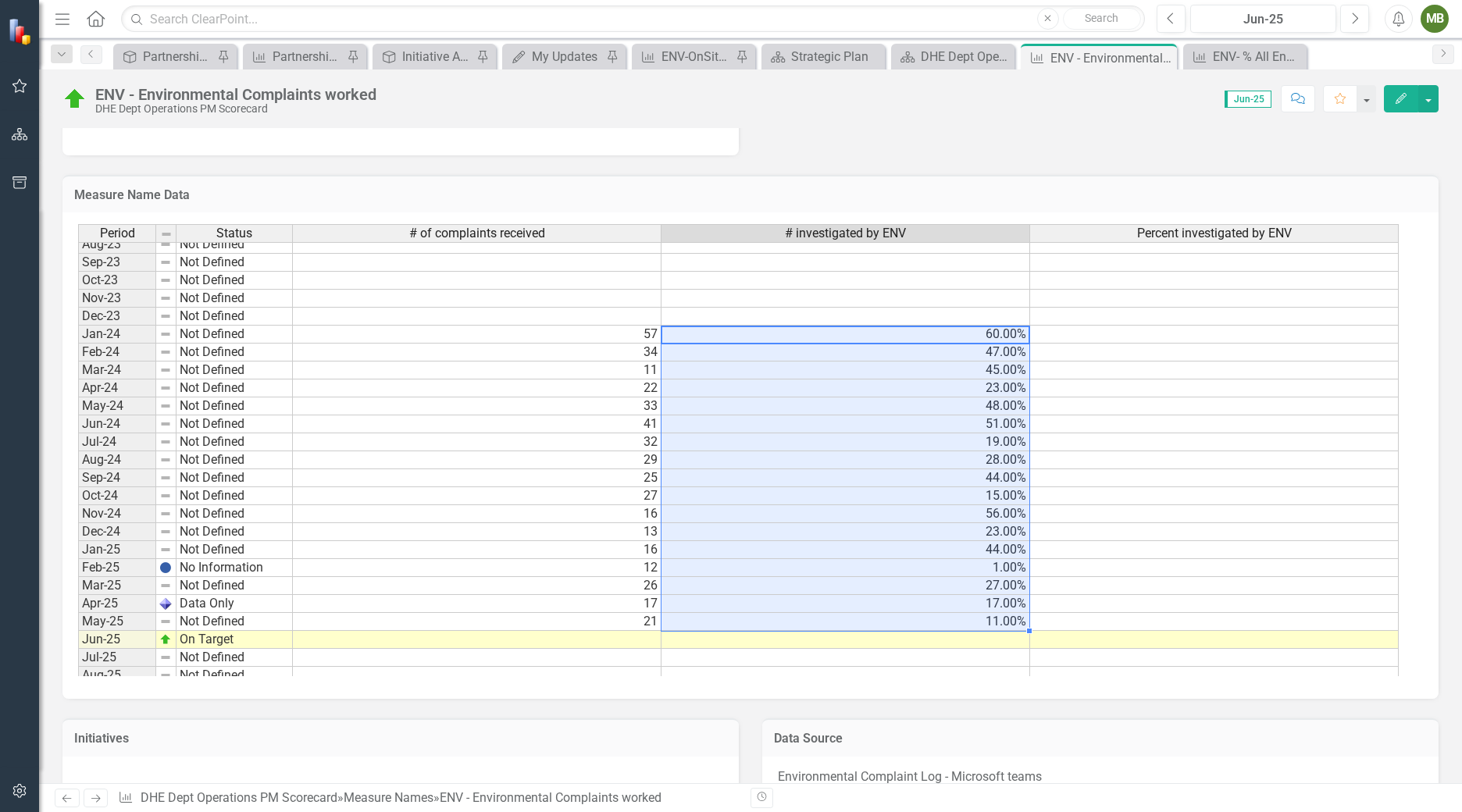 type 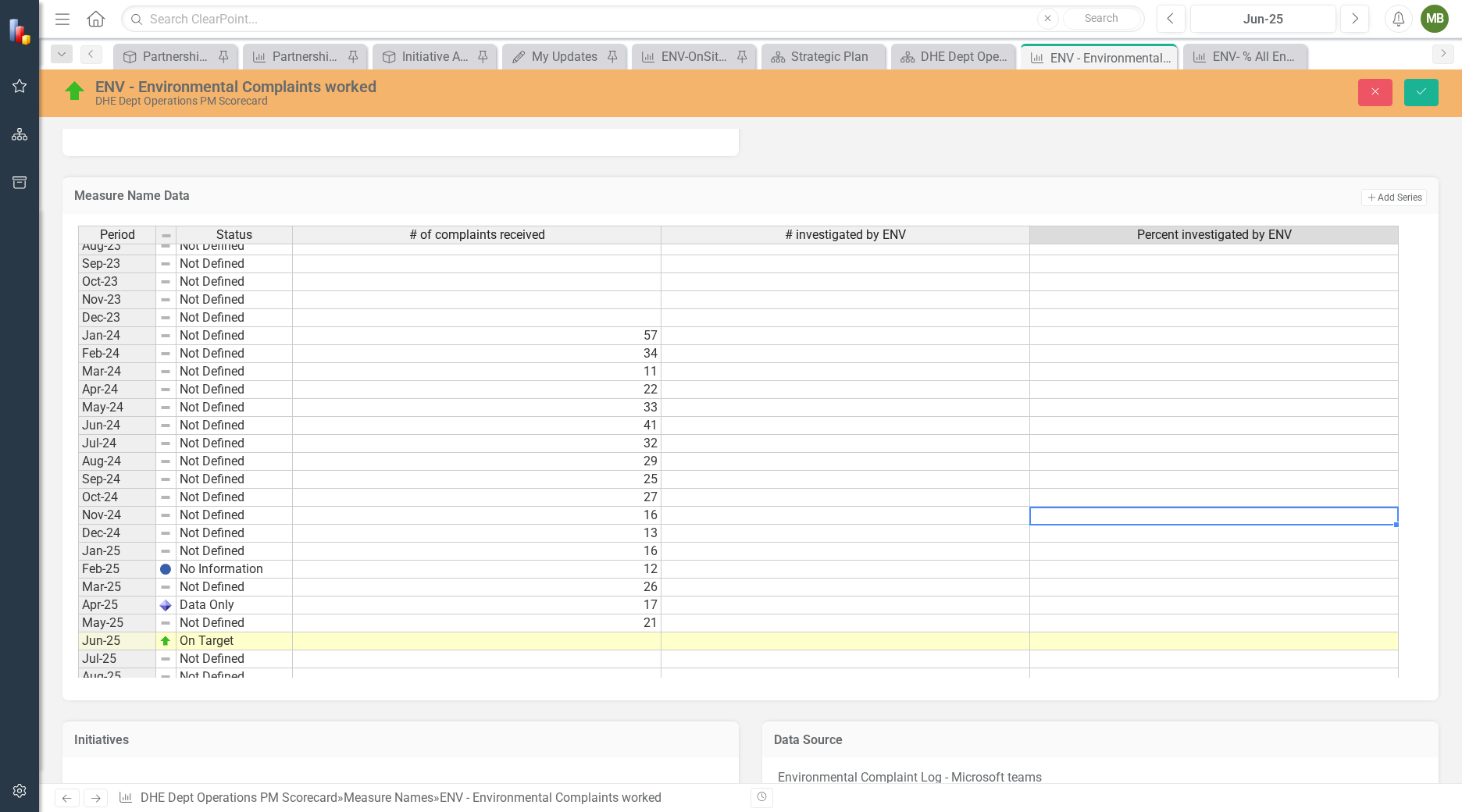 click at bounding box center [1214, 515] 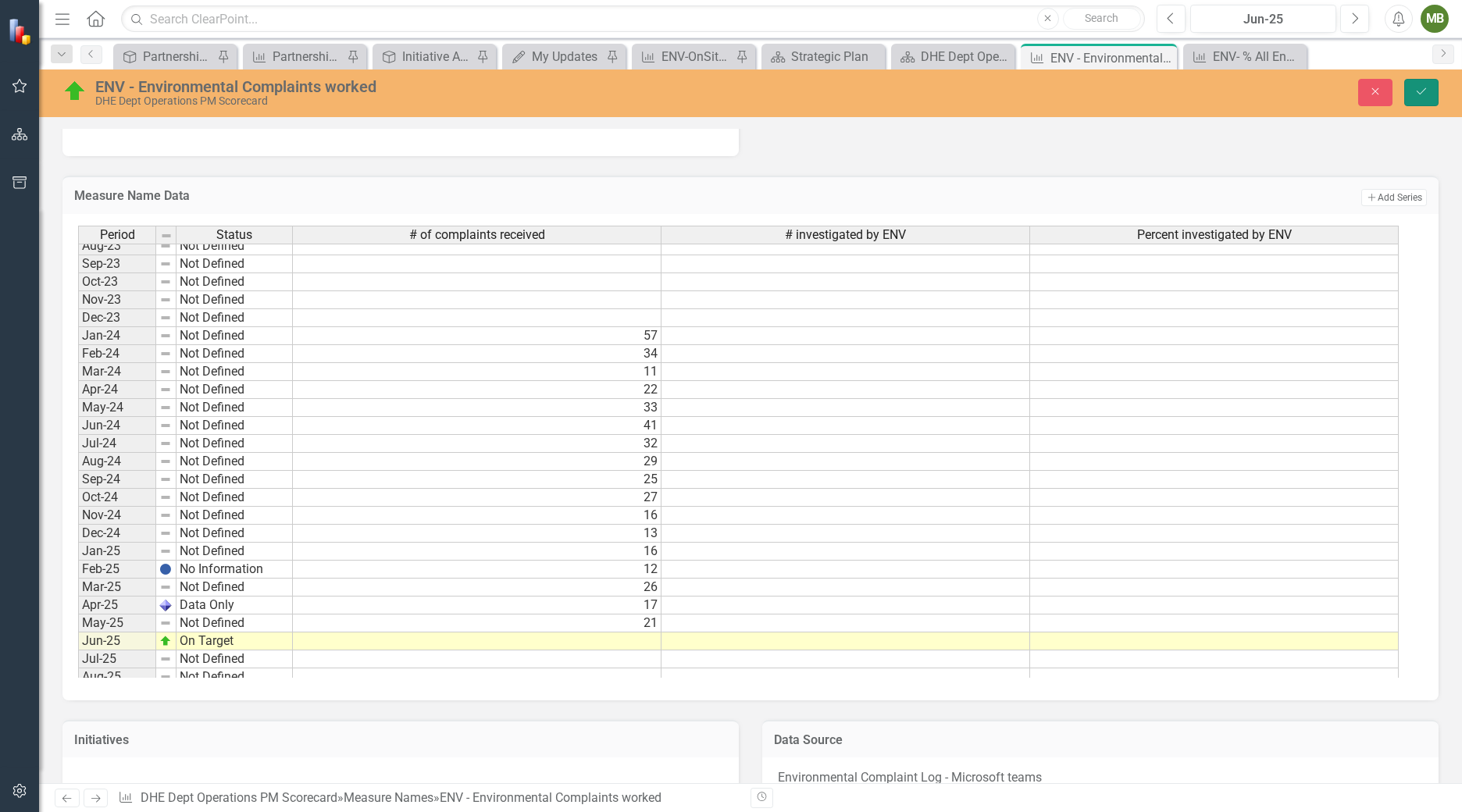 click on "Save" at bounding box center (1421, 92) 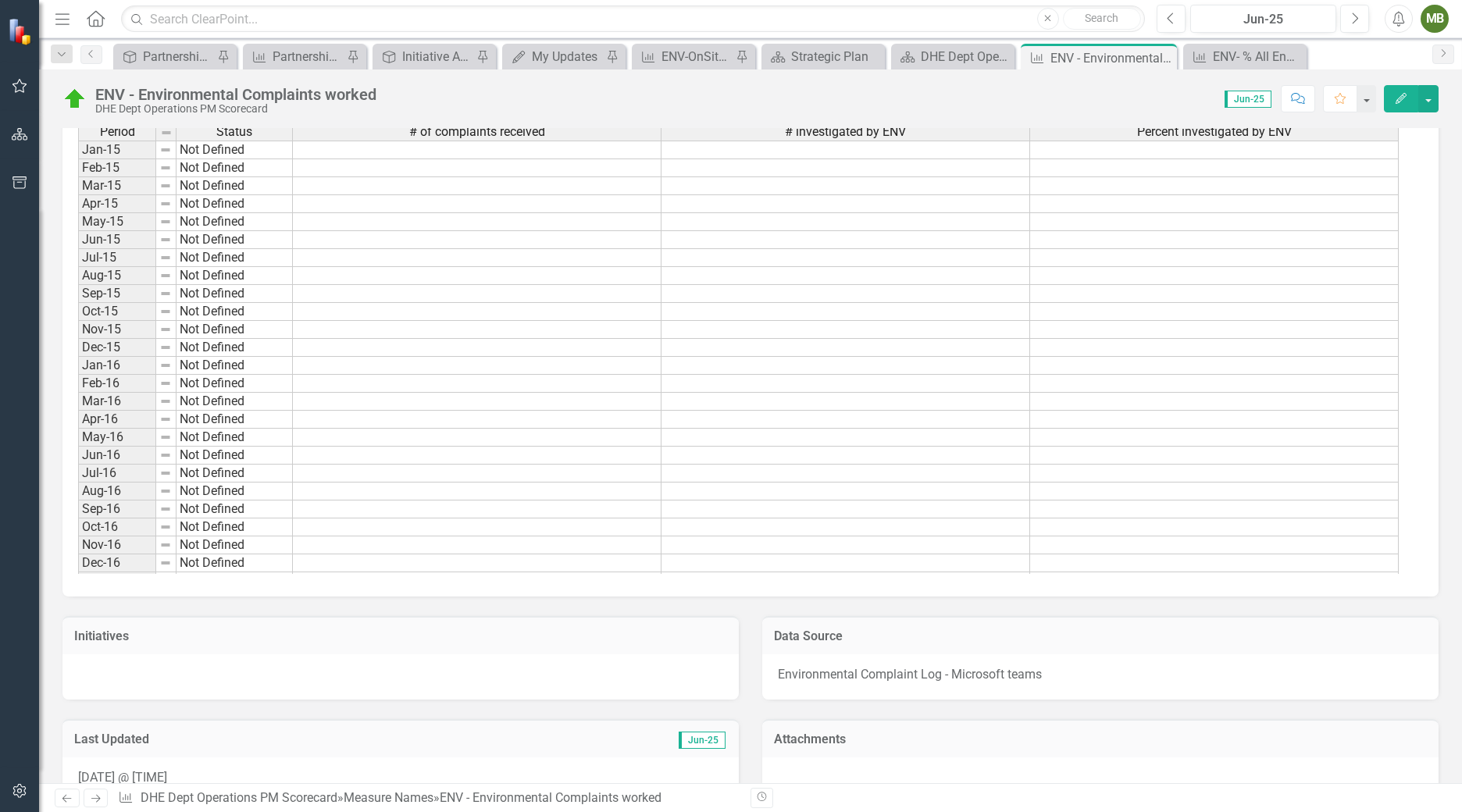scroll, scrollTop: 964, scrollLeft: 0, axis: vertical 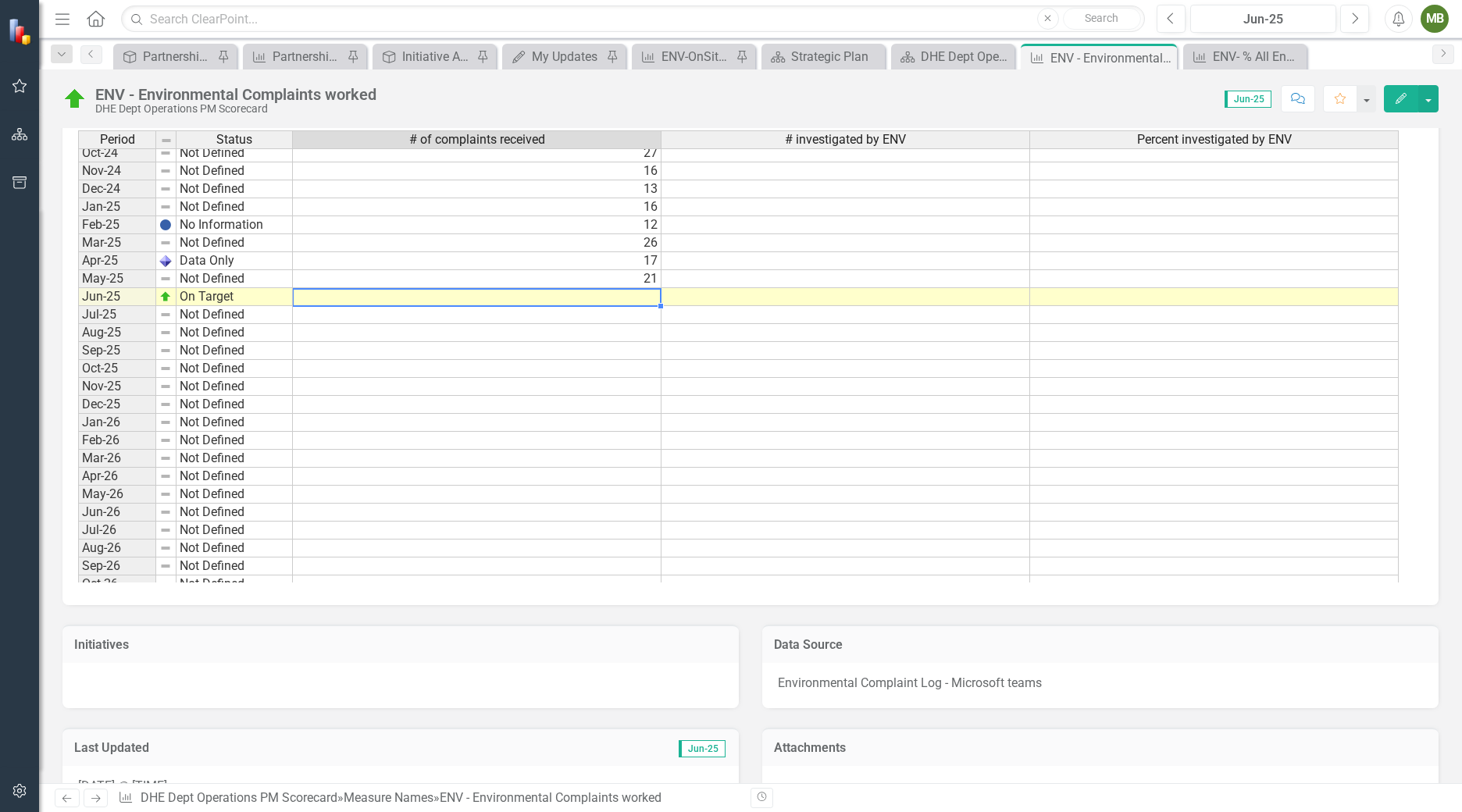click at bounding box center (477, 297) 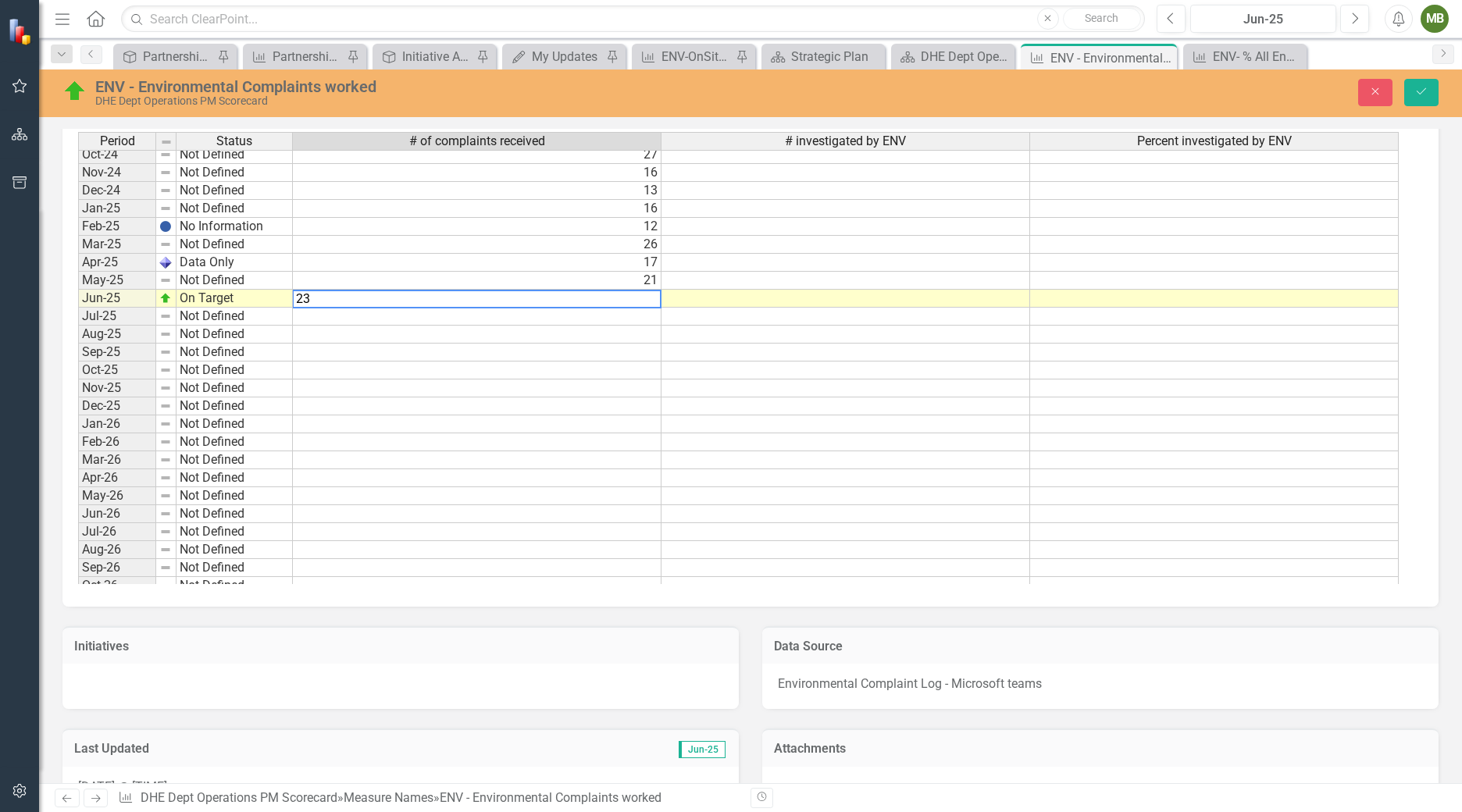 type on "23" 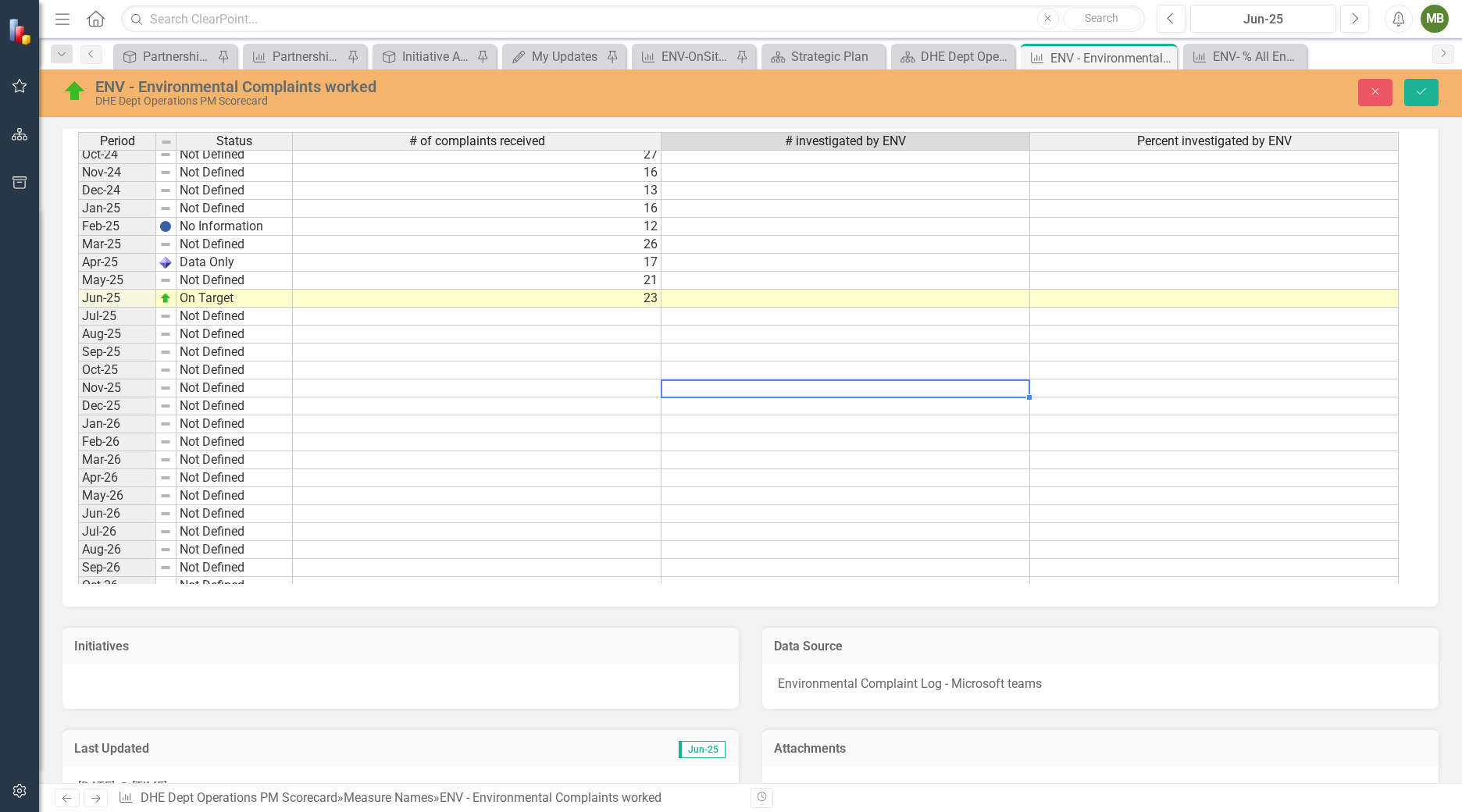 click on "Period Status # of complaints received # investigated by ENV Percent investigated by ENV Nov-23 Not Defined Dec-23 Not Defined Jan-24 Not Defined 57 Feb-24 Not Defined 34 Mar-24 Not Defined 11 Apr-24 Not Defined 22 May-24 Not Defined 33 Jun-24 Not Defined 41 Jul-24 Not Defined 32 Aug-24 Not Defined 29 Sep-24 Not Defined 25 Oct-24 Not Defined 27 Nov-24 Not Defined 16 Dec-24 Not Defined 13 Jan-25 Not Defined 16 Feb-25 No Information 12 Mar-25 Not Defined 26 Apr-25 Data Only 17 May-25 Not Defined 21 Jun-25 On Target 23 Jul-25 Not Defined Aug-25 Not Defined Sep-25 Not Defined Oct-25 Not Defined Nov-25 Not Defined Dec-25 Not Defined Jan-26 Not Defined Feb-26 Not Defined Mar-26 Not Defined Apr-26 Not Defined May-26 Not Defined Jun-26 Not Defined Jul-26 Not Defined Aug-26 Not Defined Sep-26 Not Defined Oct-26 Not Defined Nov-26 Not Defined Dec-26 Not Defined Jan-27 Not Defined Feb-27 Not Defined Mar-27 Not Defined Apr-27 Not Defined May-27 Not Defined Jun-27 Not Defined Jul-27 Not Defined Aug-27 Not Defined Sep-27" at bounding box center [78, 361] 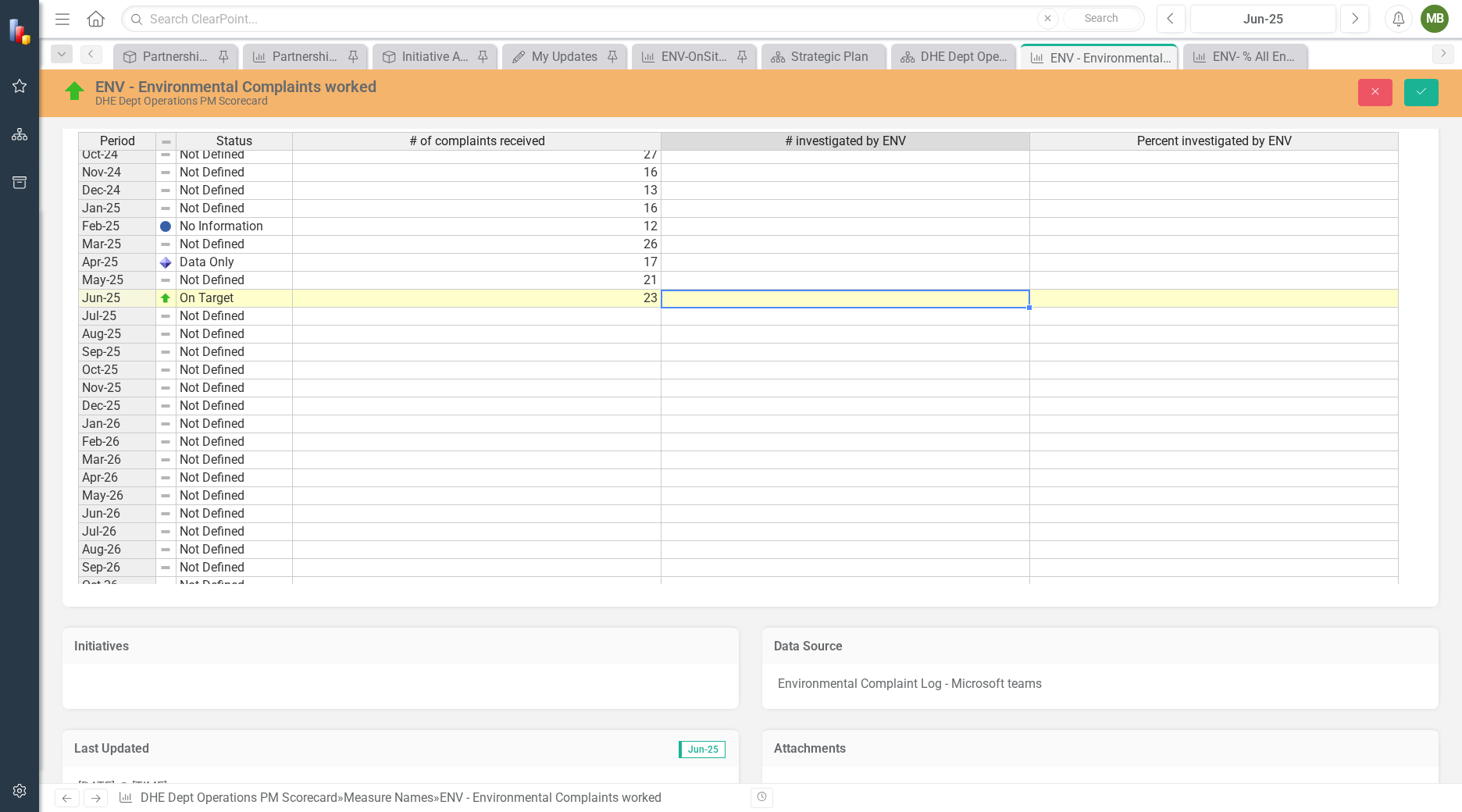 click at bounding box center [846, 298] 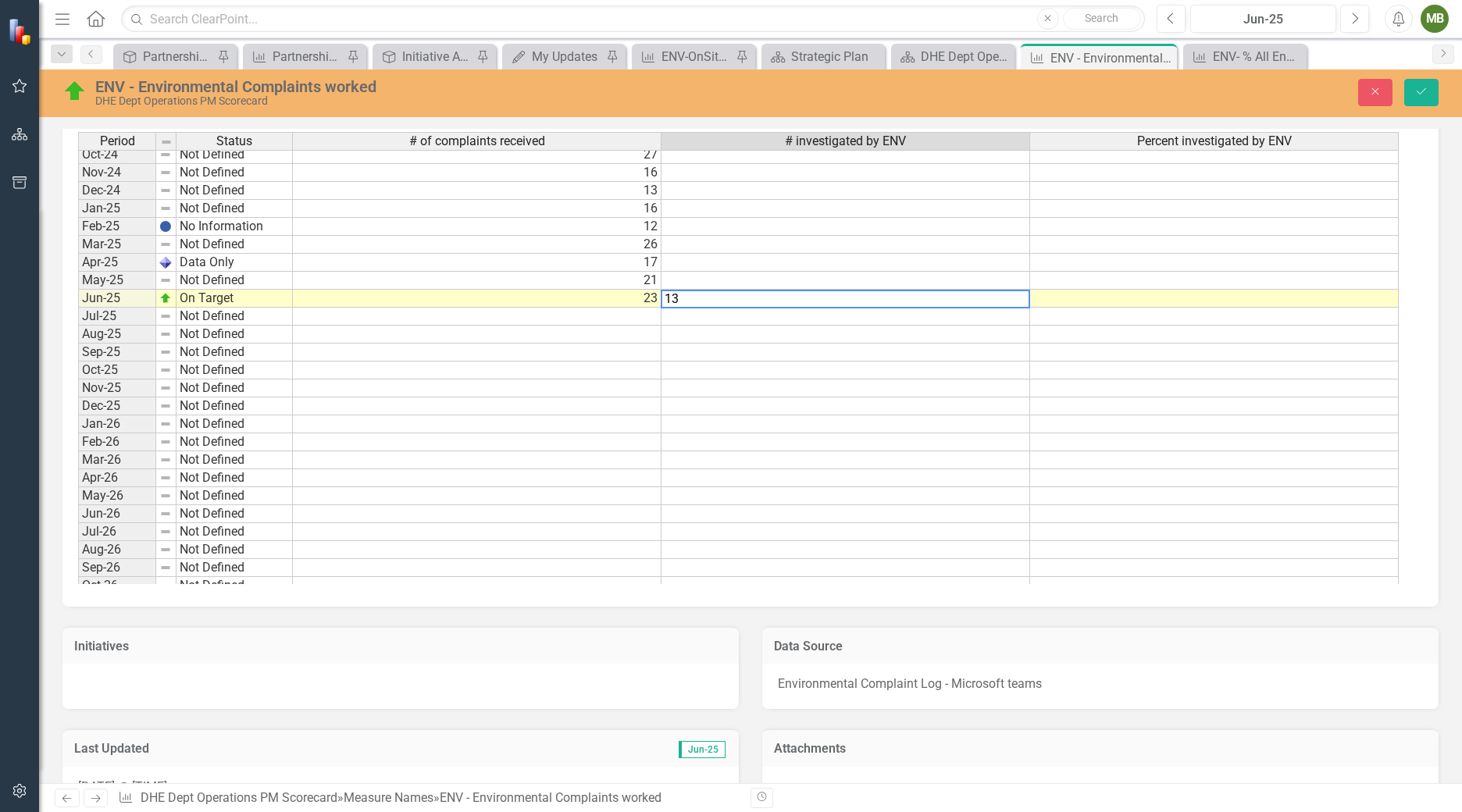 type on "13" 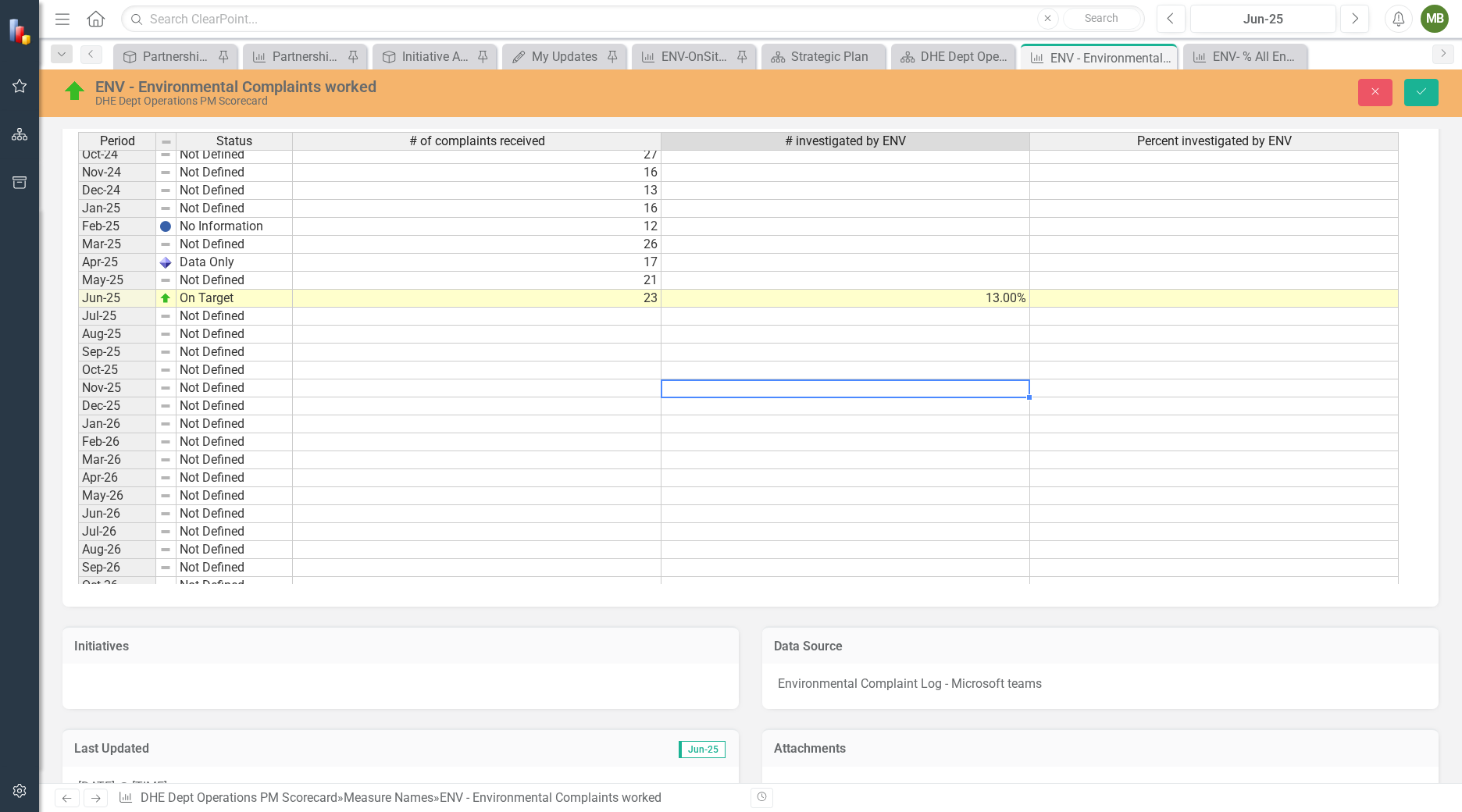 click at bounding box center [846, 388] 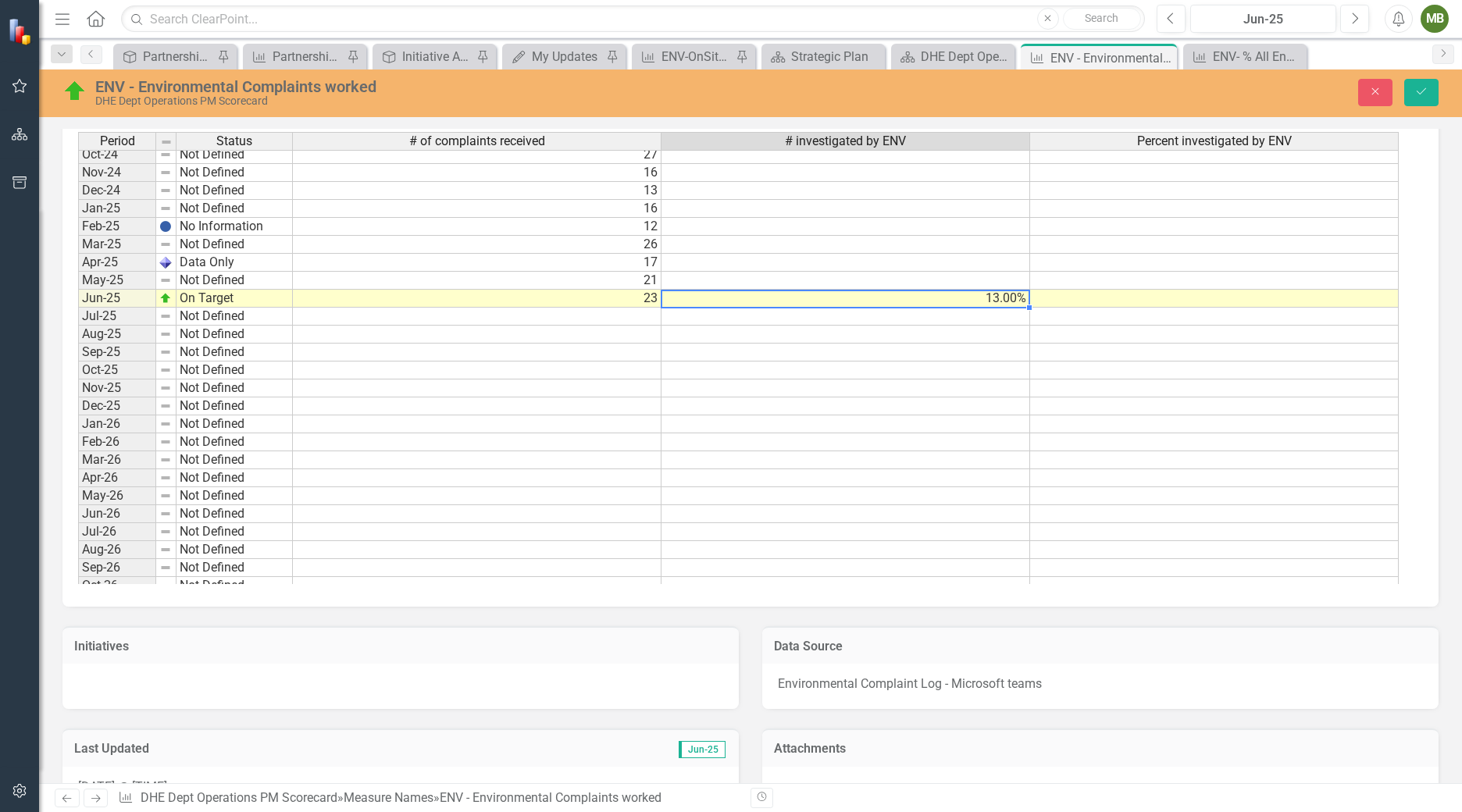 scroll, scrollTop: 2053, scrollLeft: 0, axis: vertical 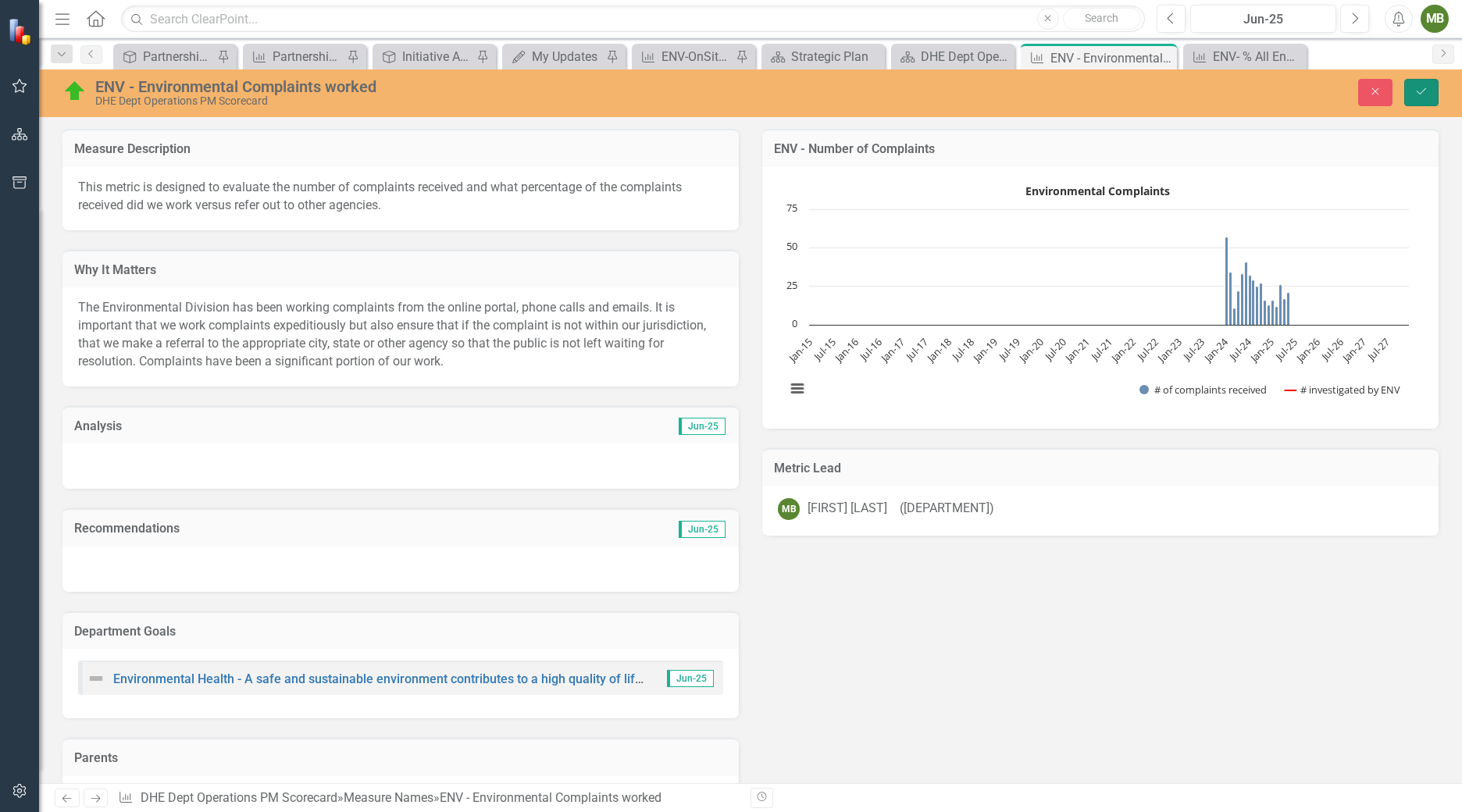 click on "Save" at bounding box center (1421, 92) 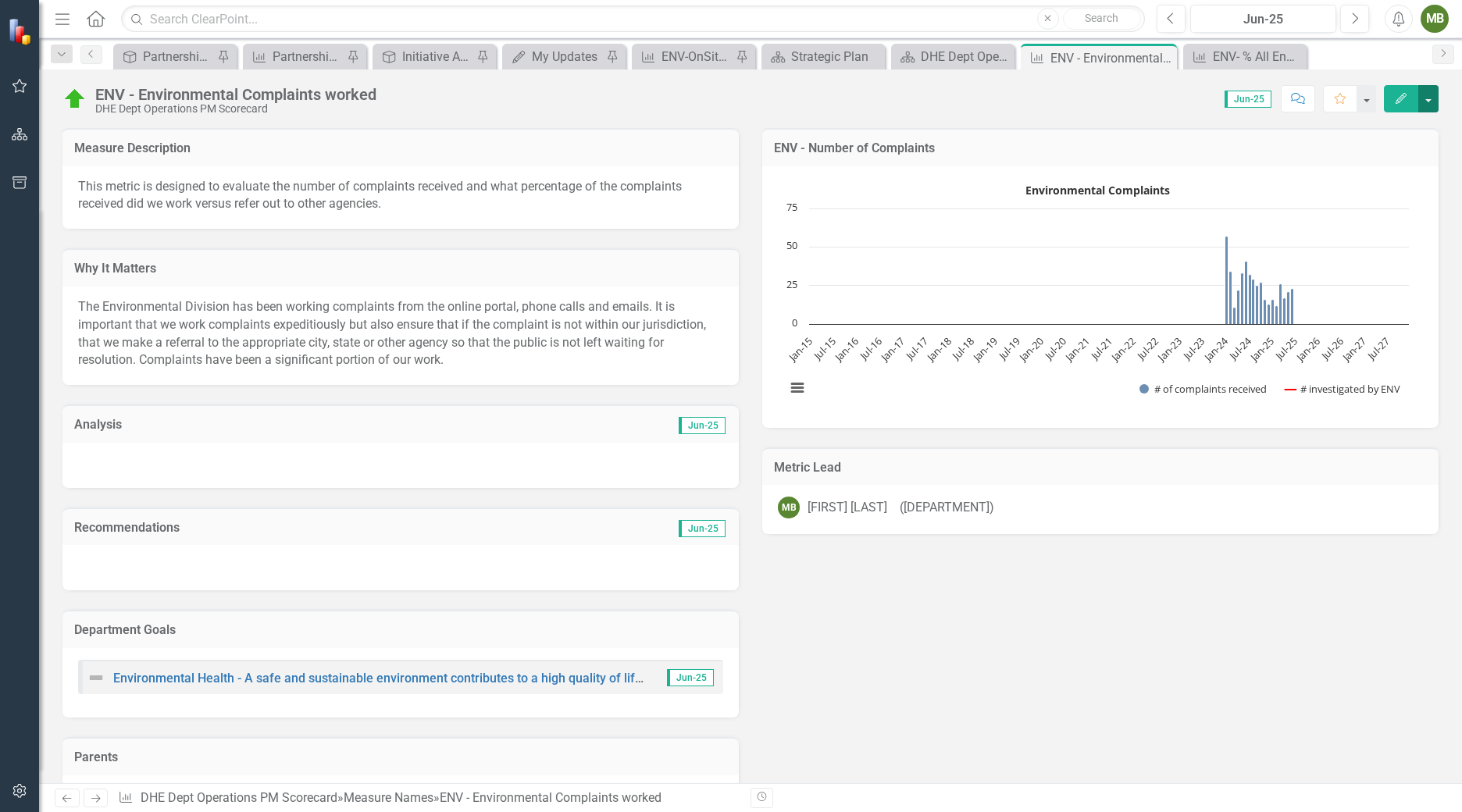 click at bounding box center (1428, 98) 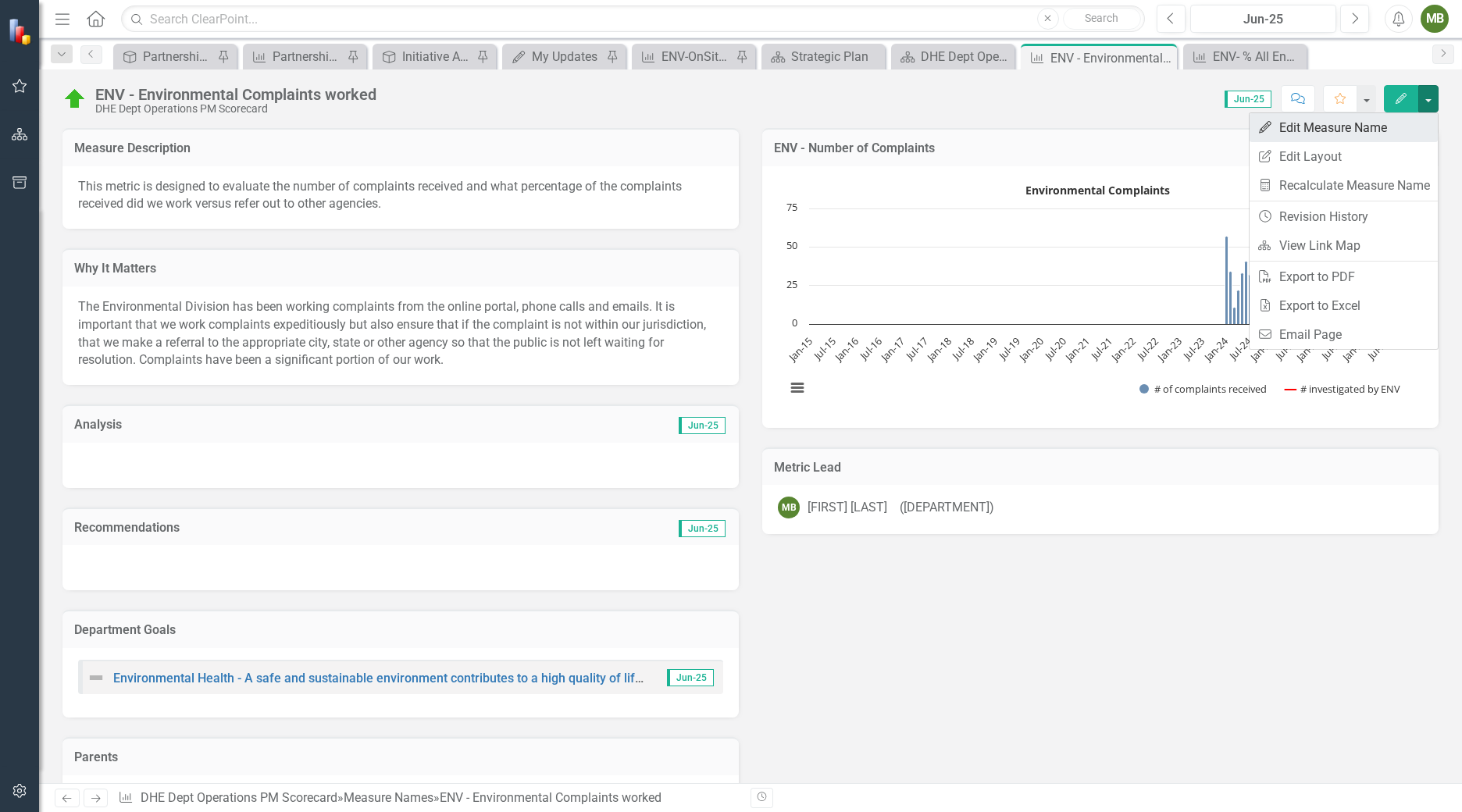 click on "Edit Edit Measure Name" at bounding box center (1343, 127) 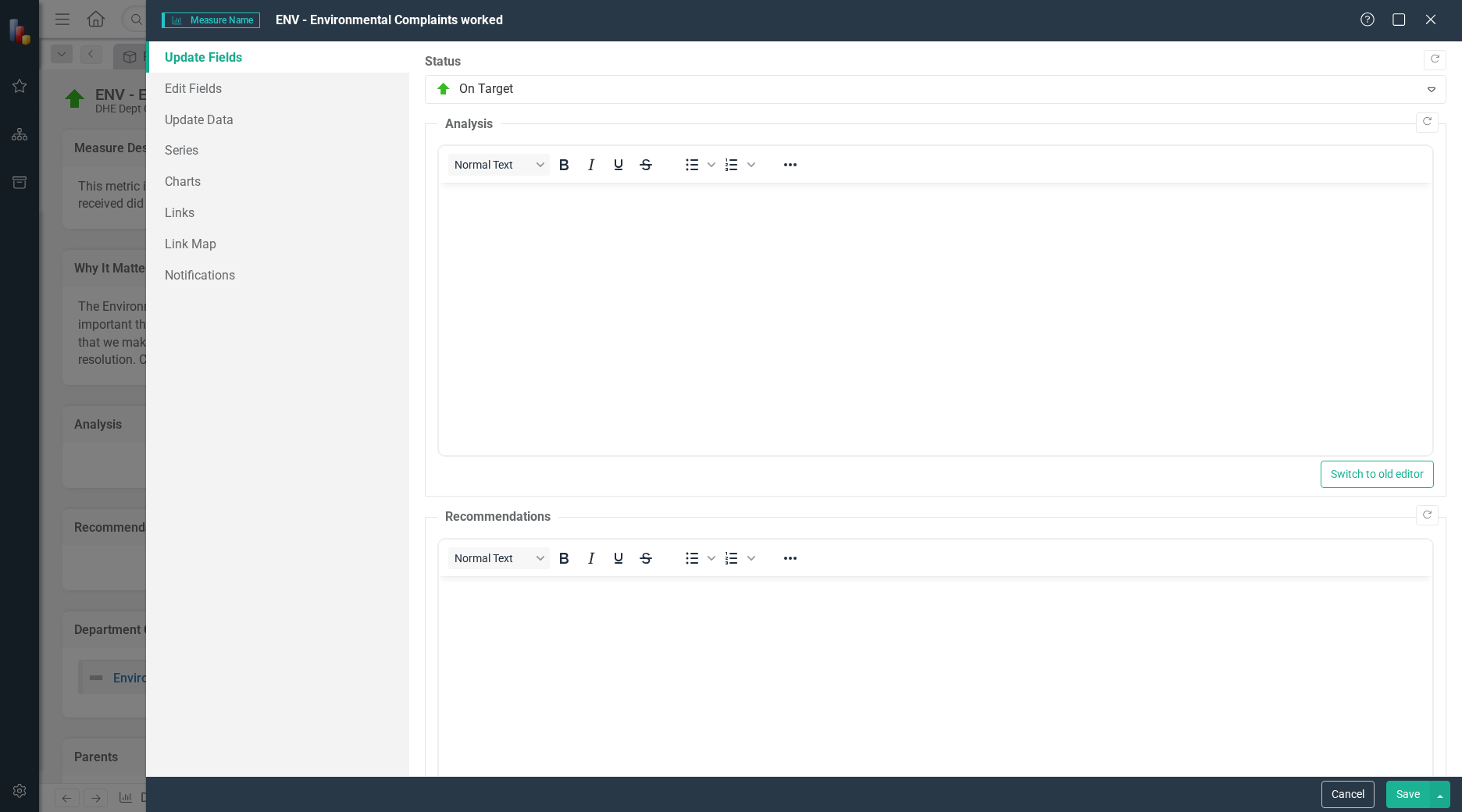scroll, scrollTop: 0, scrollLeft: 0, axis: both 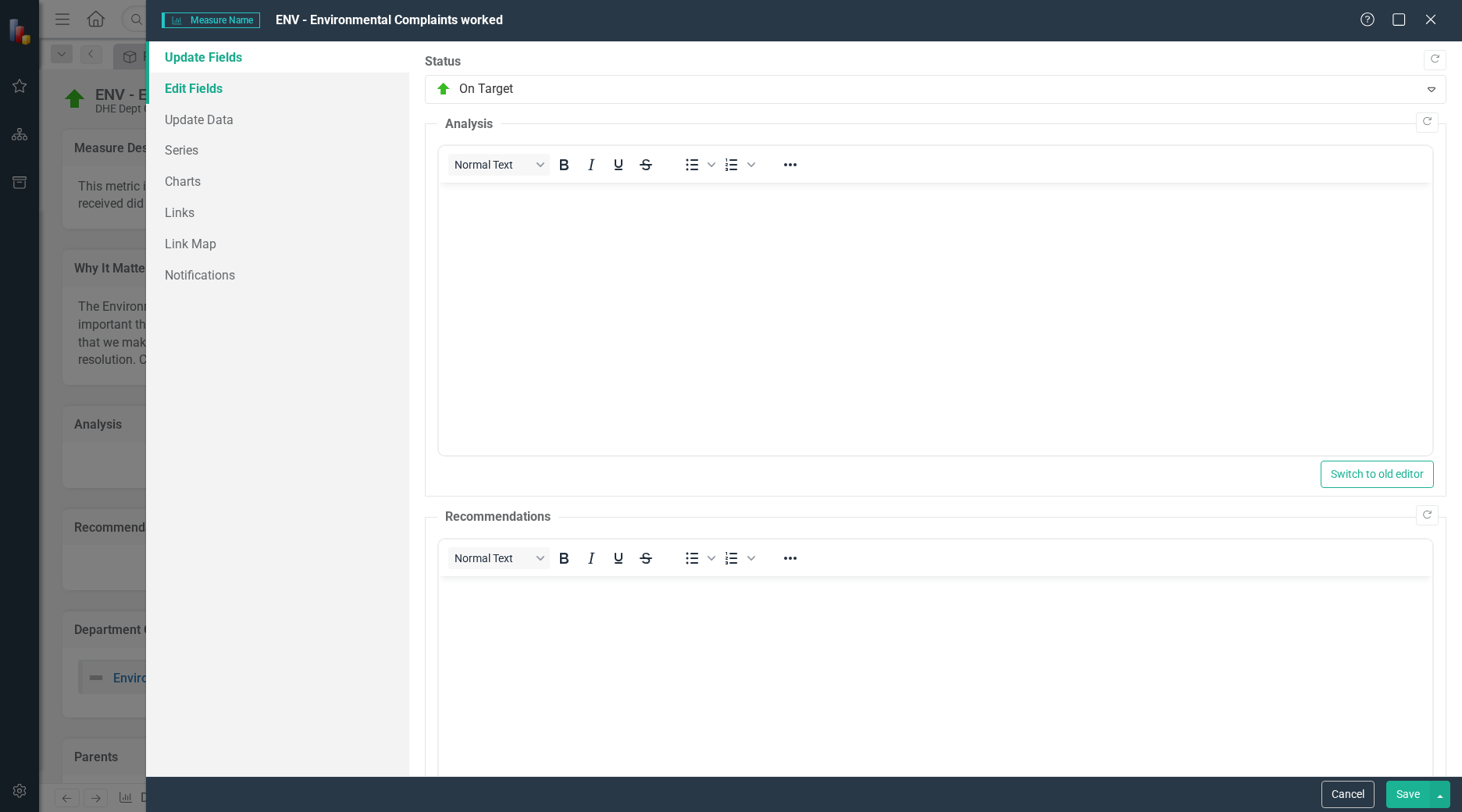 click on "Edit Fields" at bounding box center (277, 88) 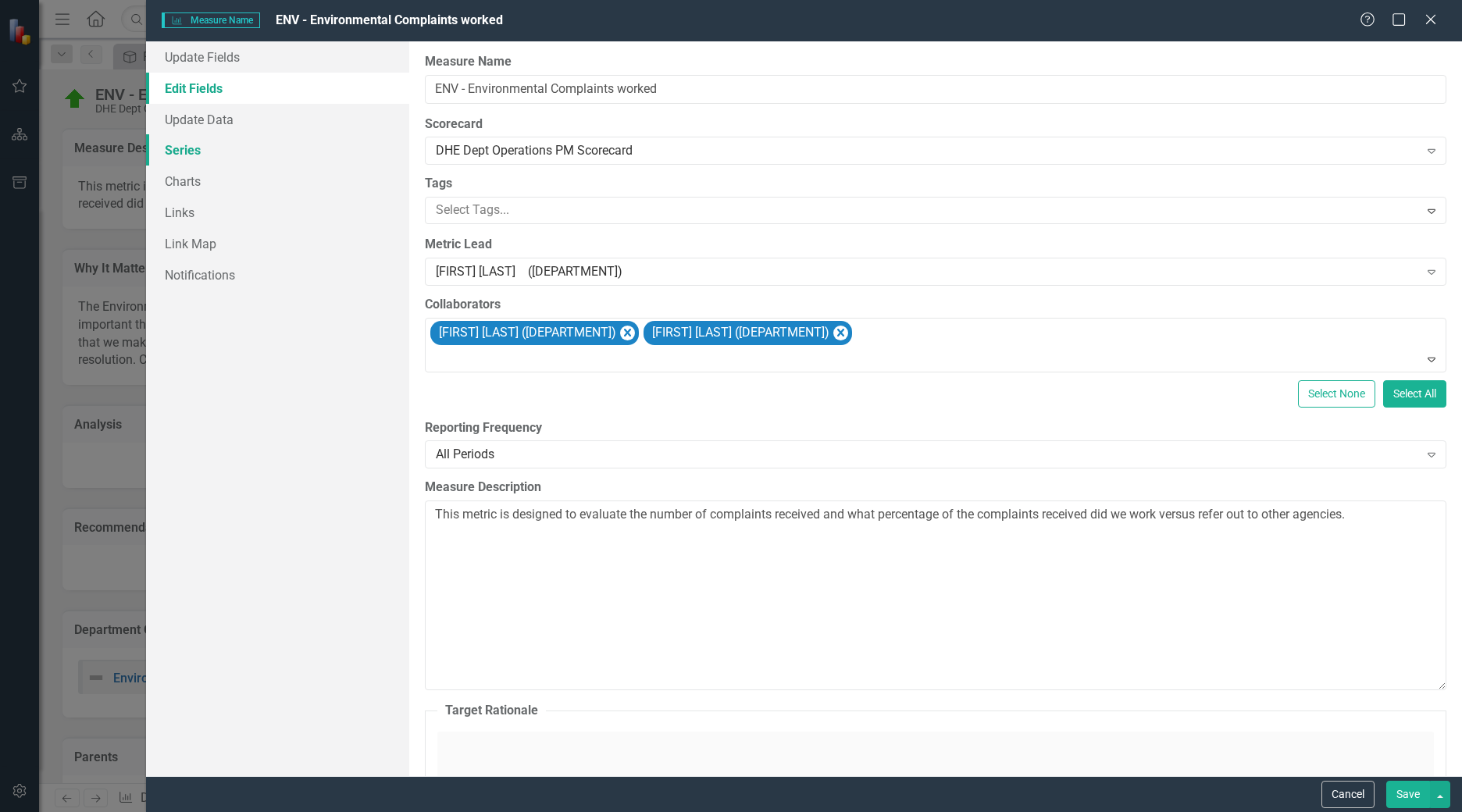 click on "Series" at bounding box center [277, 150] 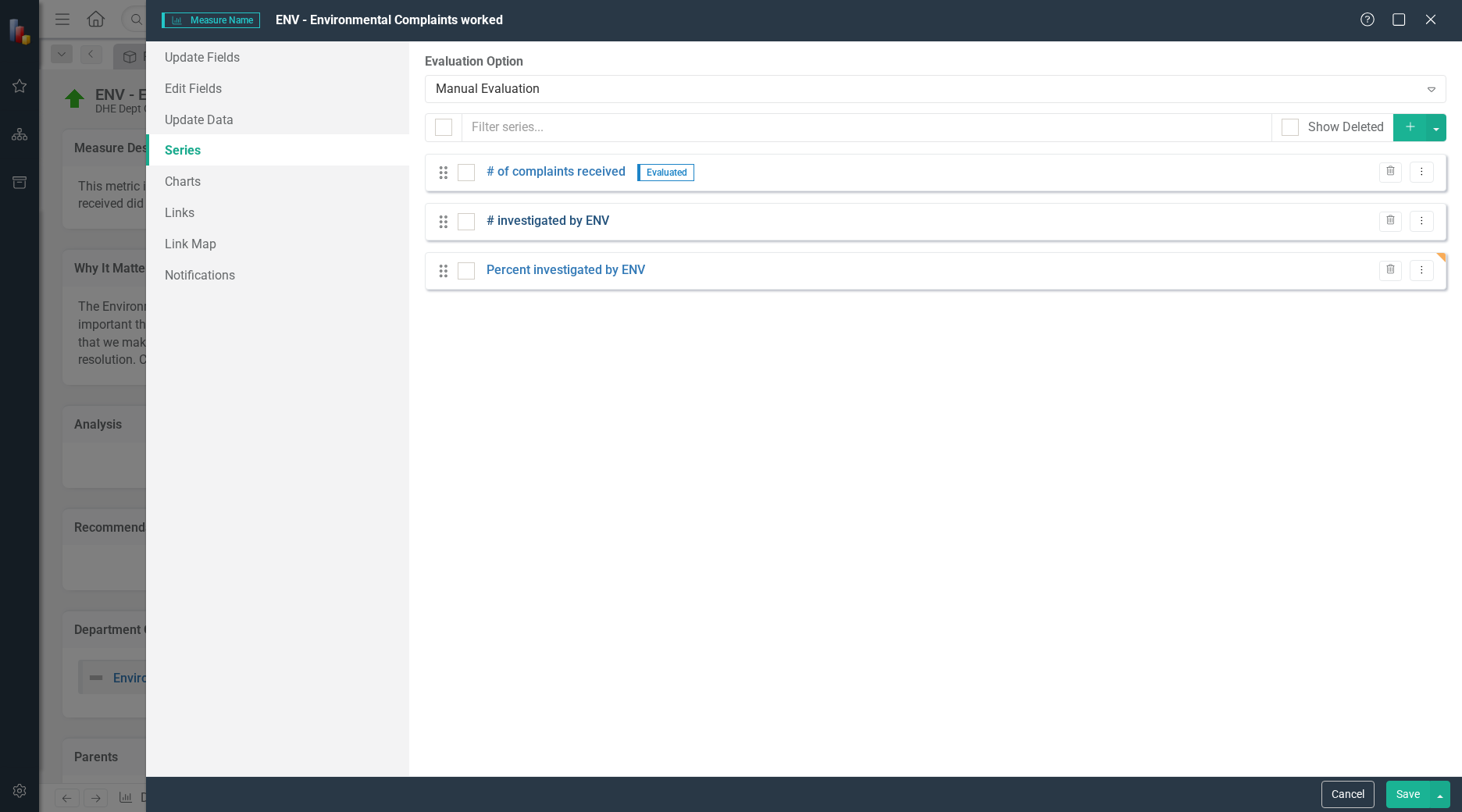click on "# investigated by ENV" at bounding box center [547, 221] 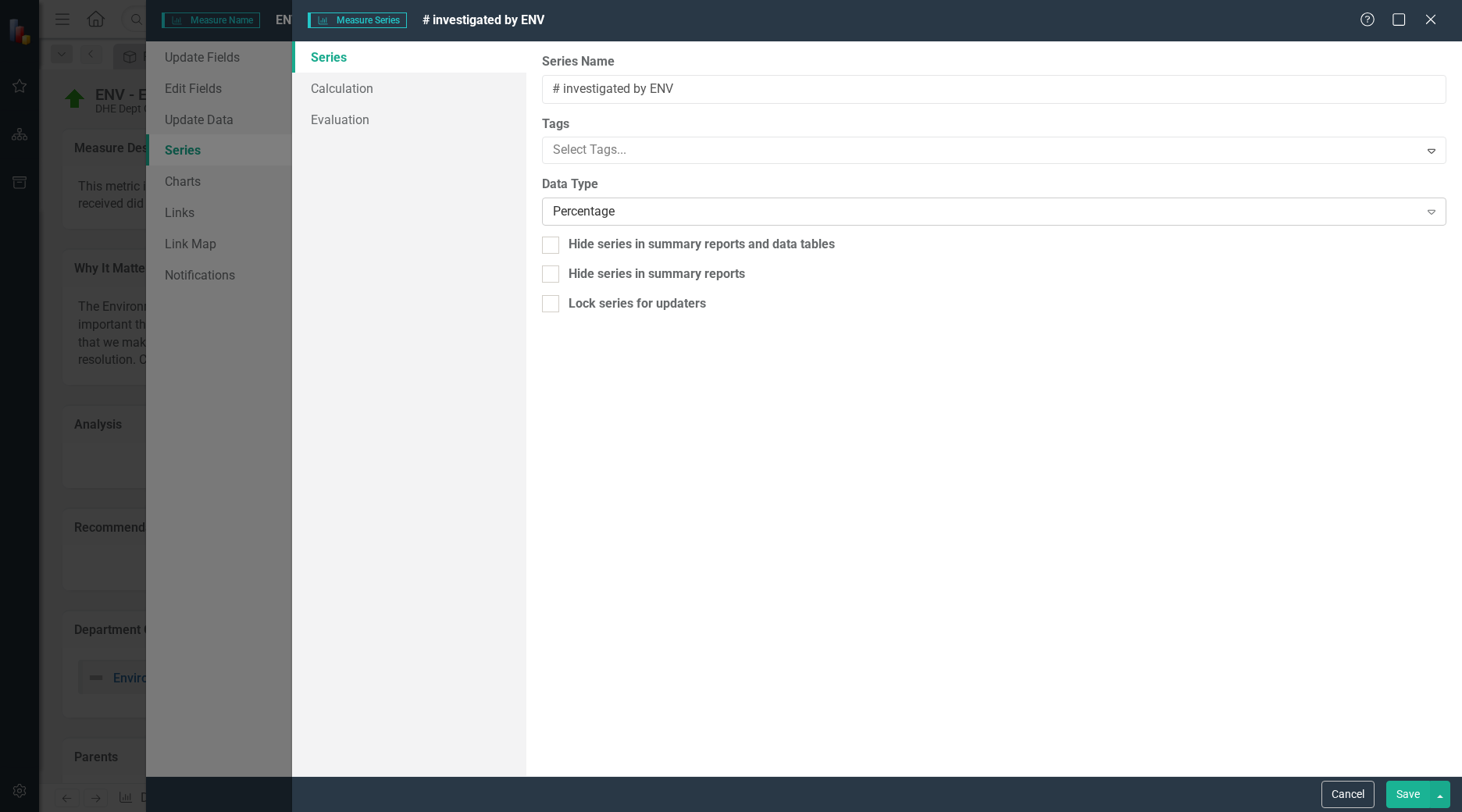 click on "Percentage" at bounding box center (986, 212) 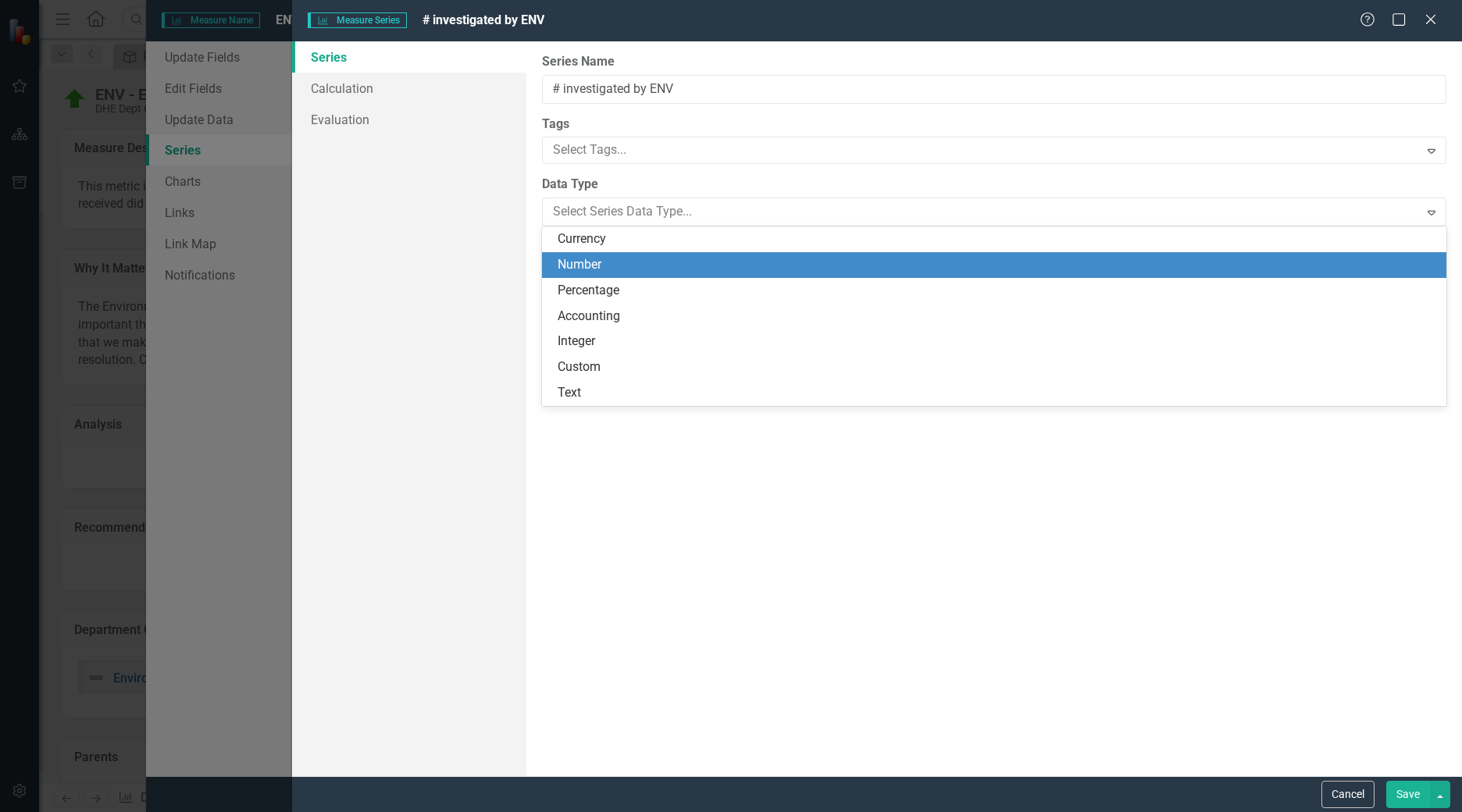 click on "Number" at bounding box center [997, 265] 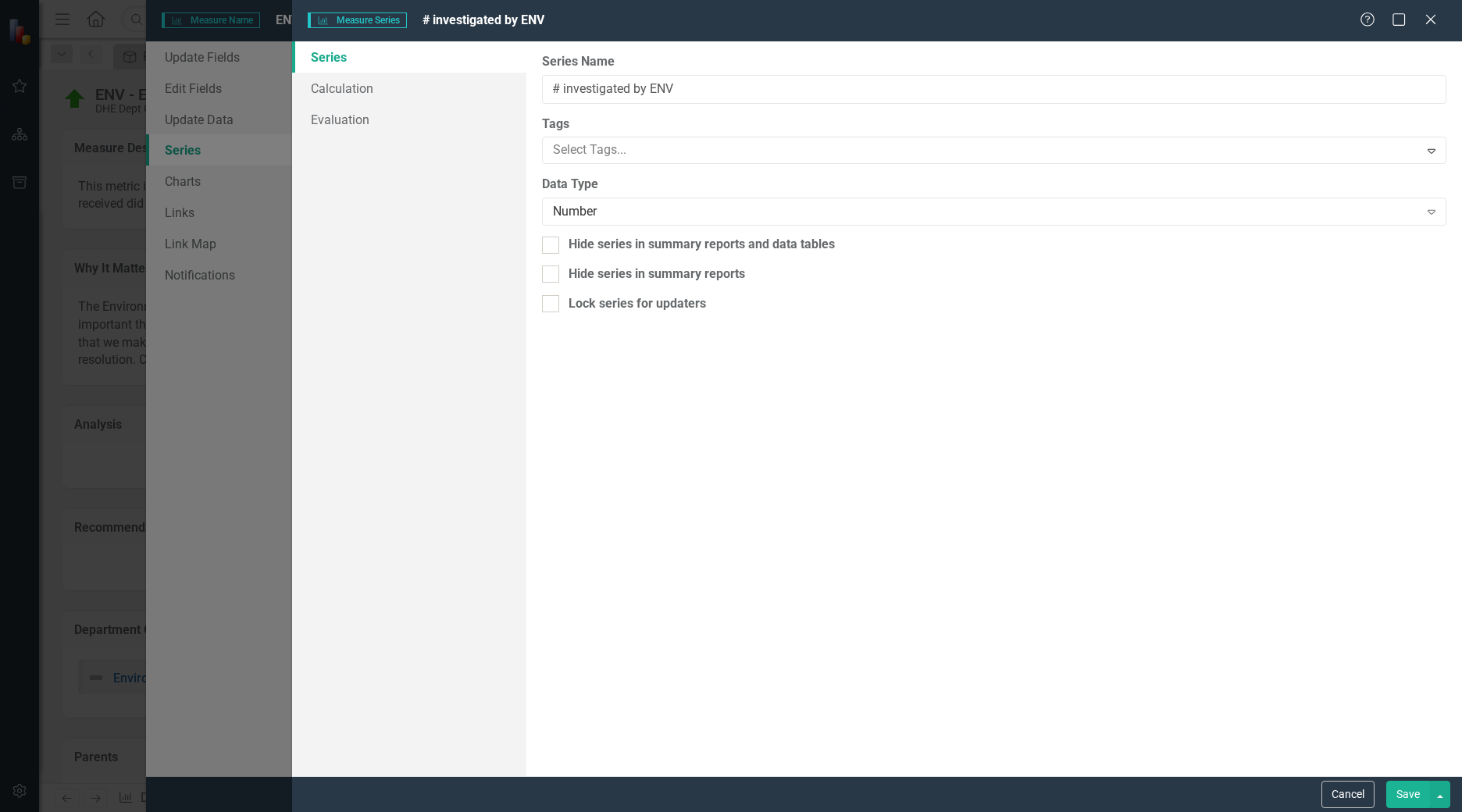 click on "Save" at bounding box center [1408, 794] 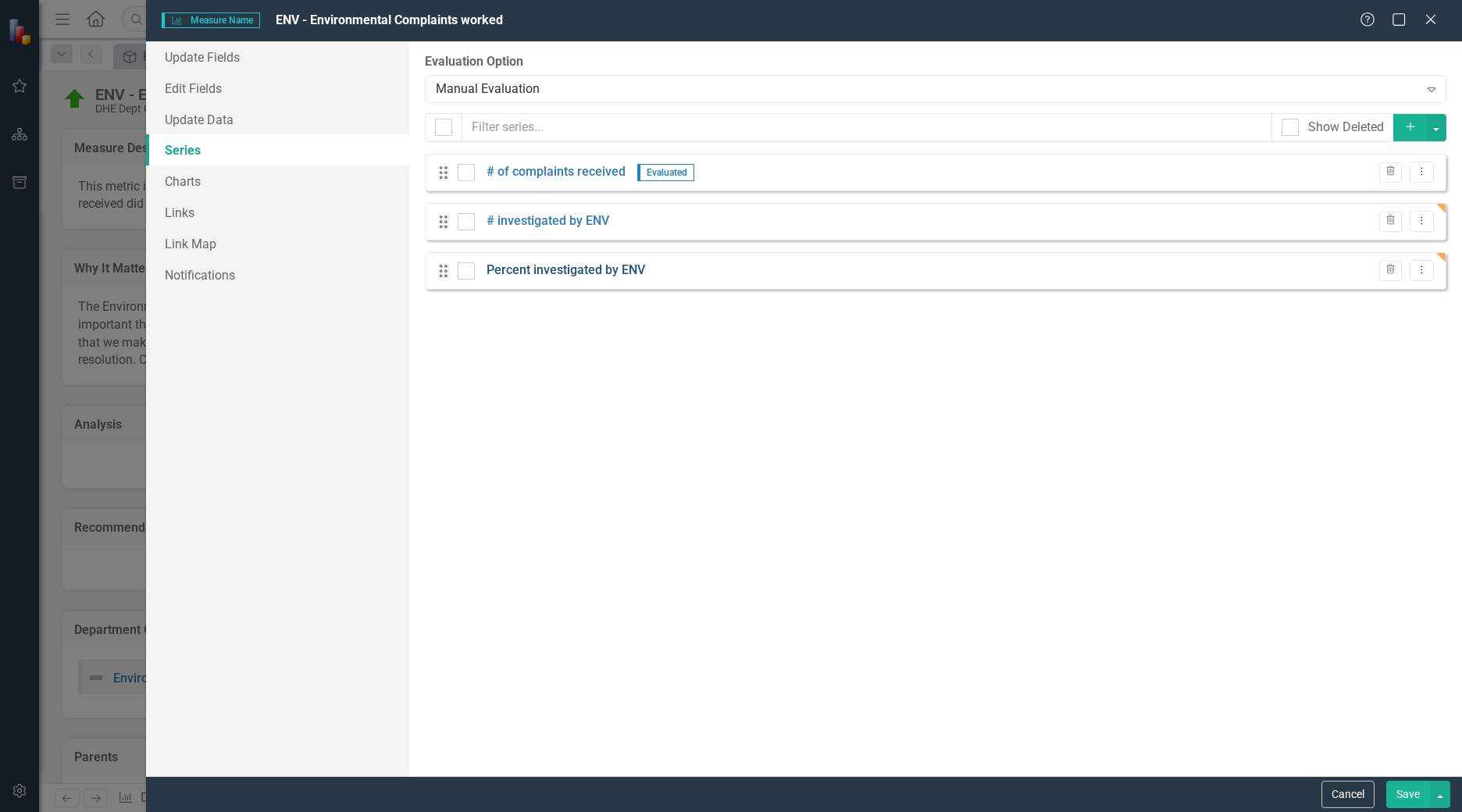 click on "Percent investigated by ENV" at bounding box center [565, 270] 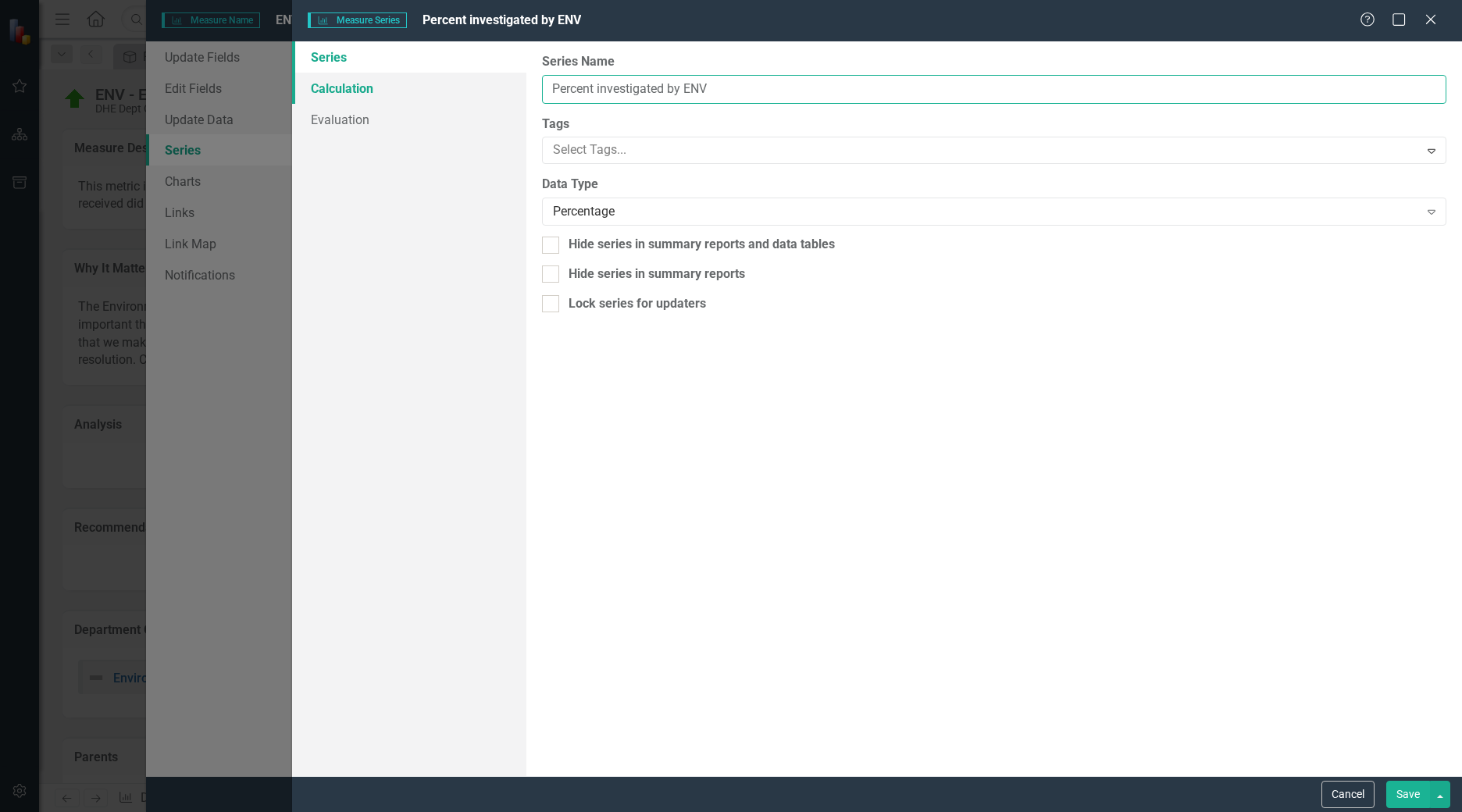 drag, startPoint x: 595, startPoint y: 86, endPoint x: 513, endPoint y: 90, distance: 82.0975 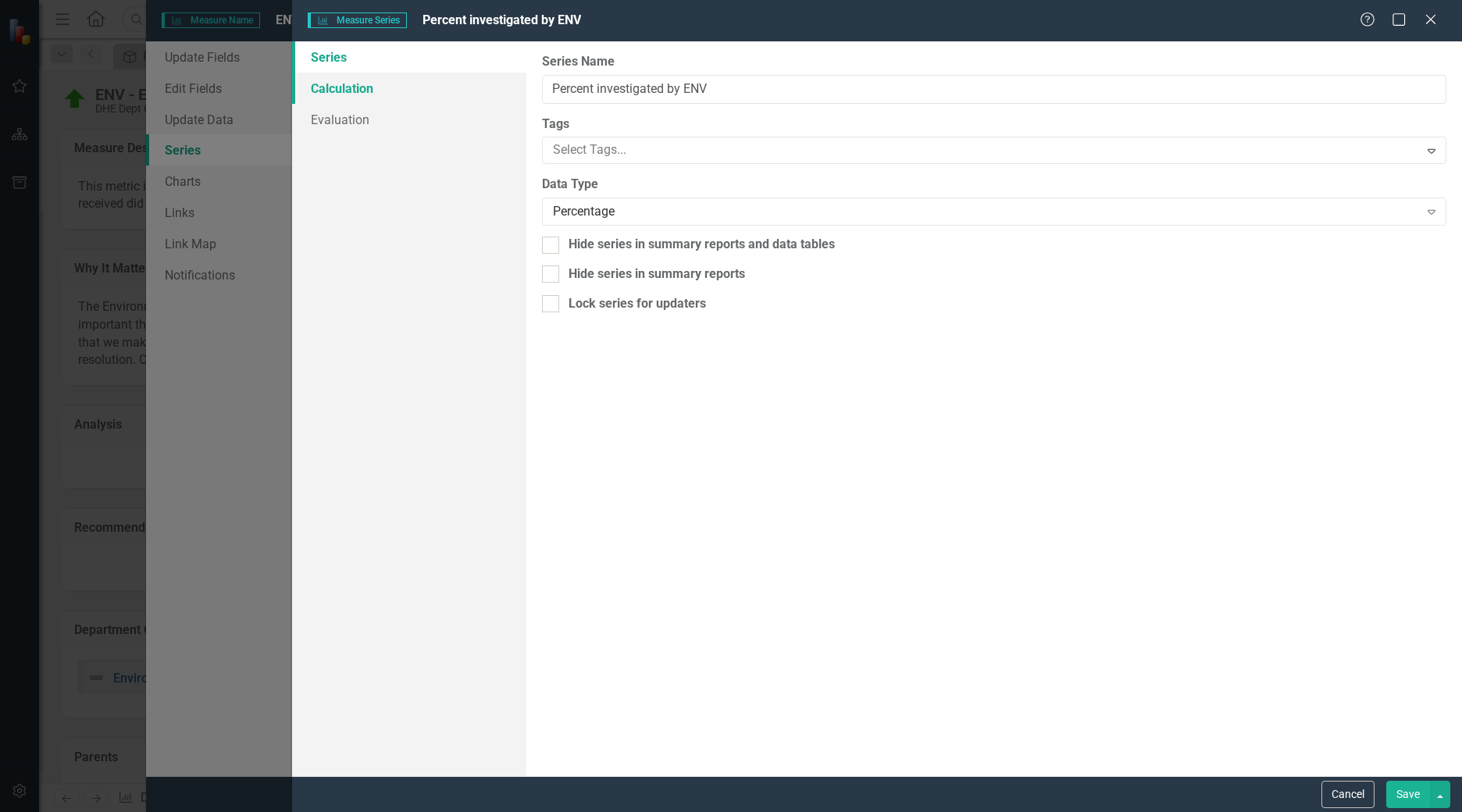 click on "Calculation" at bounding box center [409, 88] 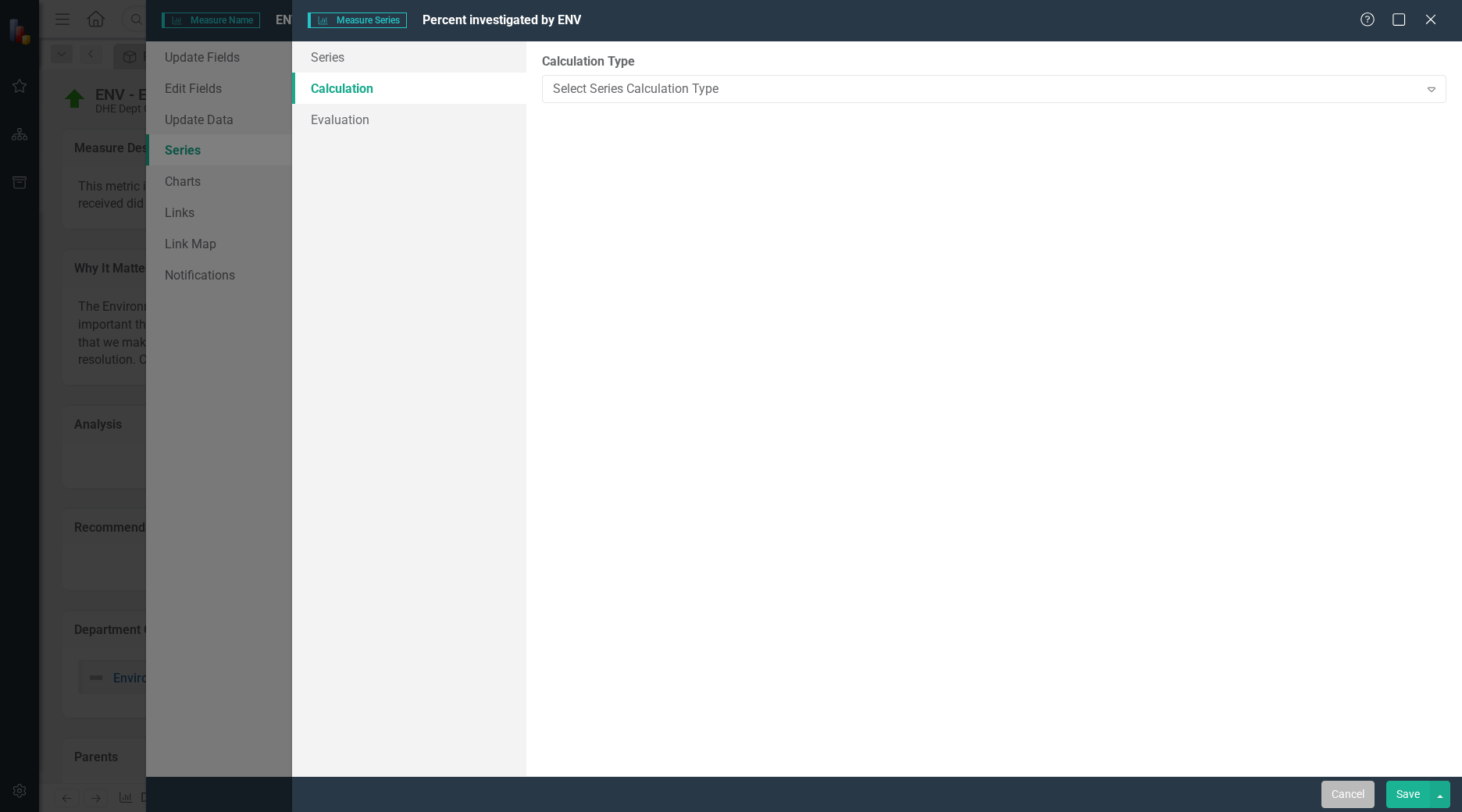 click on "Cancel" at bounding box center (1348, 794) 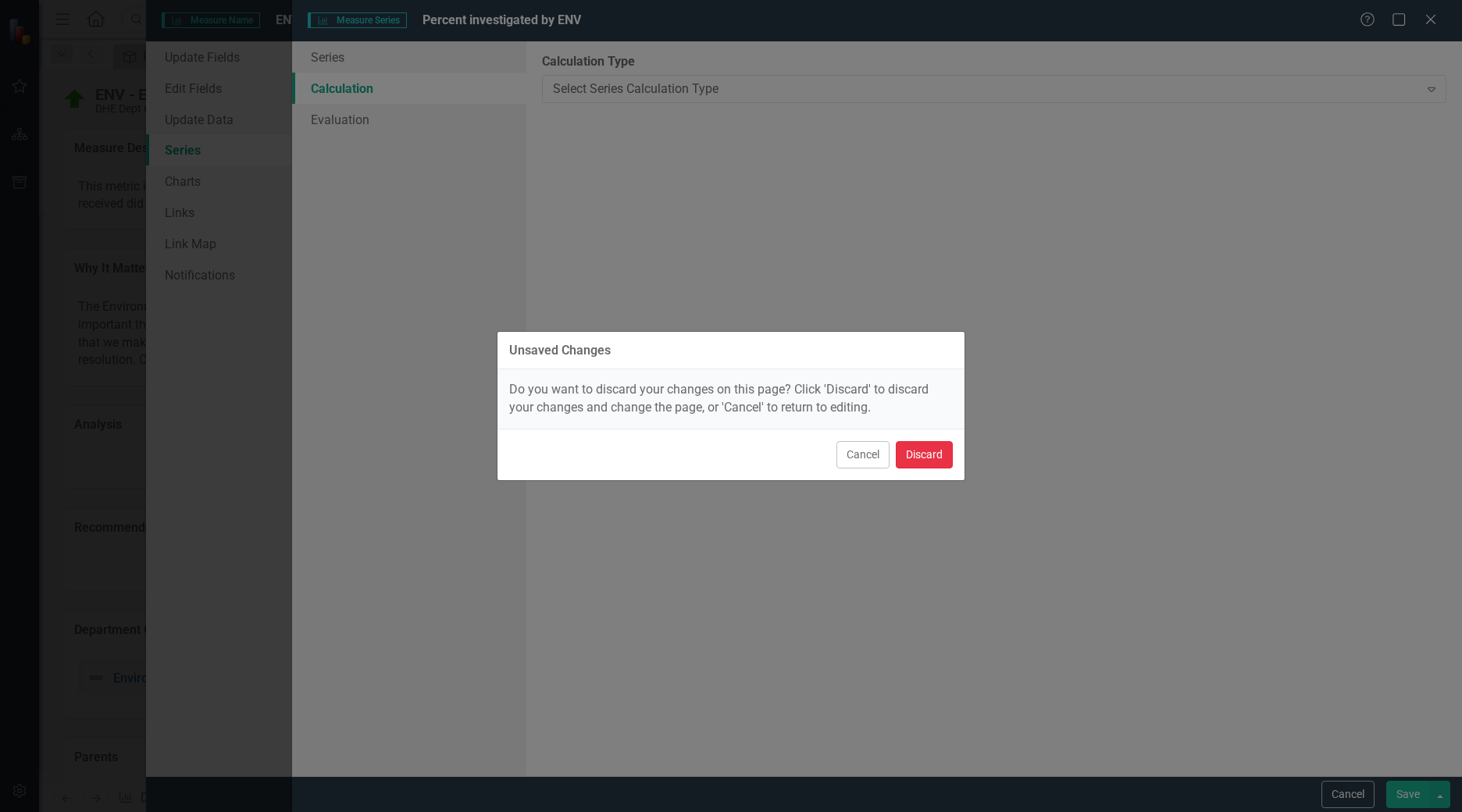 click on "Discard" at bounding box center (924, 454) 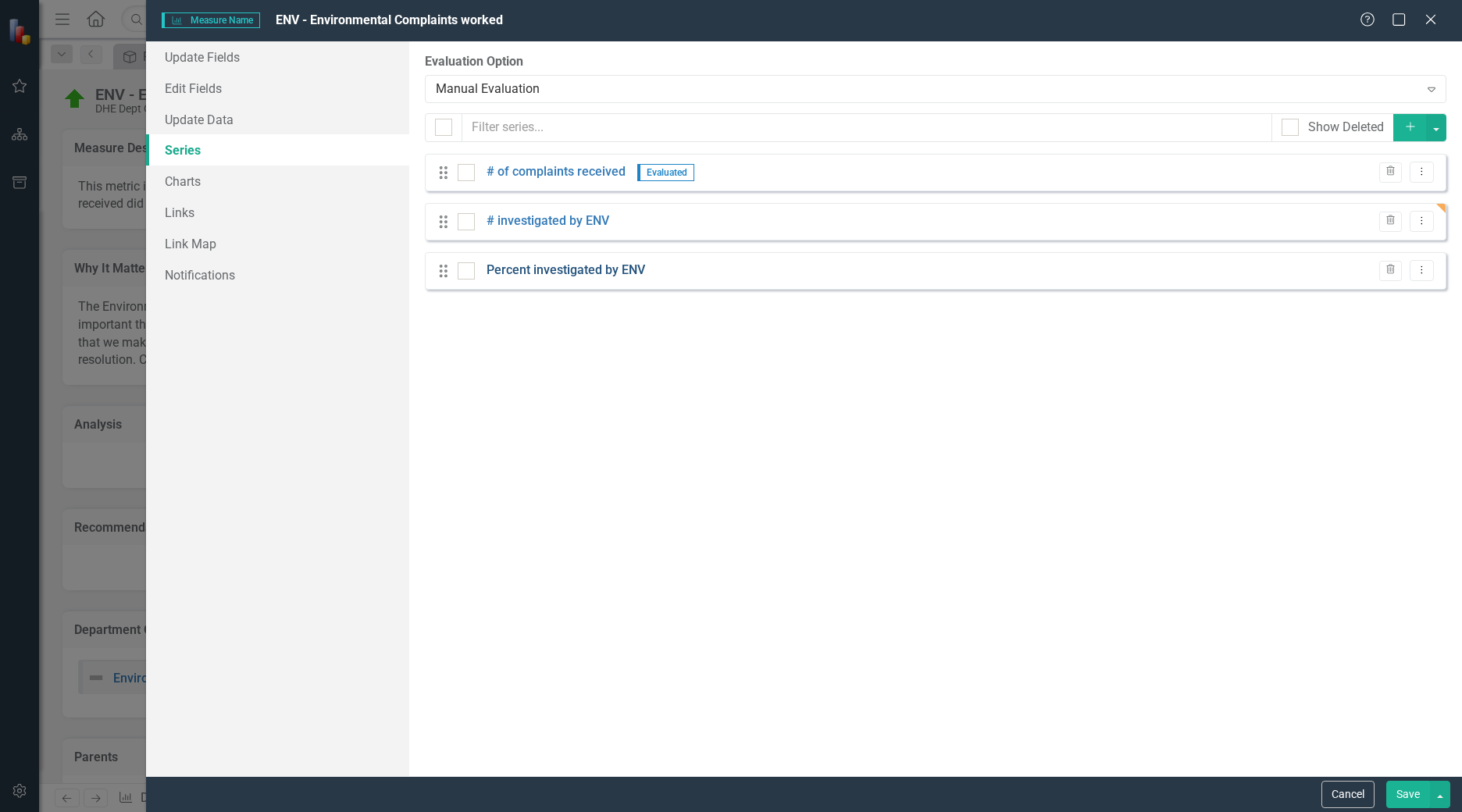 click on "Percent investigated by ENV" at bounding box center [565, 270] 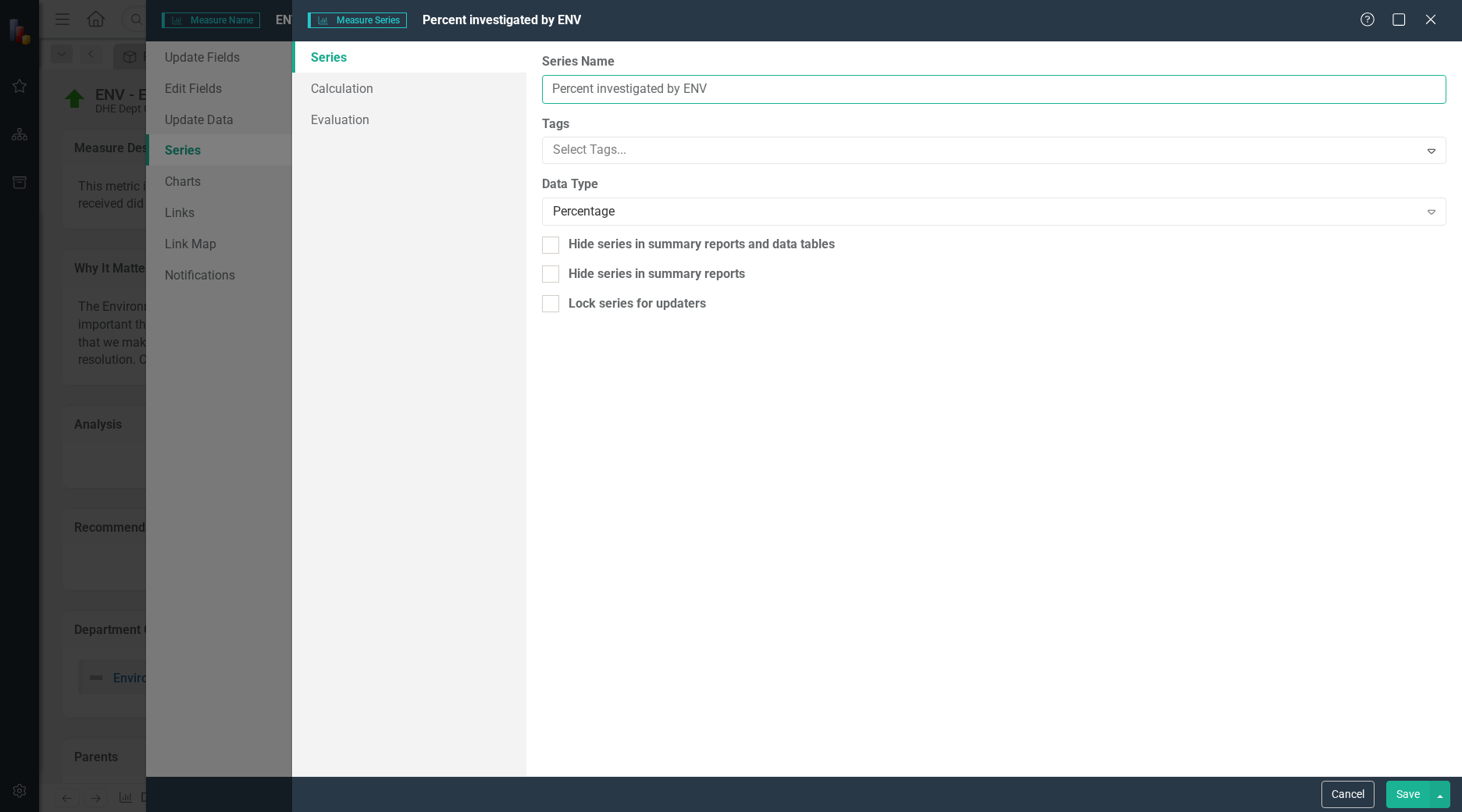 click on "Percent investigated by ENV" at bounding box center (994, 89) 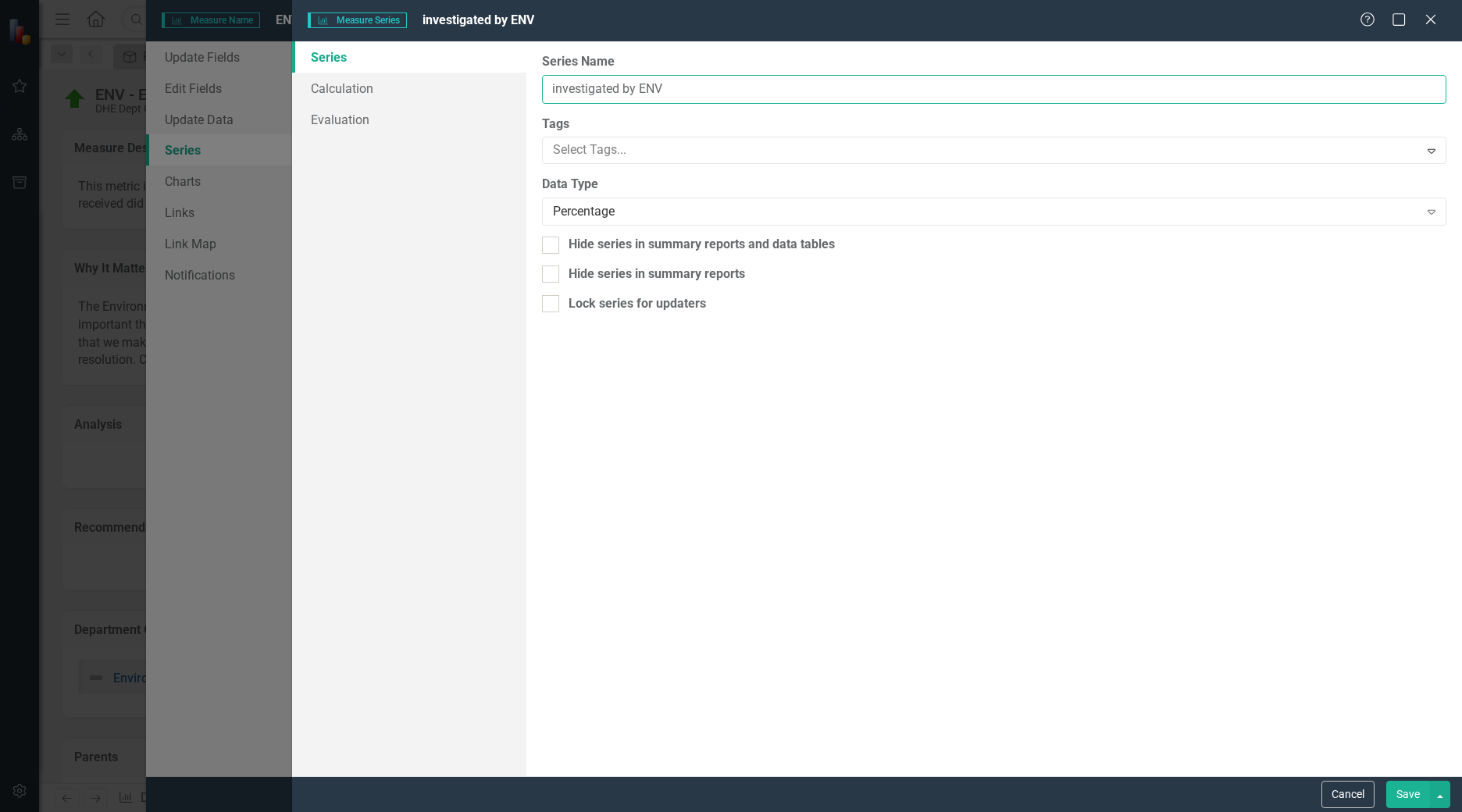 click on "investigated by ENV" at bounding box center (994, 89) 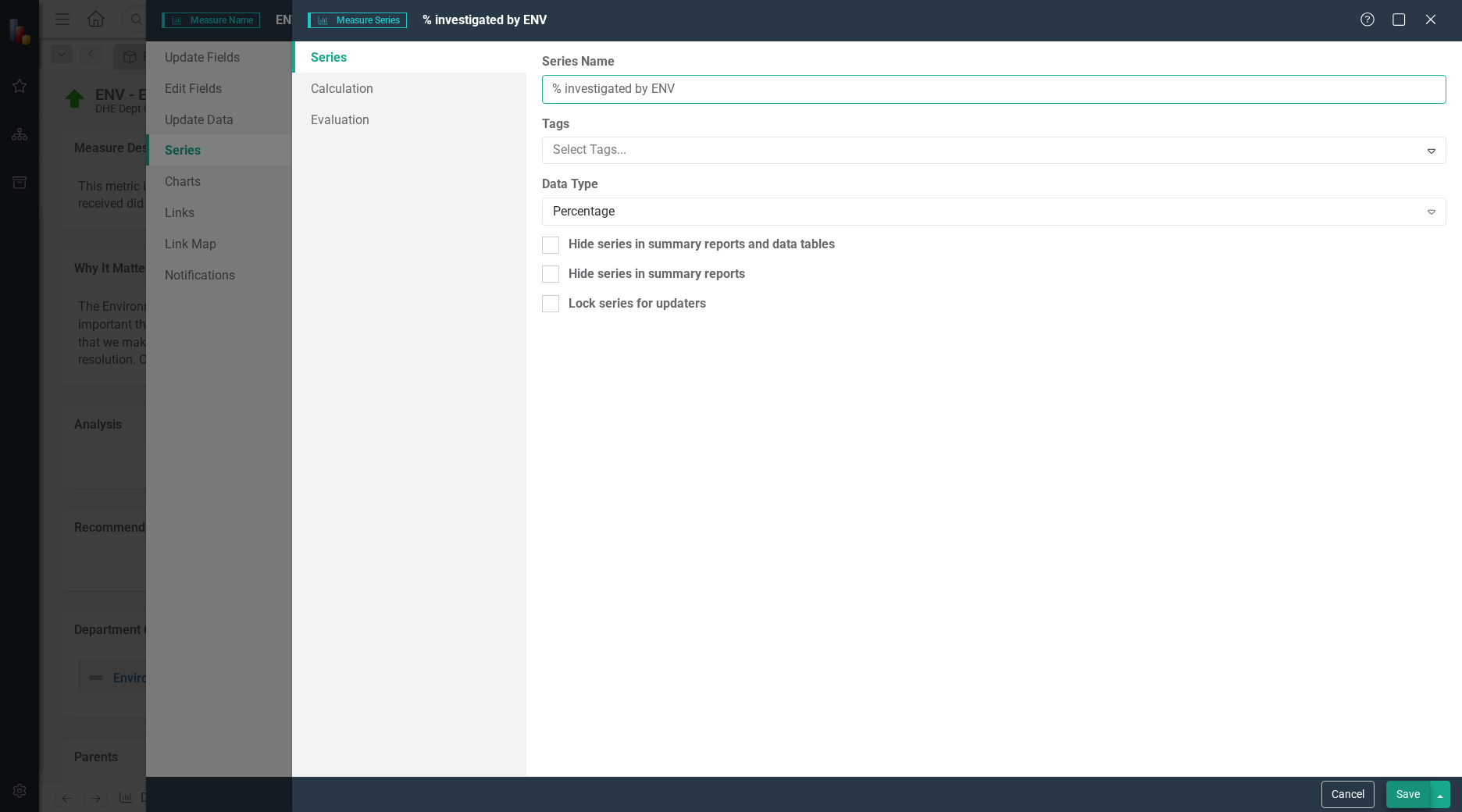 type on "% investigated by ENV" 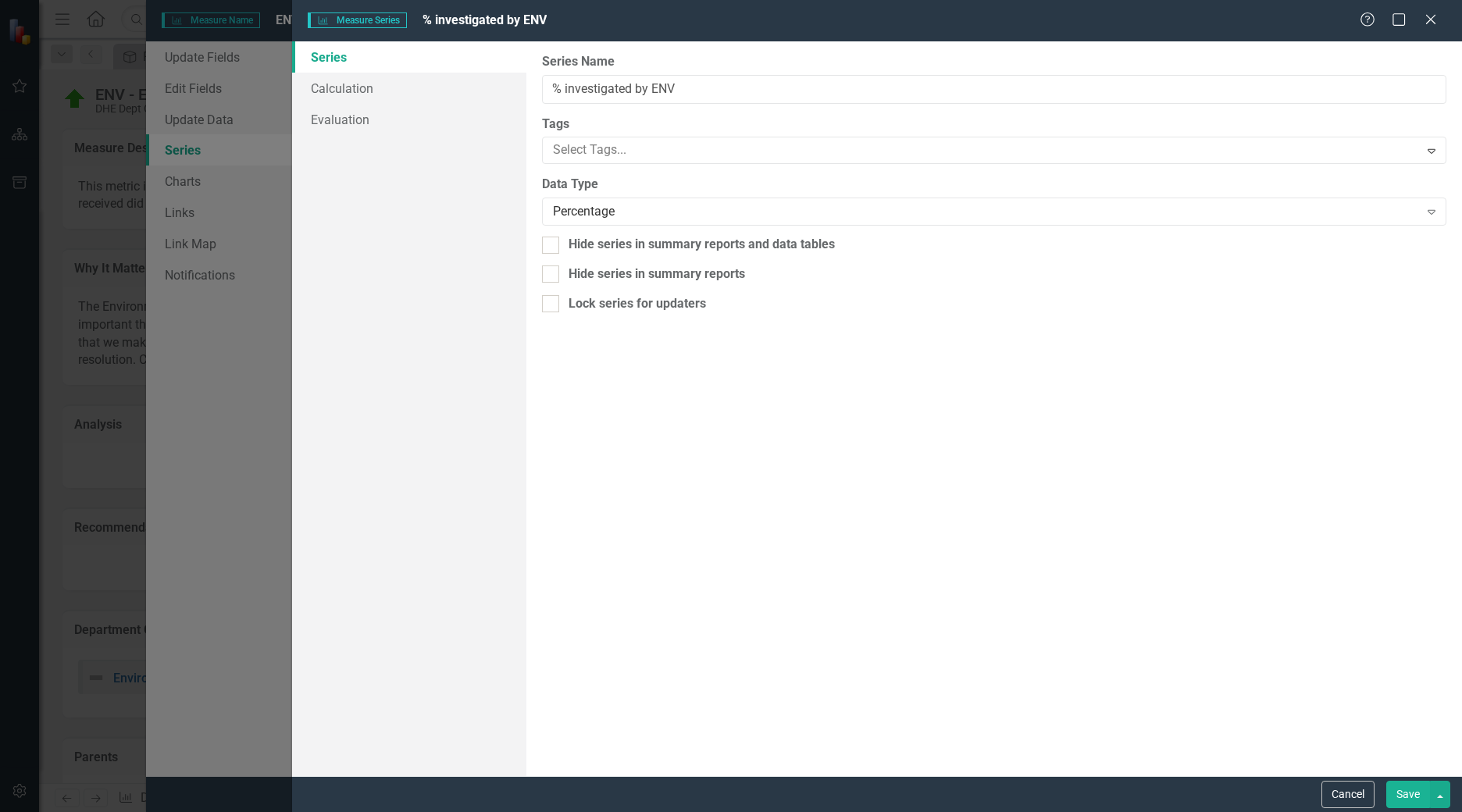 click on "Save" at bounding box center [1408, 794] 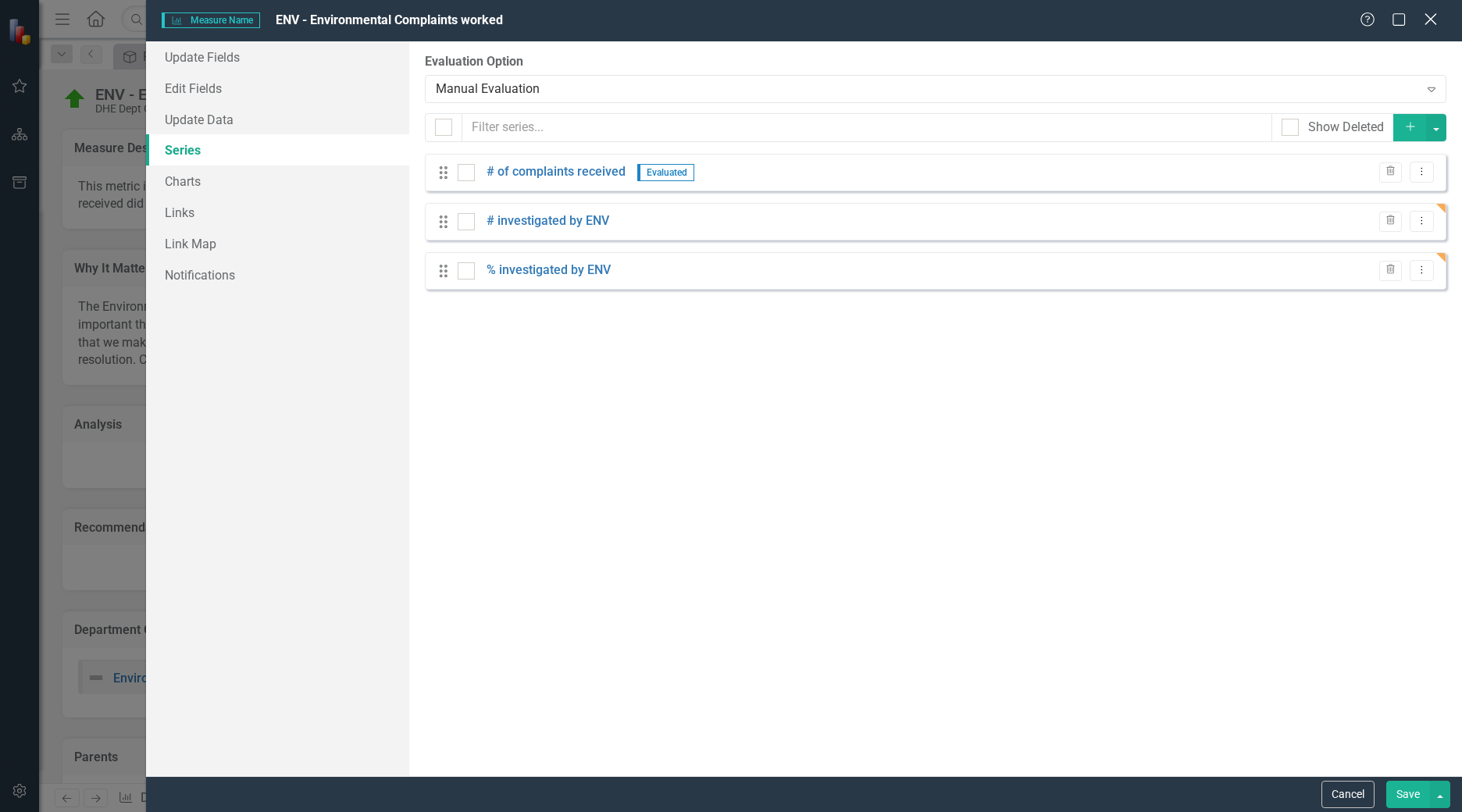 click on "Close" at bounding box center [1430, 20] 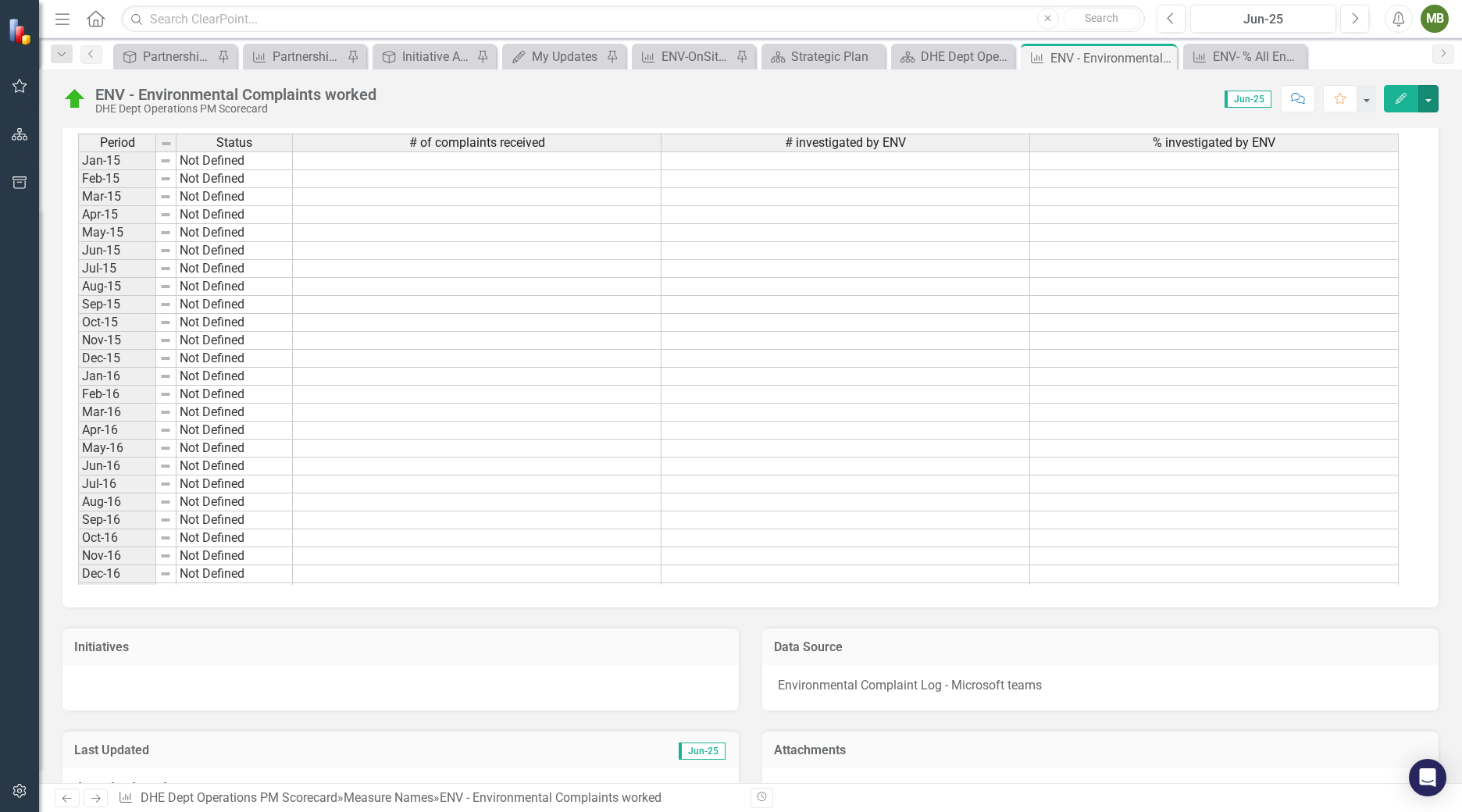 scroll, scrollTop: 945, scrollLeft: 0, axis: vertical 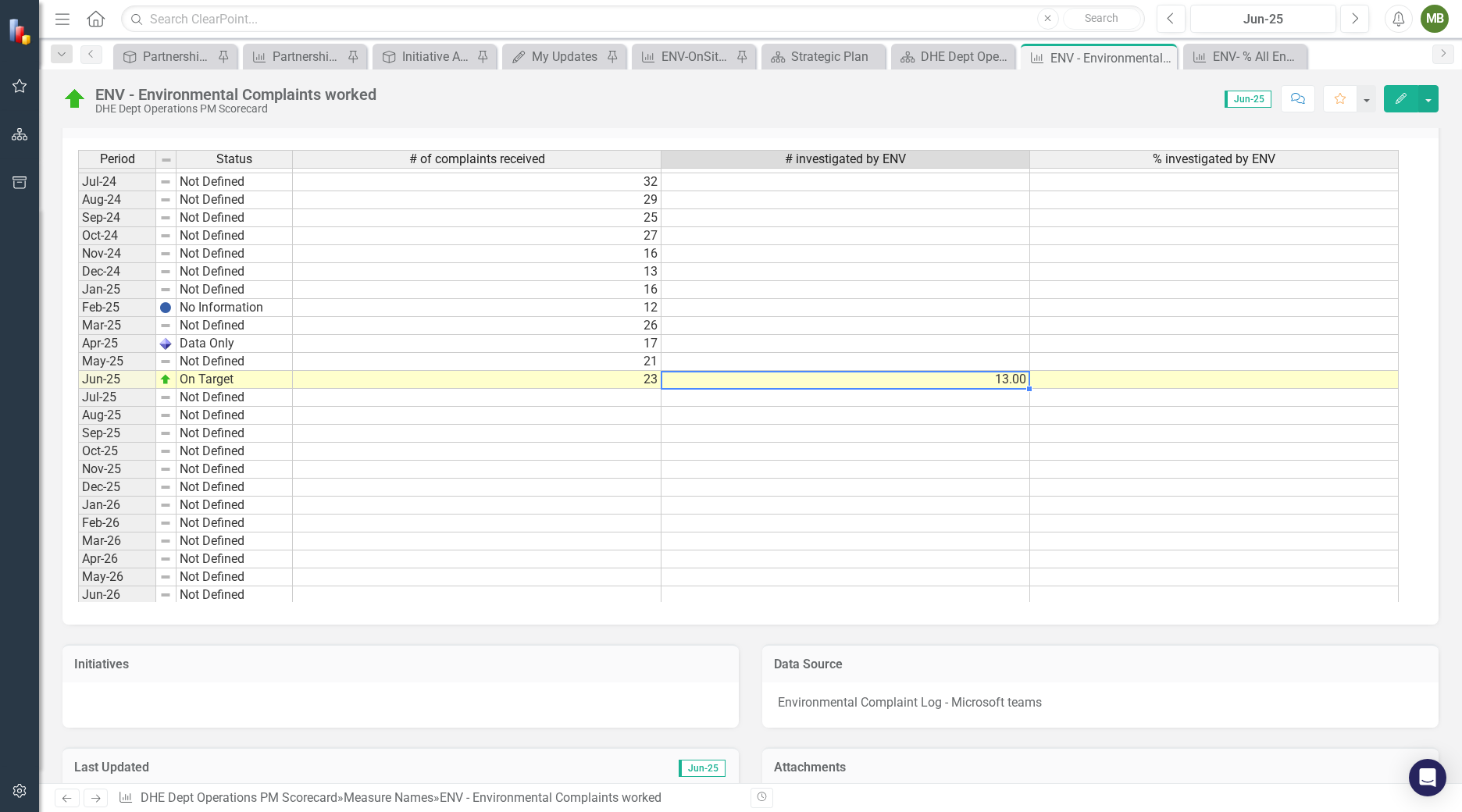 click on "13.00" at bounding box center [846, 379] 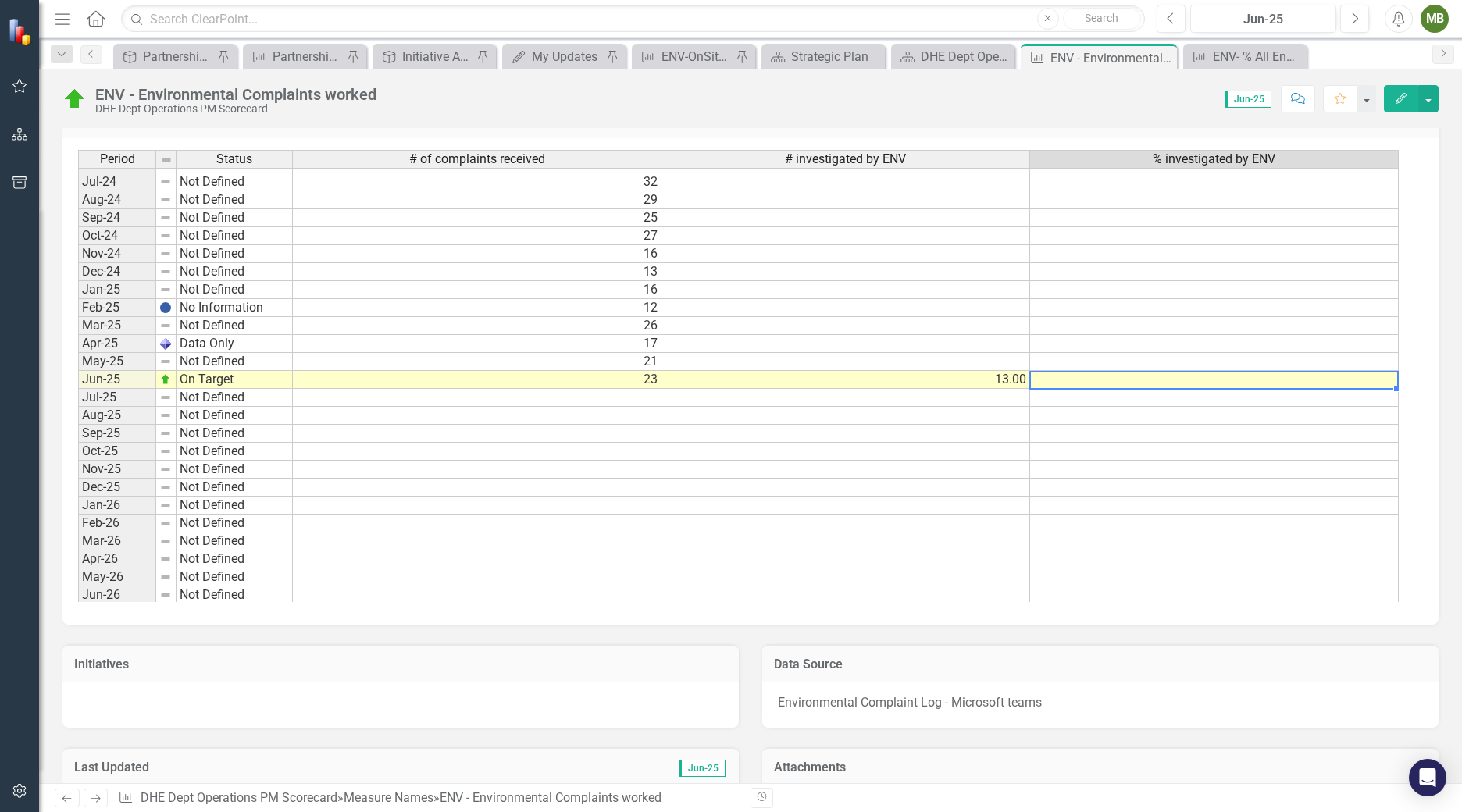 click at bounding box center (1214, 379) 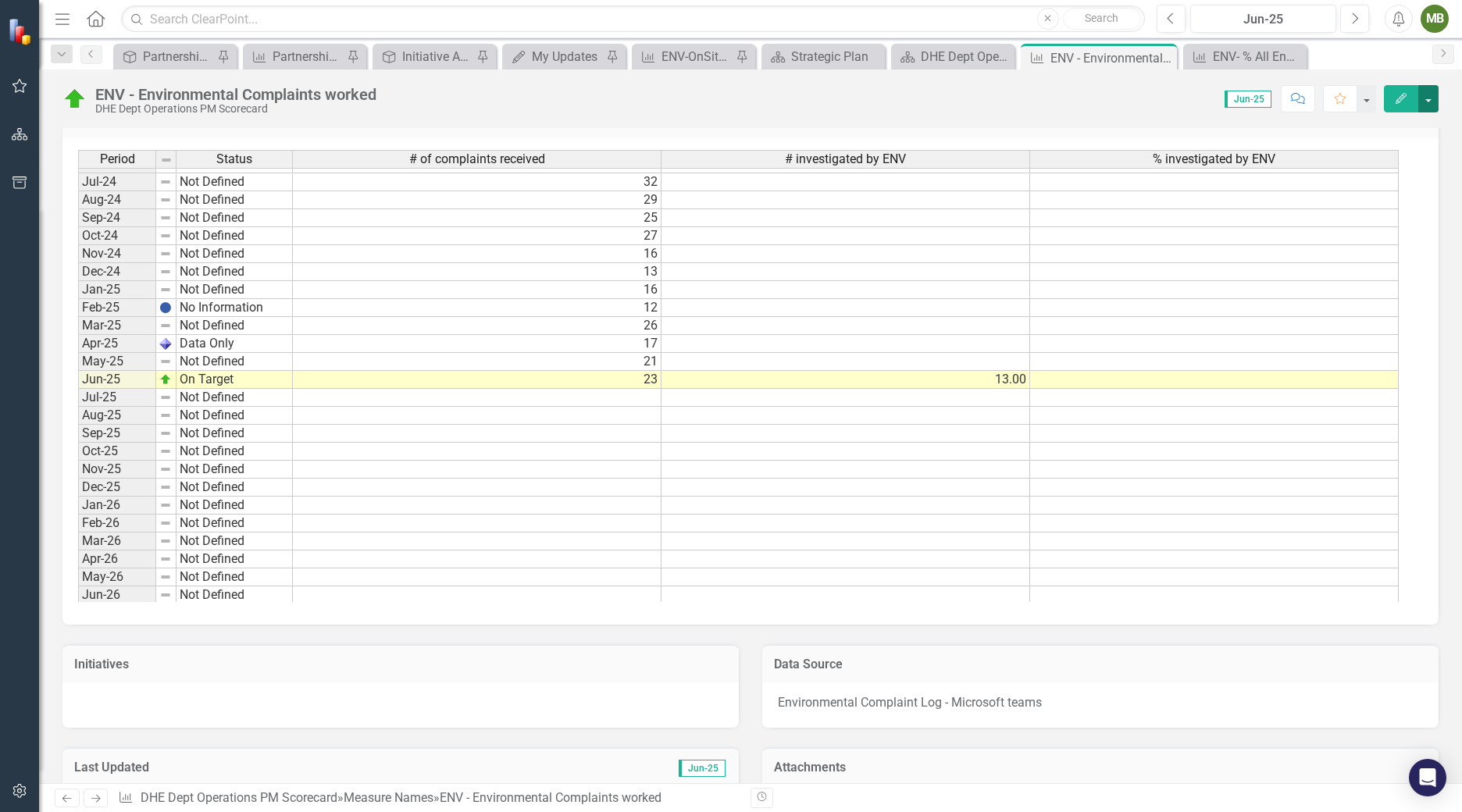 click at bounding box center (1428, 98) 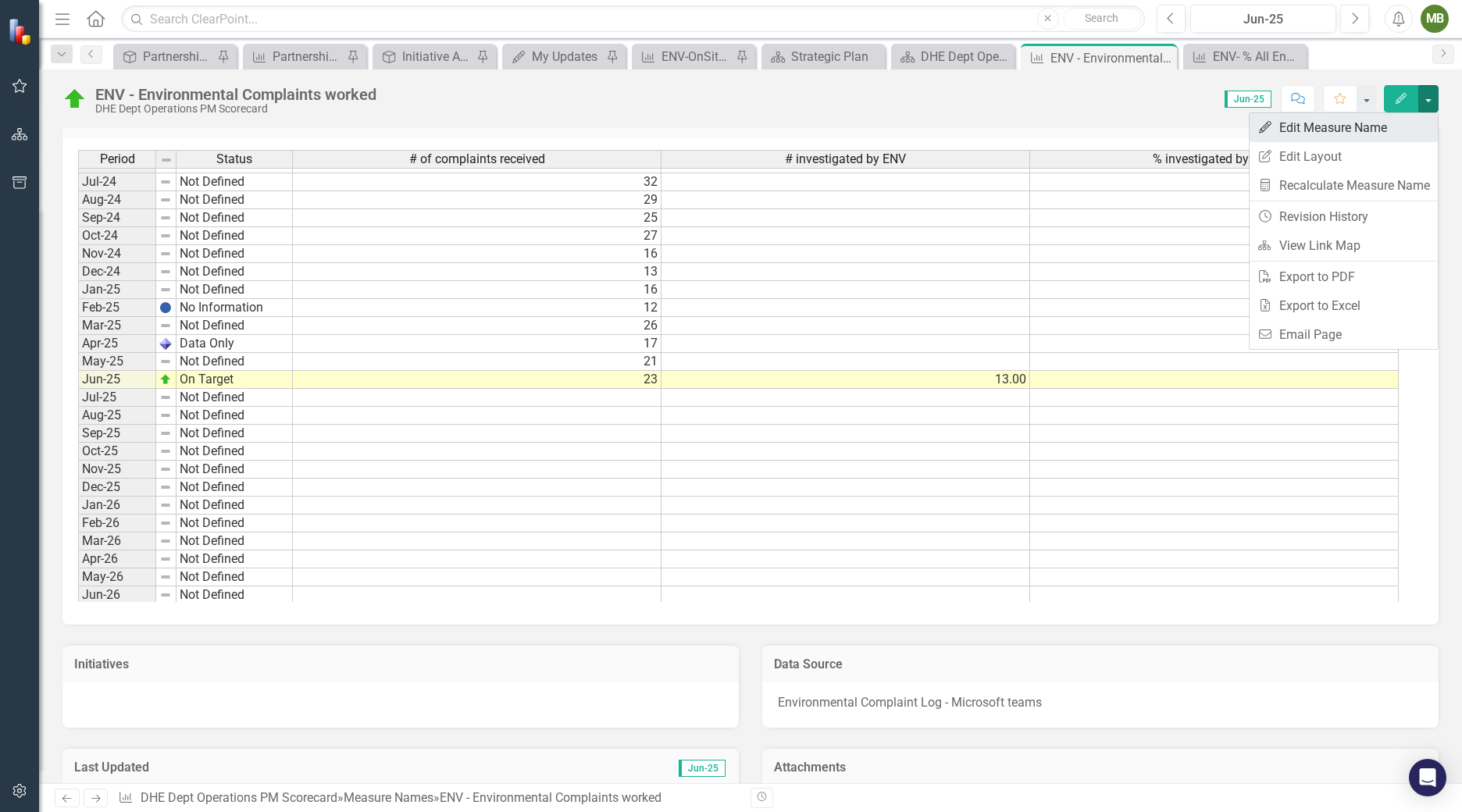 click on "Edit Edit Measure Name" at bounding box center [1343, 127] 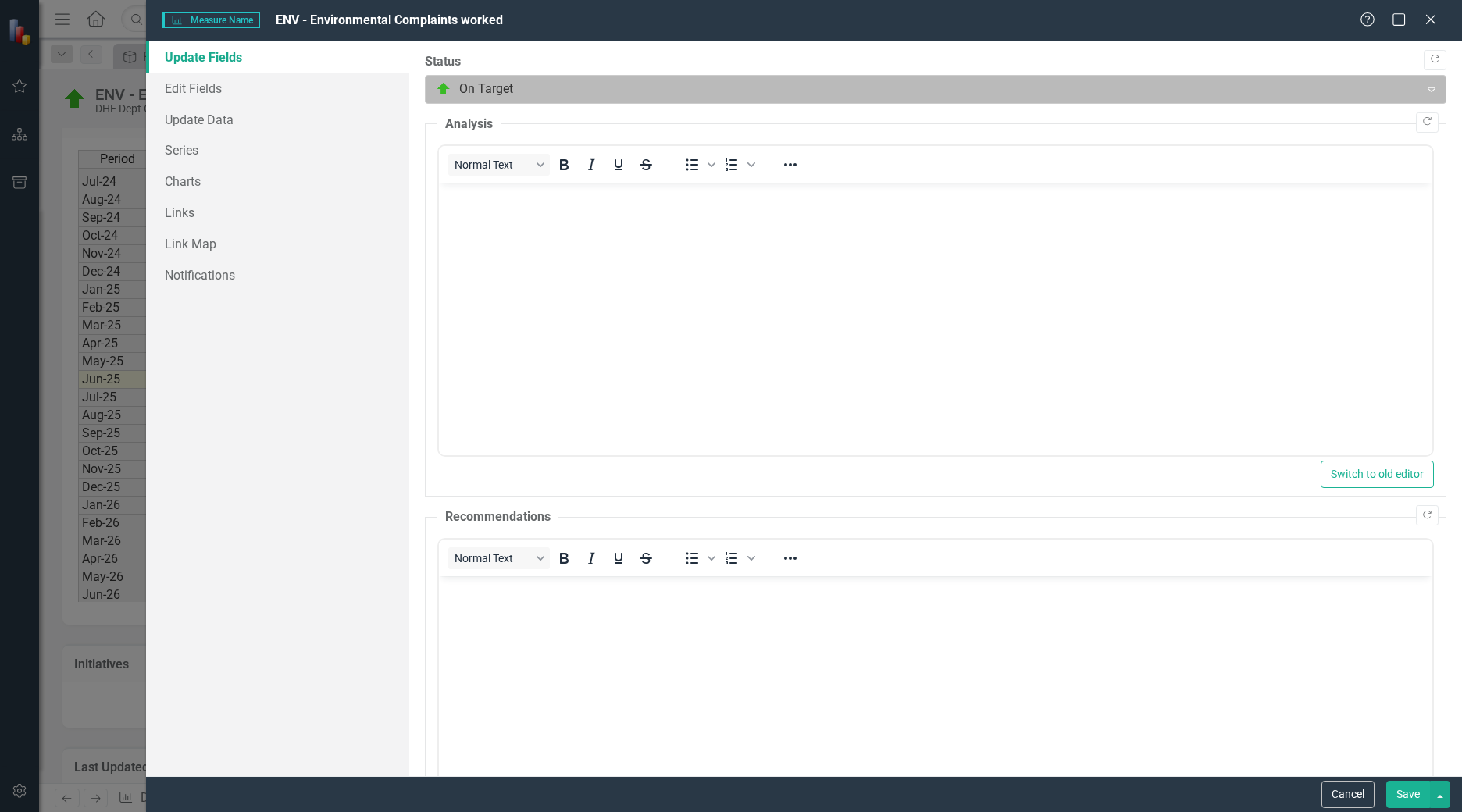 scroll, scrollTop: 0, scrollLeft: 0, axis: both 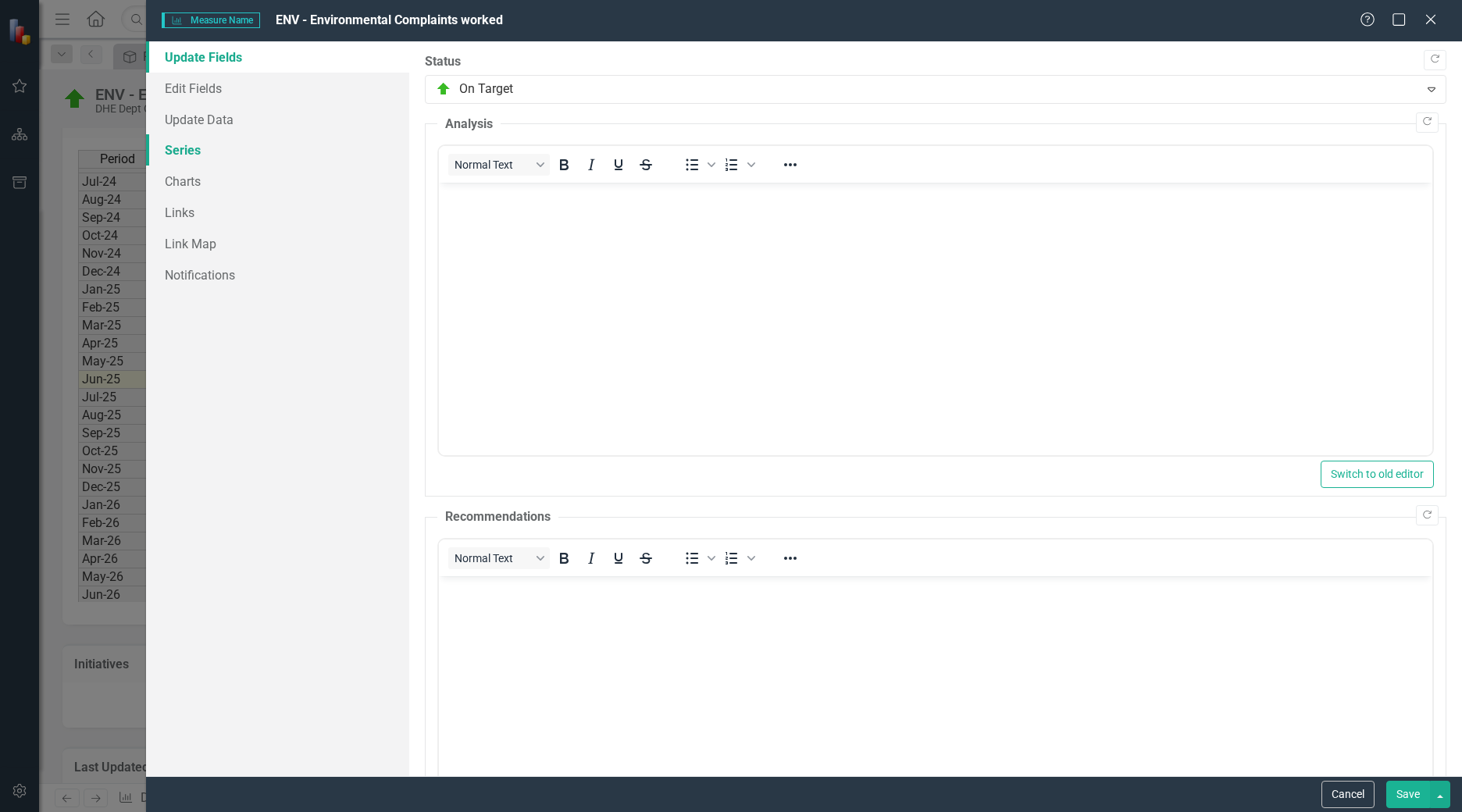 click on "Series" at bounding box center (277, 150) 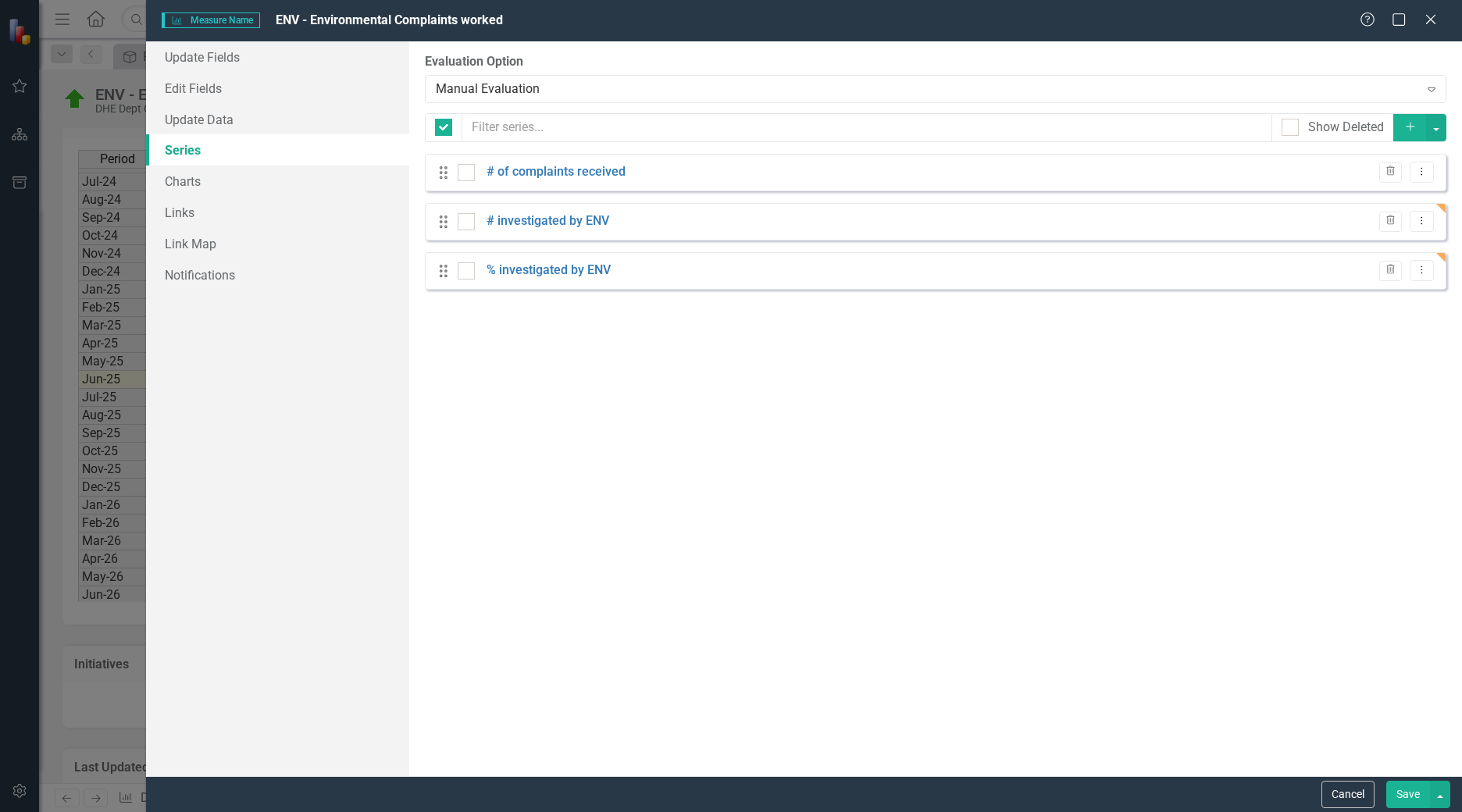 checkbox on "false" 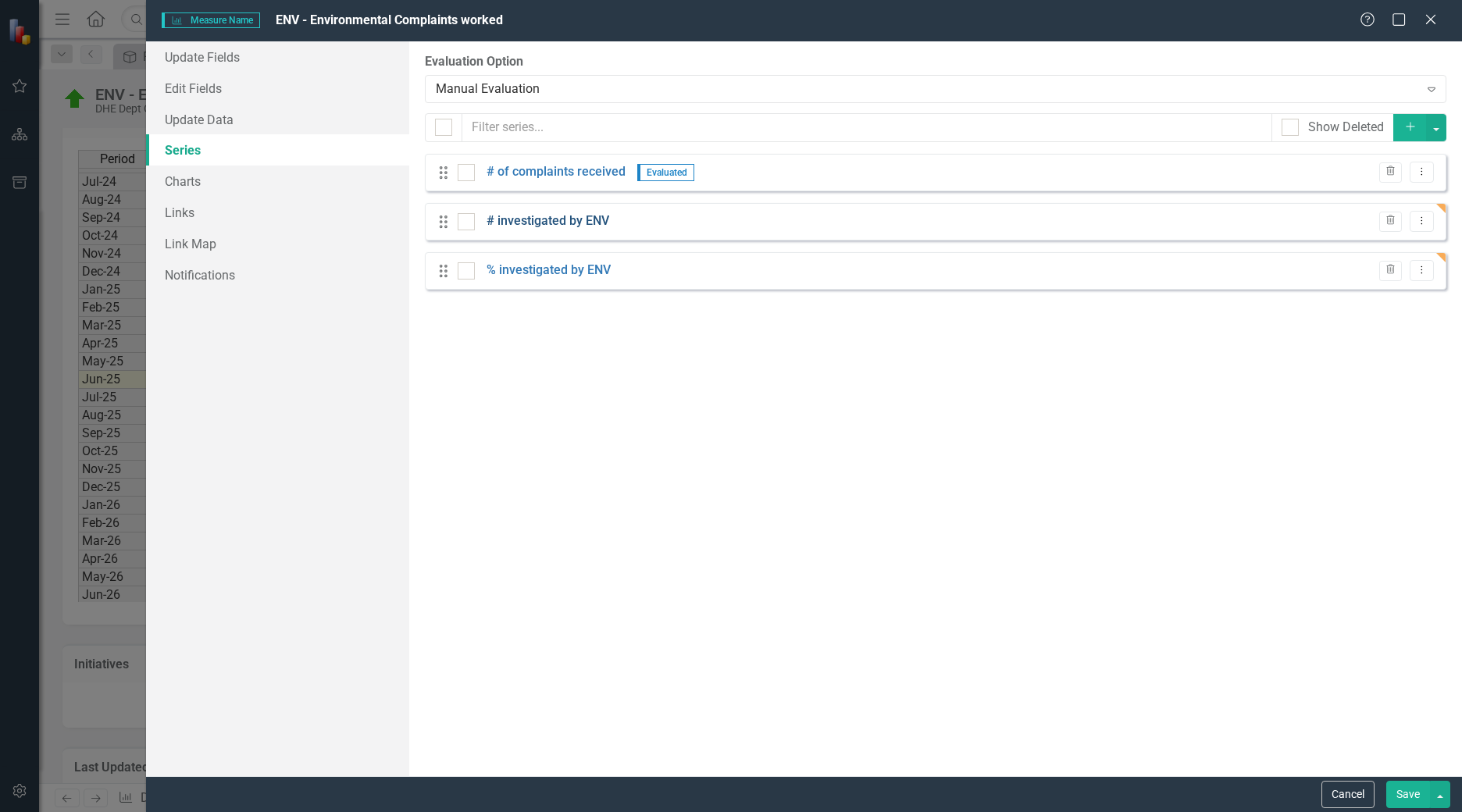 click on "# investigated by ENV" at bounding box center (547, 221) 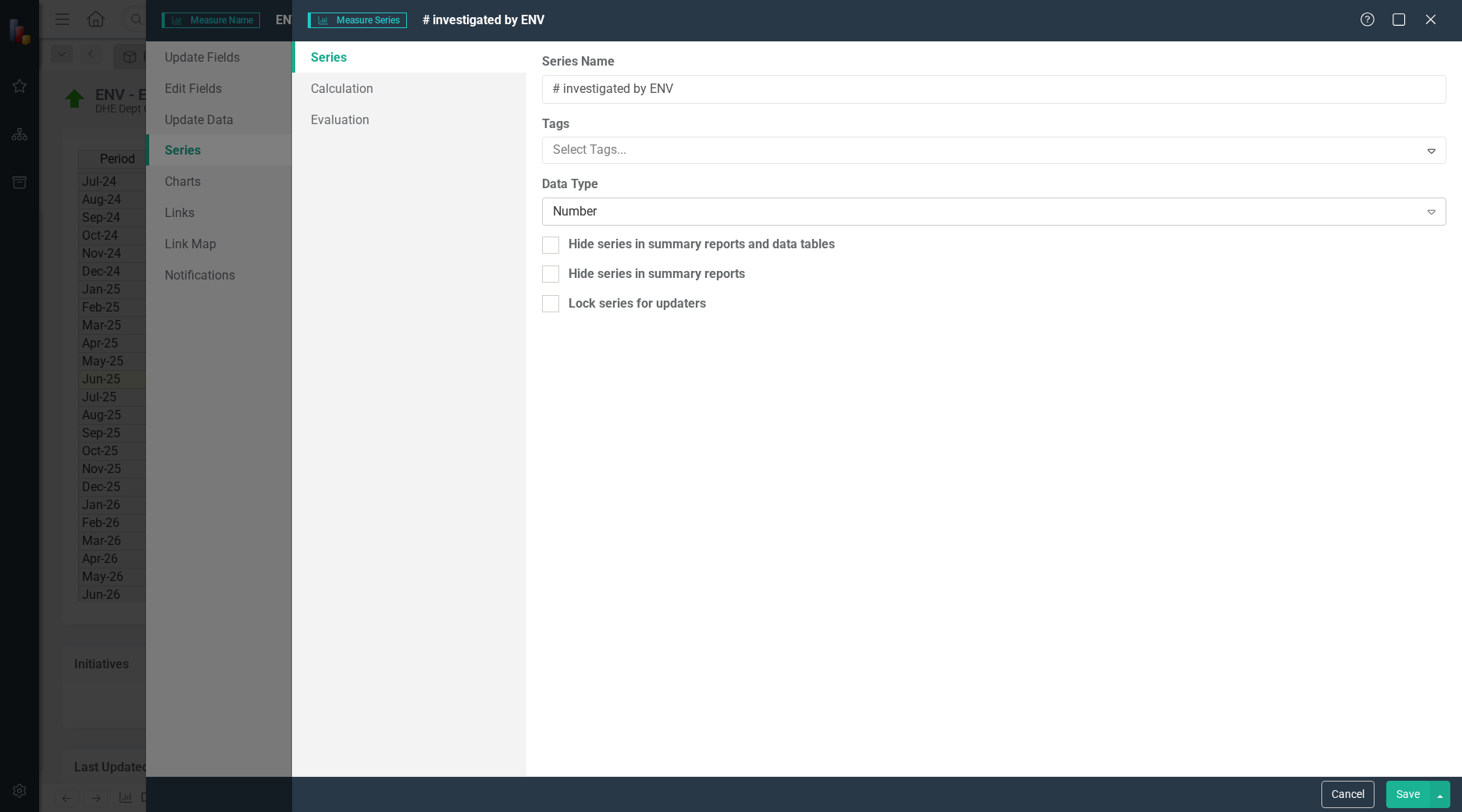 click on "Number" at bounding box center (986, 212) 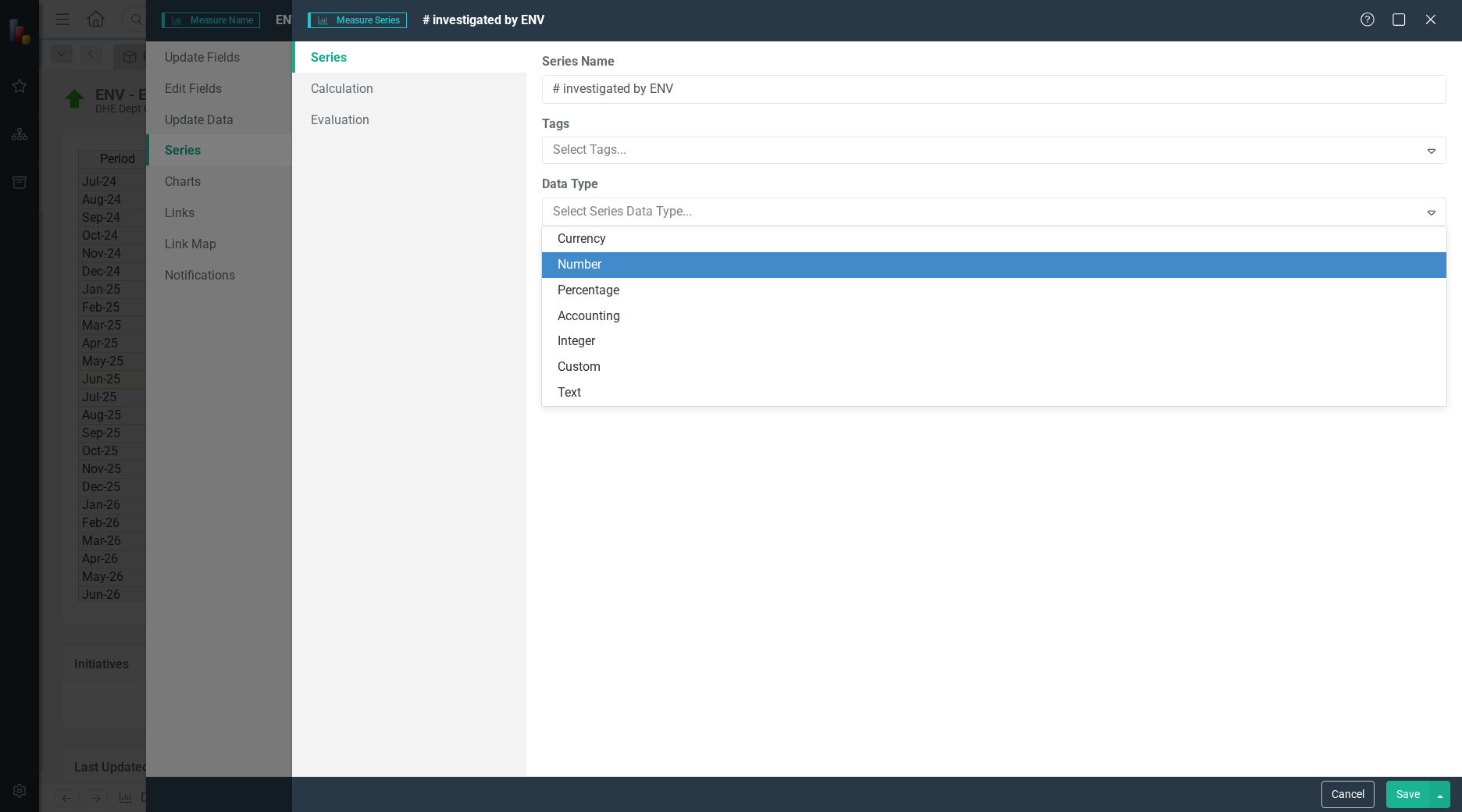 click on "Number" at bounding box center (997, 265) 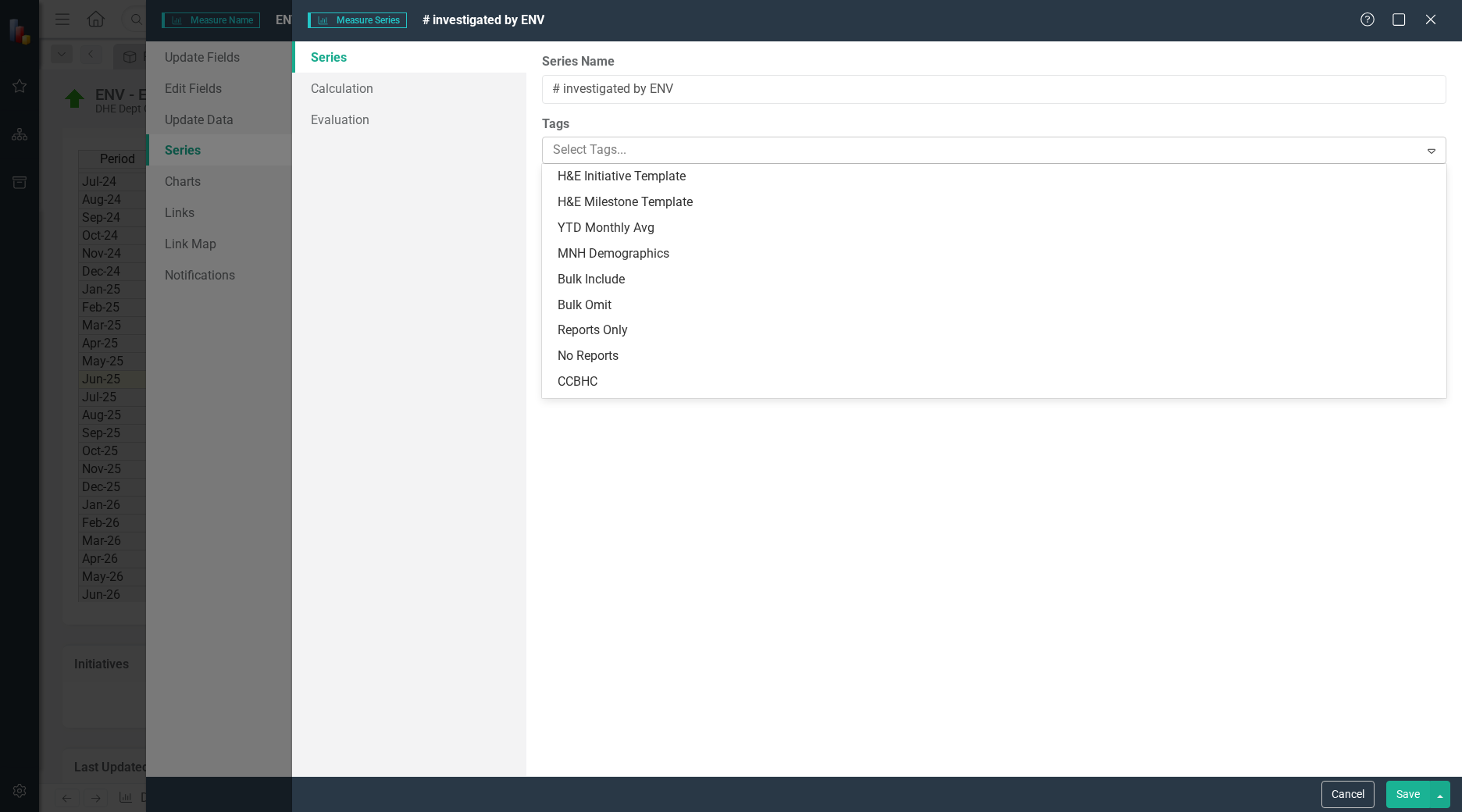click at bounding box center (982, 150) 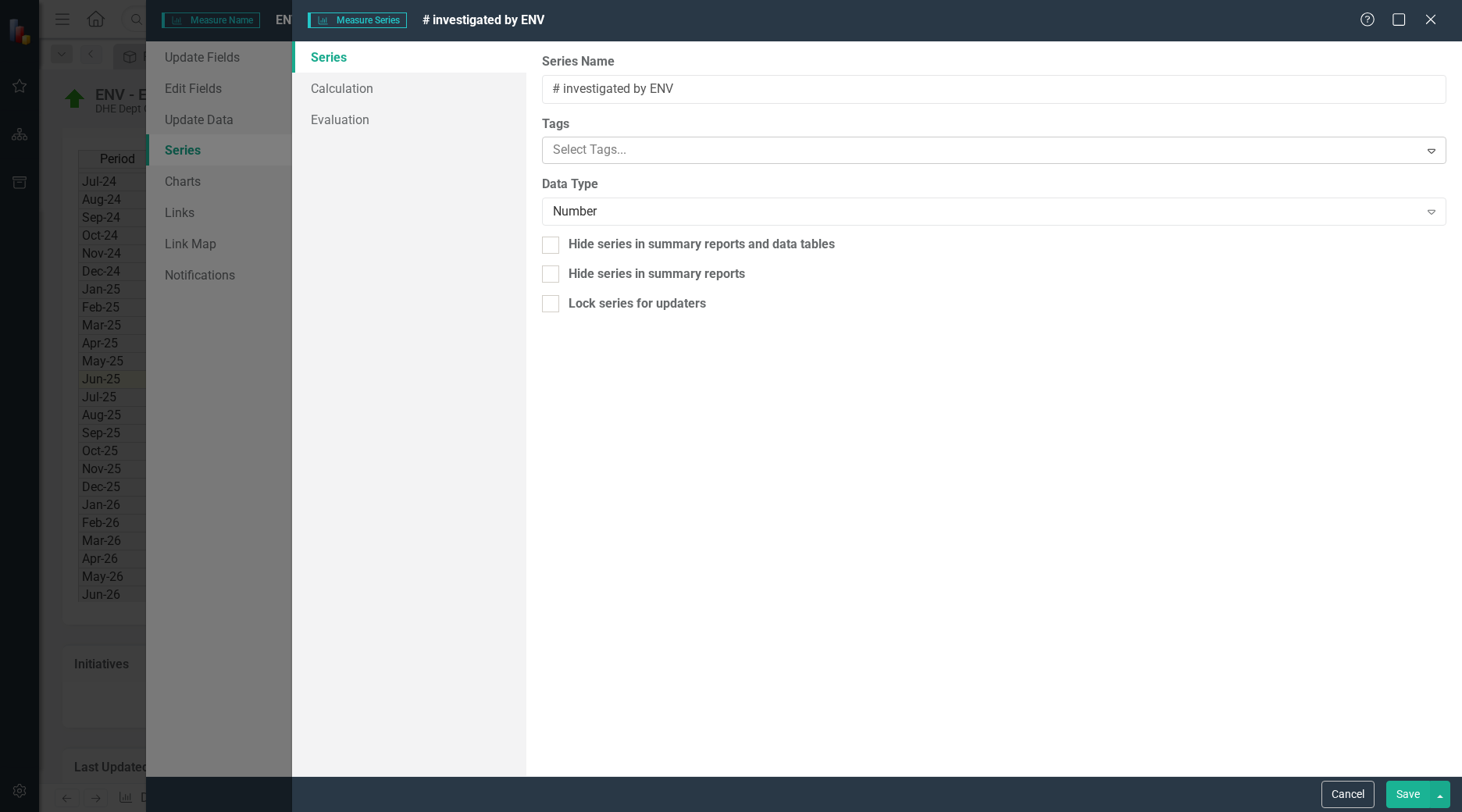 click at bounding box center (982, 150) 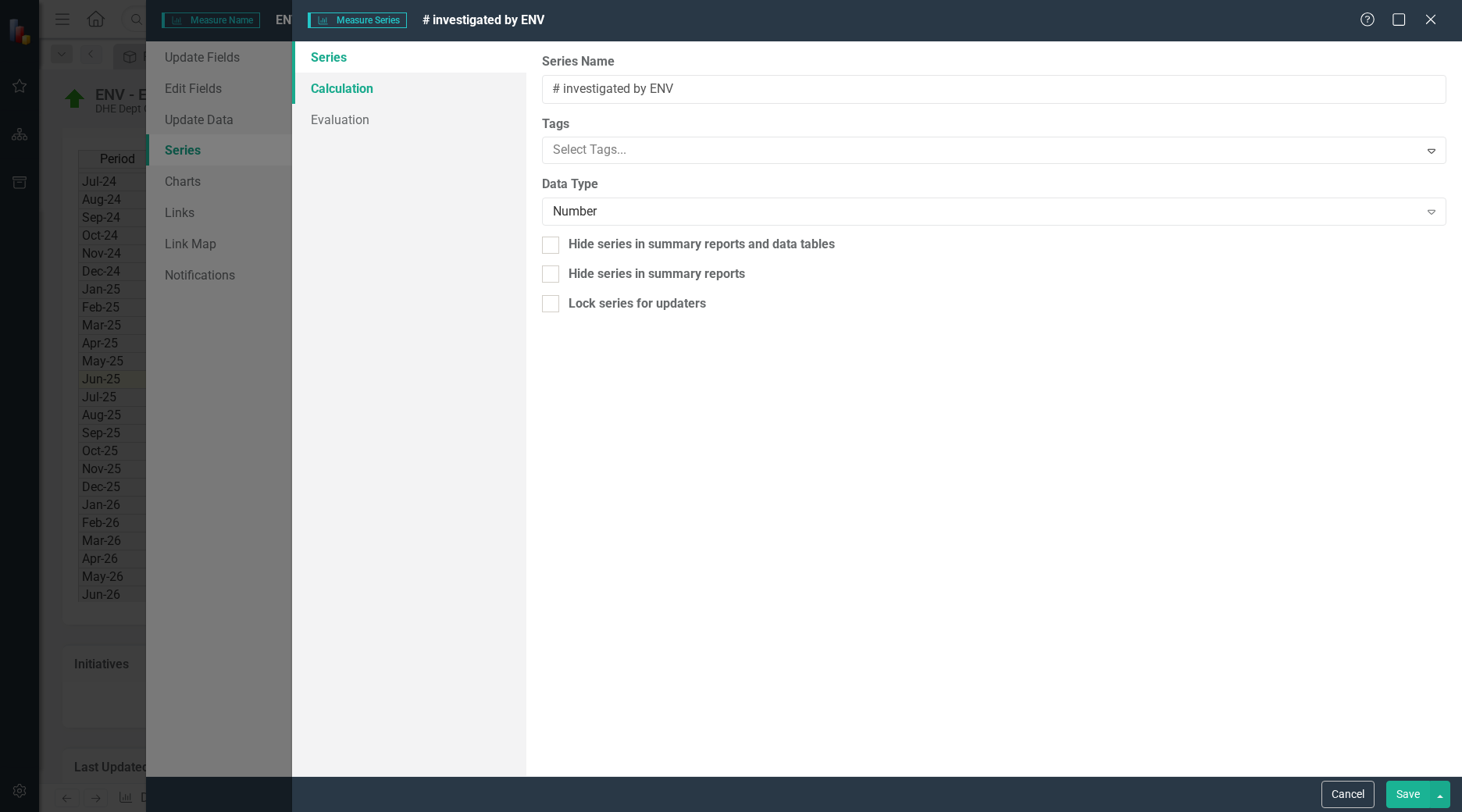 click on "Calculation" at bounding box center (409, 88) 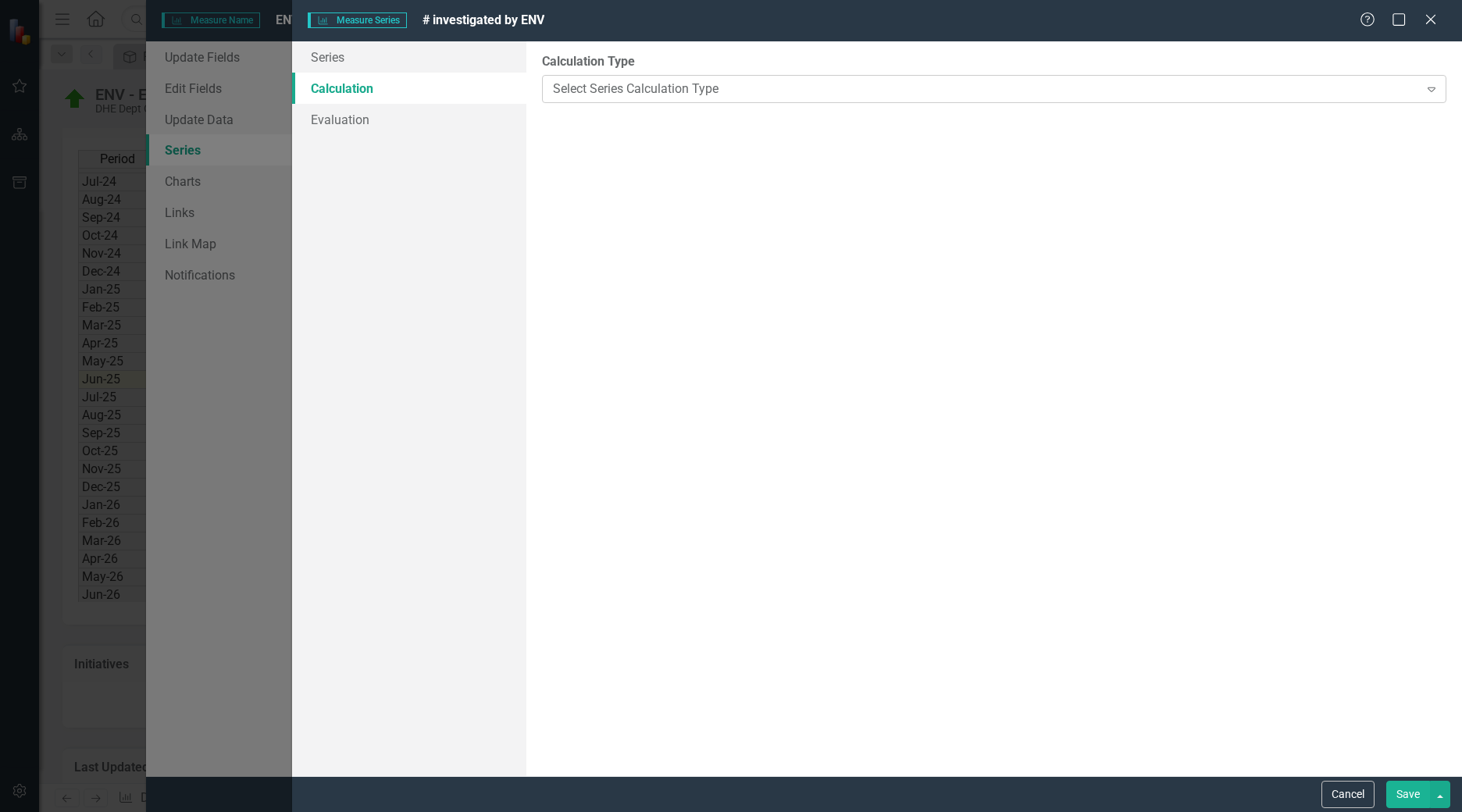click on "Select Series Calculation Type" at bounding box center (986, 88) 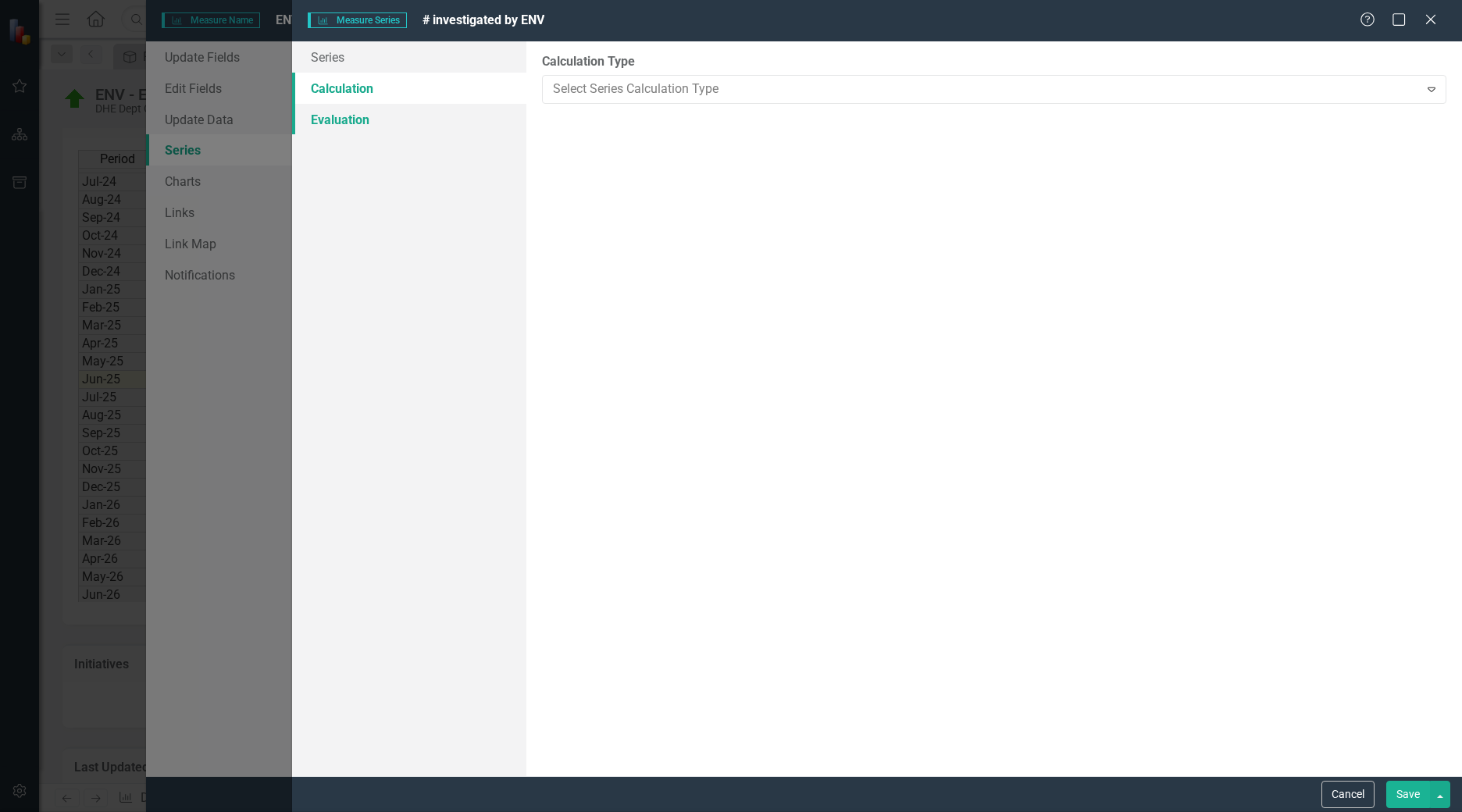 click on "Evaluation" at bounding box center [409, 119] 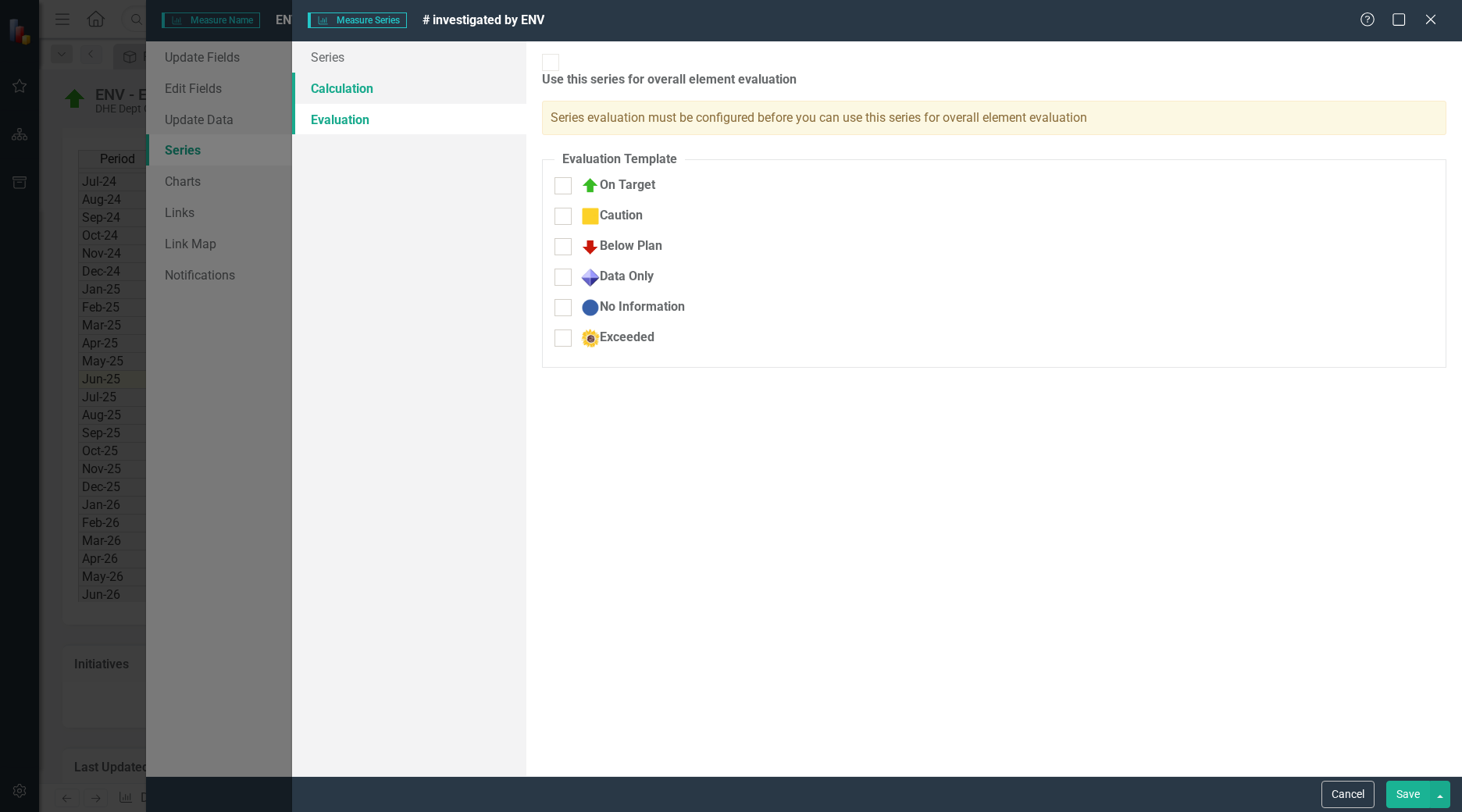 click on "Calculation" at bounding box center (409, 88) 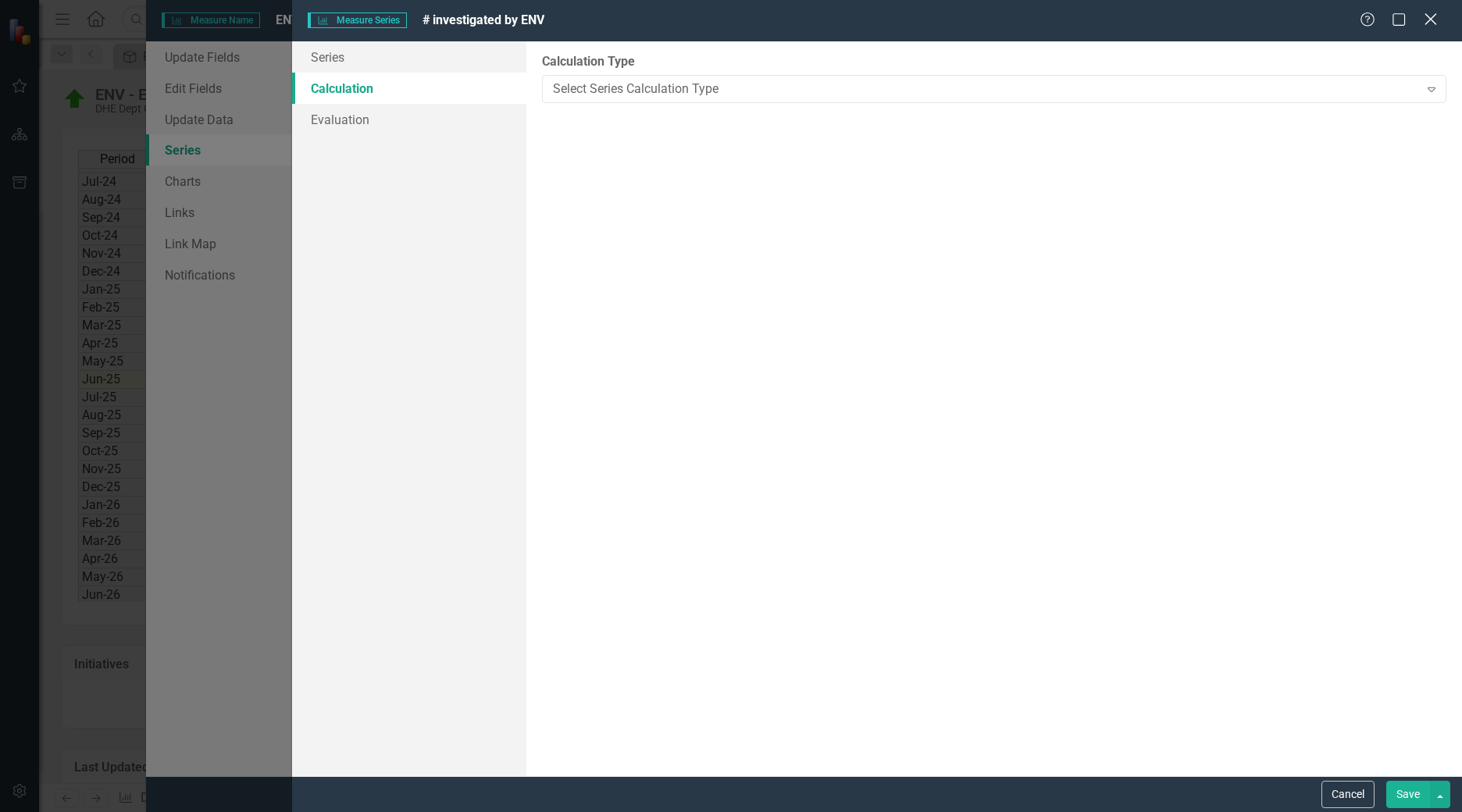 click on "Close" 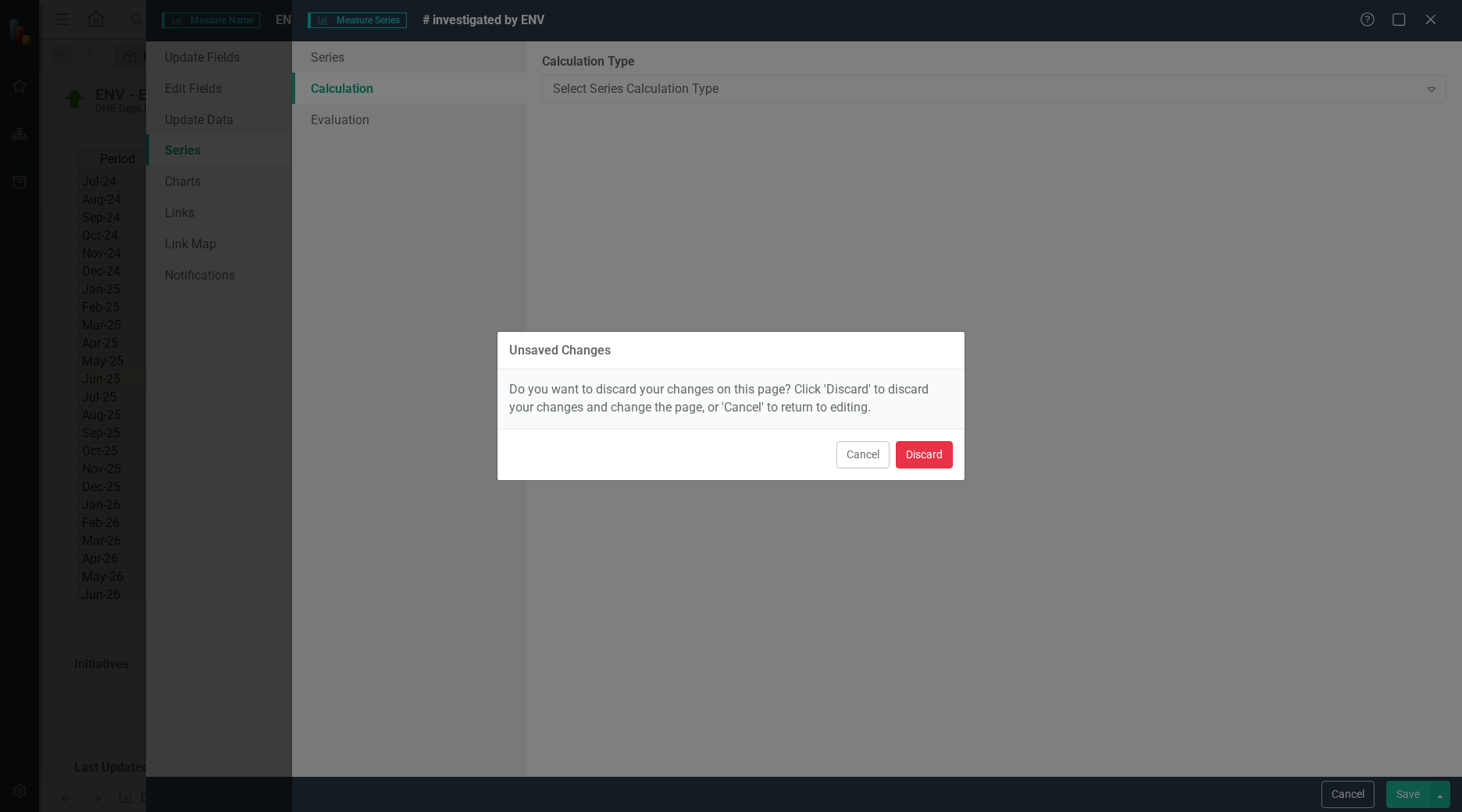 click on "Discard" at bounding box center [924, 454] 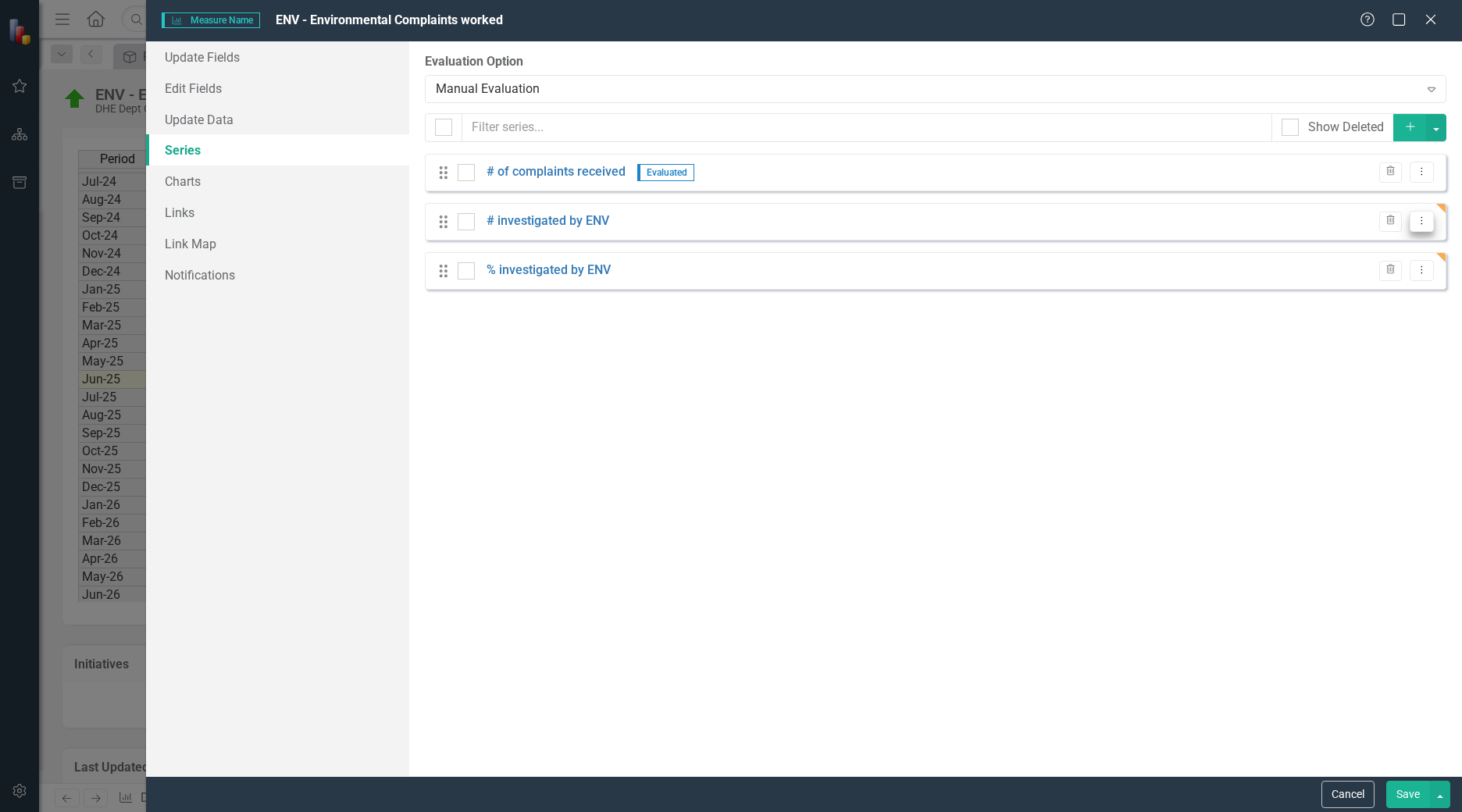 click on "Dropdown Menu" 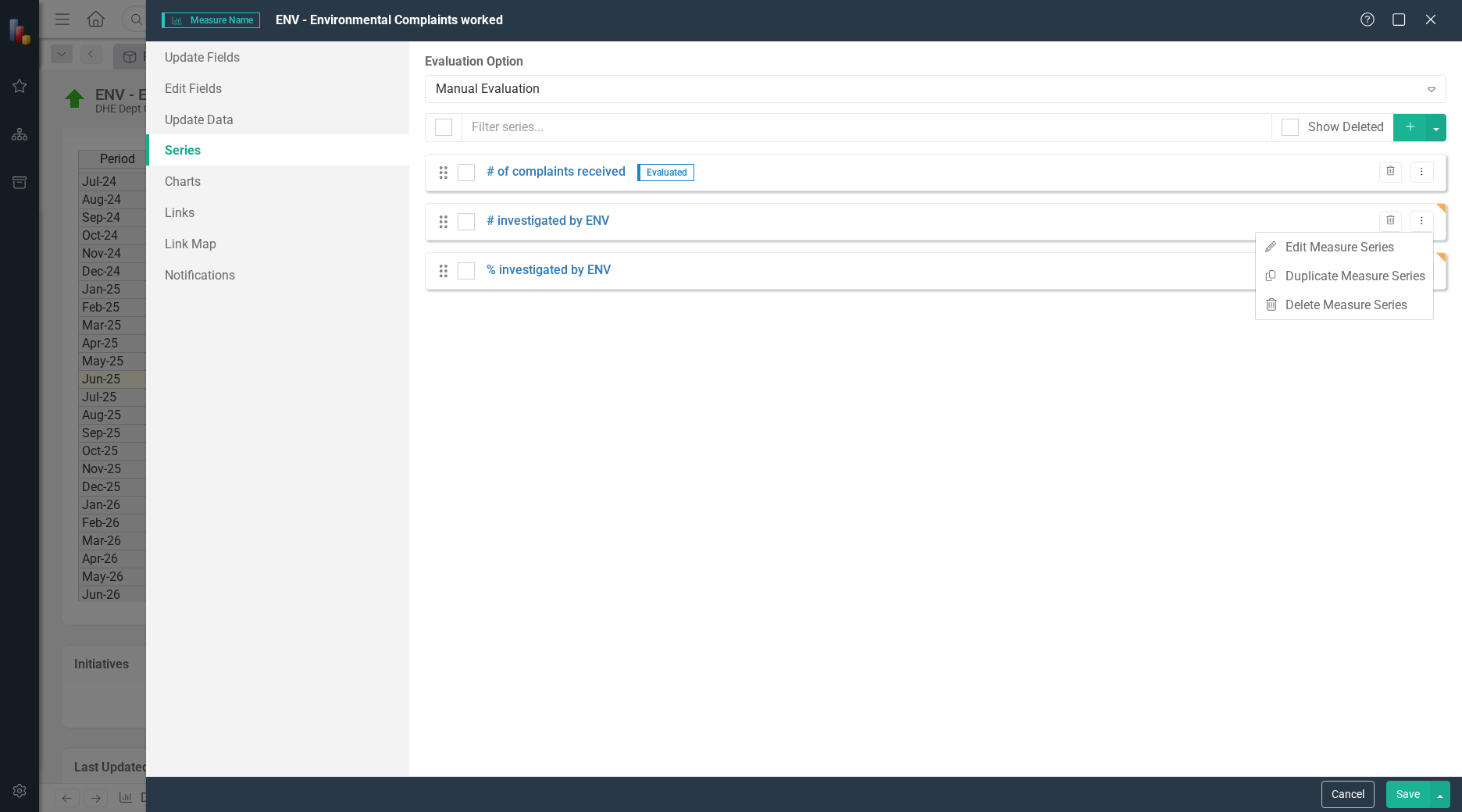 click on "From this page, you can add, edit, delete, or duplicate the measure series for this element. Each measure can have an unlimited number of series (though we suggest you limit it to less than six), and the series can be evaluated and calculated. You can also configure the element to automatically evaluate based on the evaluation of one of the series.    Learn more in the ClearPoint Support Center. Close Help Evaluation Option Manual Evaluation Expand Show Deleted Add Sorry, no results found. Drag # of complaints received Evaluated Trash Dropdown Menu Drag # investigated by ENV Trash Dropdown Menu Drag % investigated by ENV Trash Dropdown Menu" at bounding box center (936, 408) 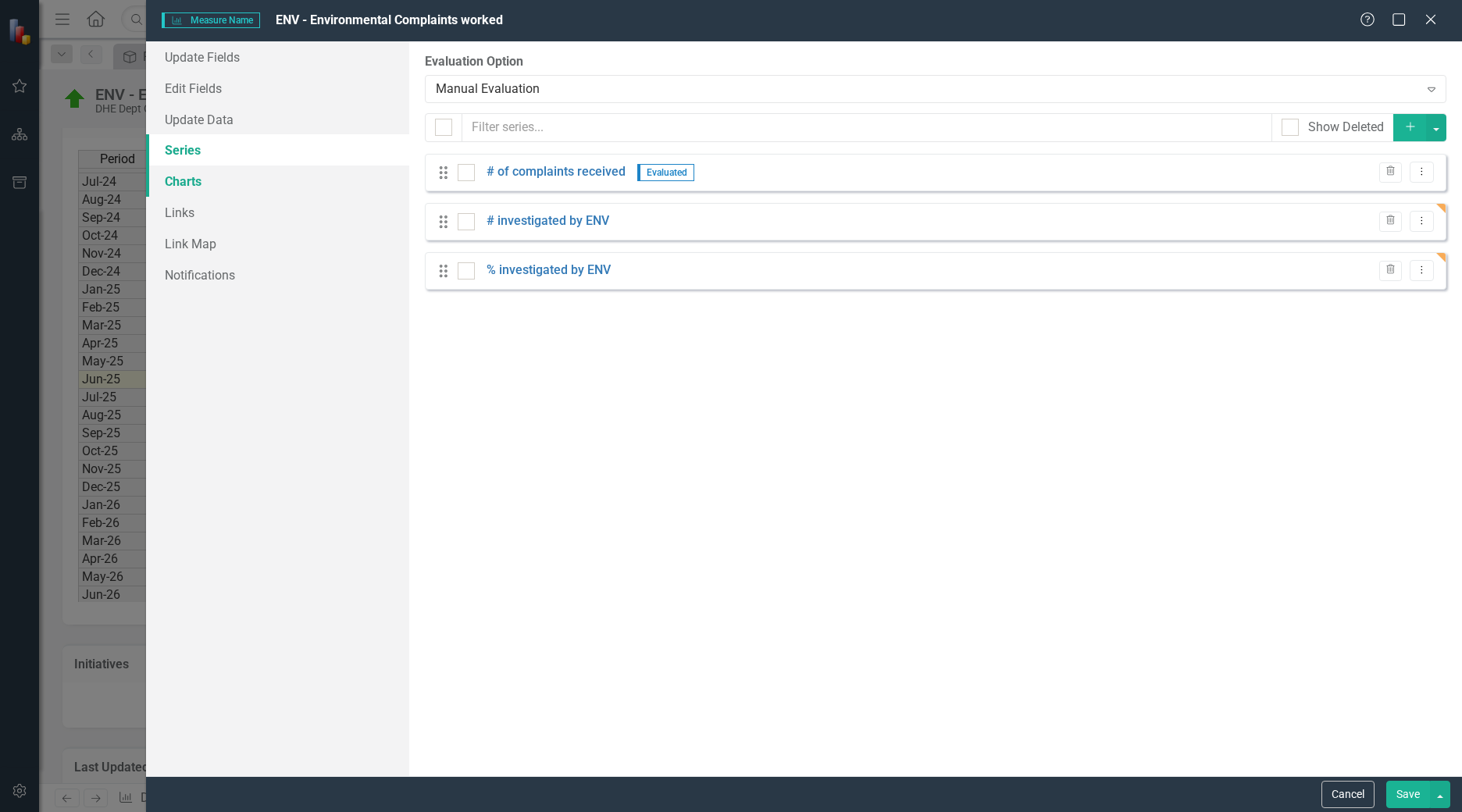 click on "Charts" at bounding box center (277, 181) 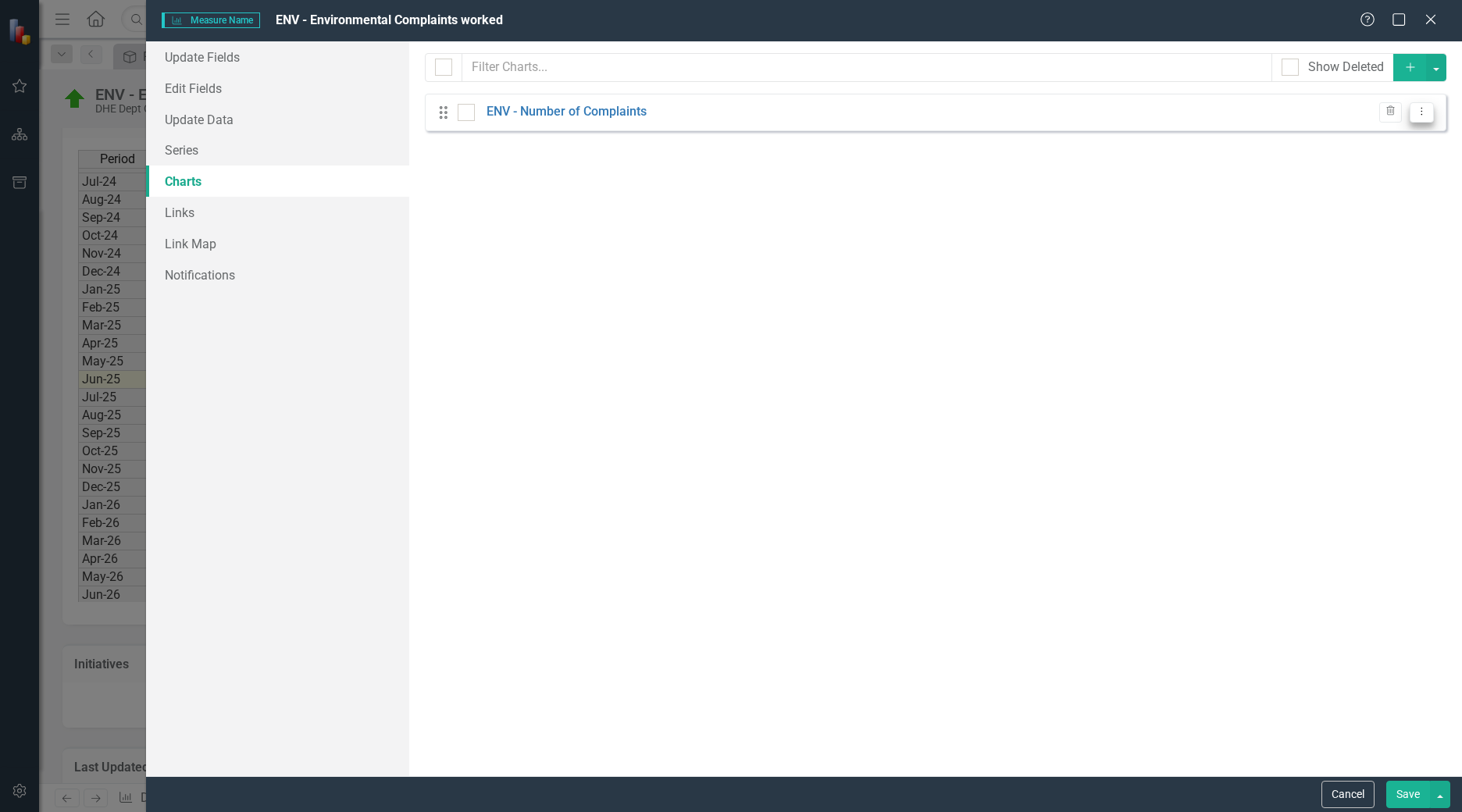 click on "Dropdown Menu" 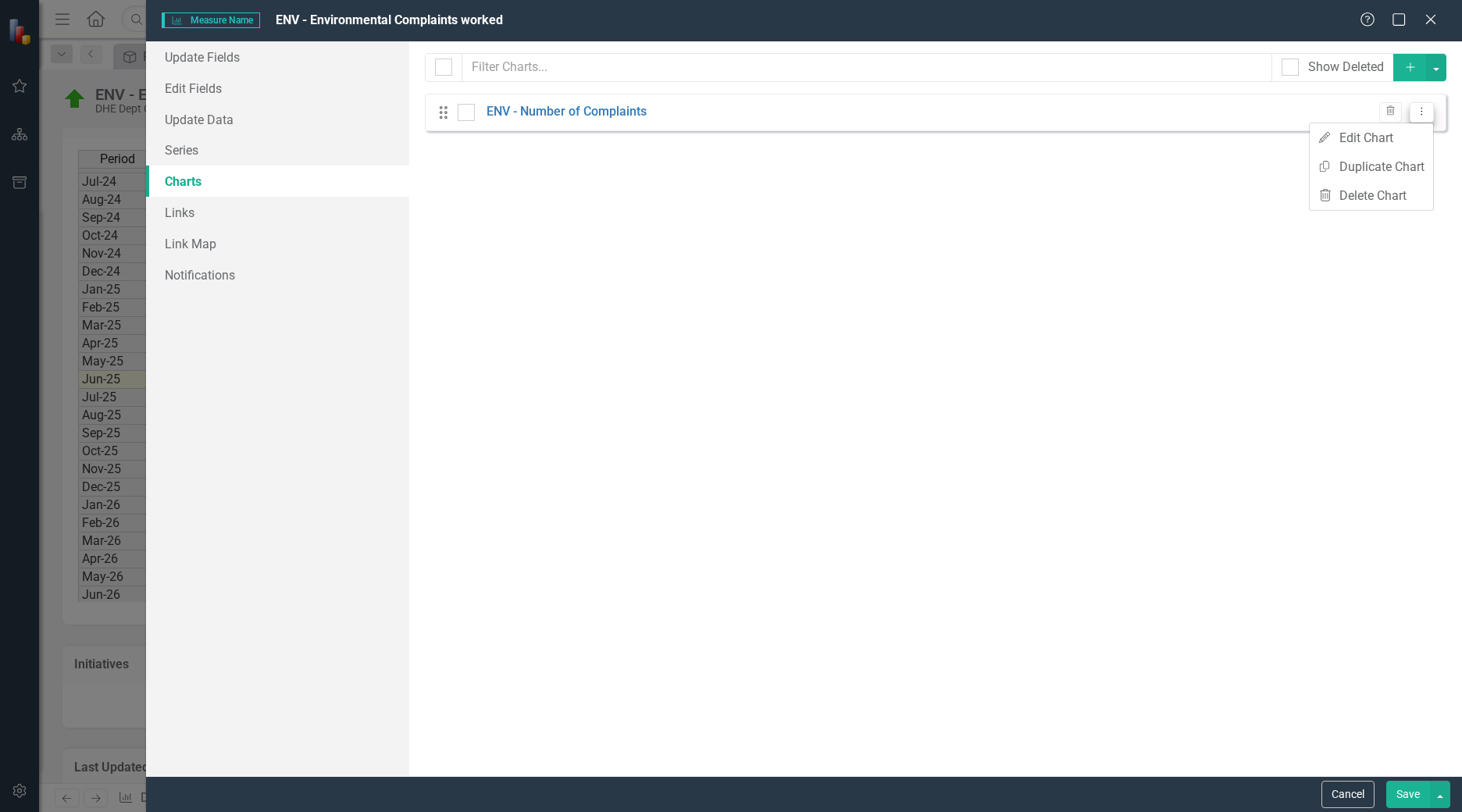 click on "Dropdown Menu" 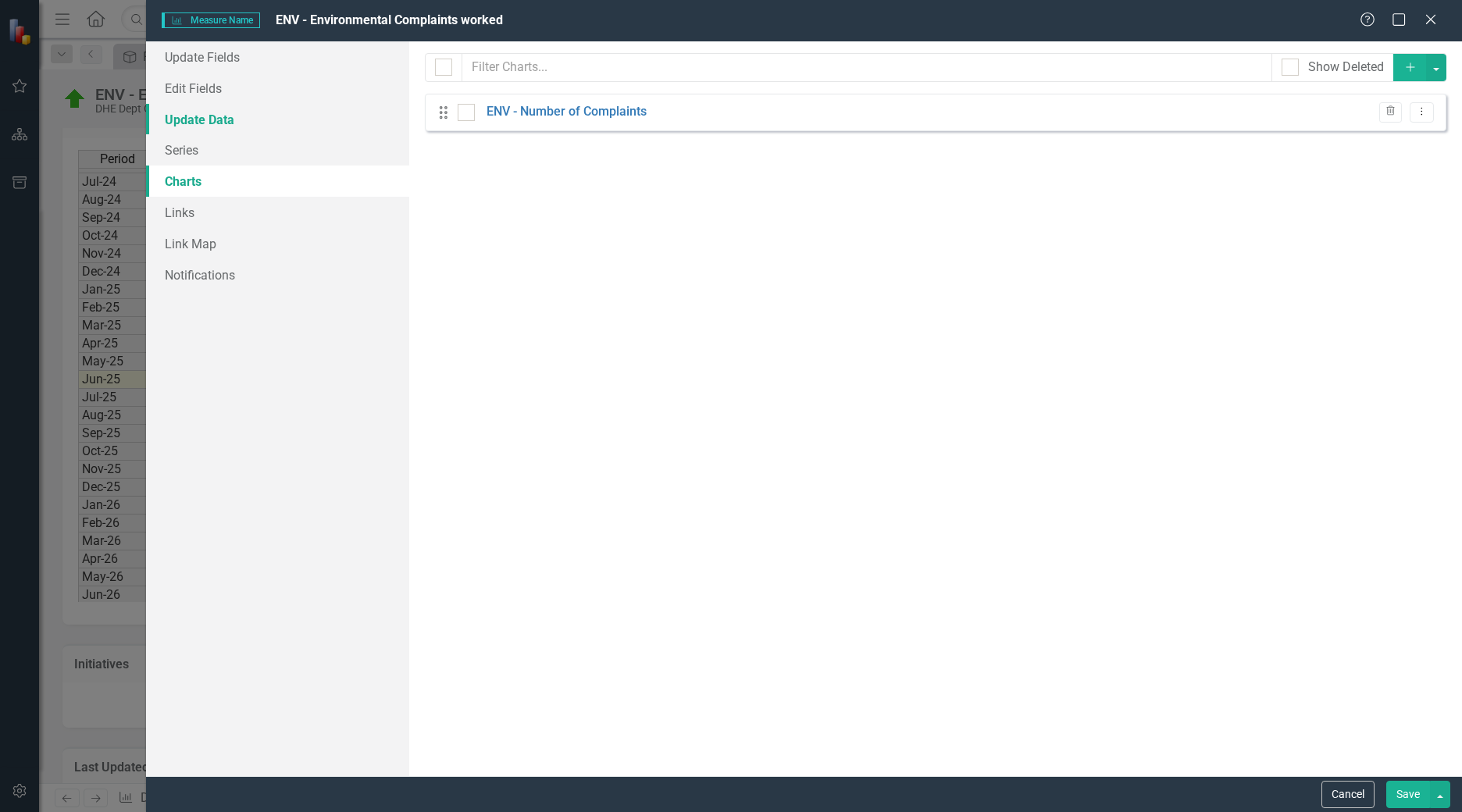 click on "Update  Data" at bounding box center (277, 119) 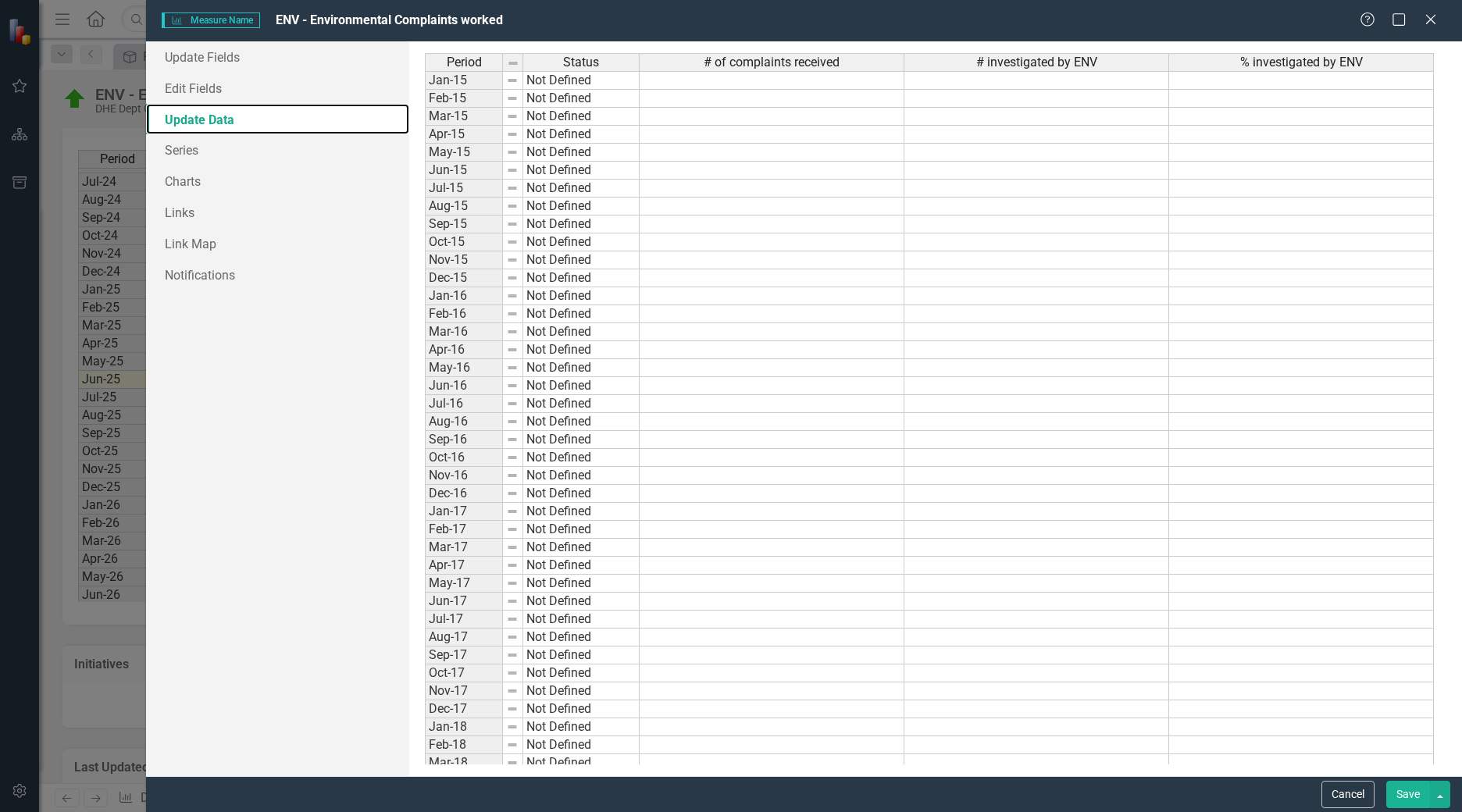 scroll, scrollTop: 425, scrollLeft: 0, axis: vertical 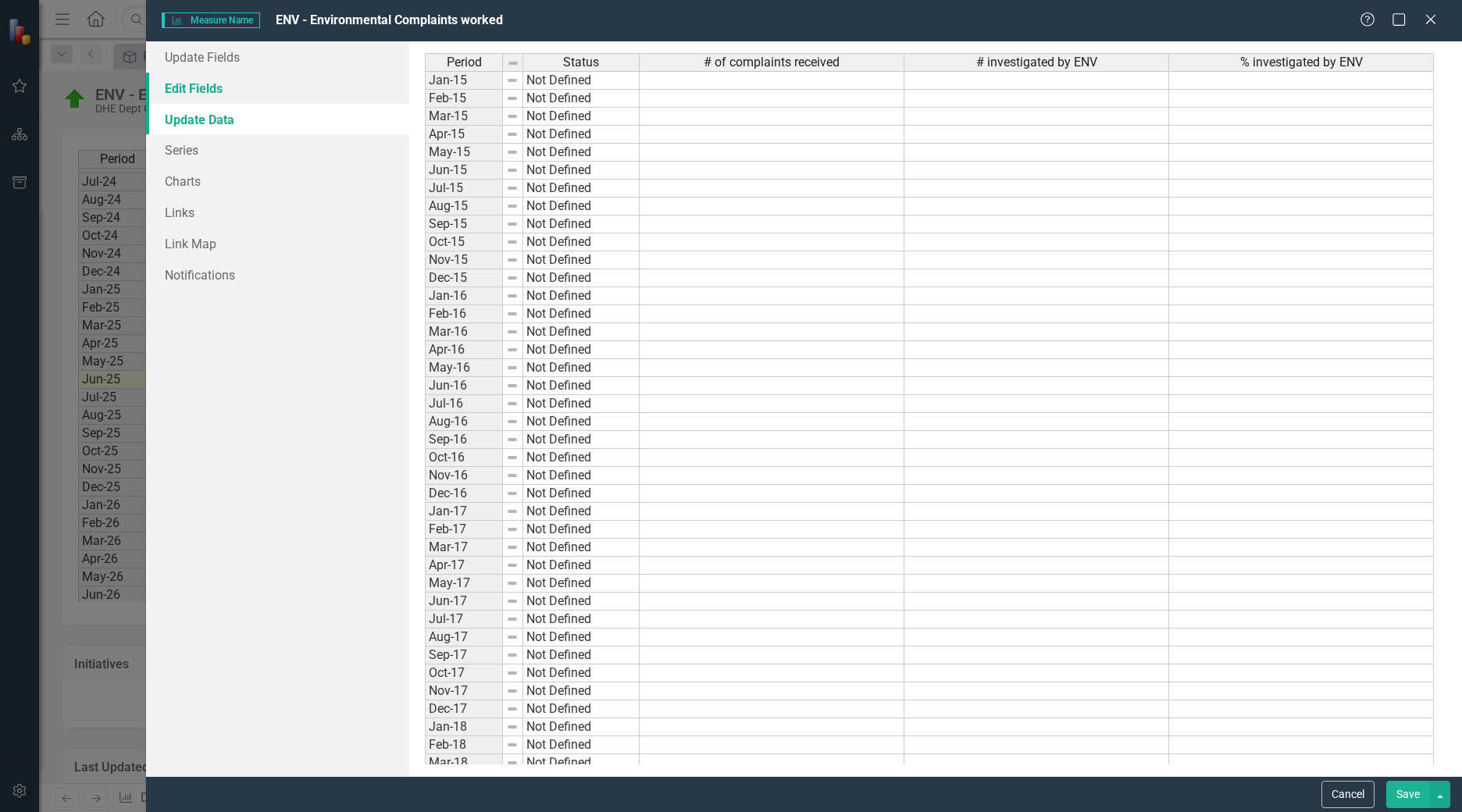 click on "Edit Fields" at bounding box center (277, 88) 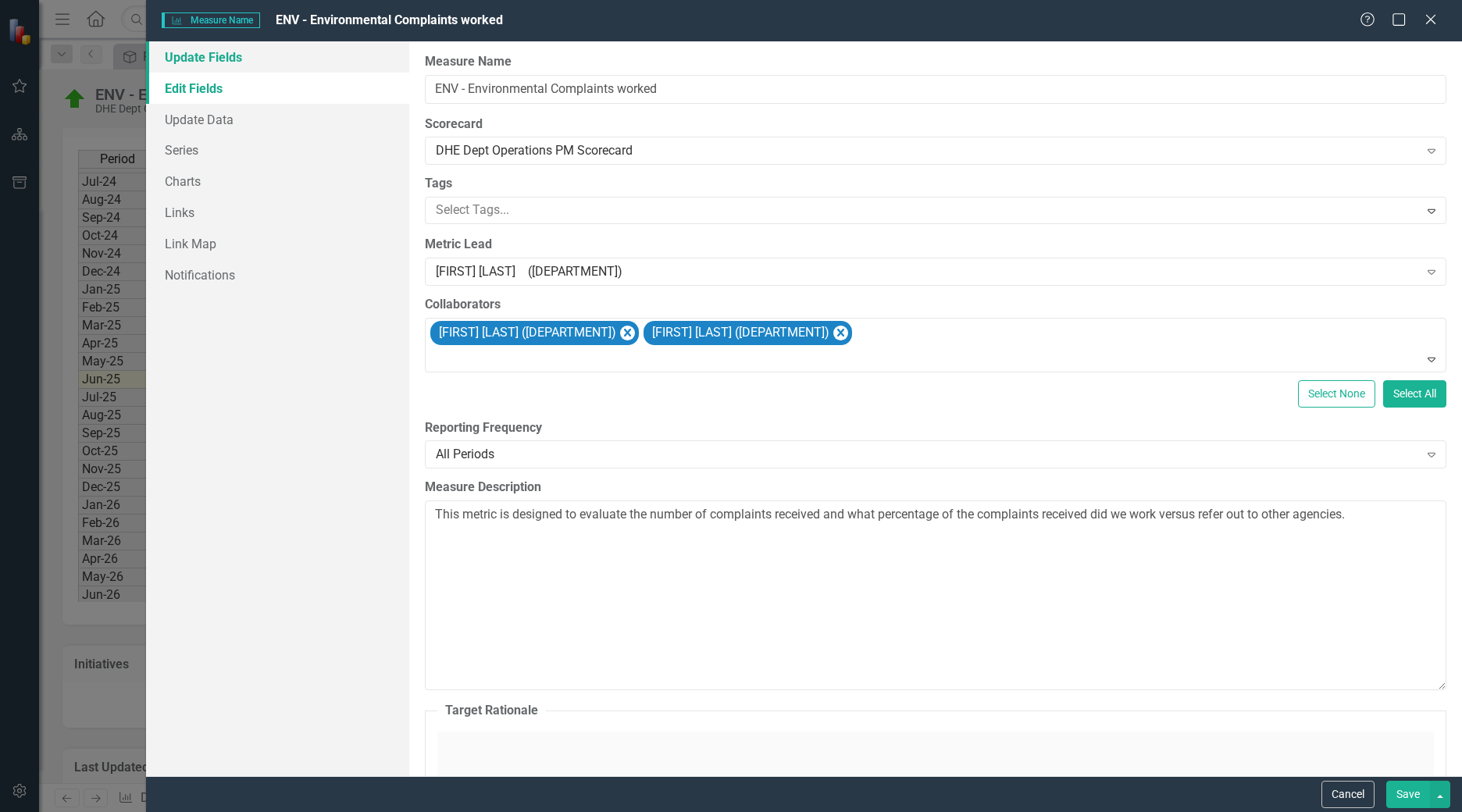 click on "Update Fields" at bounding box center [277, 57] 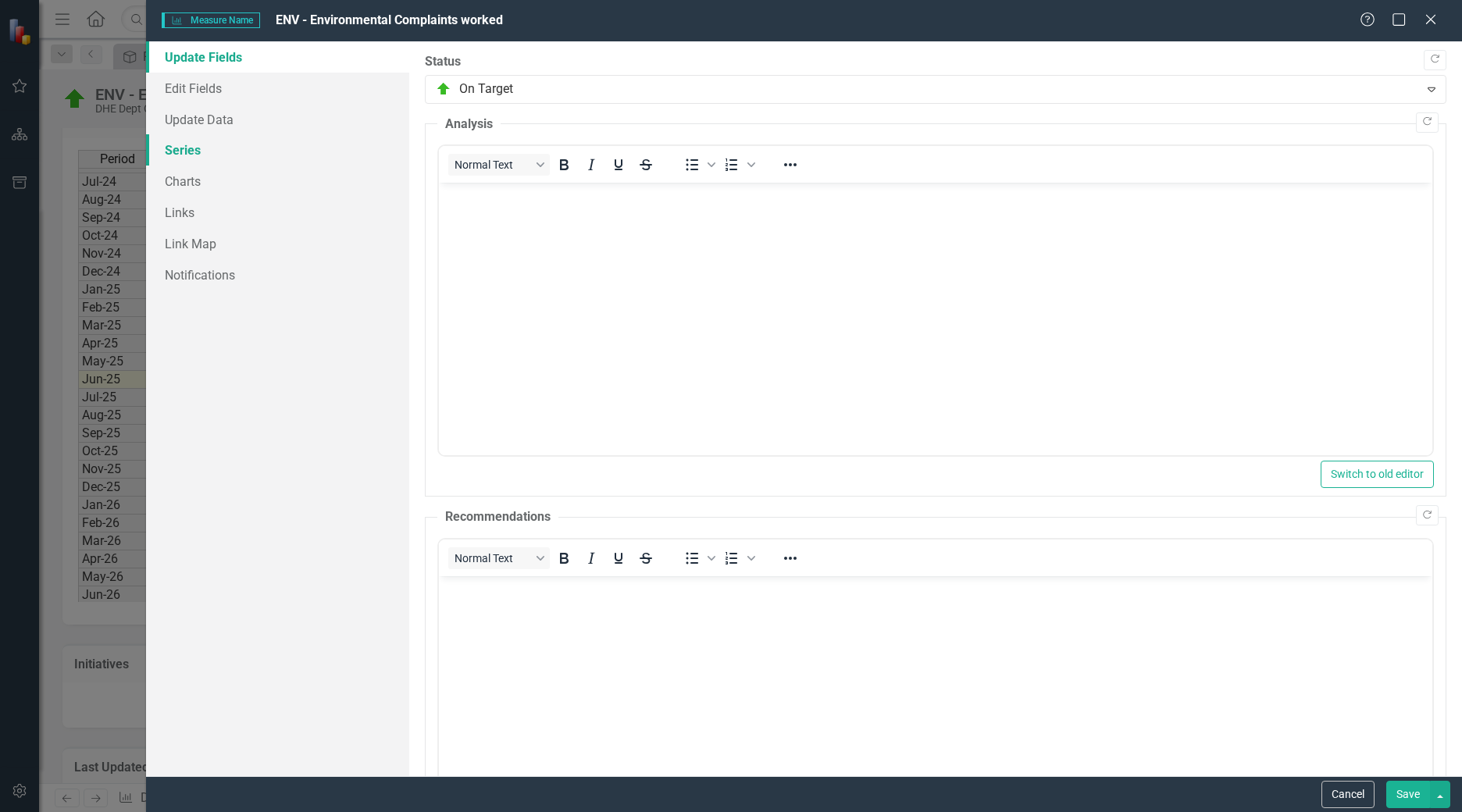 click on "Series" at bounding box center (277, 150) 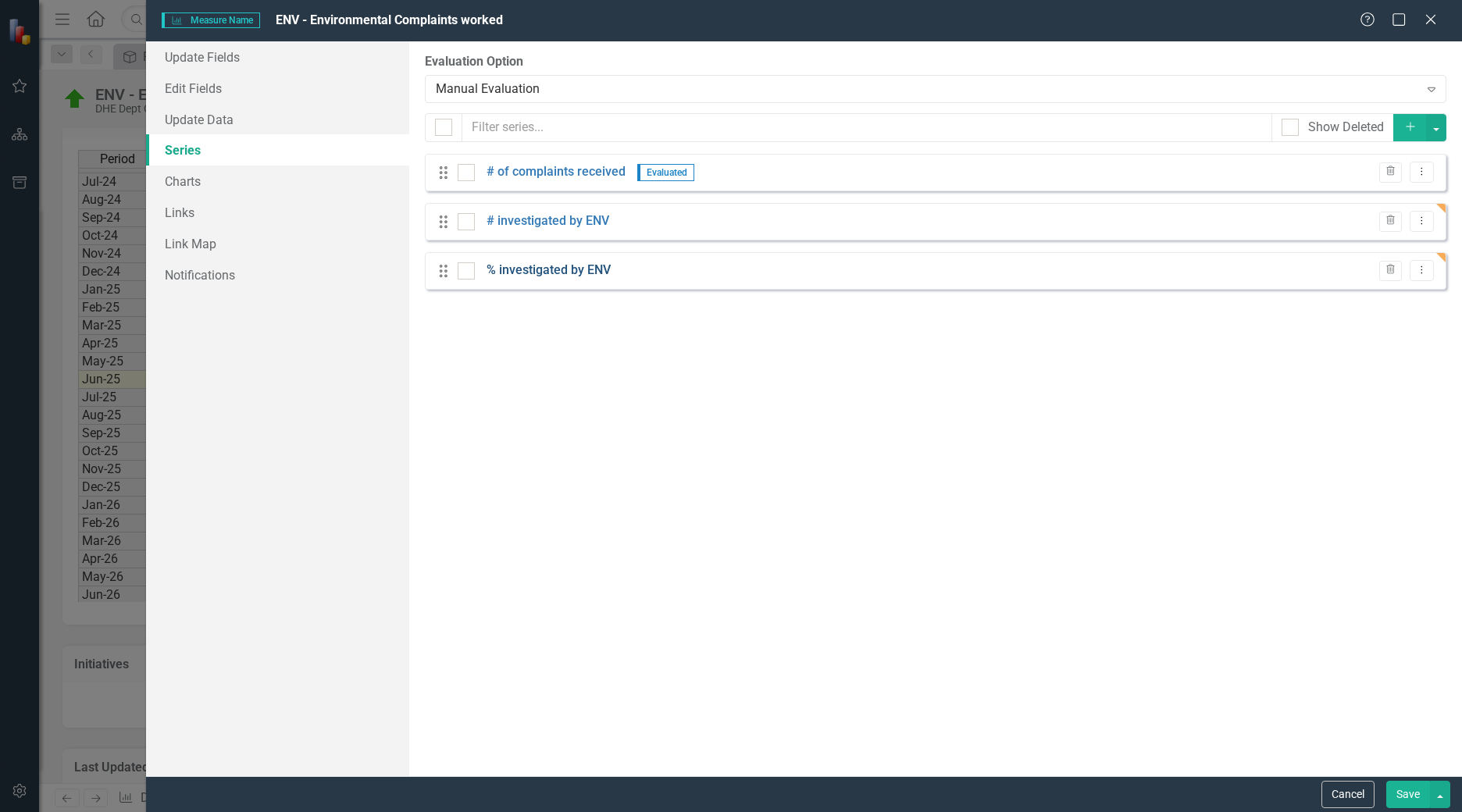 click on "% investigated by ENV" at bounding box center (548, 270) 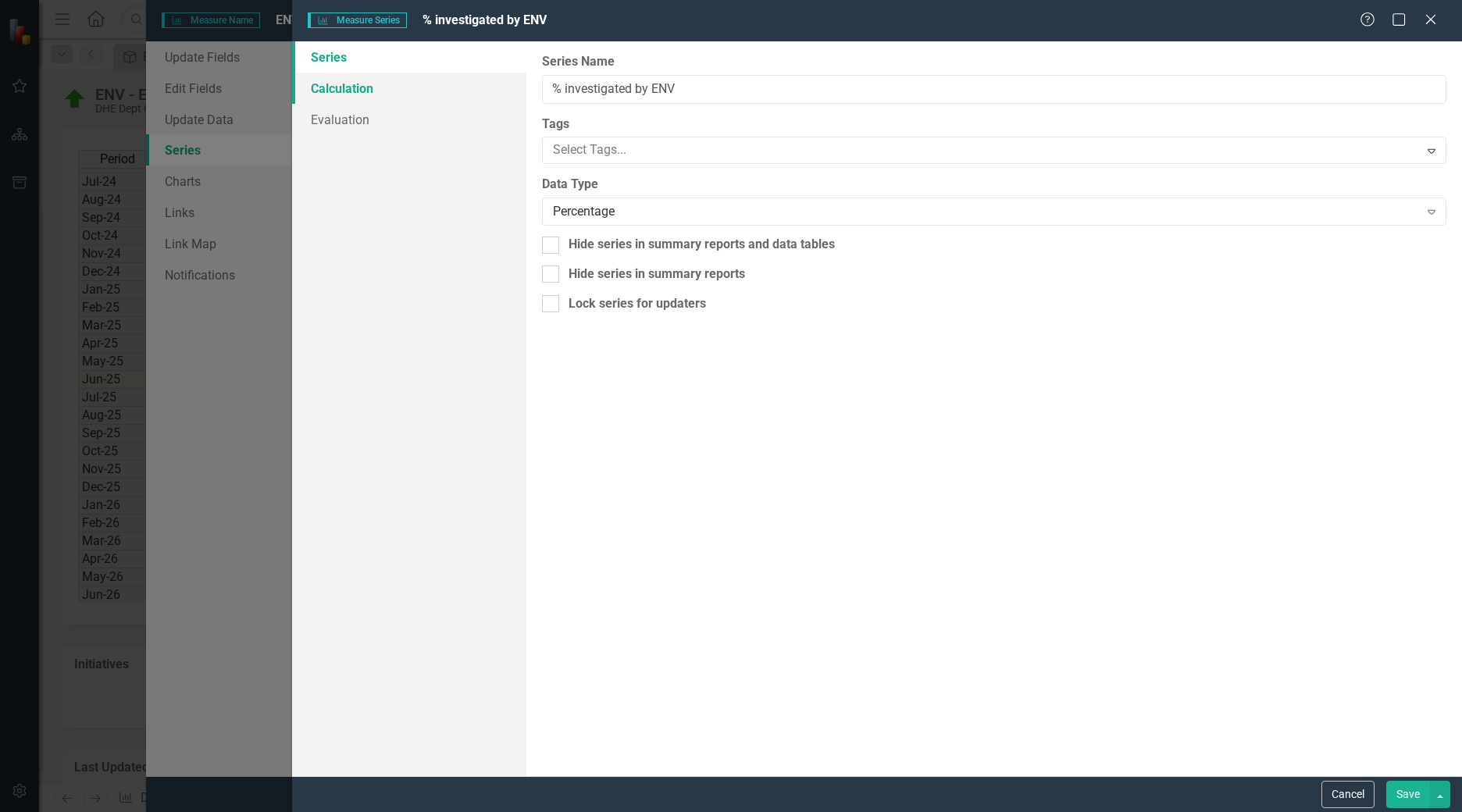 click on "Calculation" at bounding box center [409, 88] 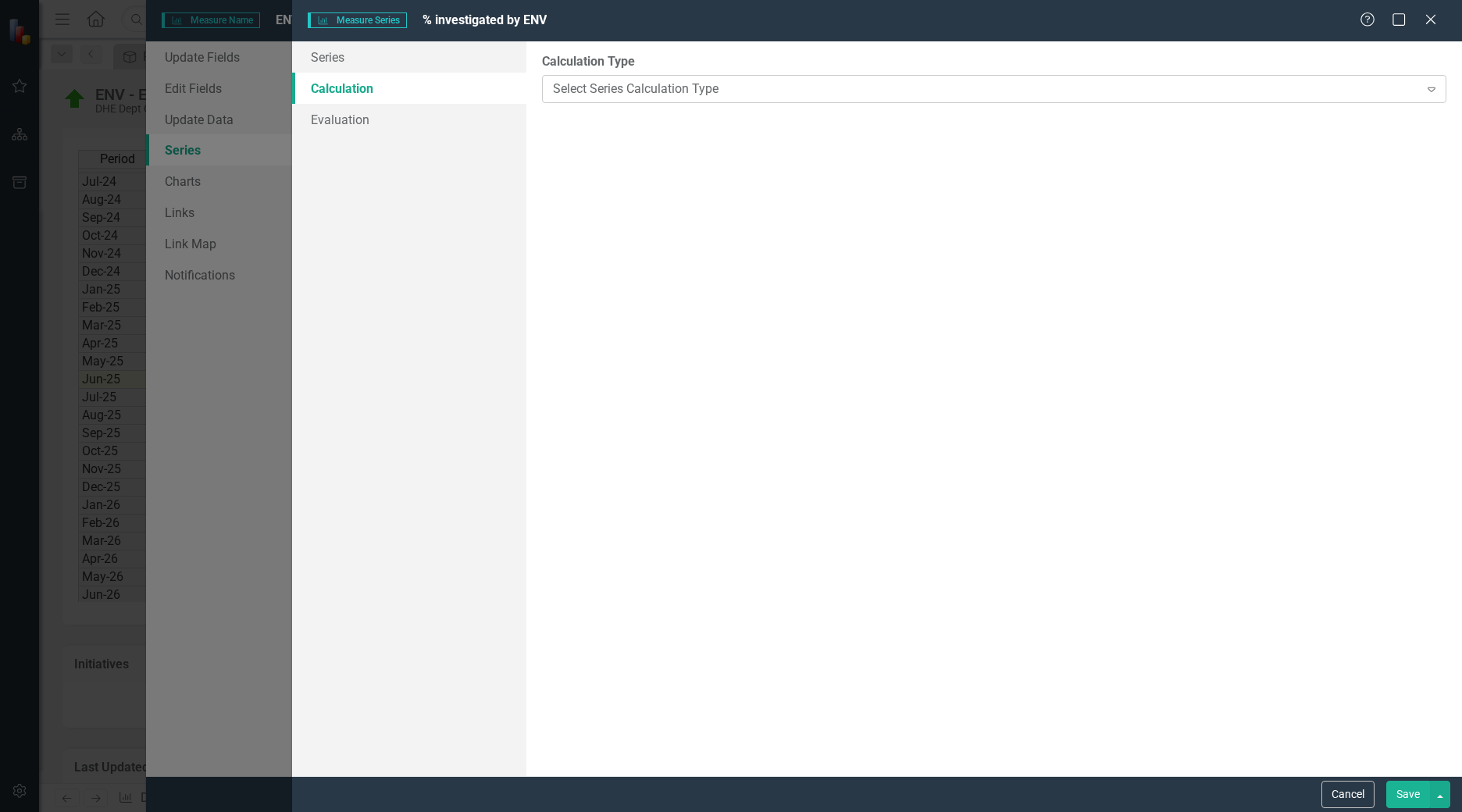 click on "Select Series Calculation Type" at bounding box center (986, 88) 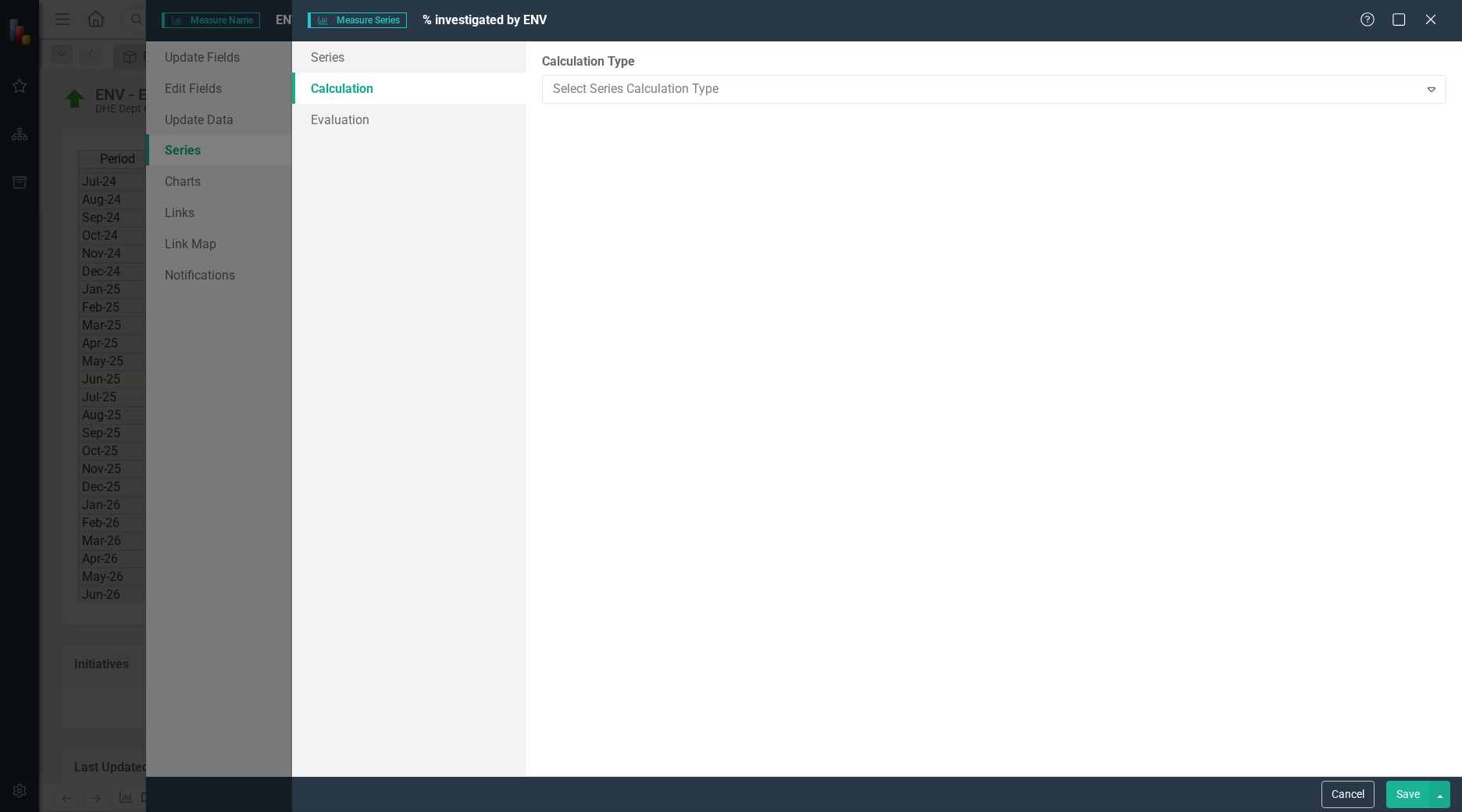 click on "Calculated Series" at bounding box center (734, 850) 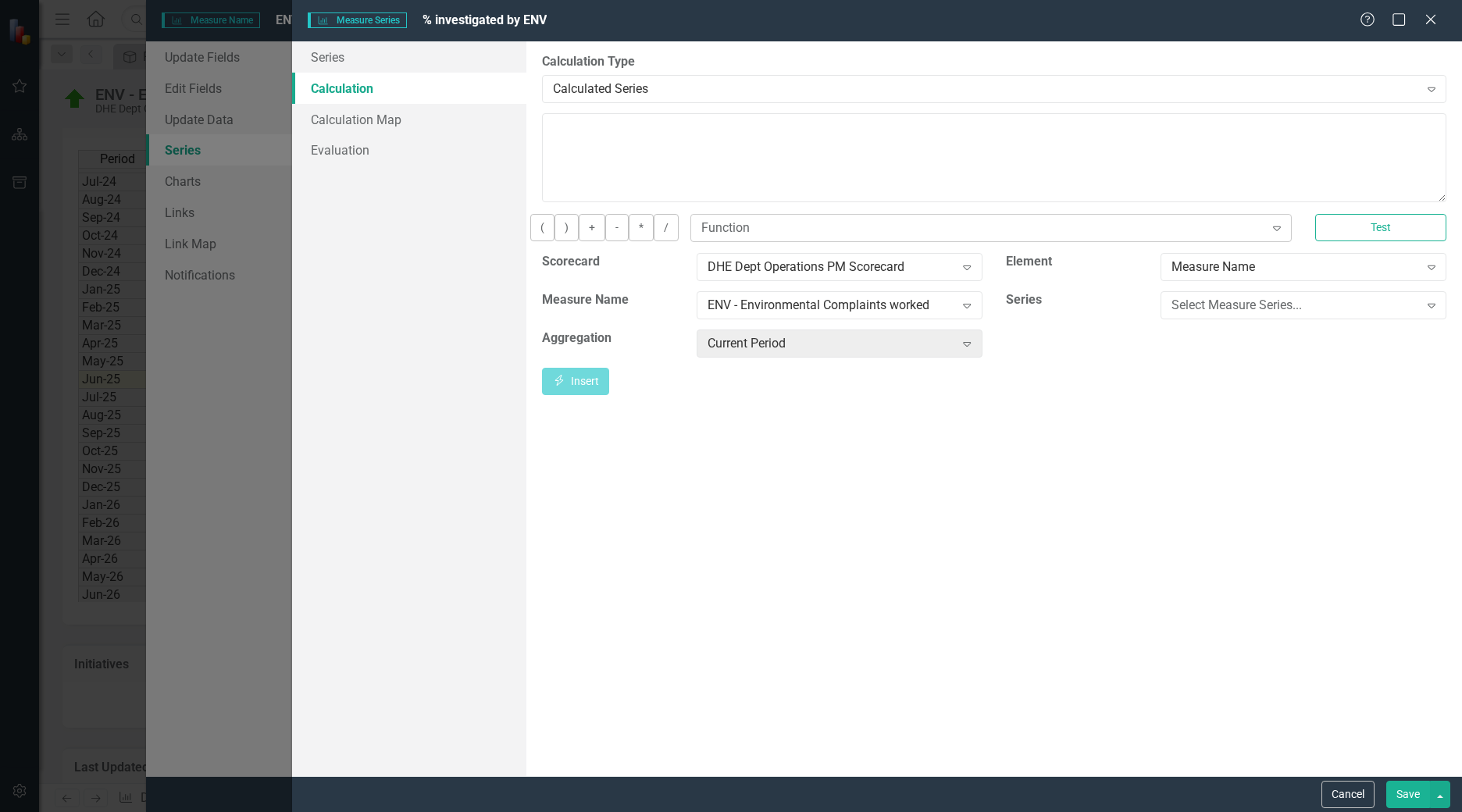 click on "Expand" at bounding box center (1277, 228) 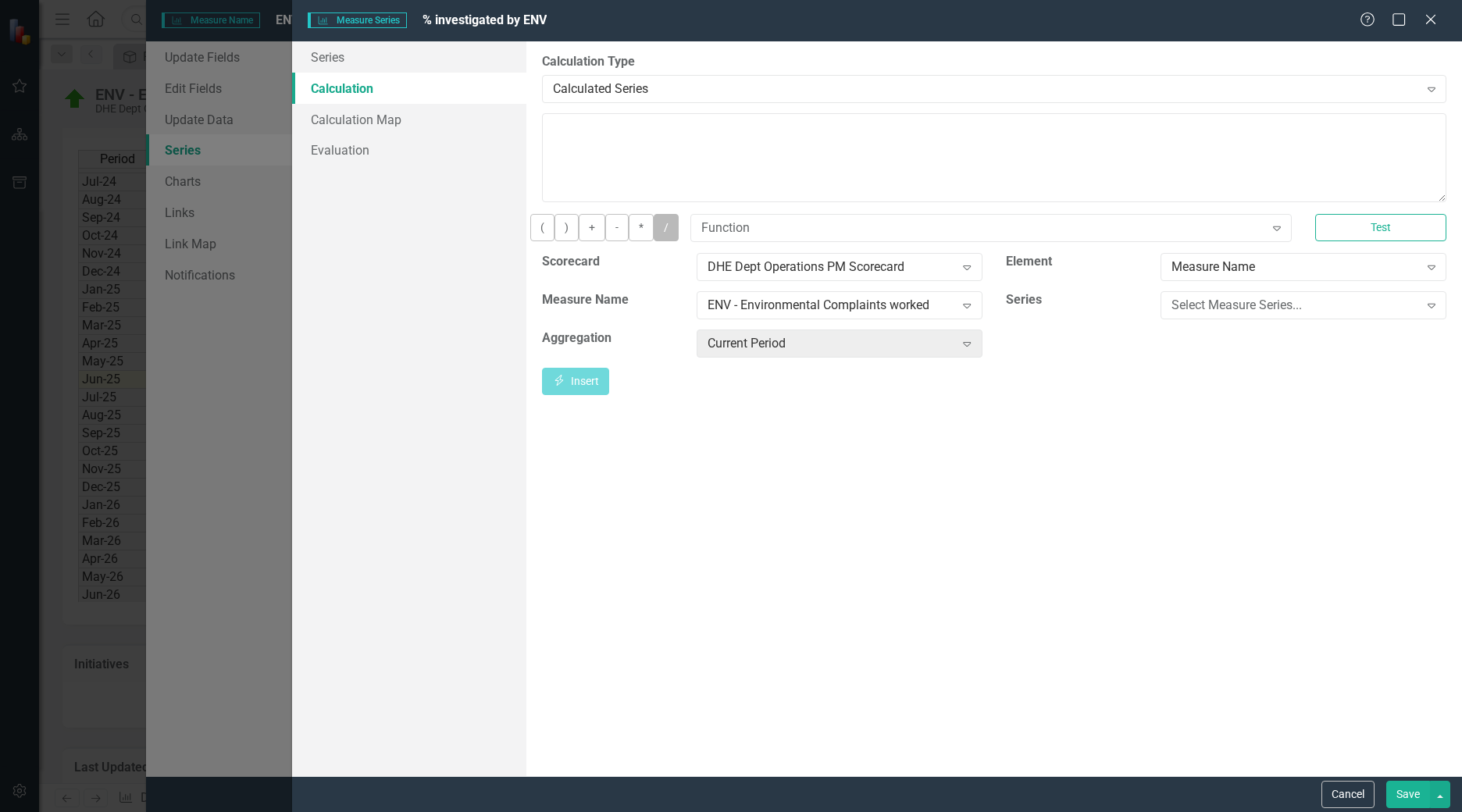 click on "/" at bounding box center [666, 227] 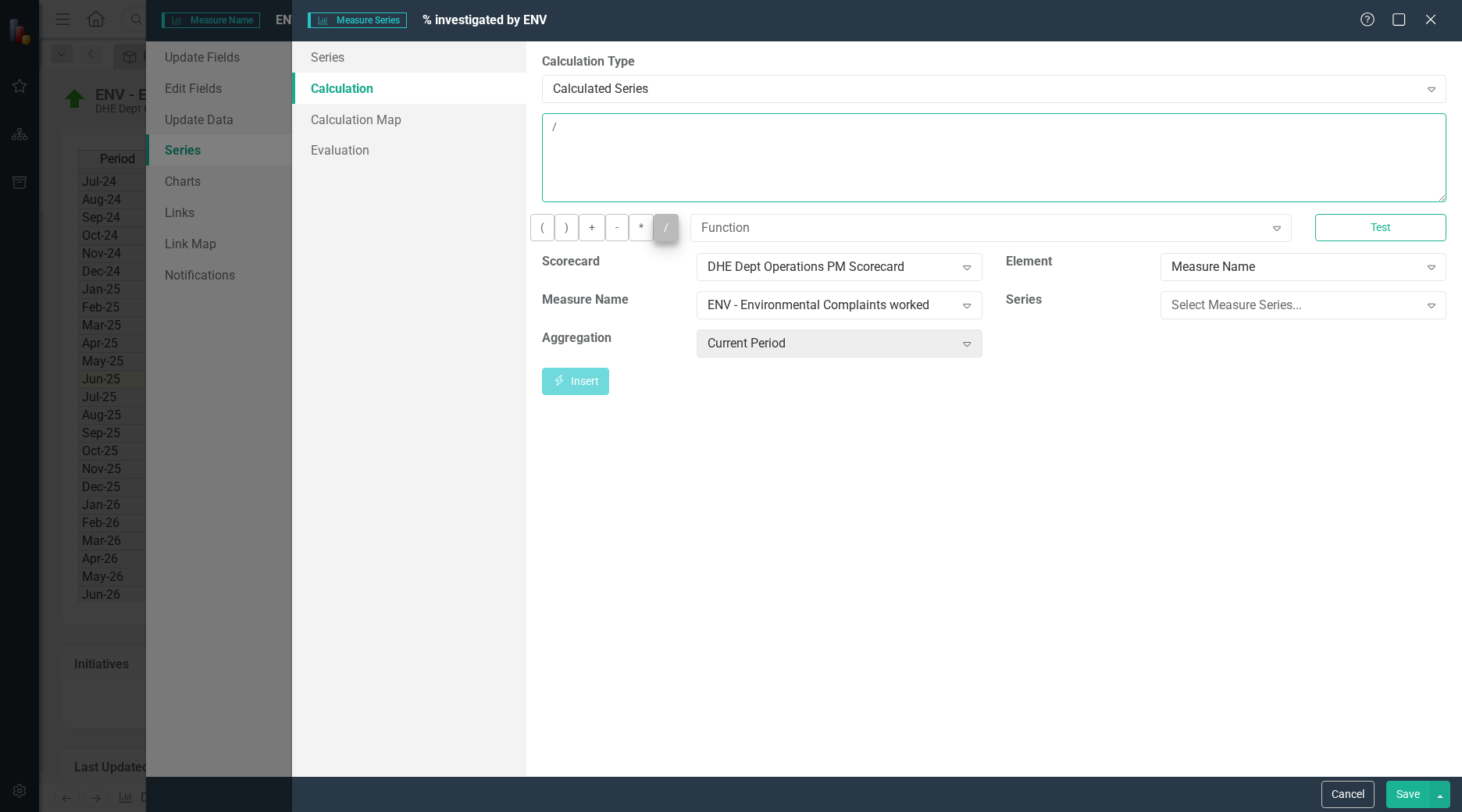 type on "/" 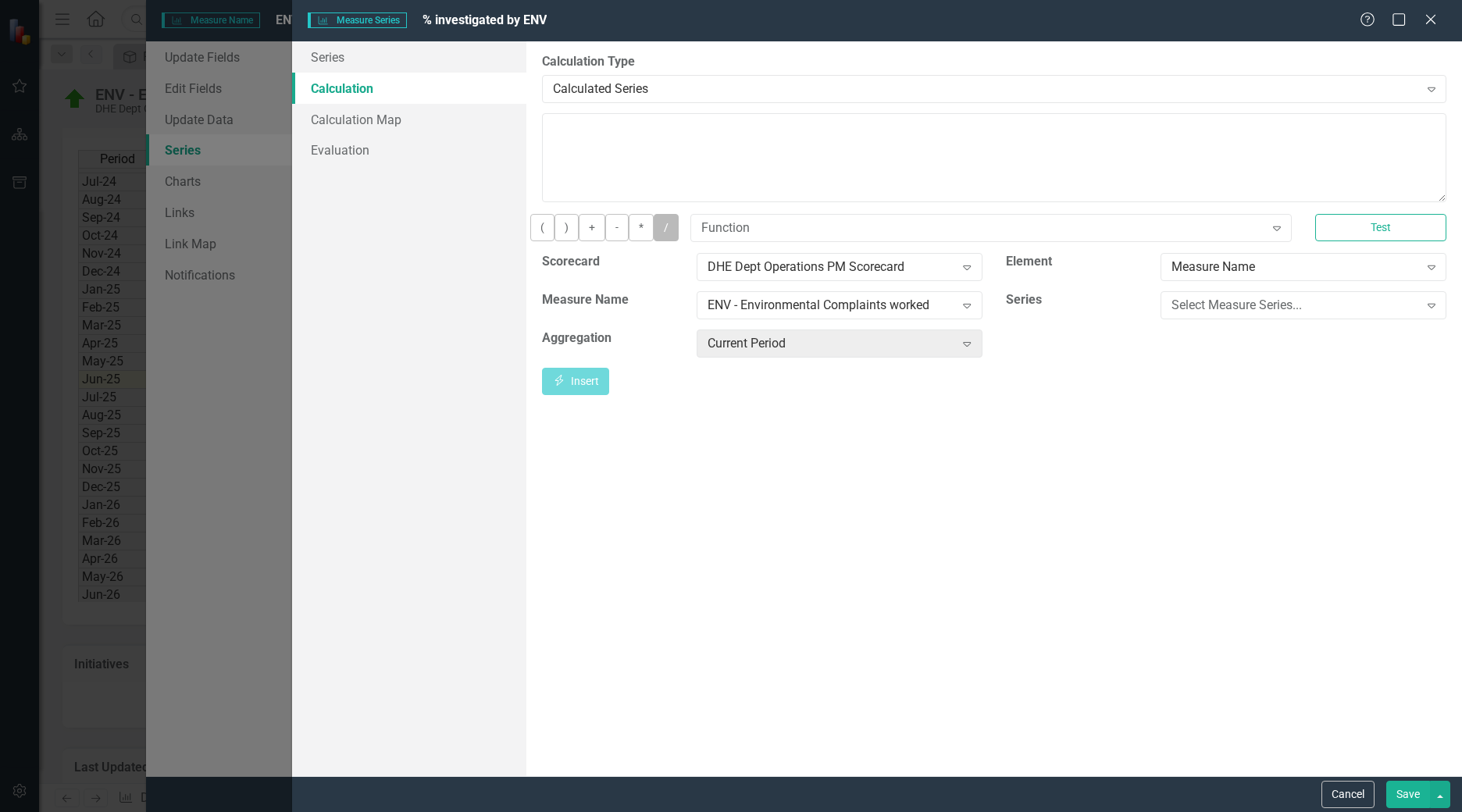 click on "/" at bounding box center [666, 227] 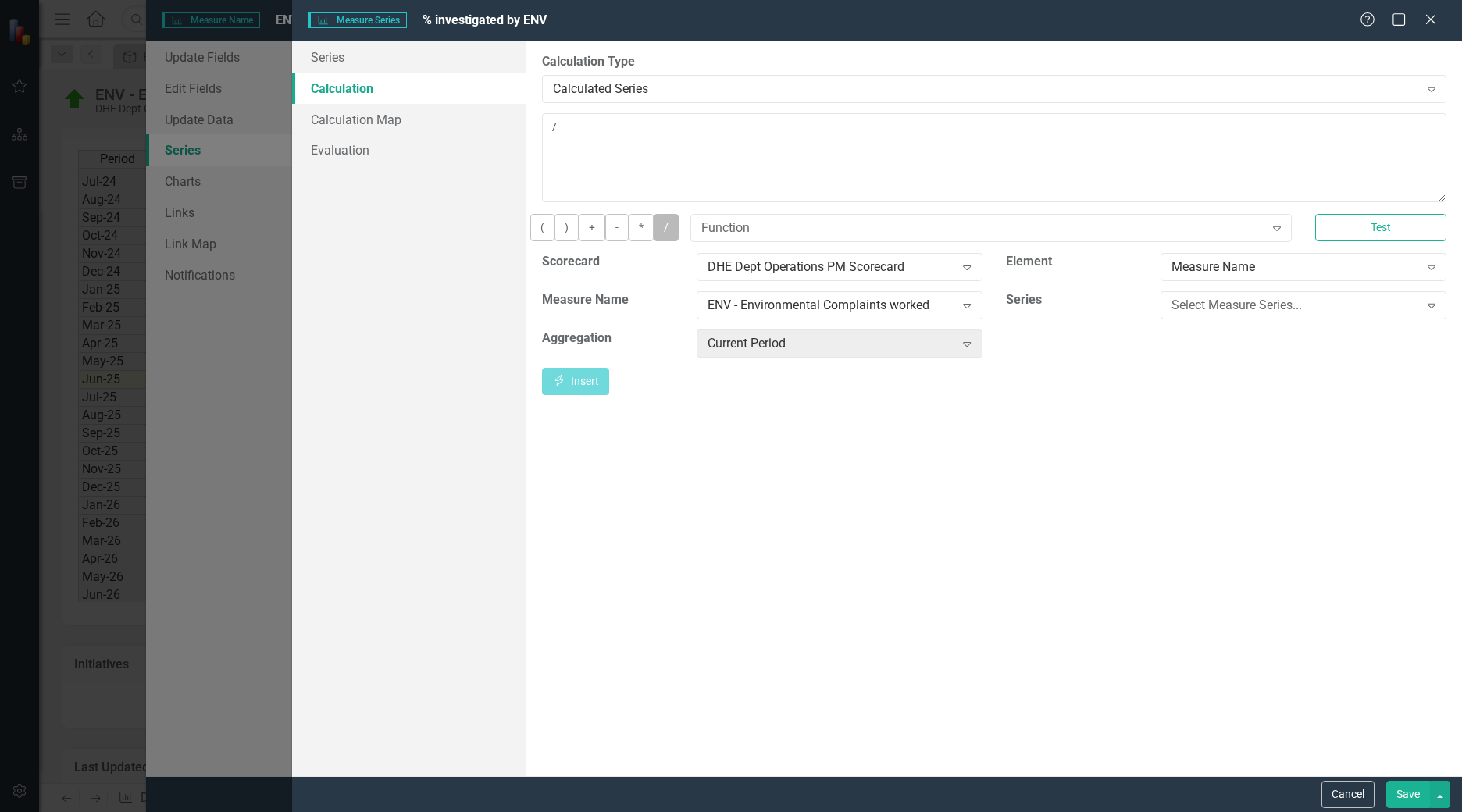 click on "/" at bounding box center [666, 227] 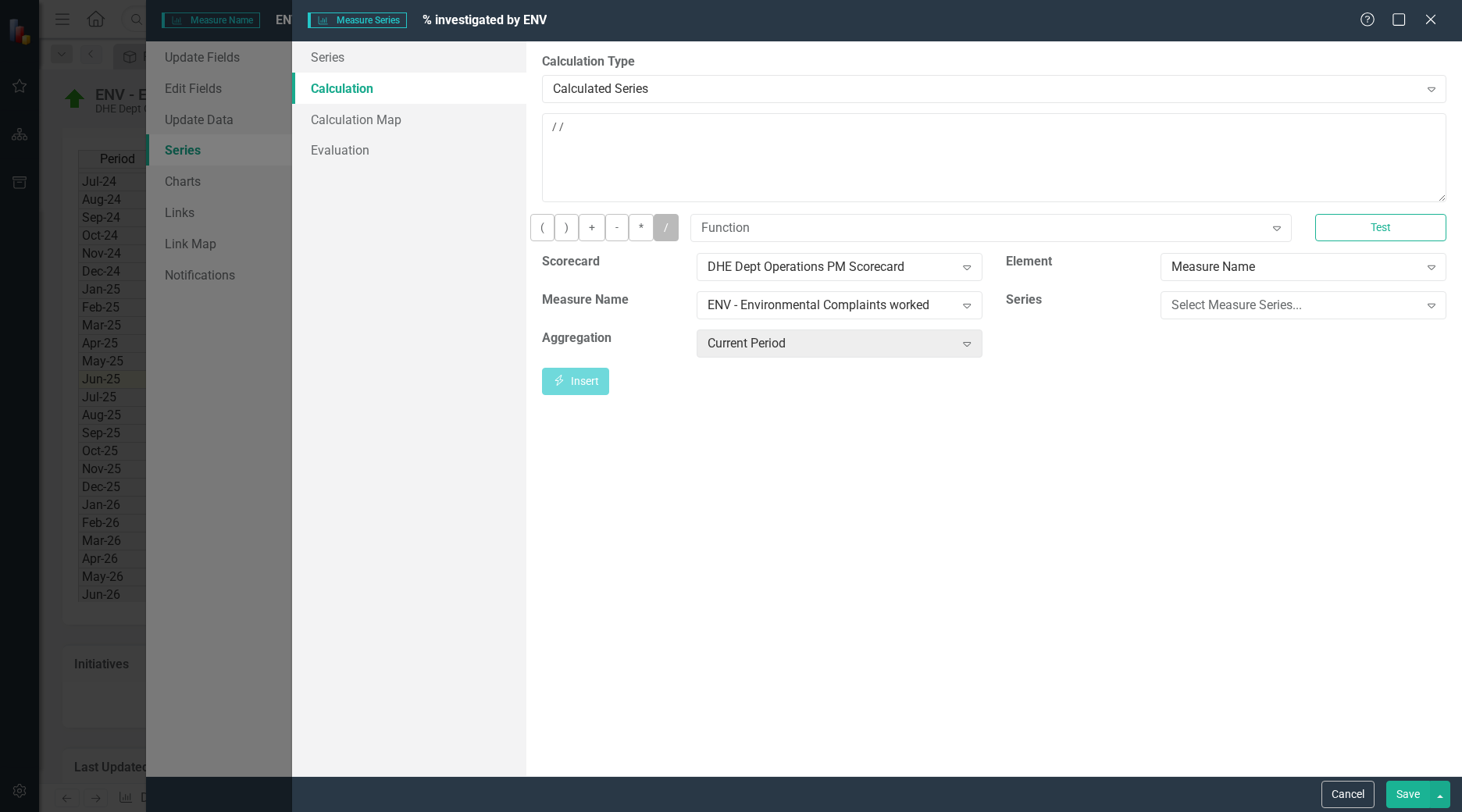 click on "/" at bounding box center (666, 227) 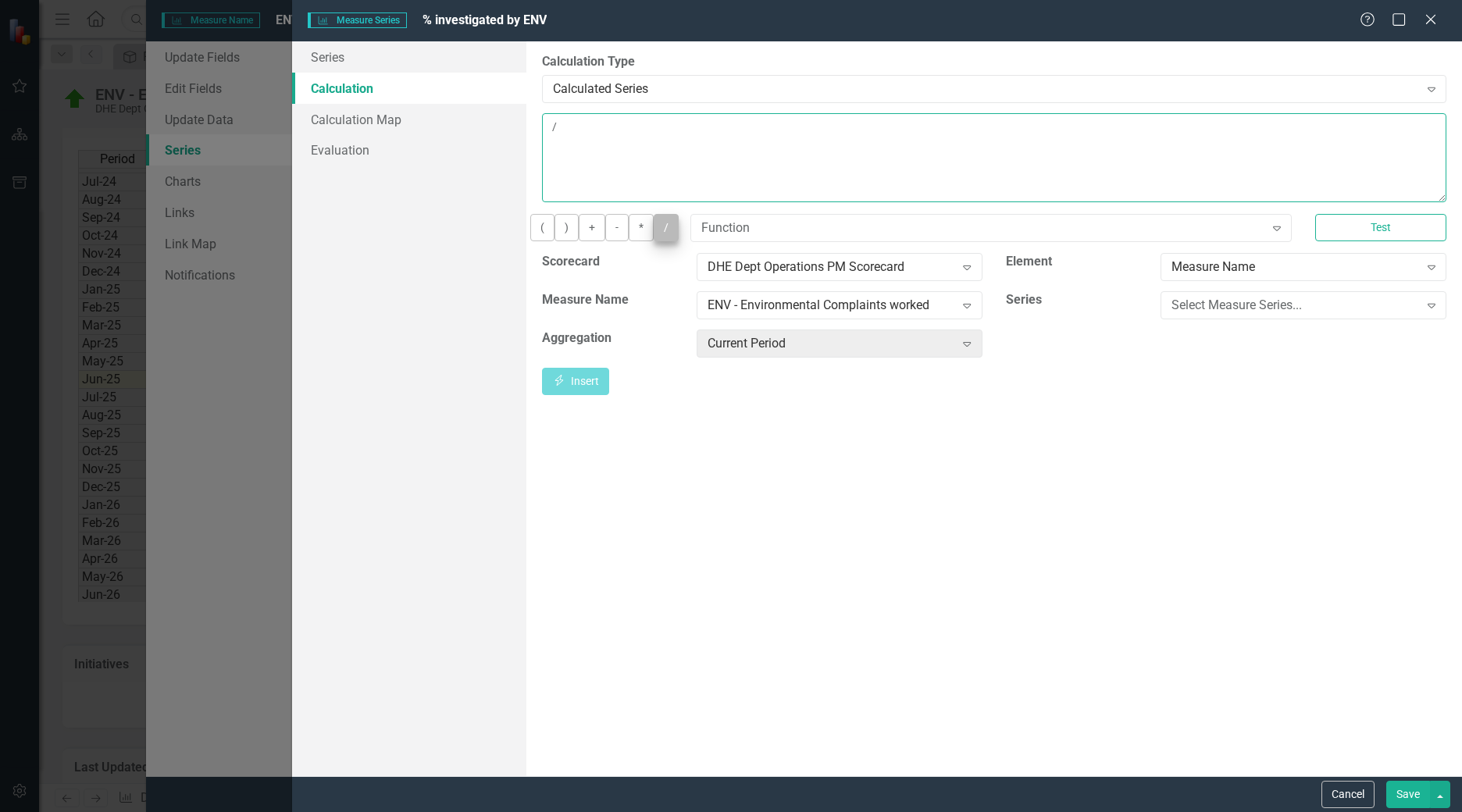 type on "/" 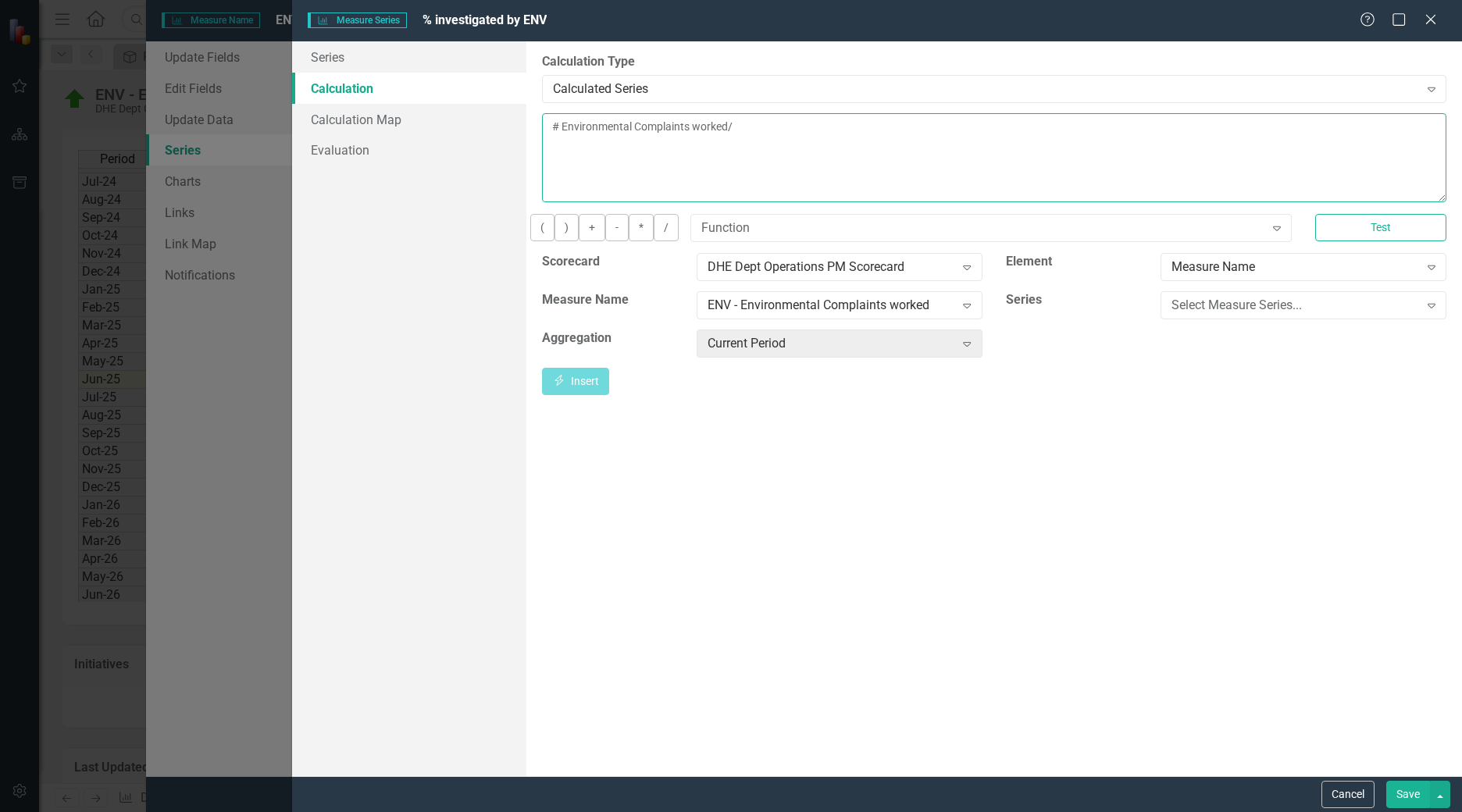 click on "# Environmental Complaints worked/" at bounding box center [994, 158] 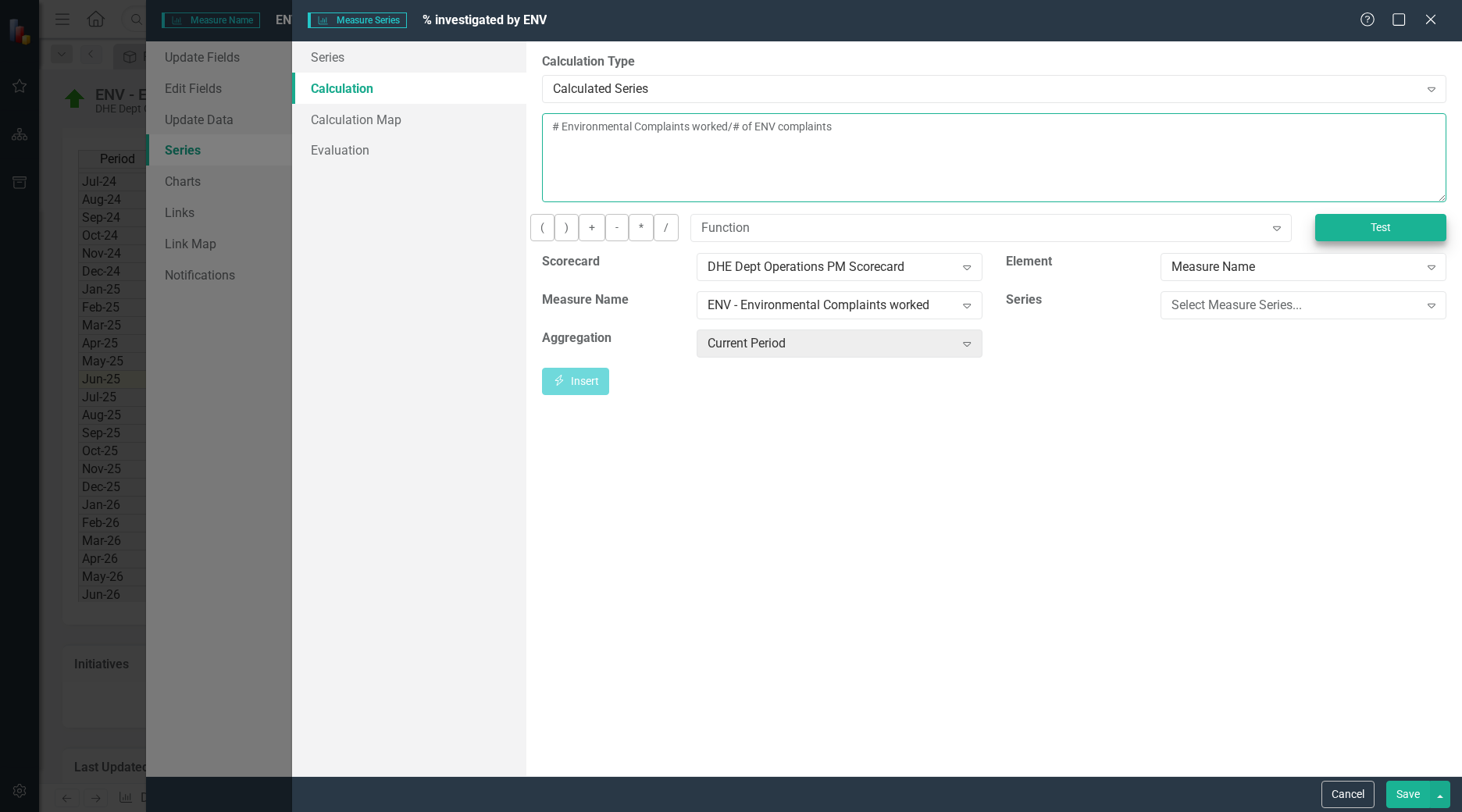 type on "# Environmental Complaints worked/# of ENV complaints" 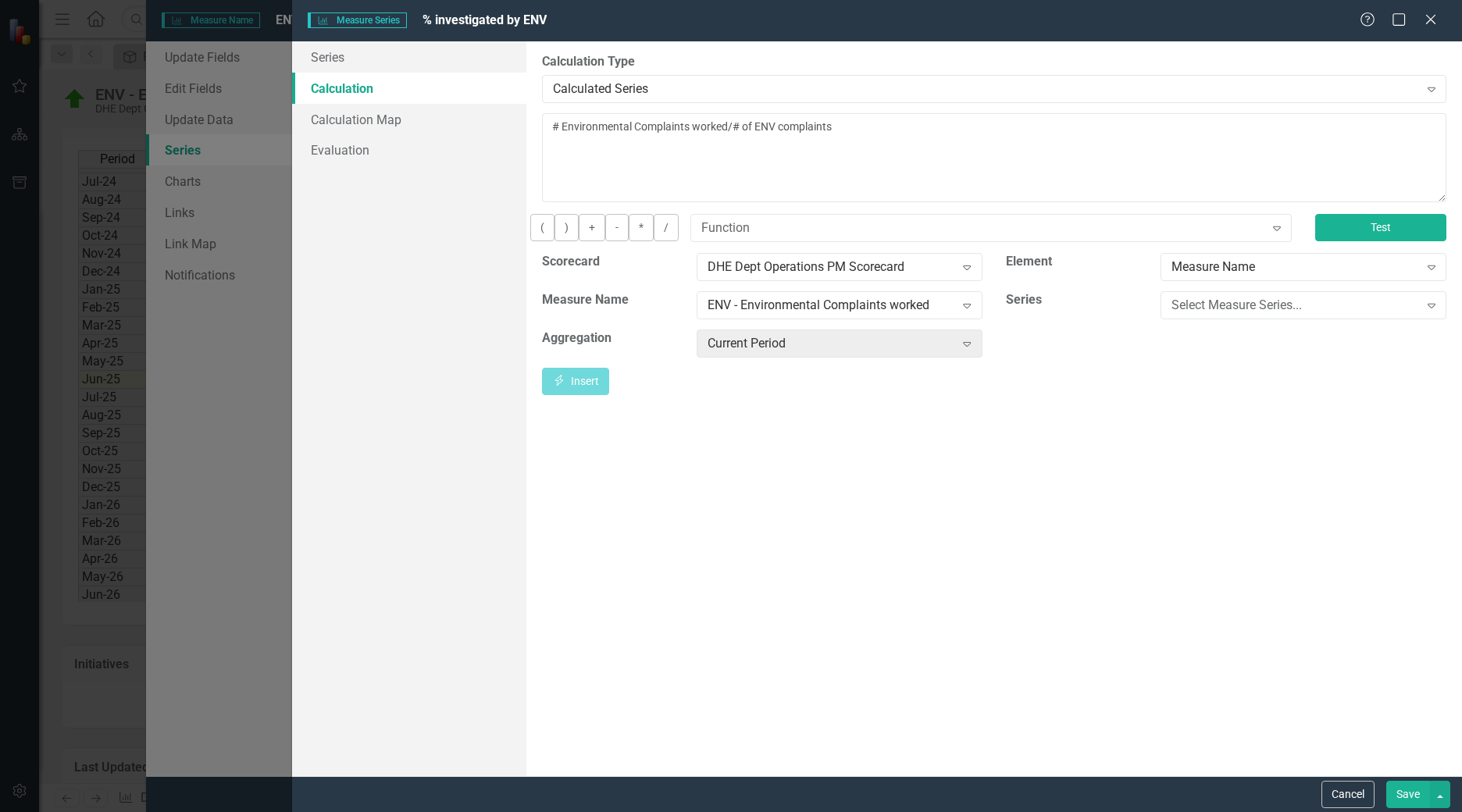 click on "Test" at bounding box center (1381, 227) 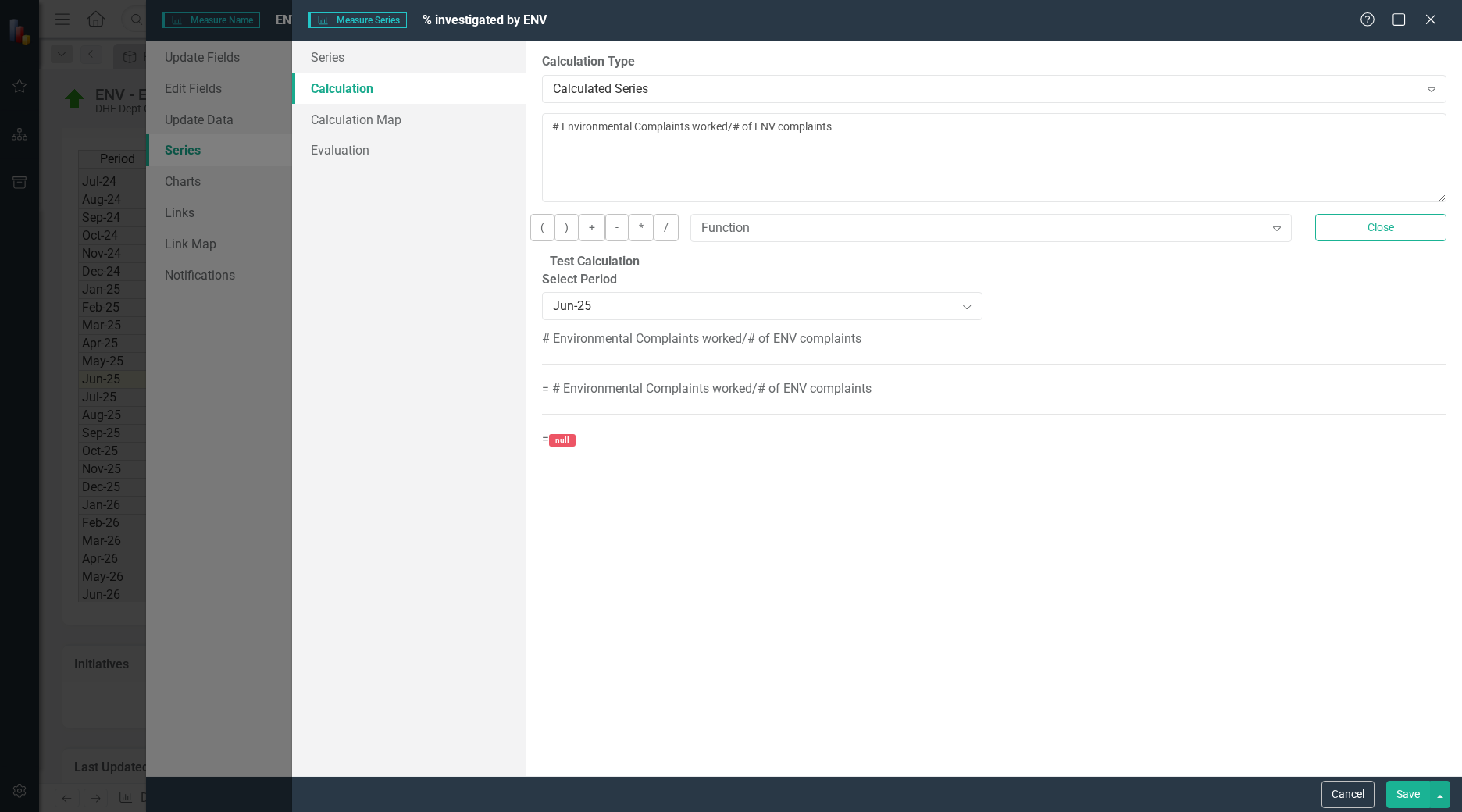 click on "Save" at bounding box center (1408, 794) 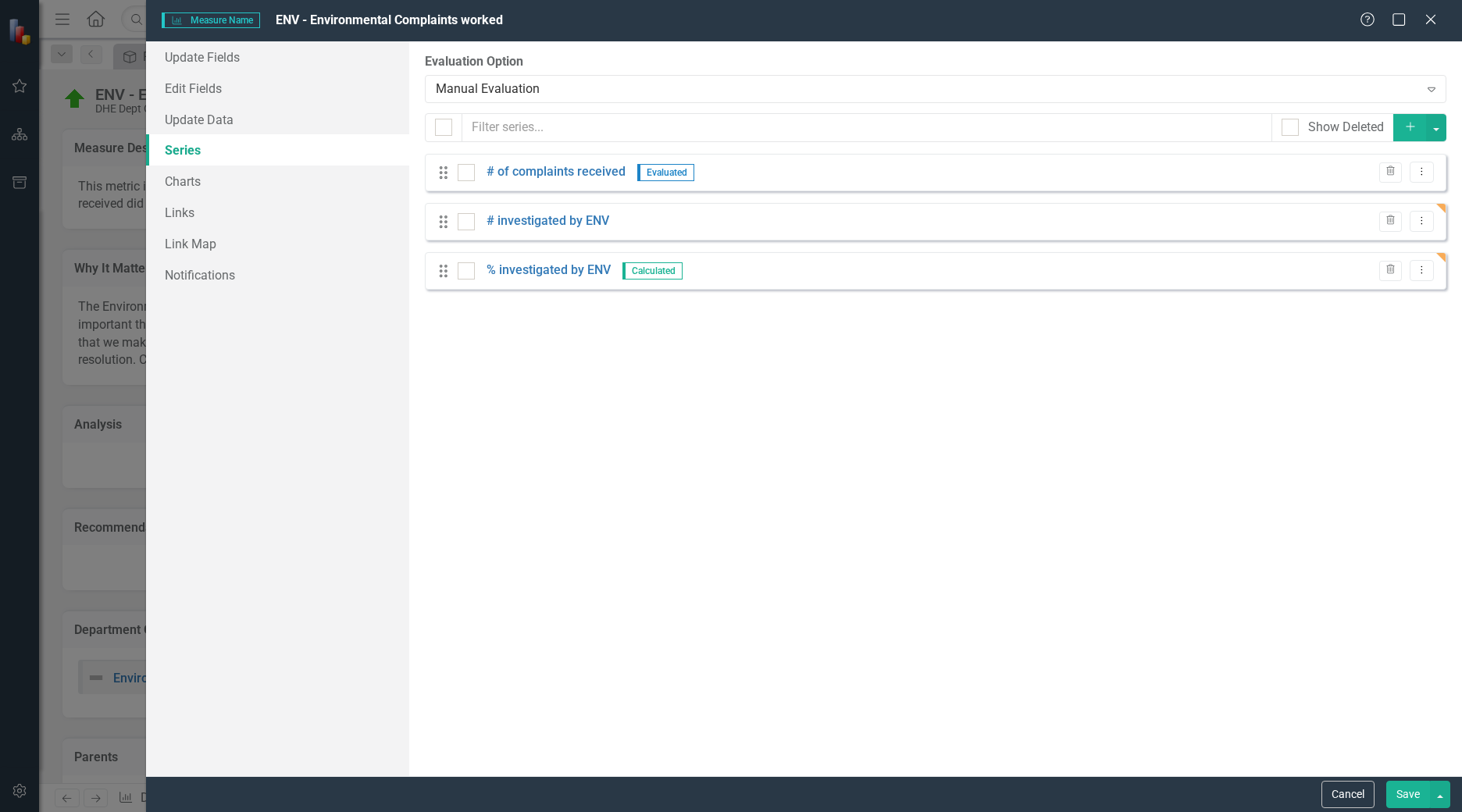 scroll, scrollTop: 0, scrollLeft: 0, axis: both 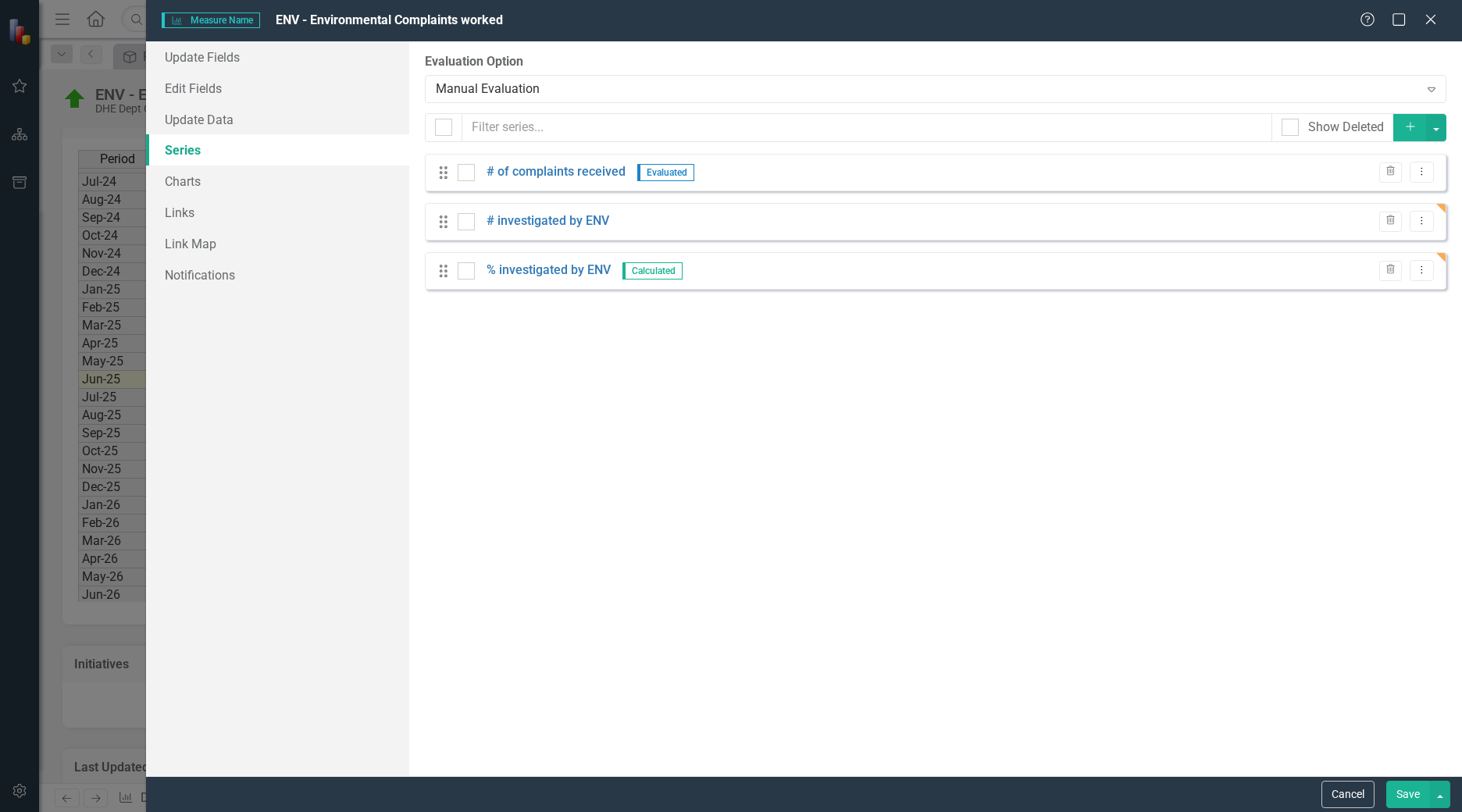 click on "Save" at bounding box center (1408, 794) 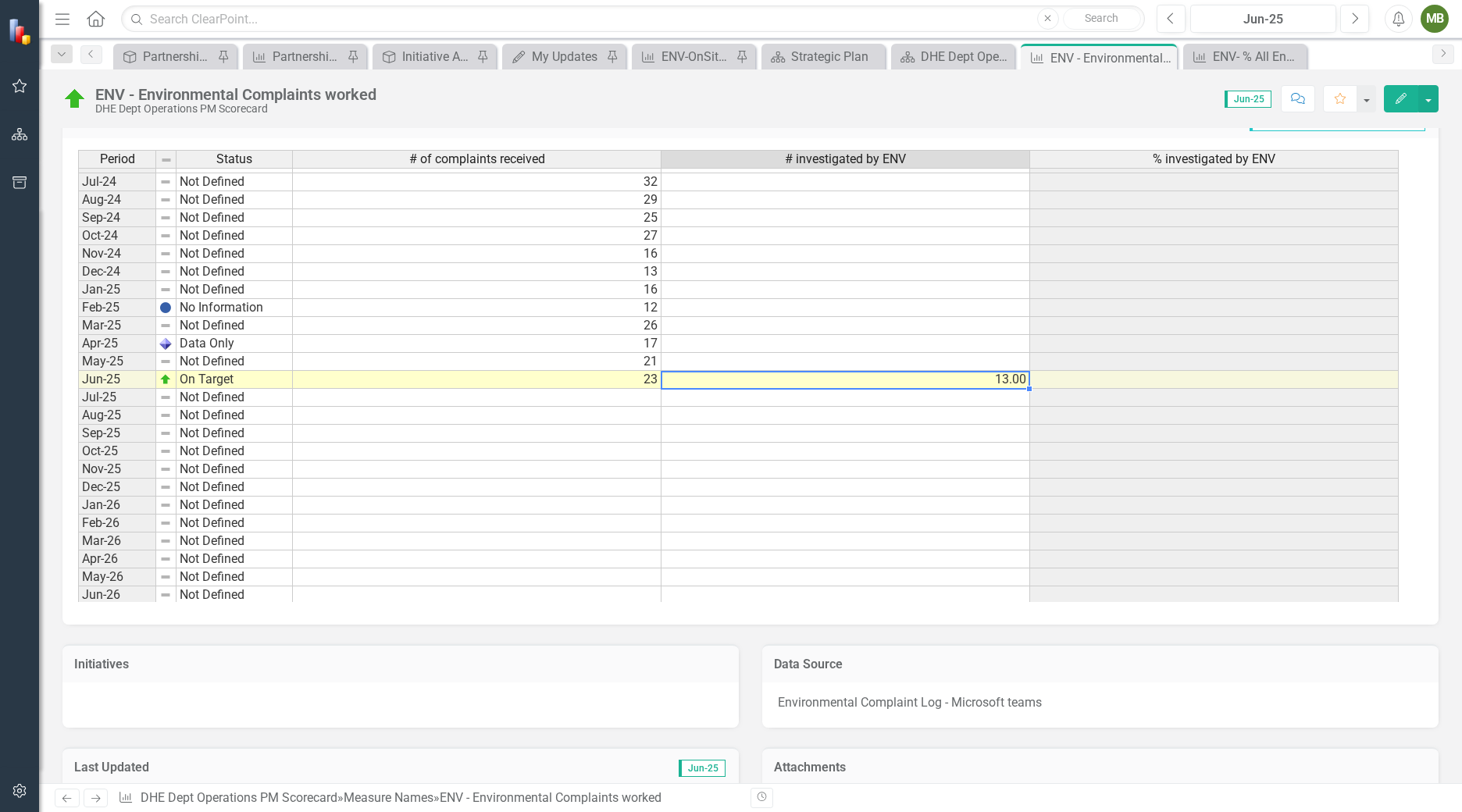 click on "13.00" at bounding box center [846, 379] 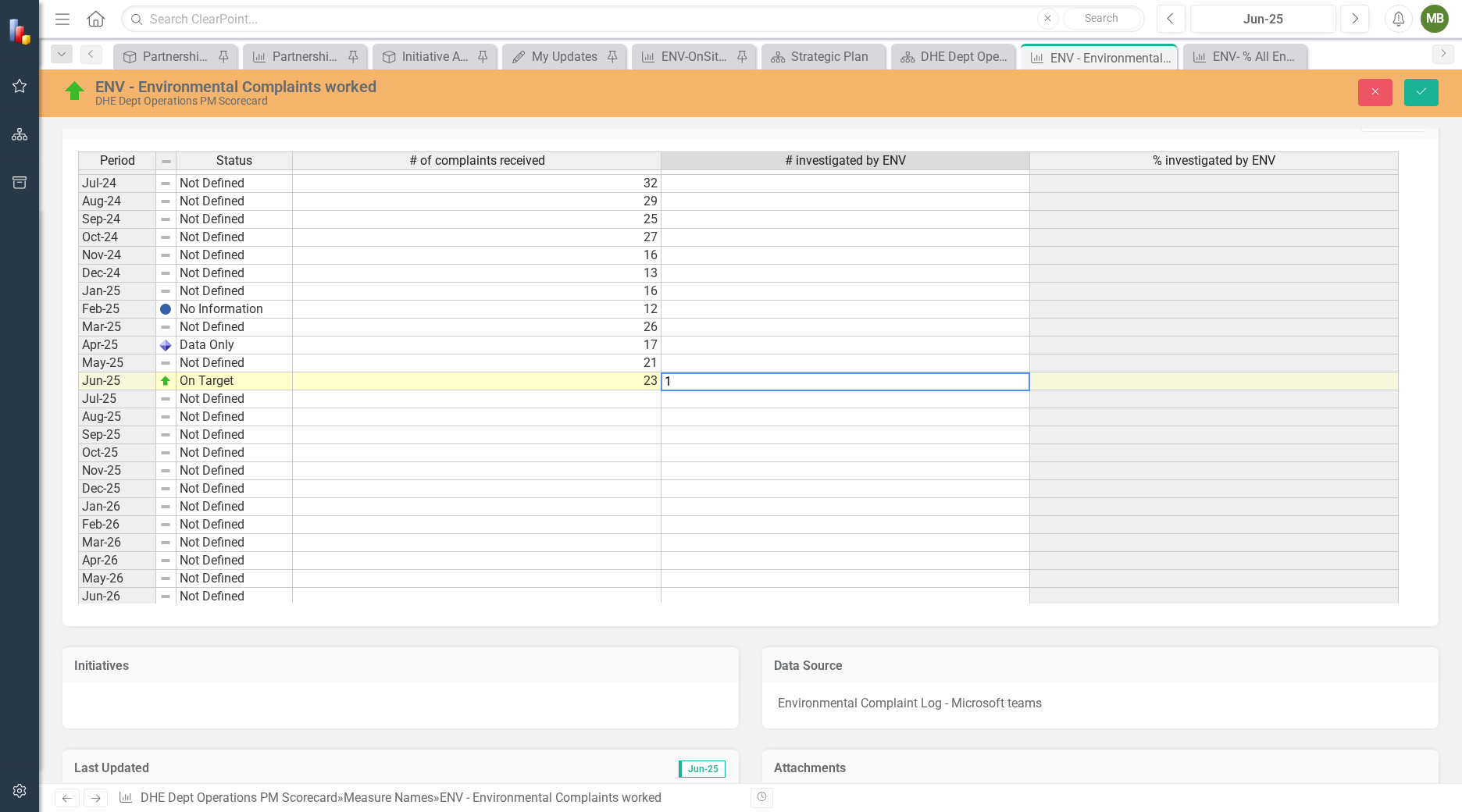 type on "13" 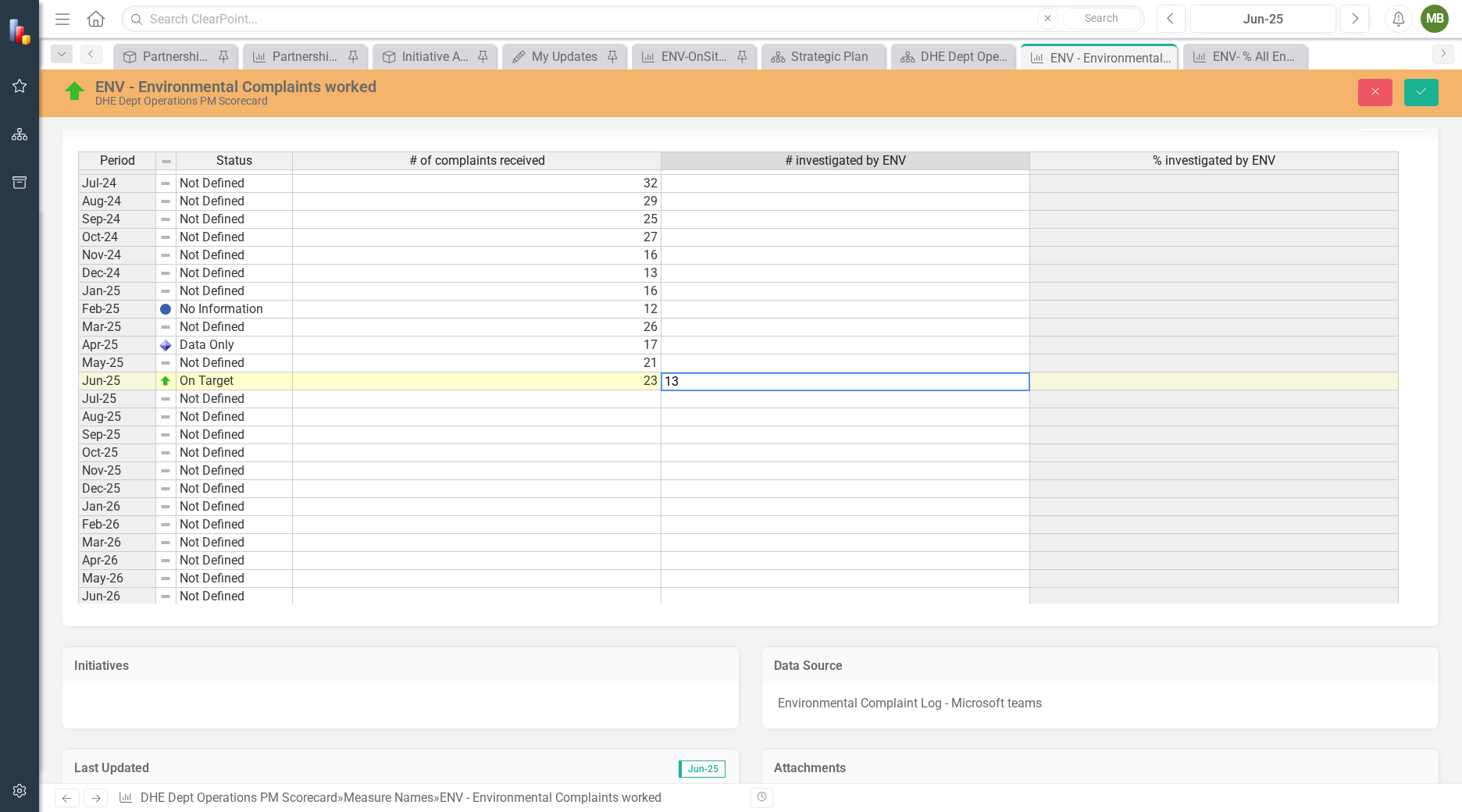 type 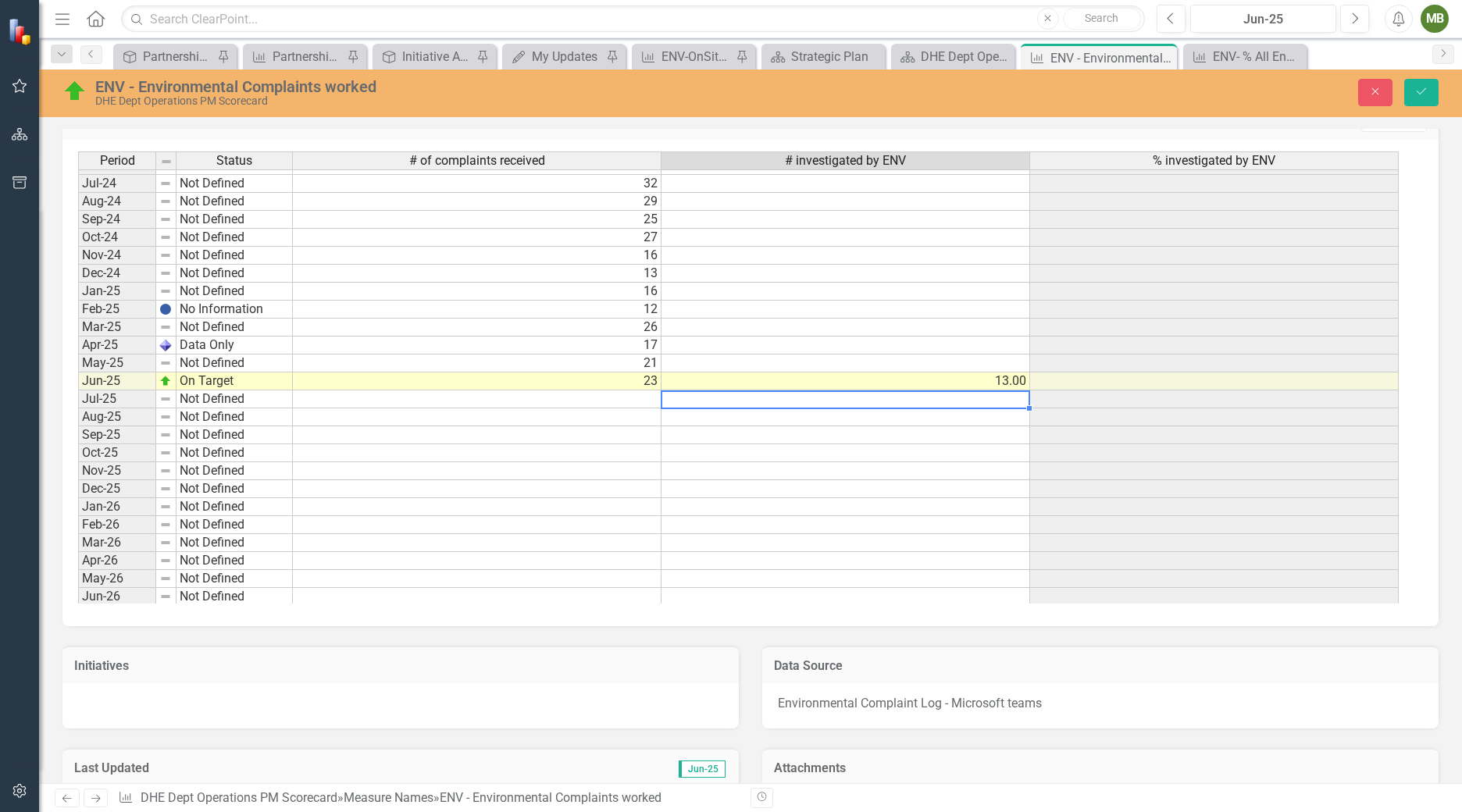 click at bounding box center (846, 435) 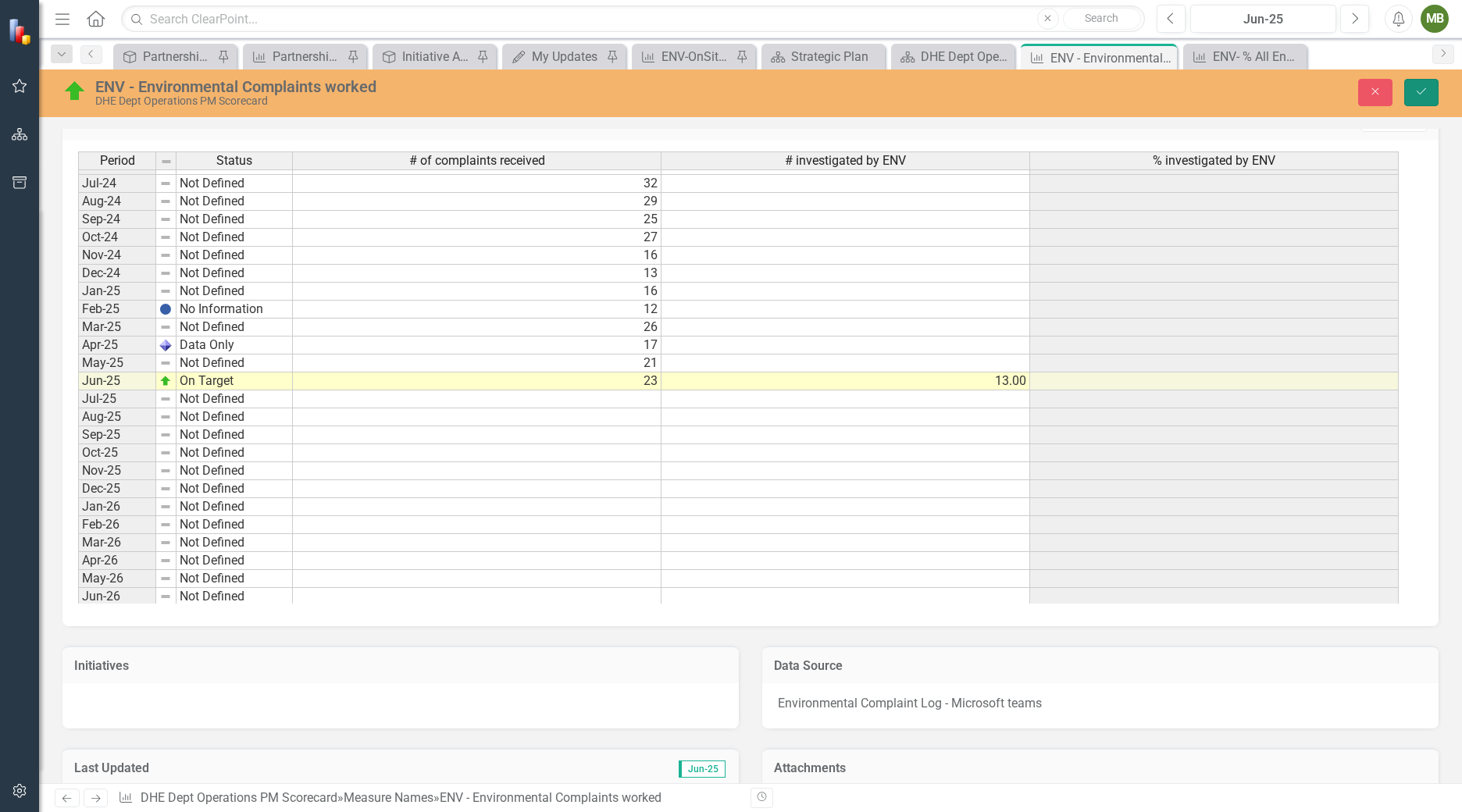 click on "Save" at bounding box center (1421, 92) 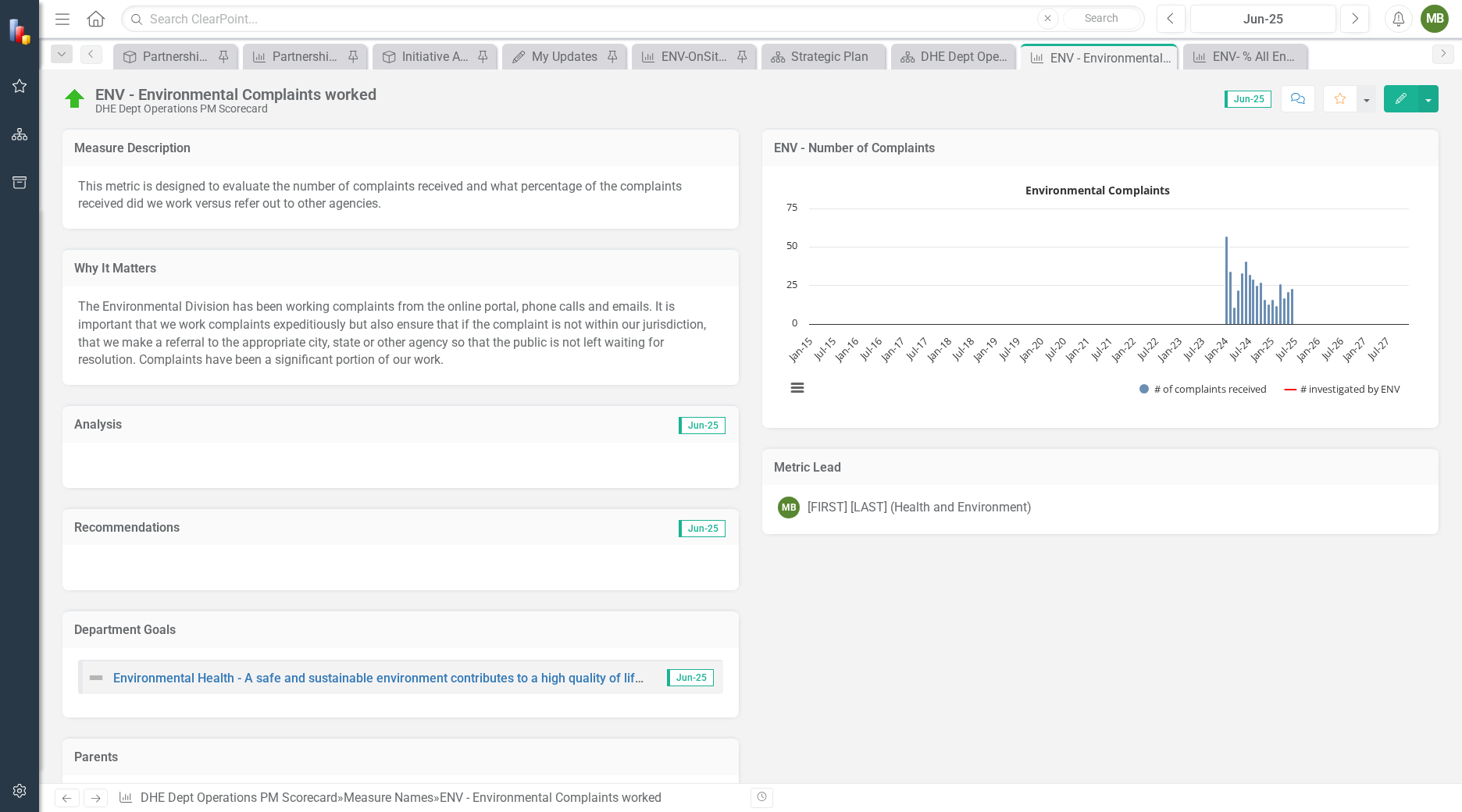 click at bounding box center [401, 465] 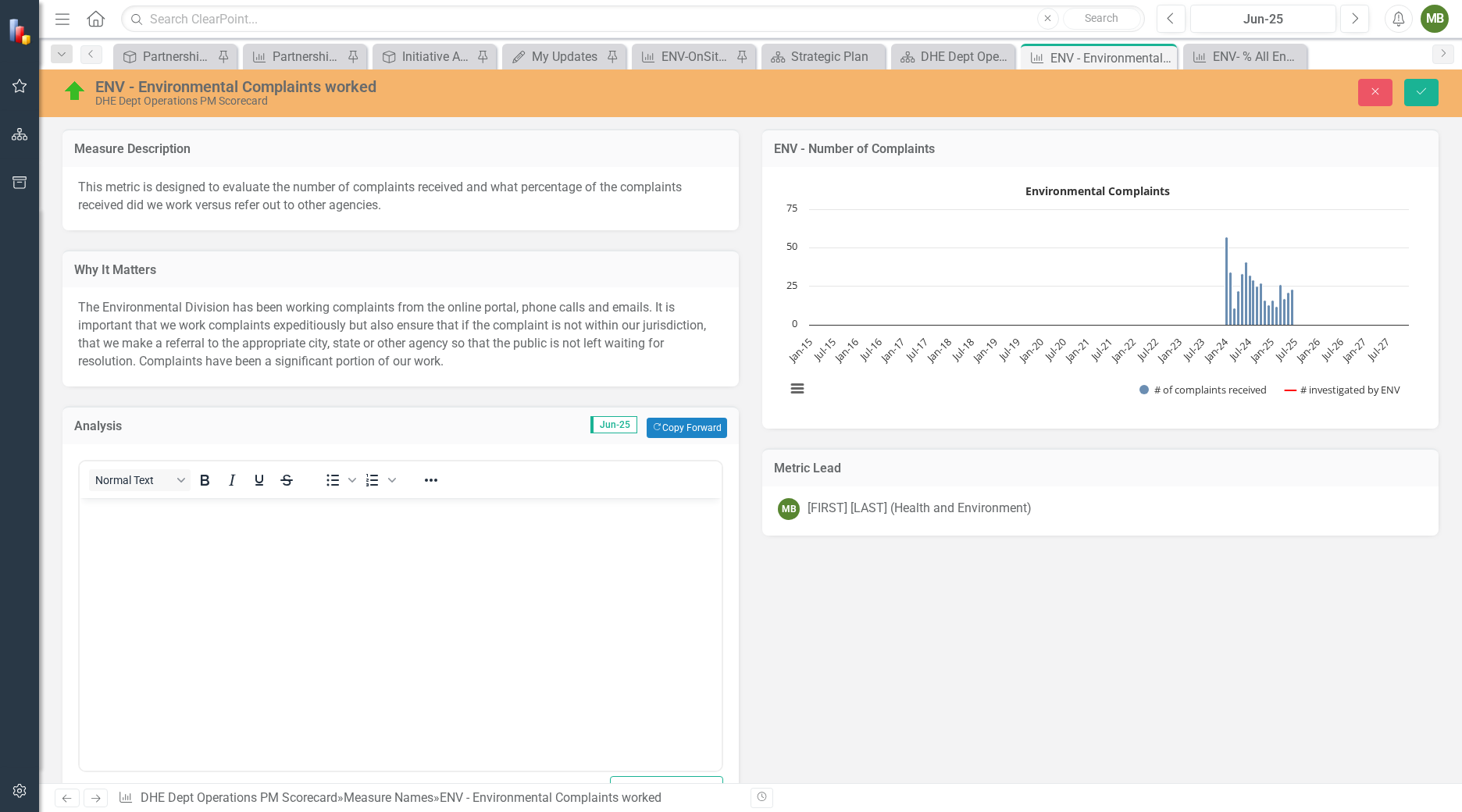 scroll, scrollTop: 0, scrollLeft: 0, axis: both 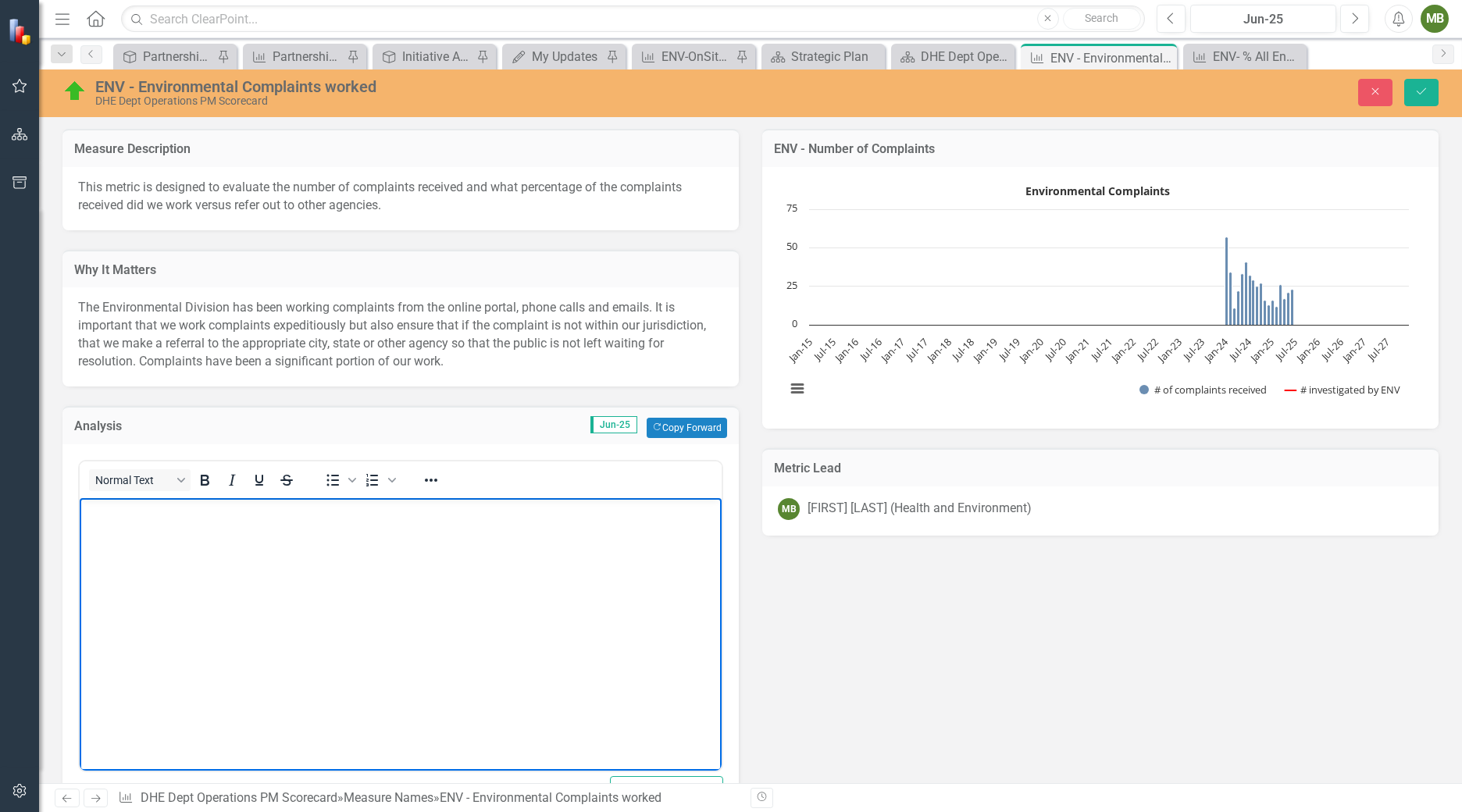 click at bounding box center [401, 614] 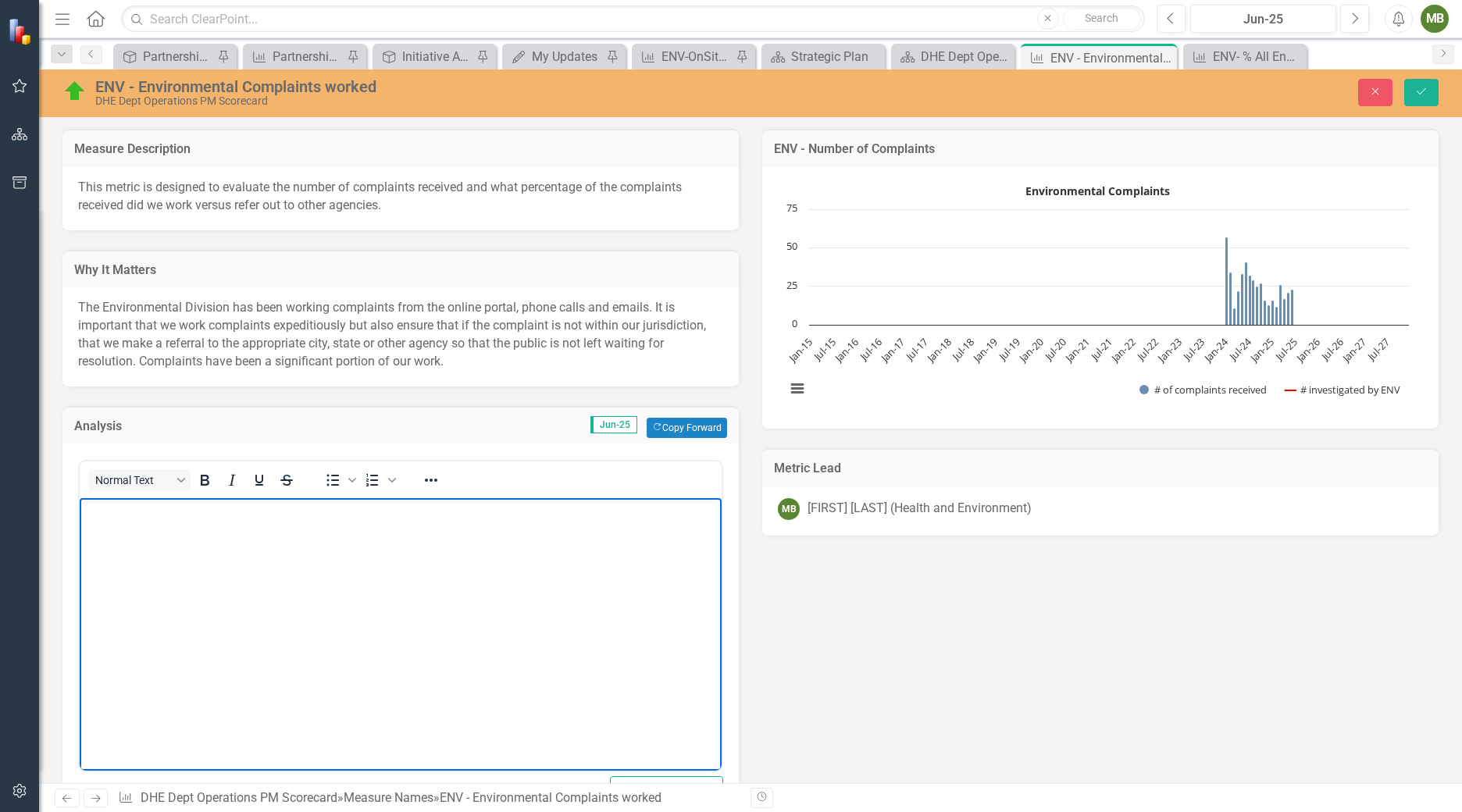 type 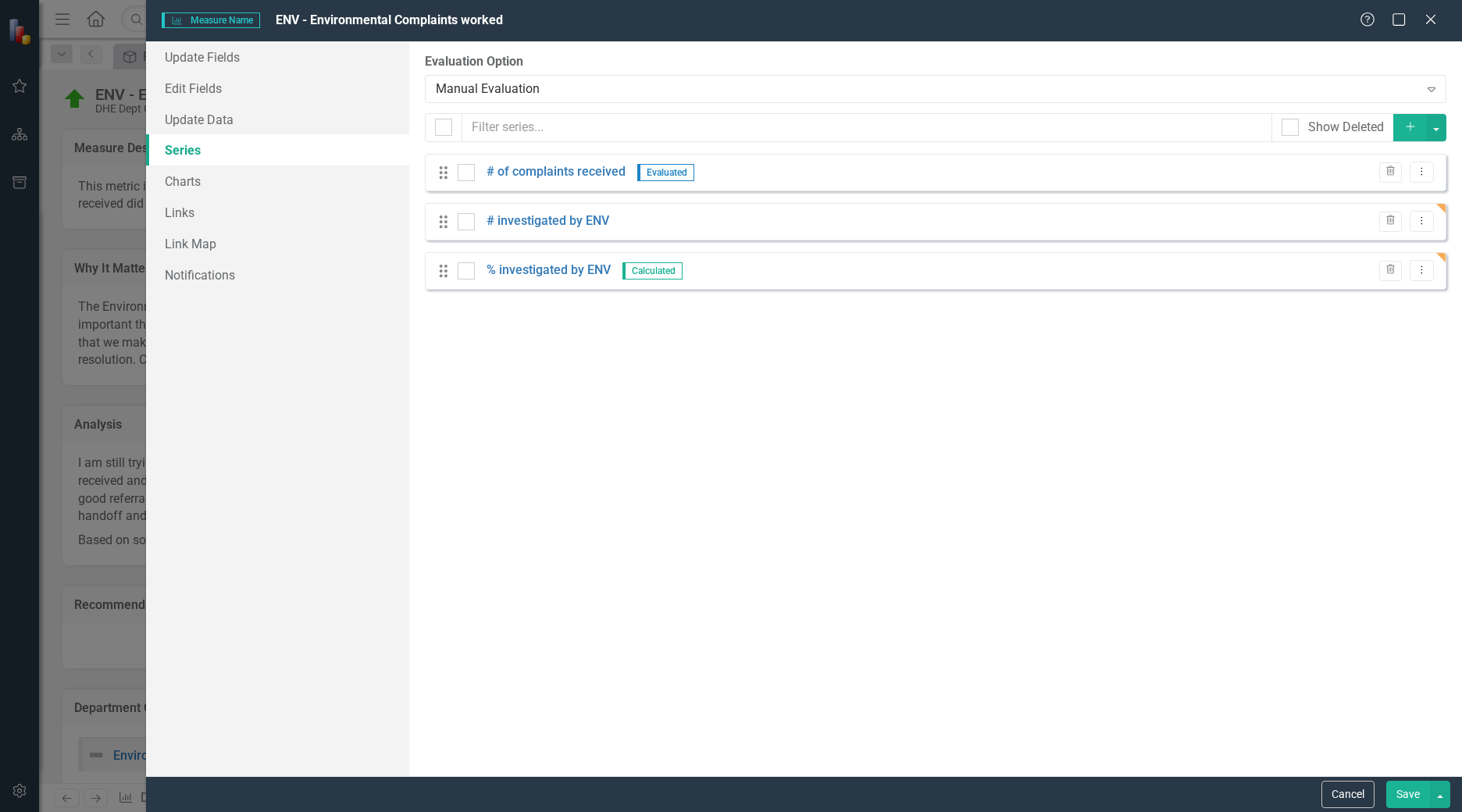 scroll, scrollTop: 0, scrollLeft: 0, axis: both 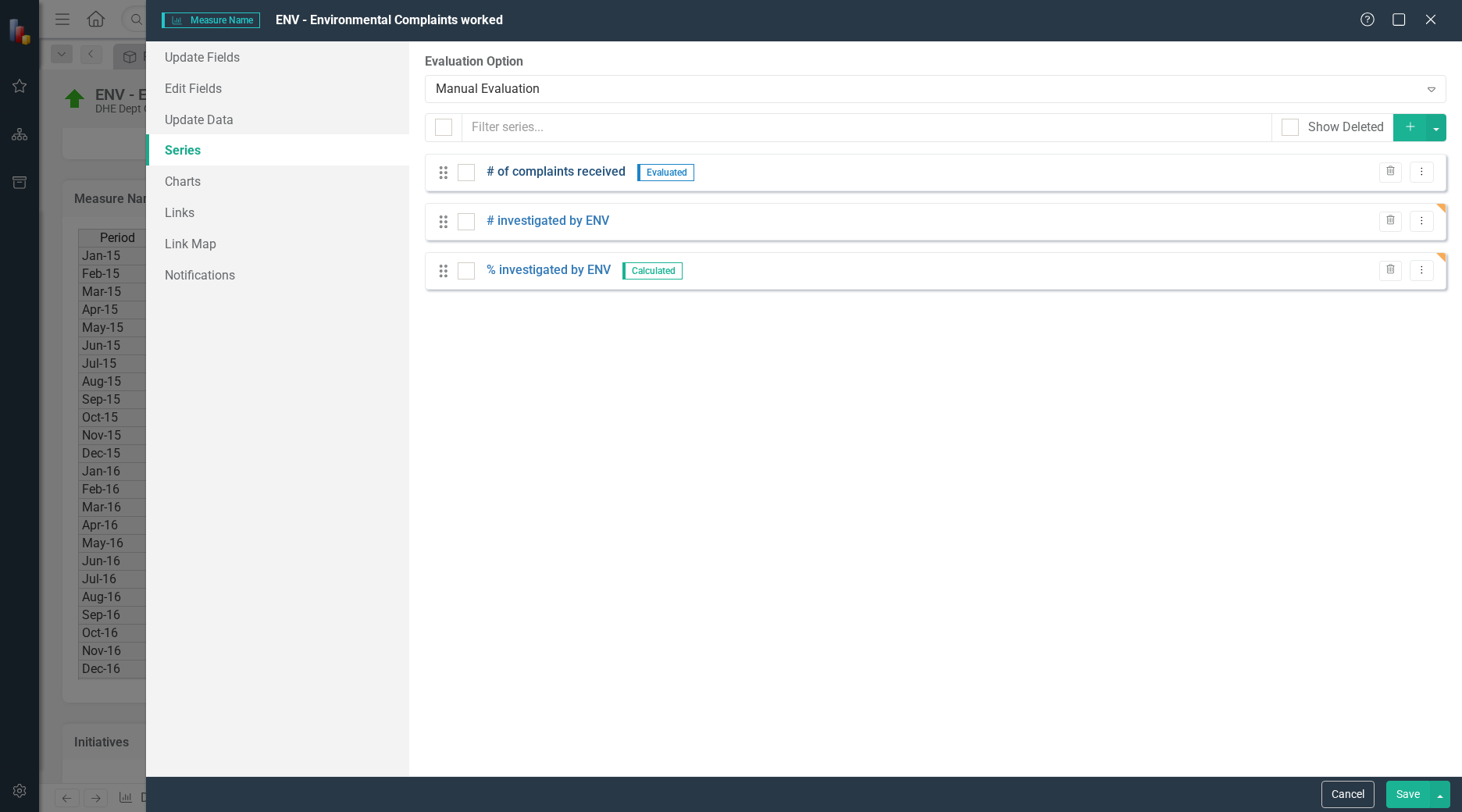 click on "# of complaints received" at bounding box center (556, 172) 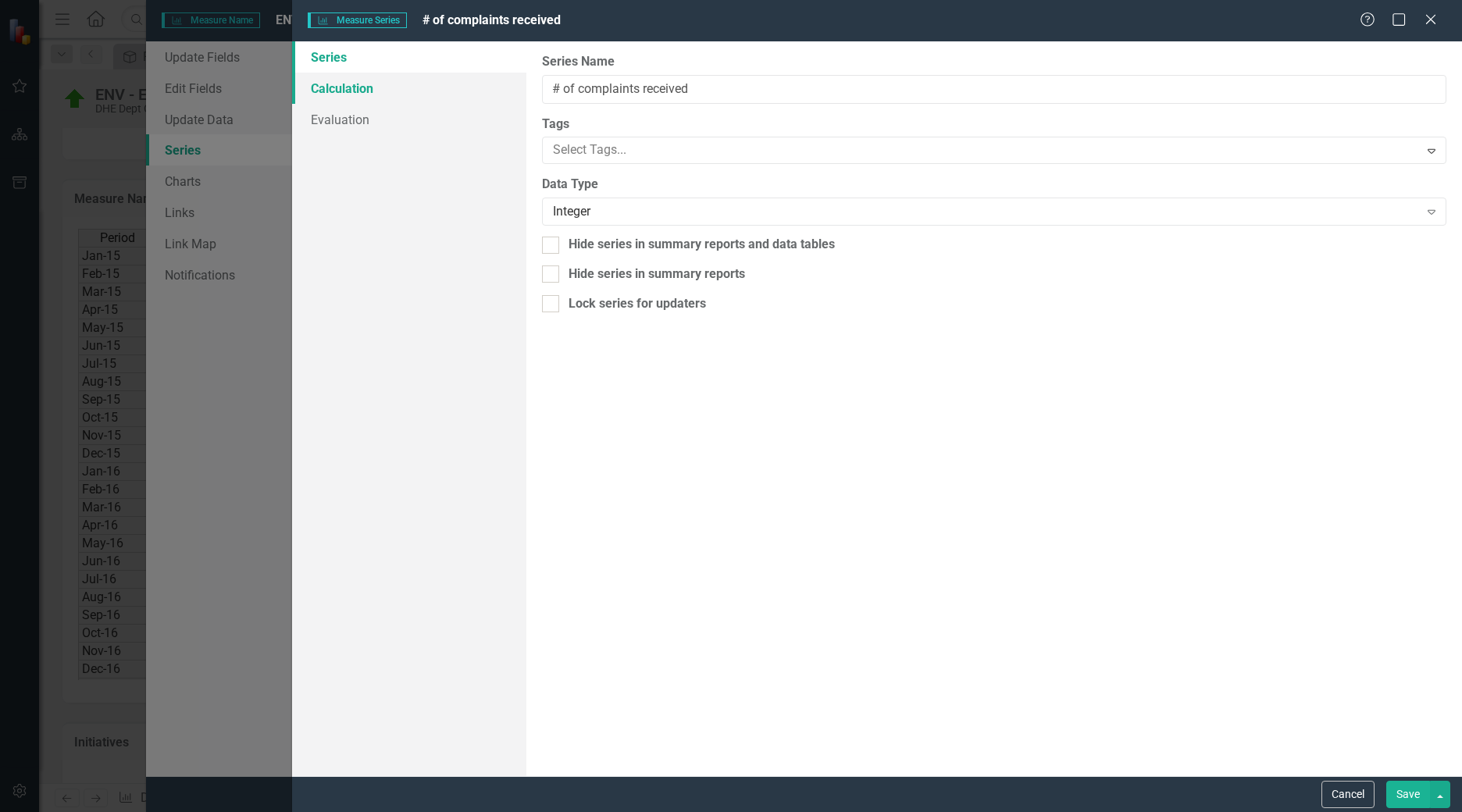 click on "Calculation" at bounding box center (409, 88) 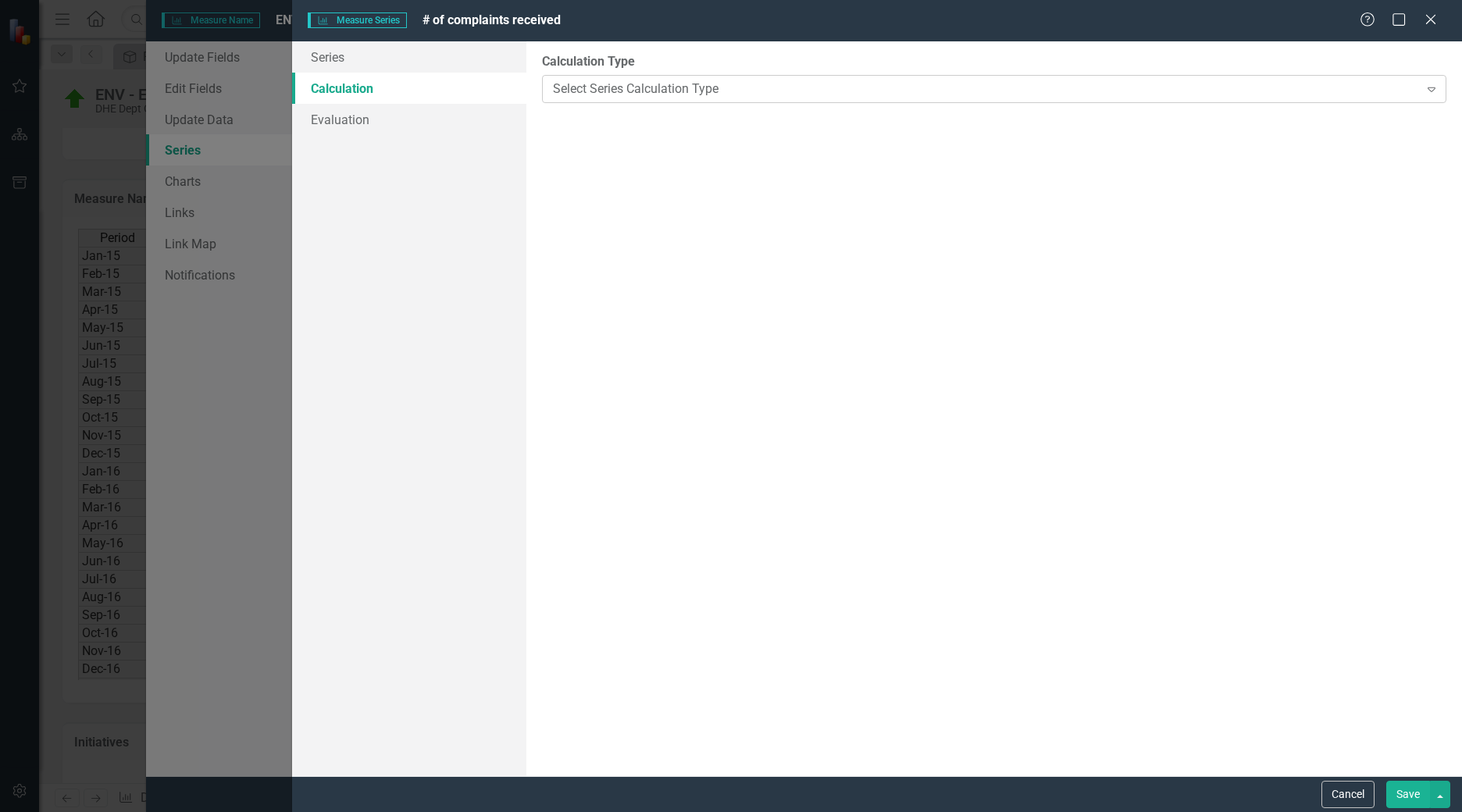 click on "Select Series Calculation Type" at bounding box center (986, 88) 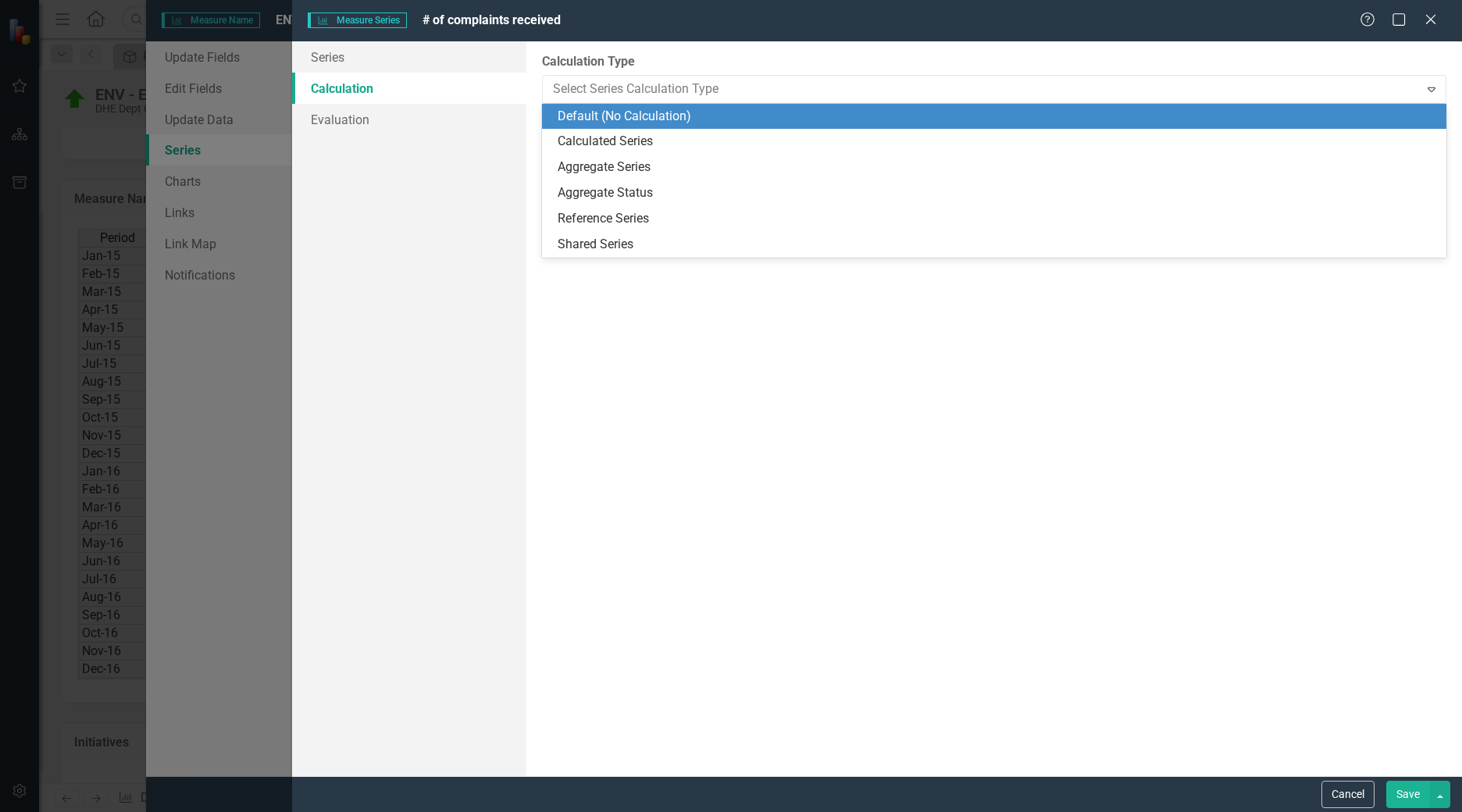 click on "Default (No Calculation)" at bounding box center [997, 116] 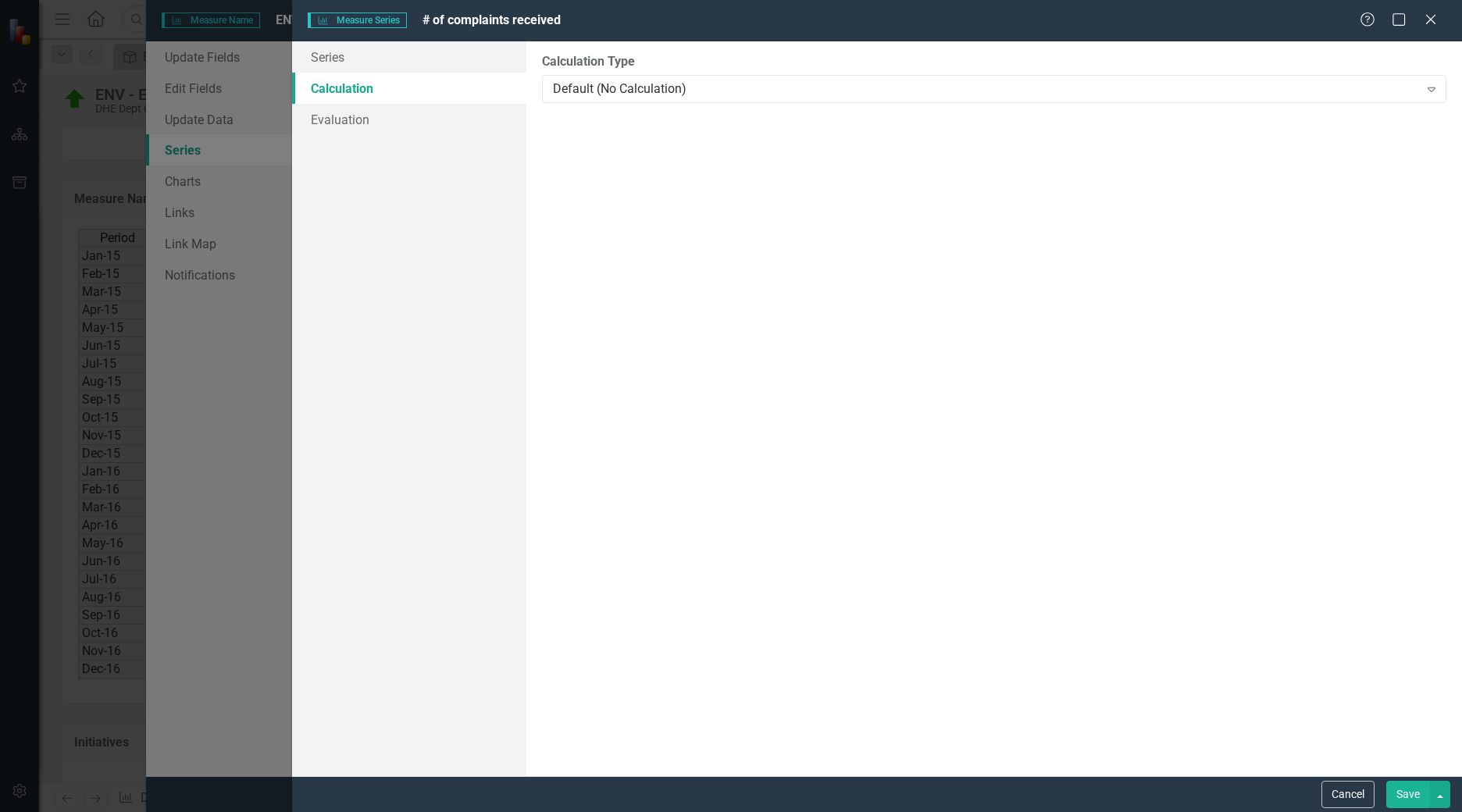 click on "Save" at bounding box center [1408, 794] 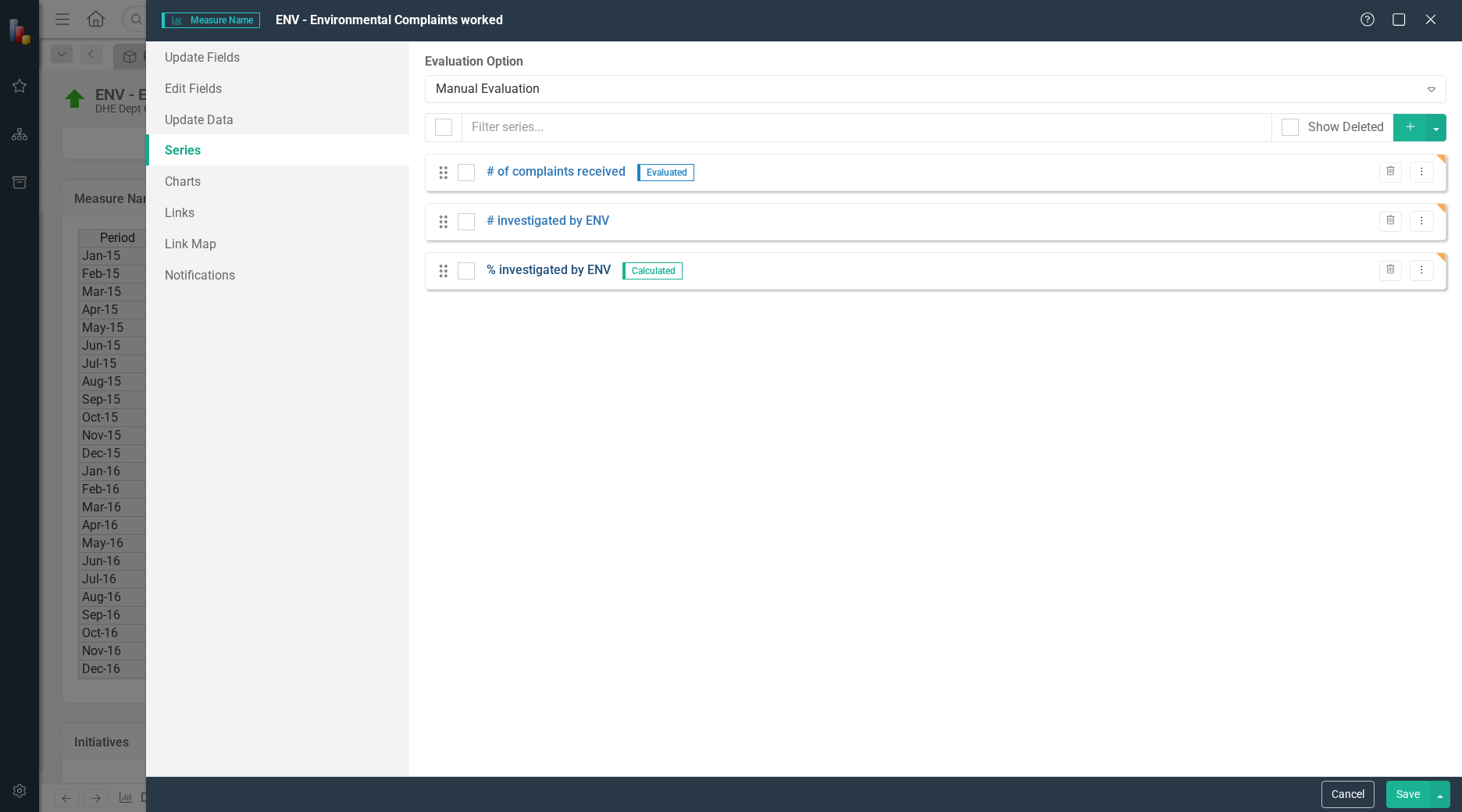 click on "% investigated by ENV" at bounding box center (548, 270) 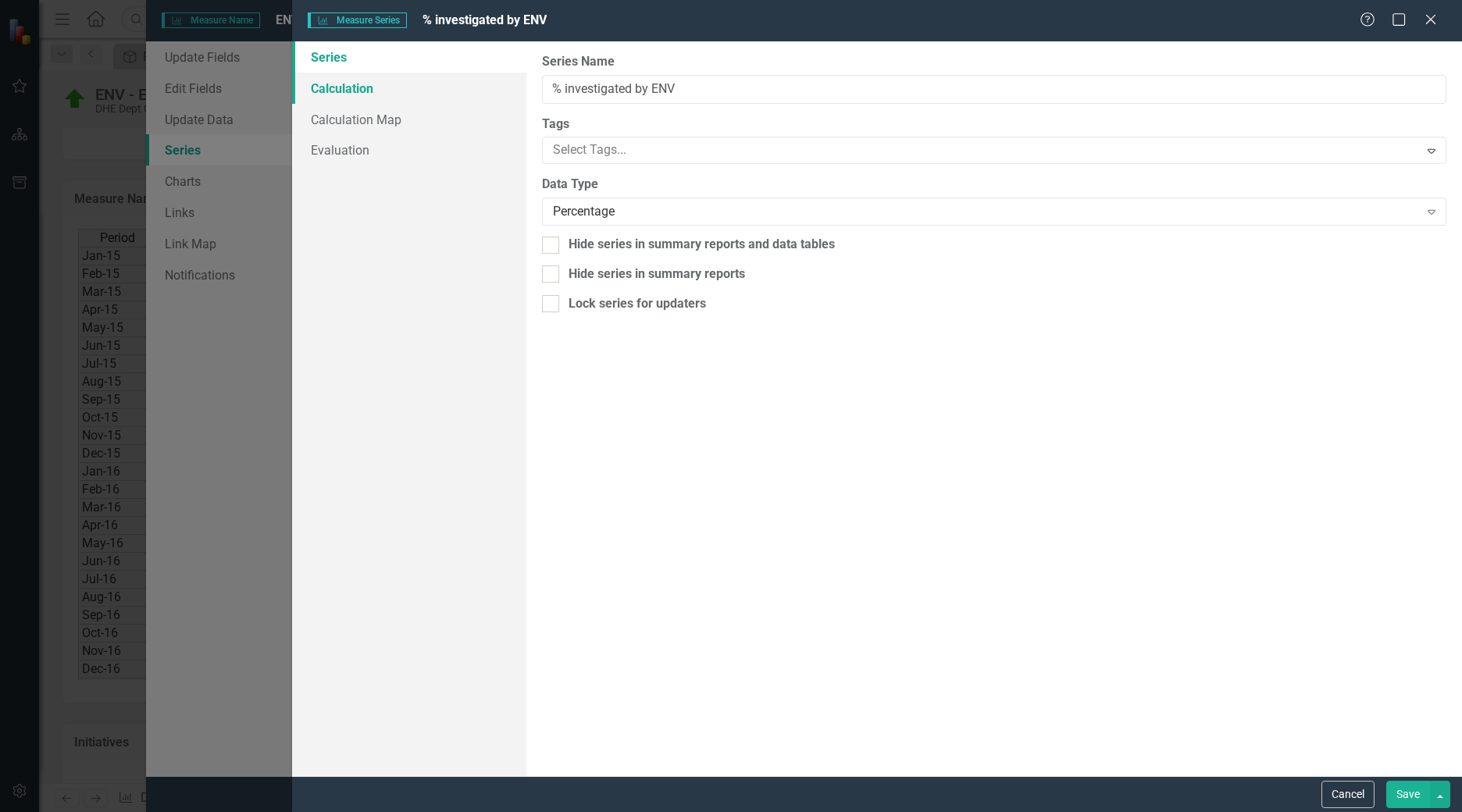 click on "Calculation" at bounding box center [409, 88] 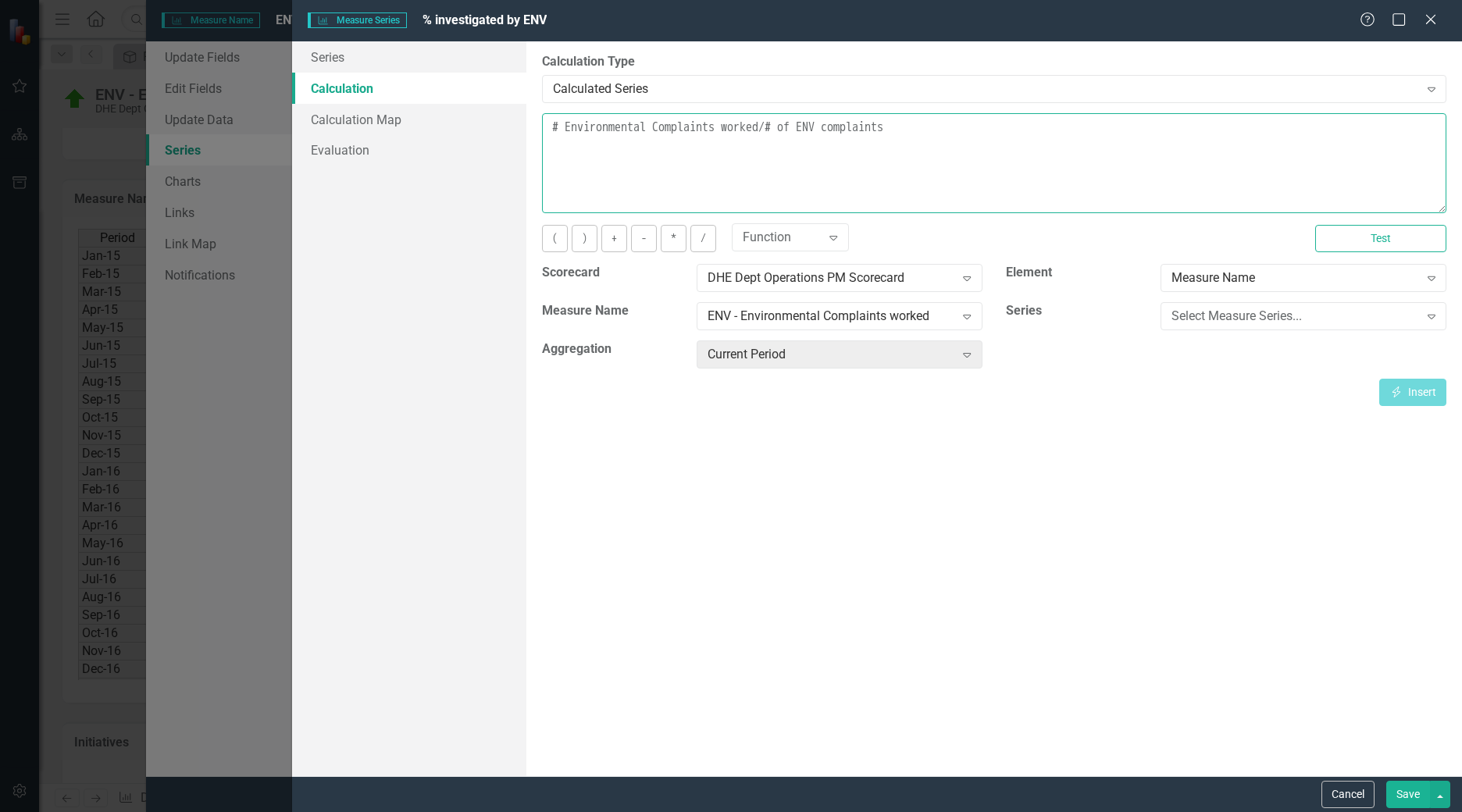 click on "# Environmental Complaints worked/# of ENV complaints" at bounding box center [994, 163] 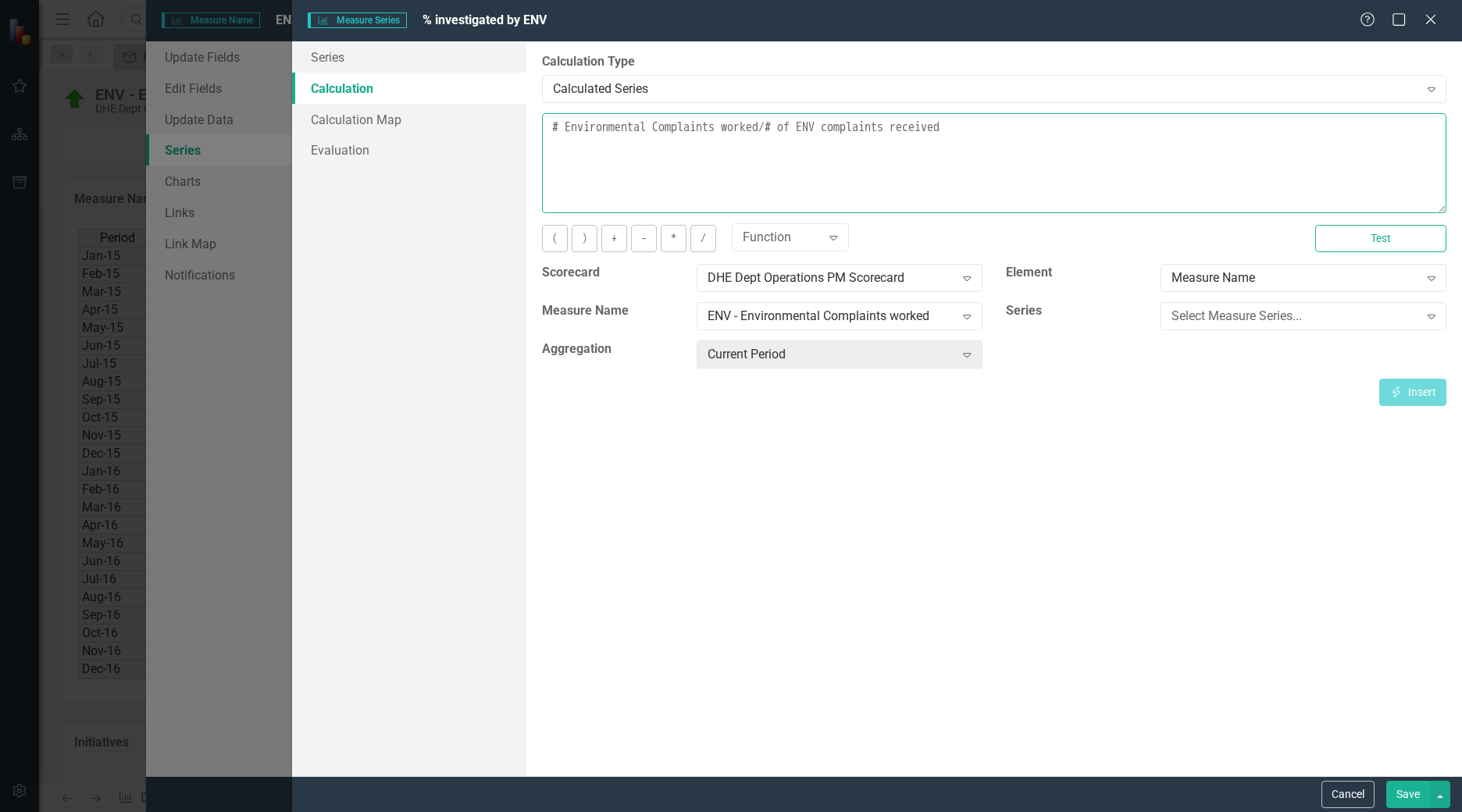click on "# Environmental Complaints worked/# of ENV complaints received" at bounding box center [994, 163] 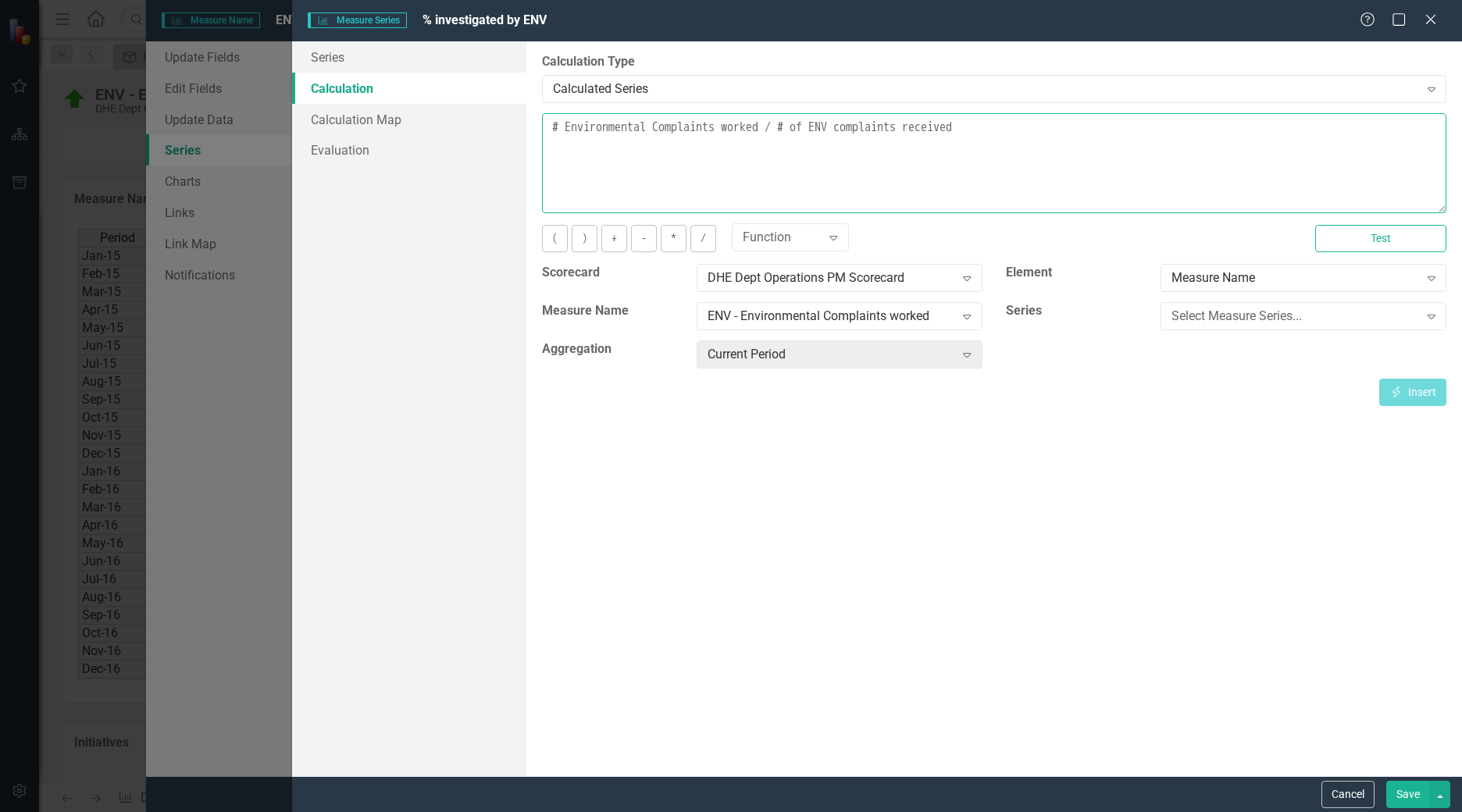 click on "# Environmental Complaints worked / # of ENV complaints received" at bounding box center (994, 163) 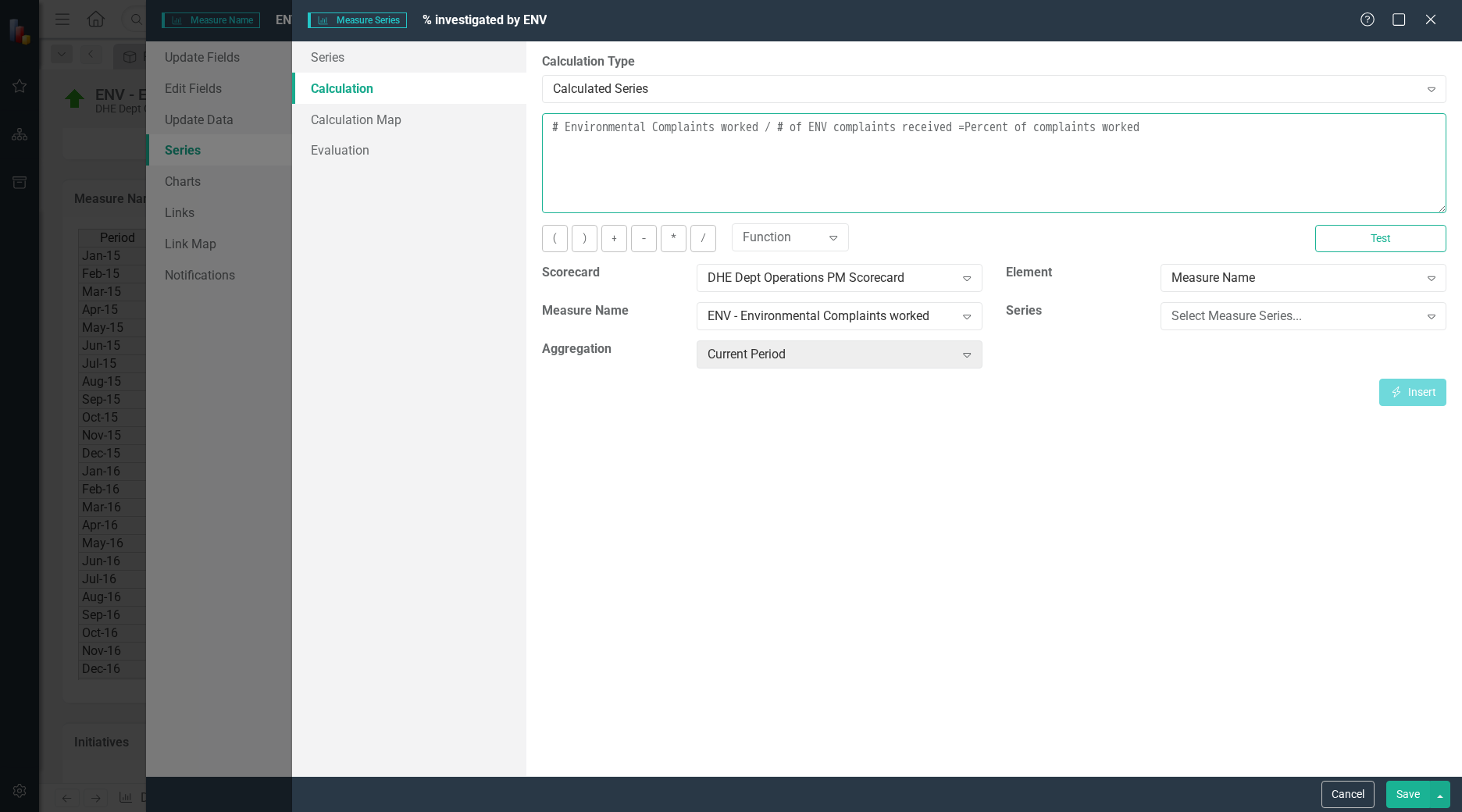 click on "# Environmental Complaints worked / # of ENV complaints received =Percent of complaints worked" at bounding box center (994, 163) 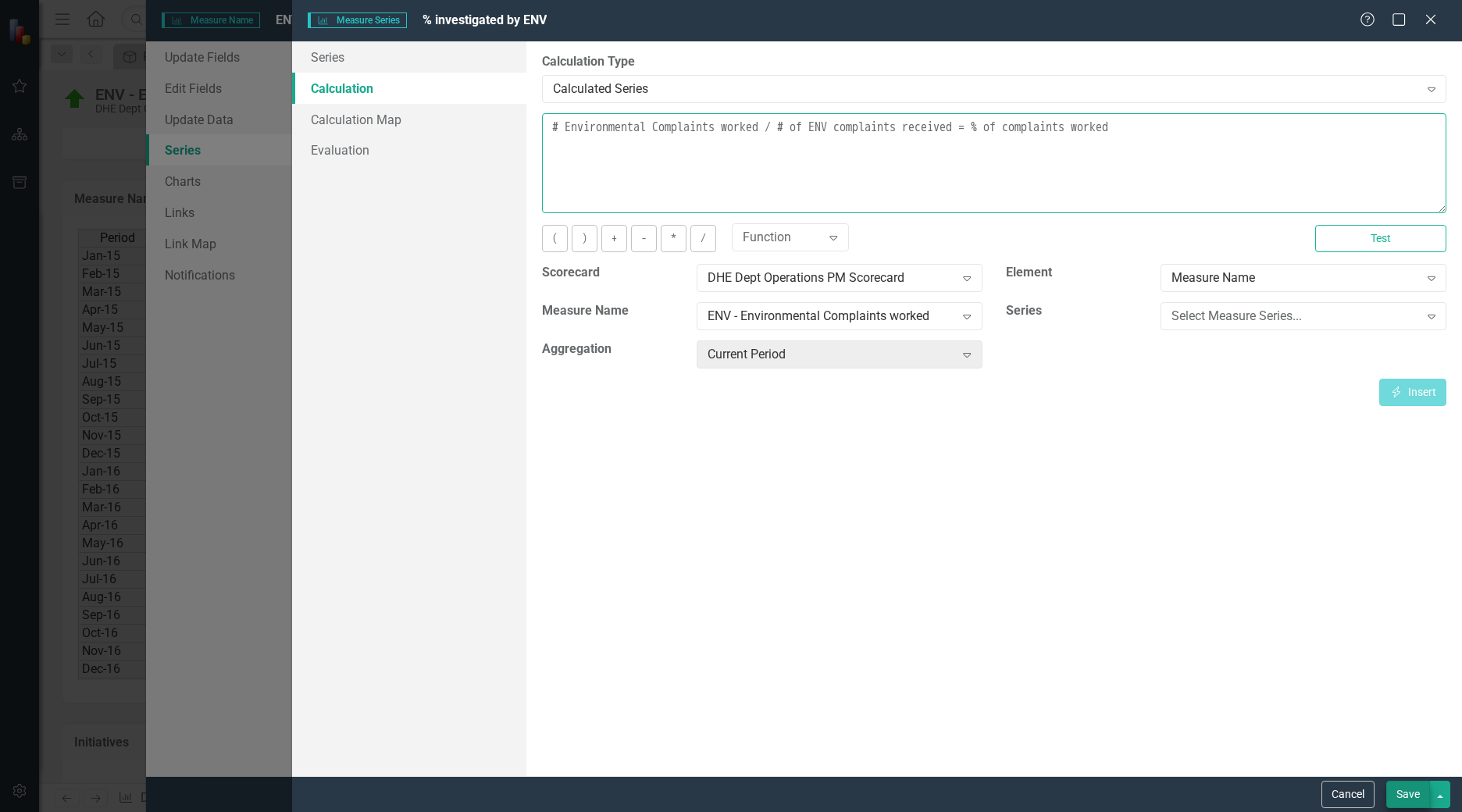 type on "# Environmental Complaints worked / # of ENV complaints received = % of complaints worked" 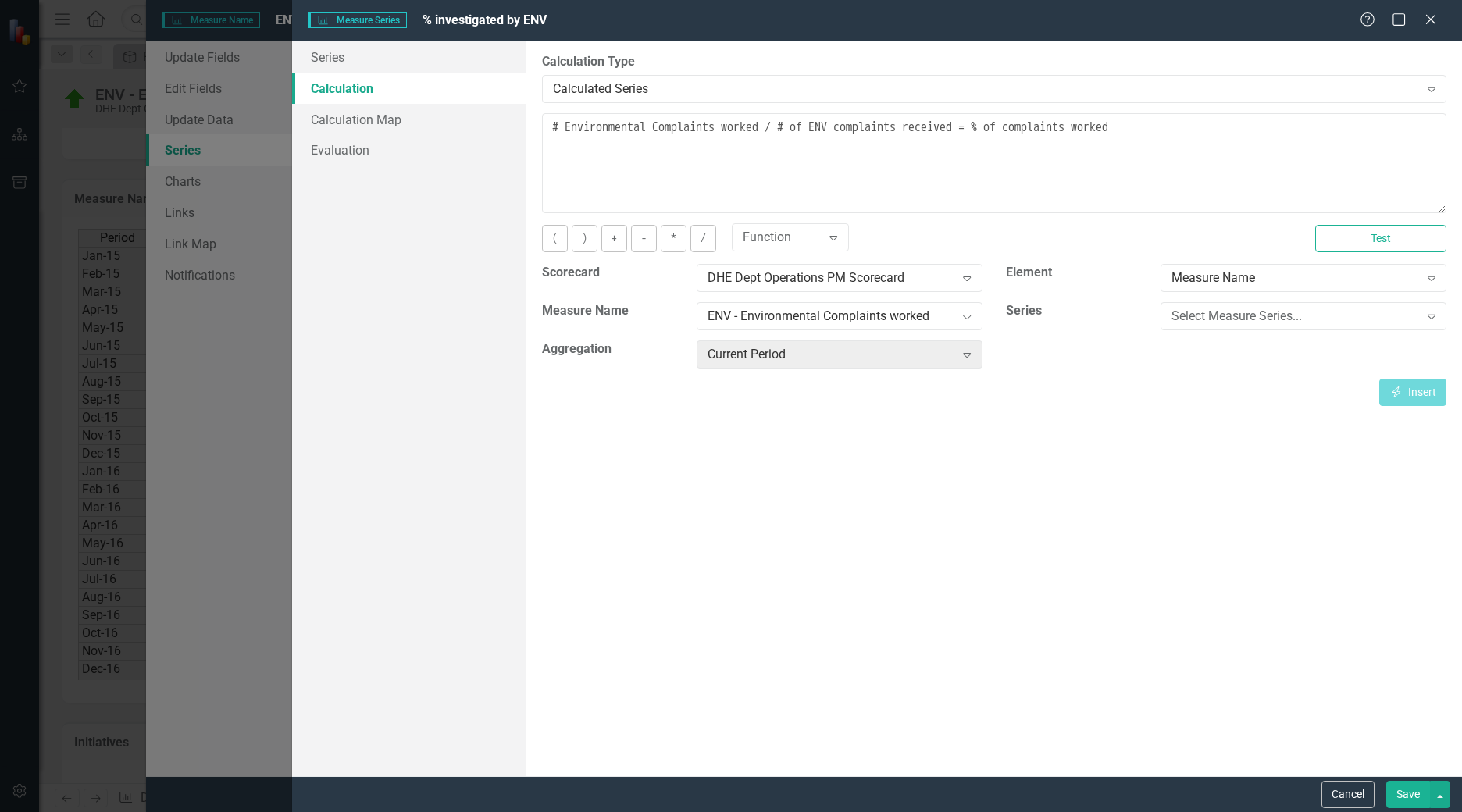 click on "Save" at bounding box center [1408, 794] 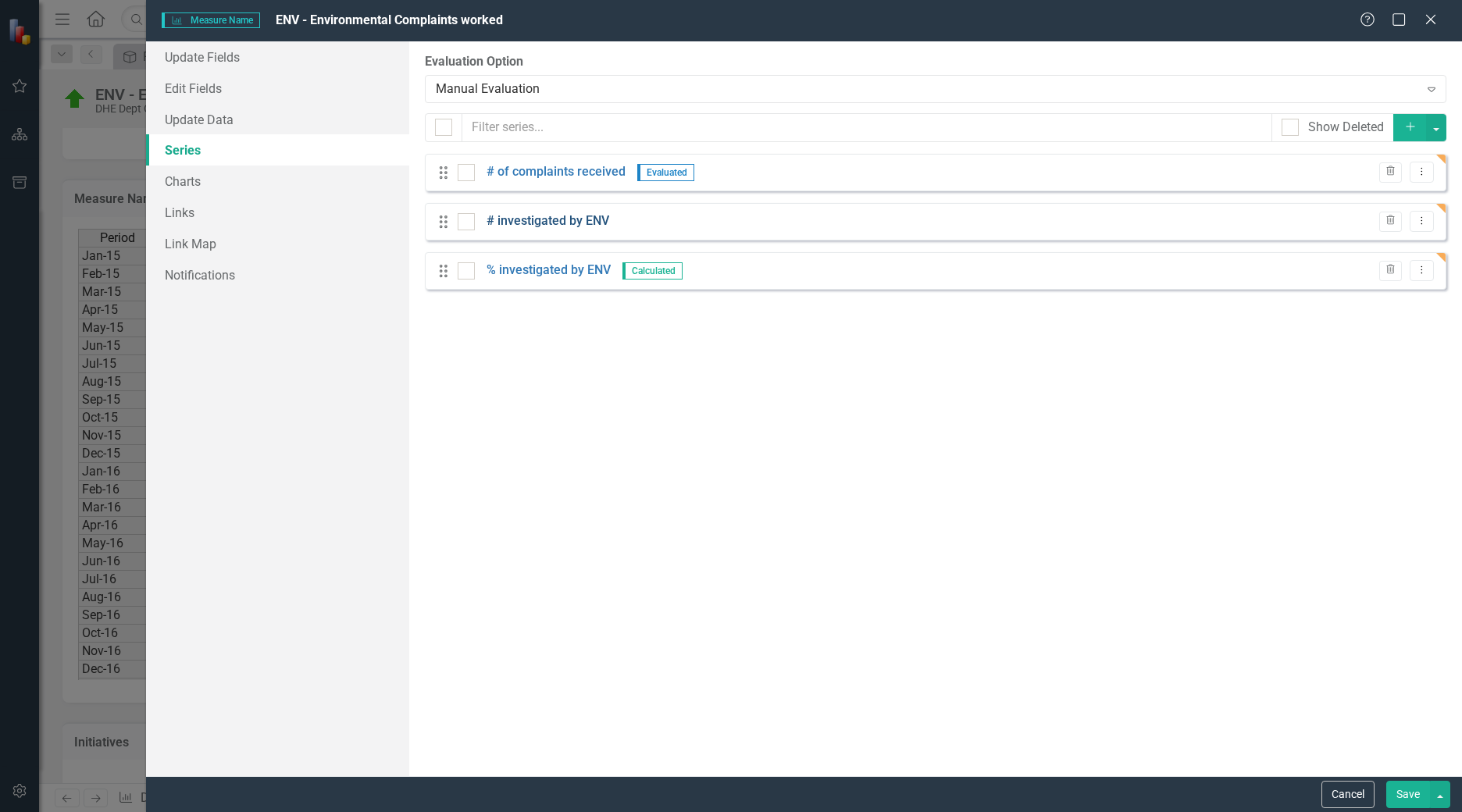 click on "# investigated by ENV" at bounding box center (547, 221) 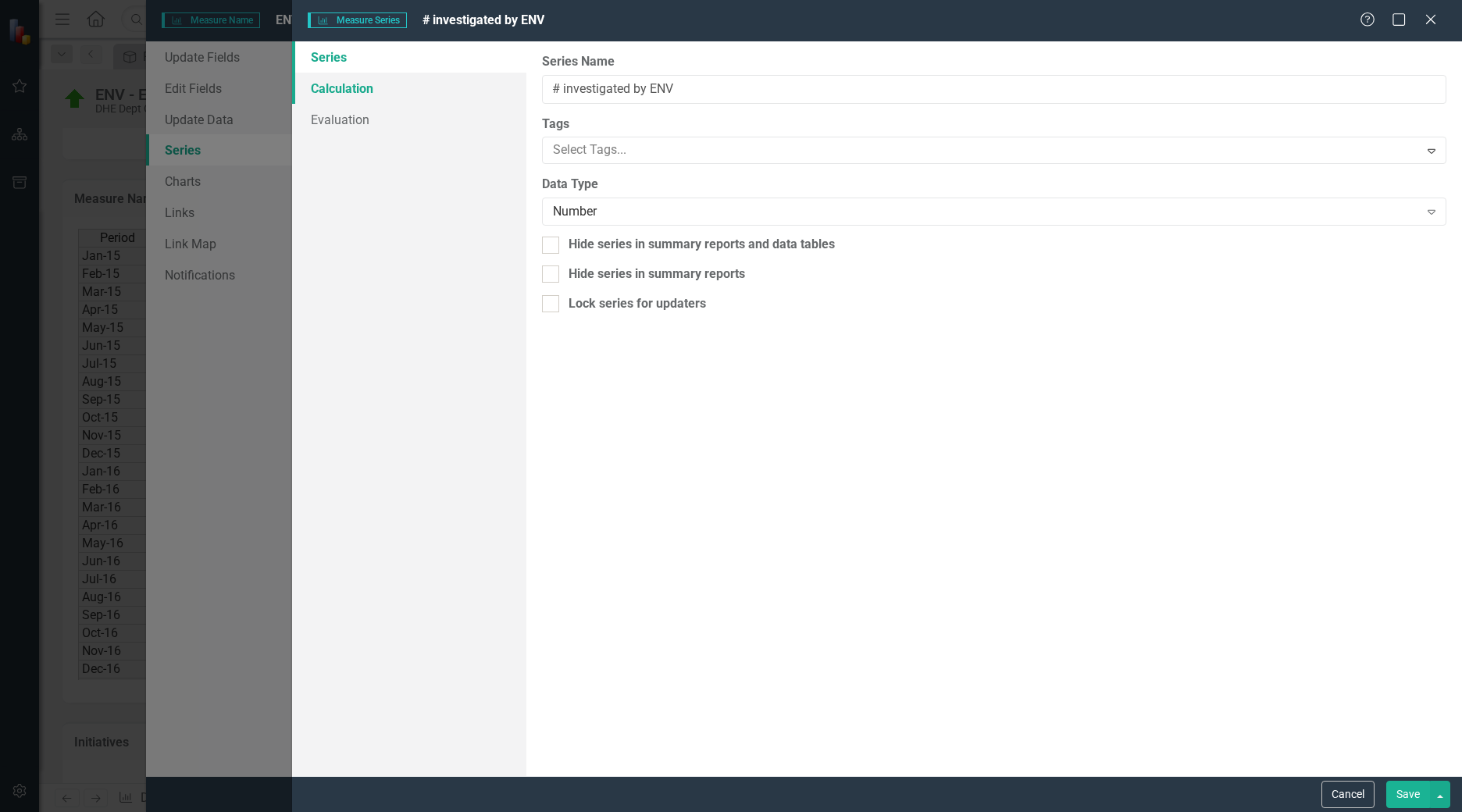 click on "Calculation" at bounding box center [409, 88] 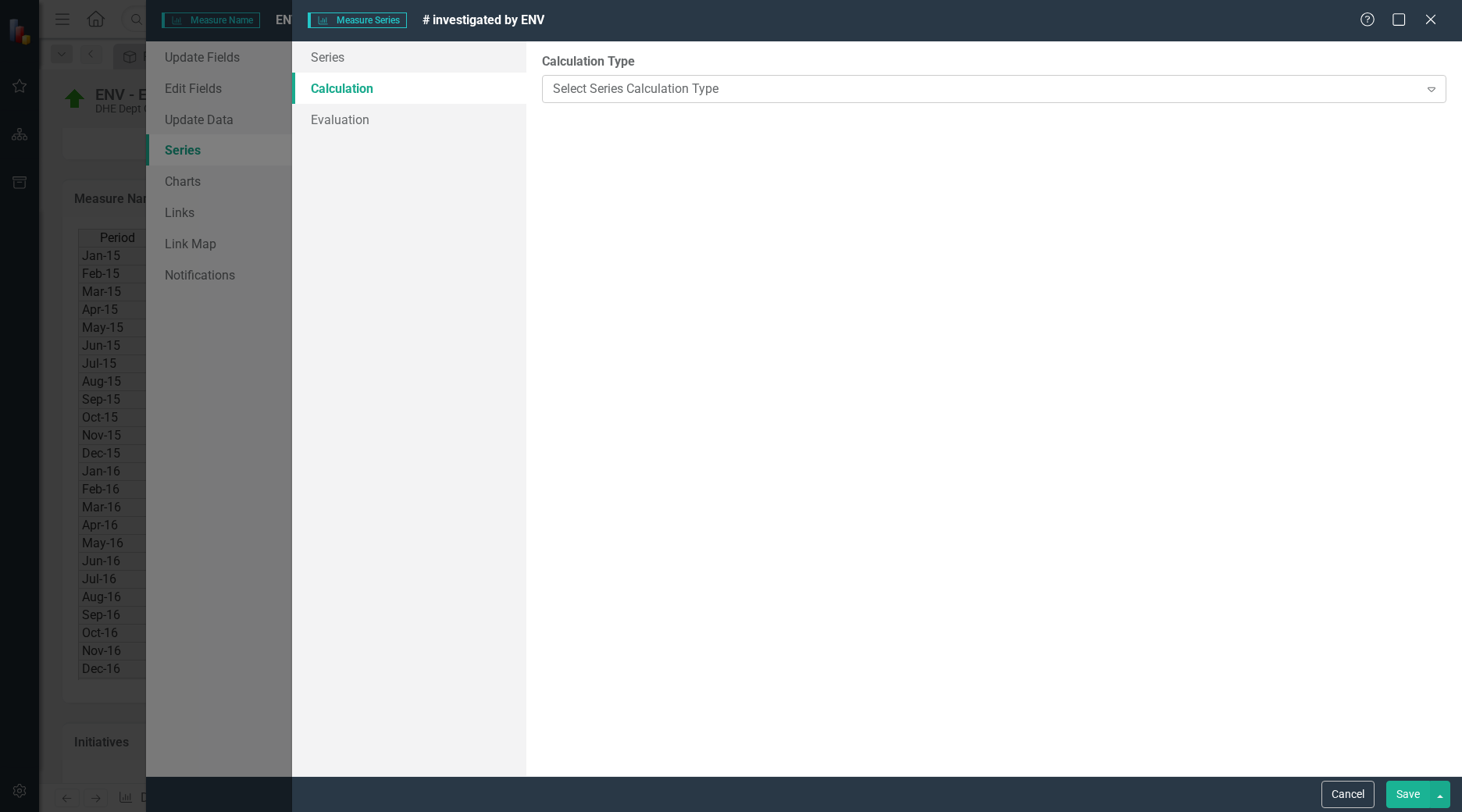 click on "Select Series Calculation Type" at bounding box center (986, 88) 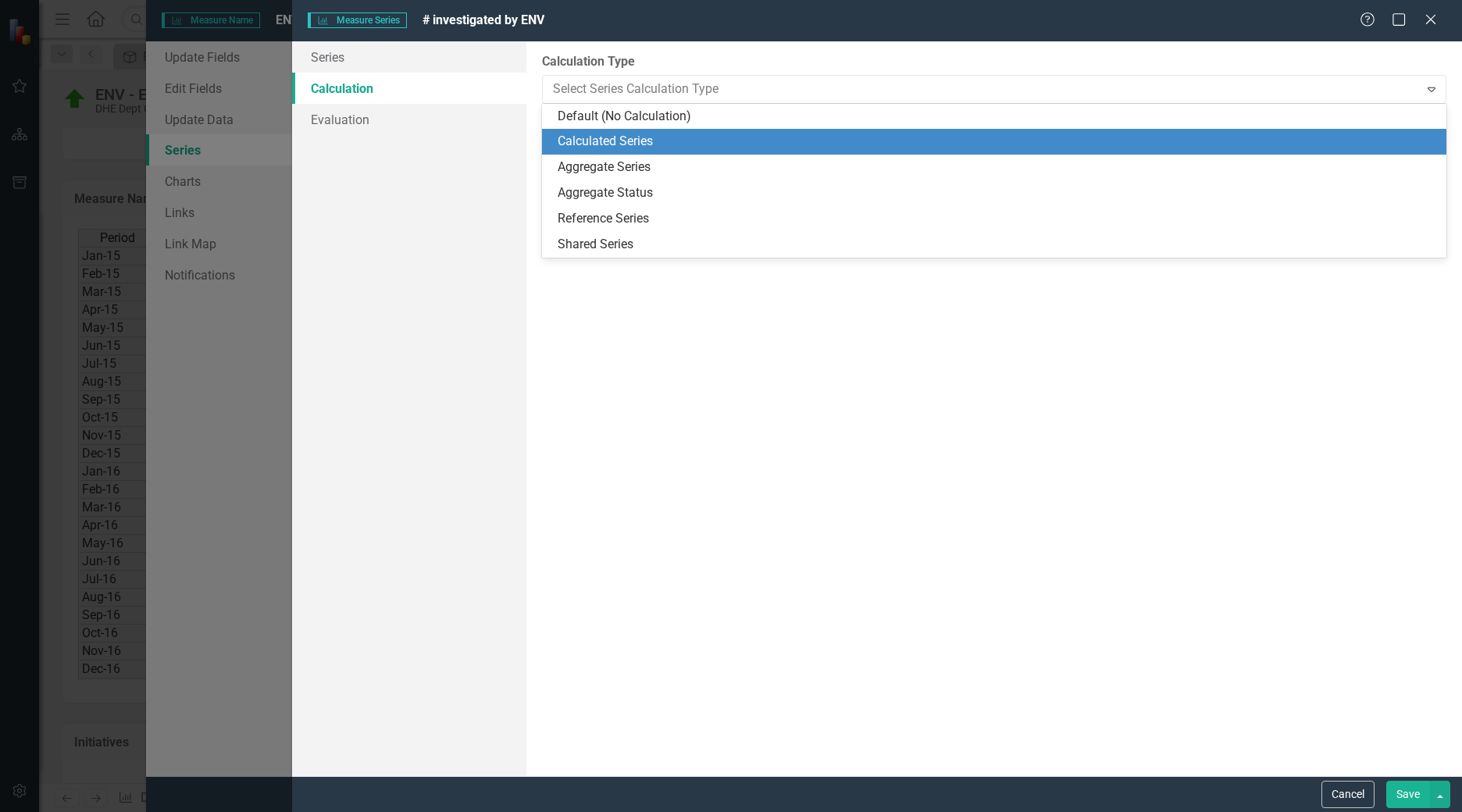 click on "Calculated Series" at bounding box center [997, 141] 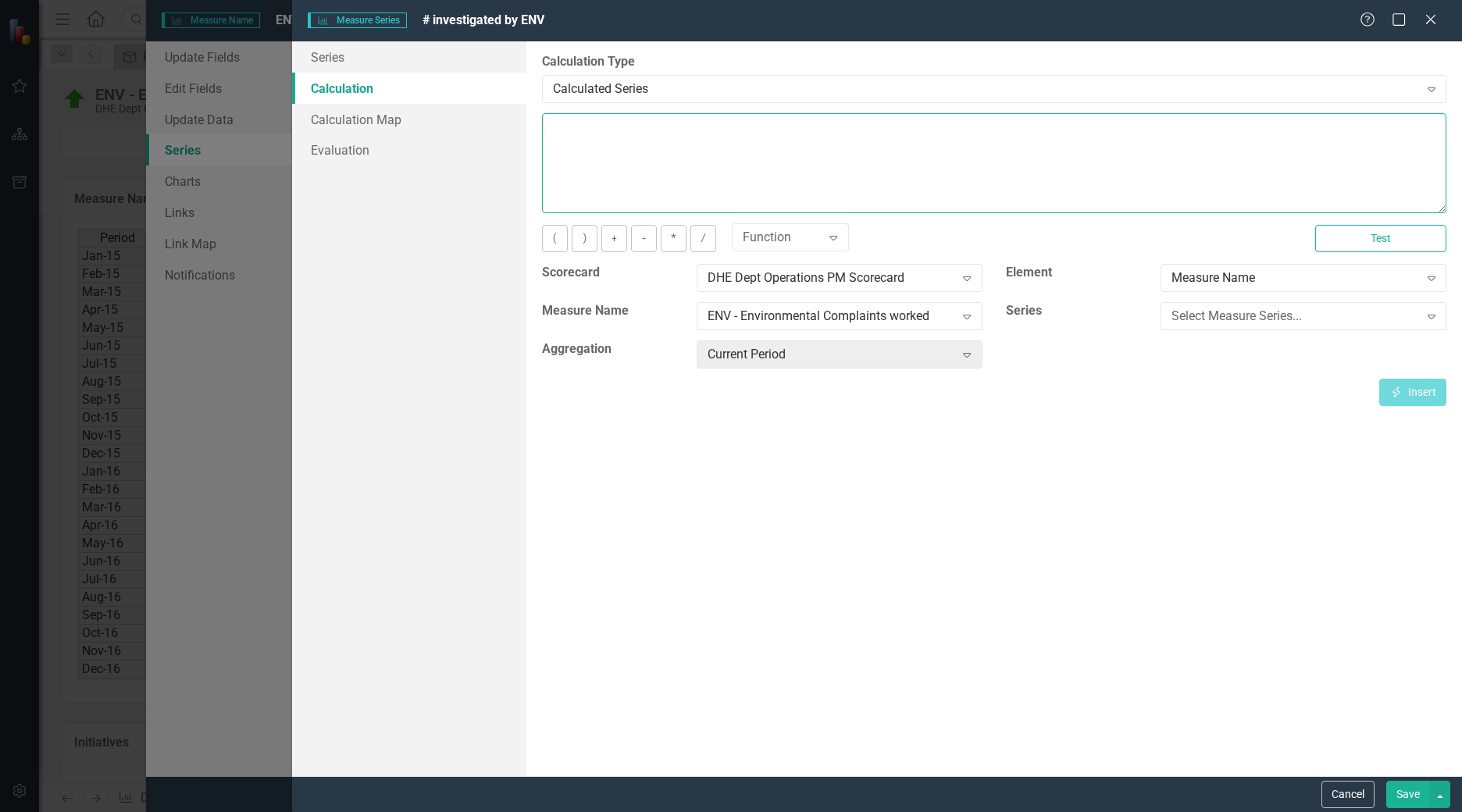 click at bounding box center (994, 163) 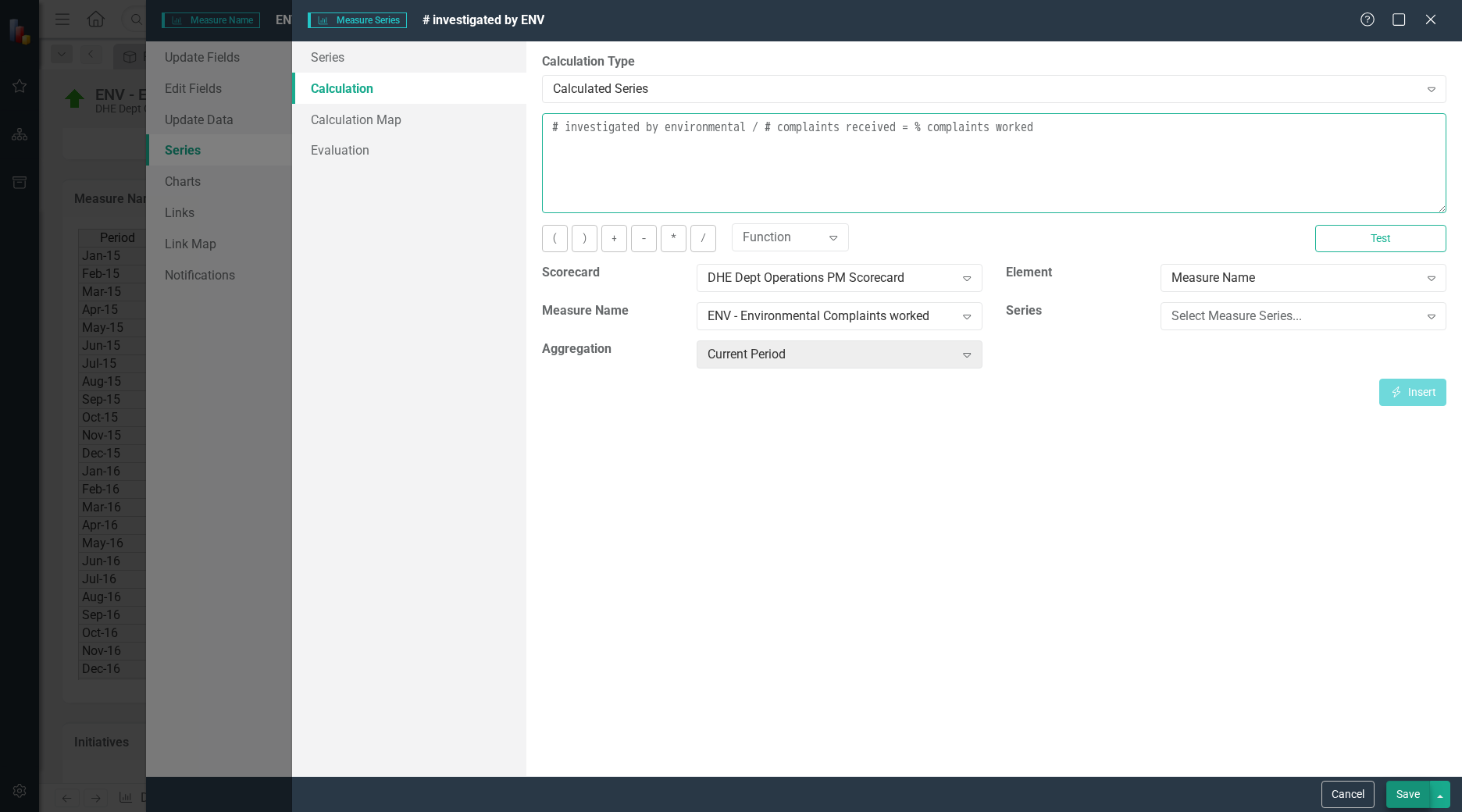 type on "# investigated by environmental / # complaints received = % complaints worked" 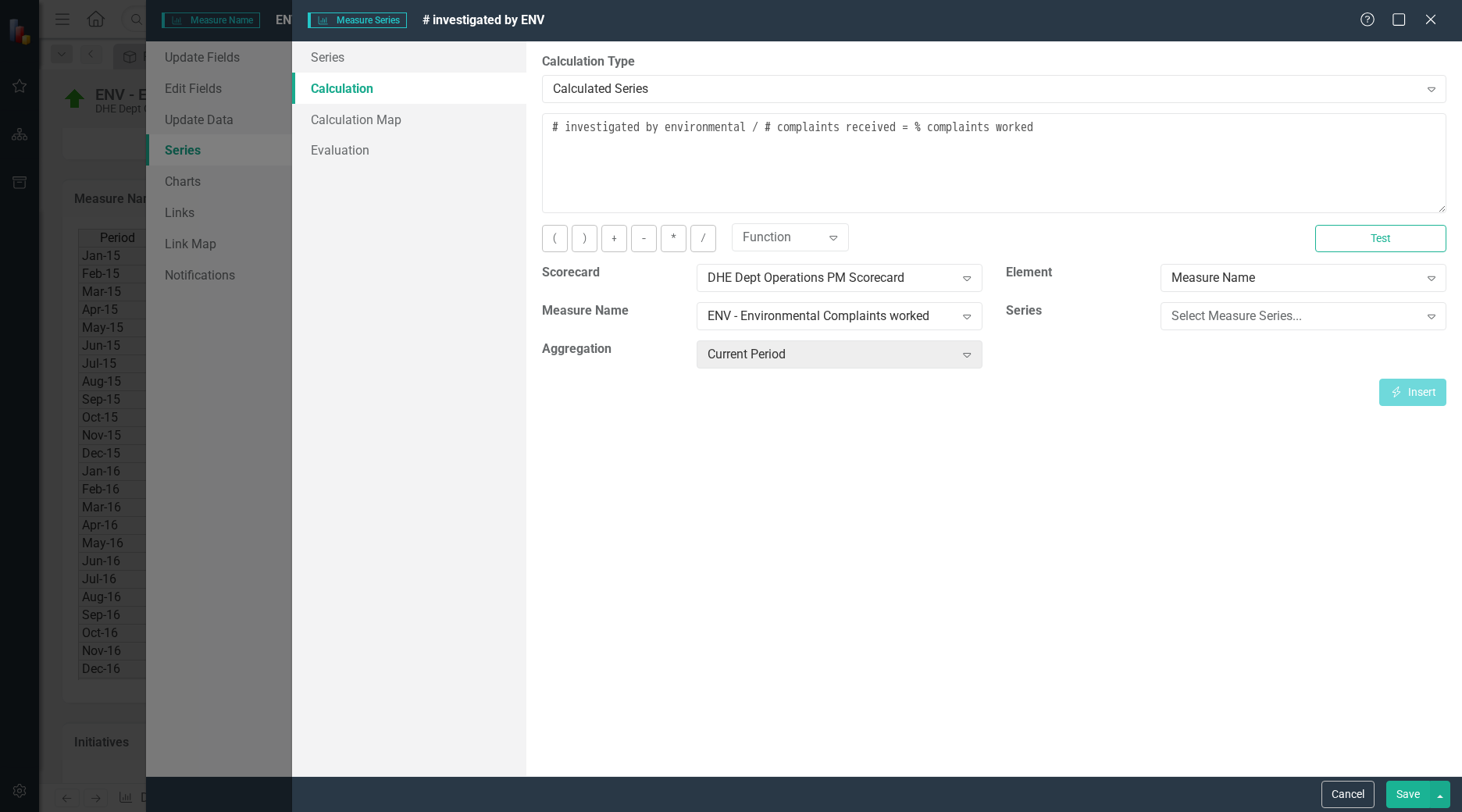 click on "Save" at bounding box center (1408, 794) 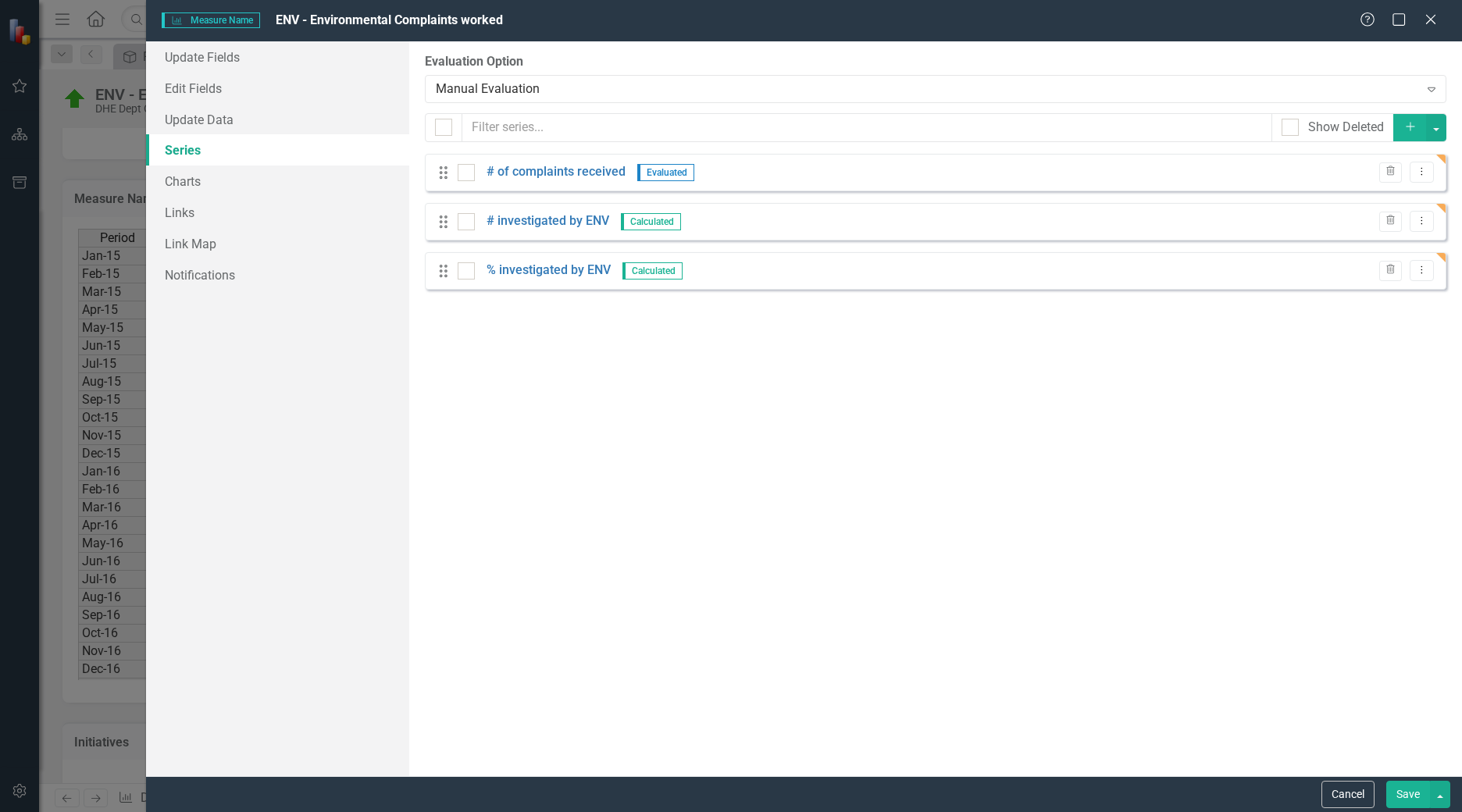 click on "Save" at bounding box center (1408, 794) 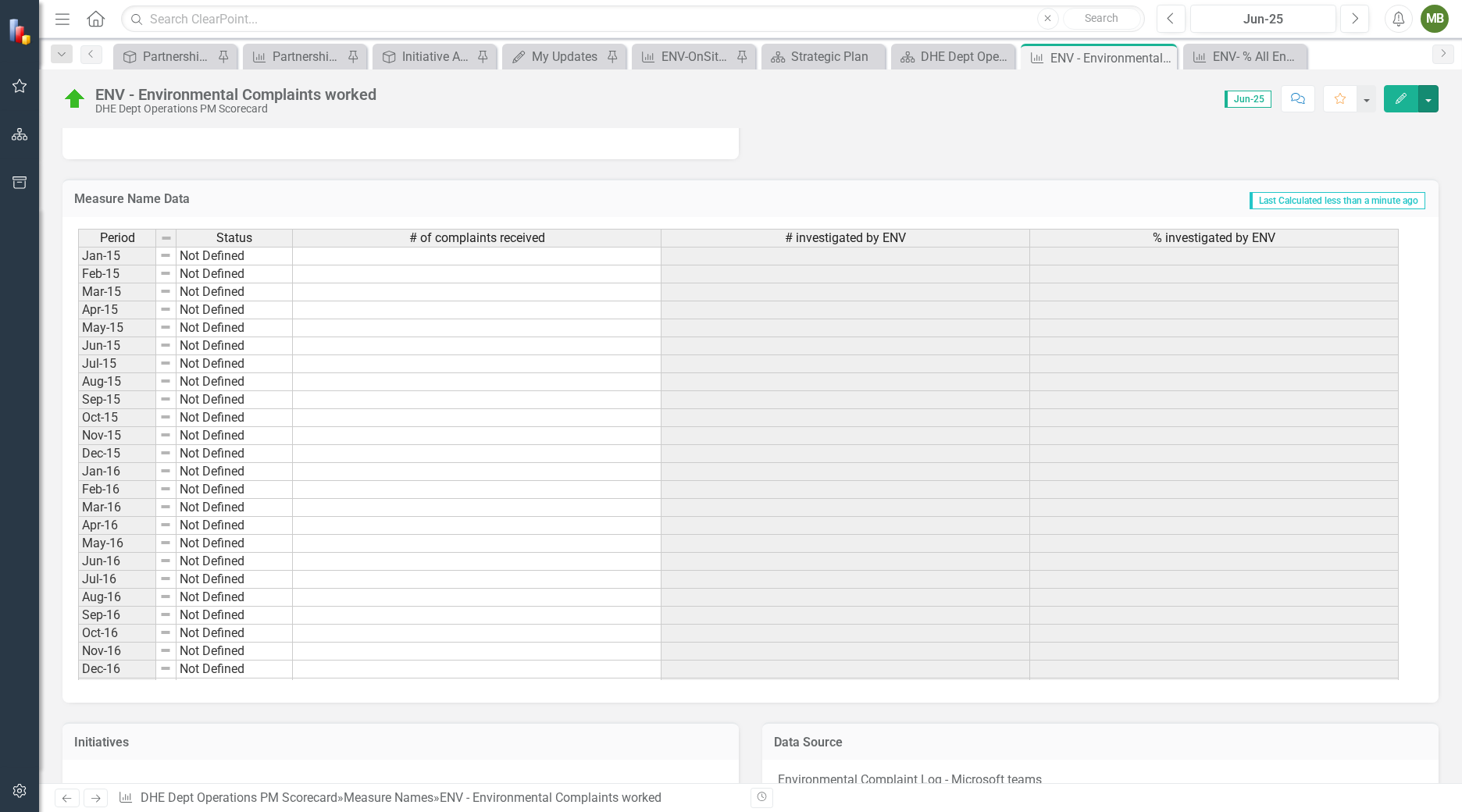 scroll, scrollTop: 858, scrollLeft: 0, axis: vertical 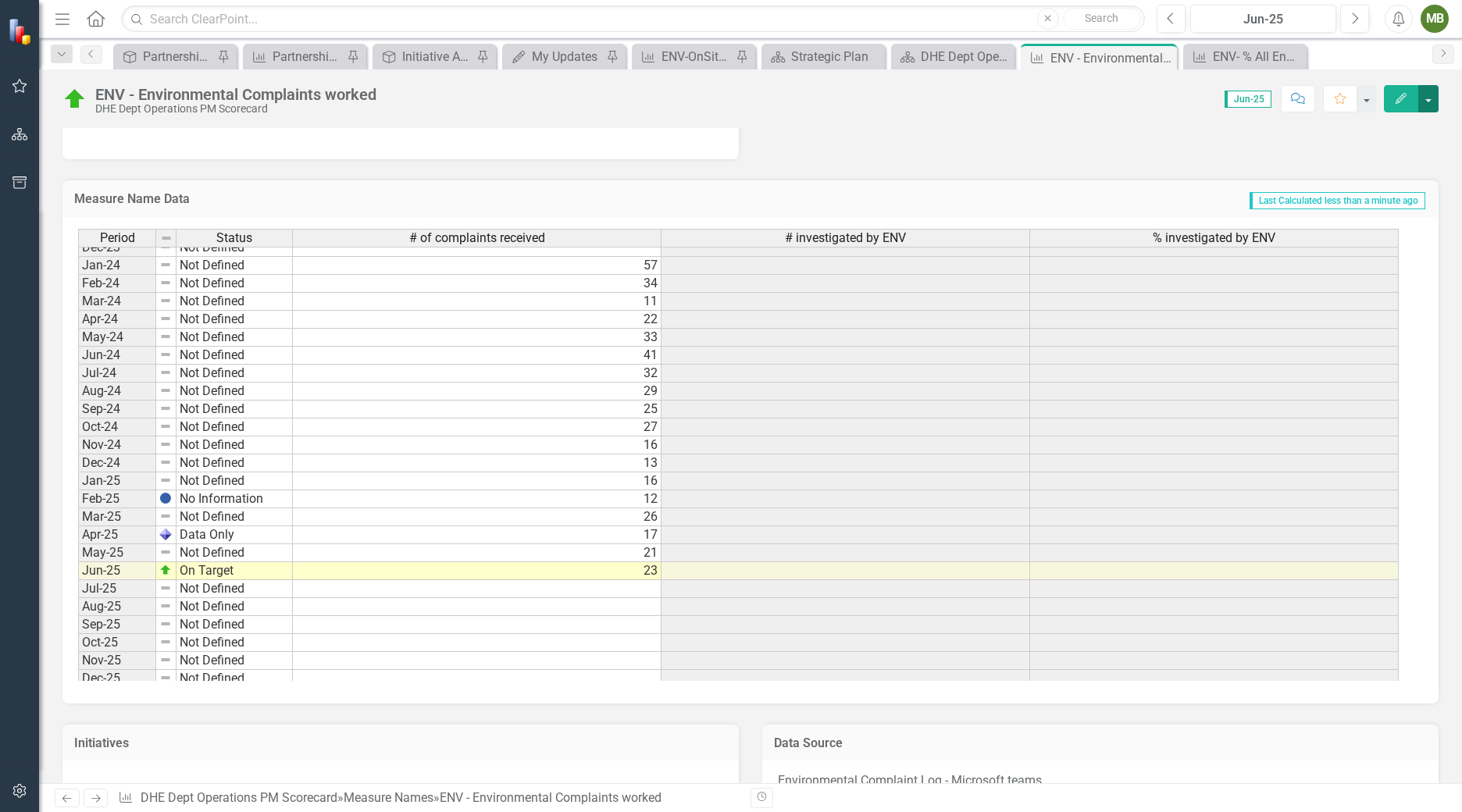 click at bounding box center (1428, 98) 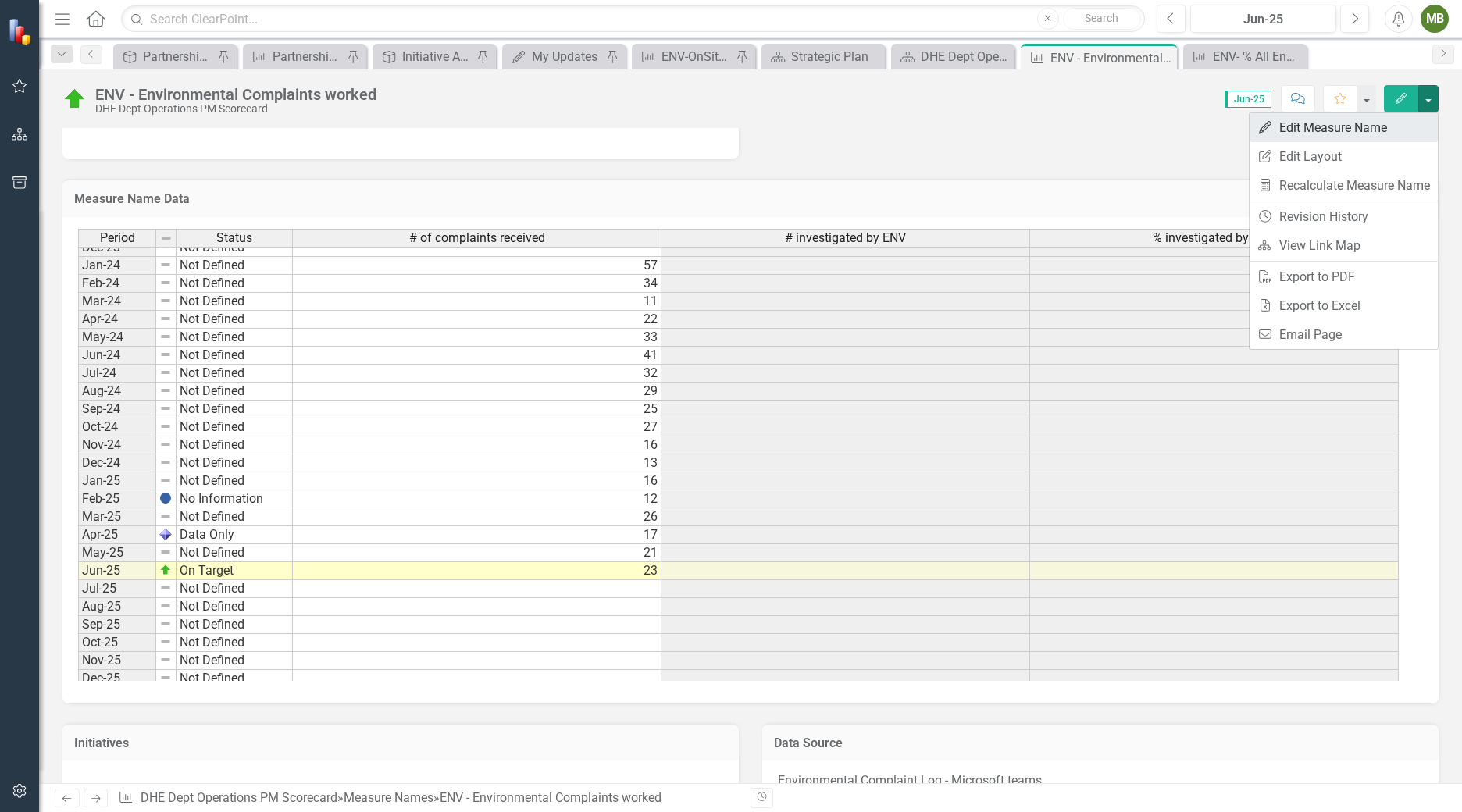 click on "Edit Edit Measure Name" at bounding box center [1343, 127] 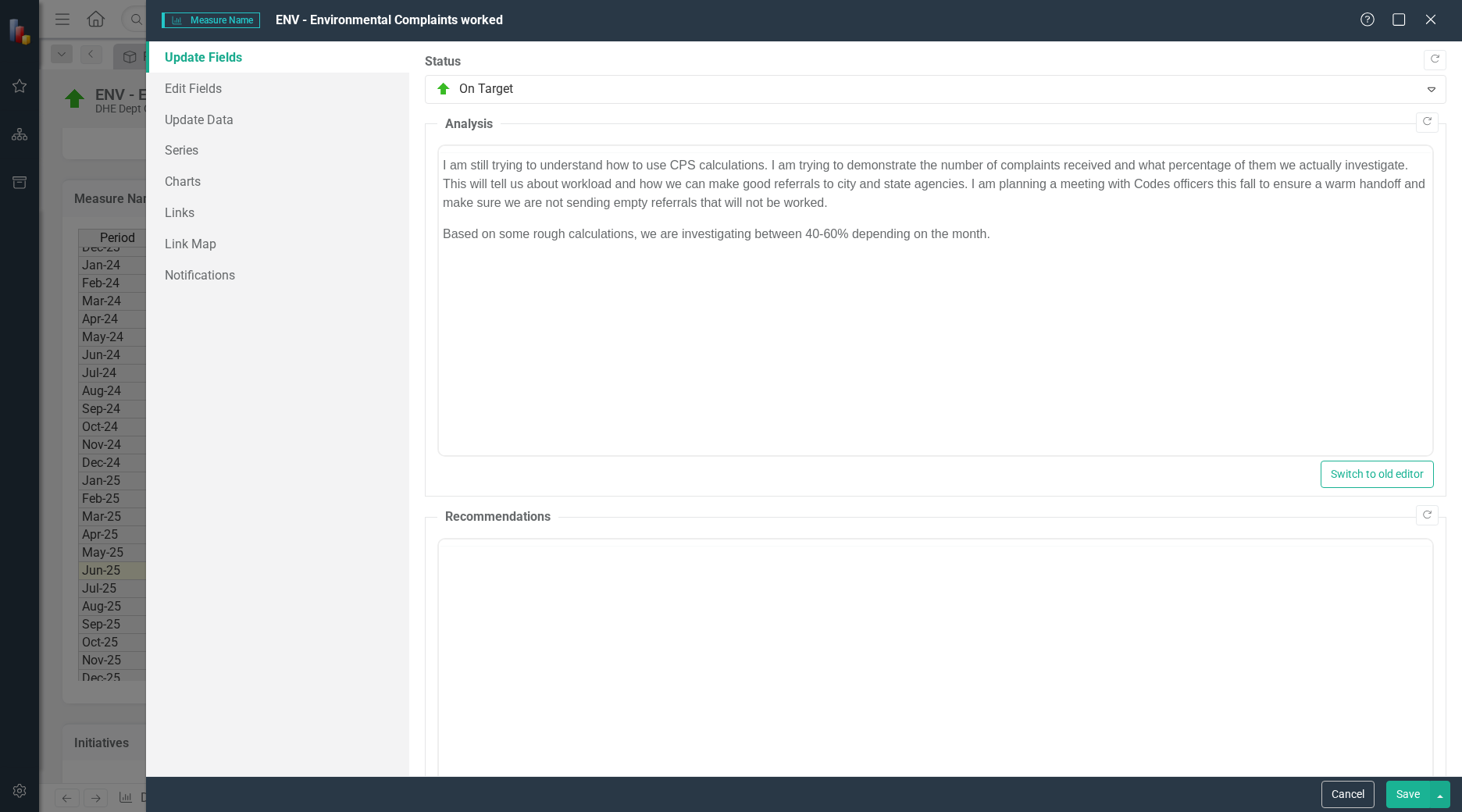scroll, scrollTop: 0, scrollLeft: 0, axis: both 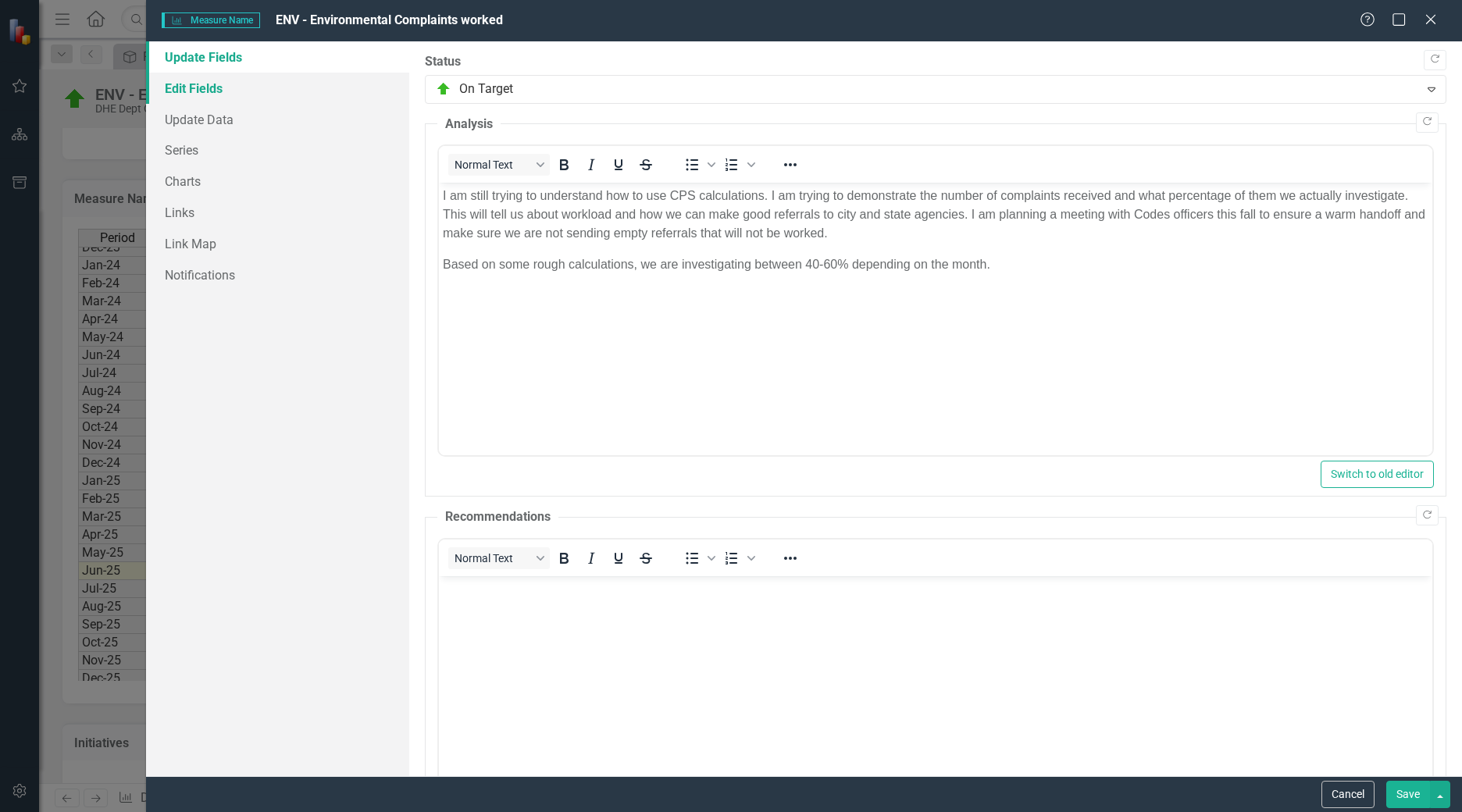 click on "Edit Fields" at bounding box center [277, 88] 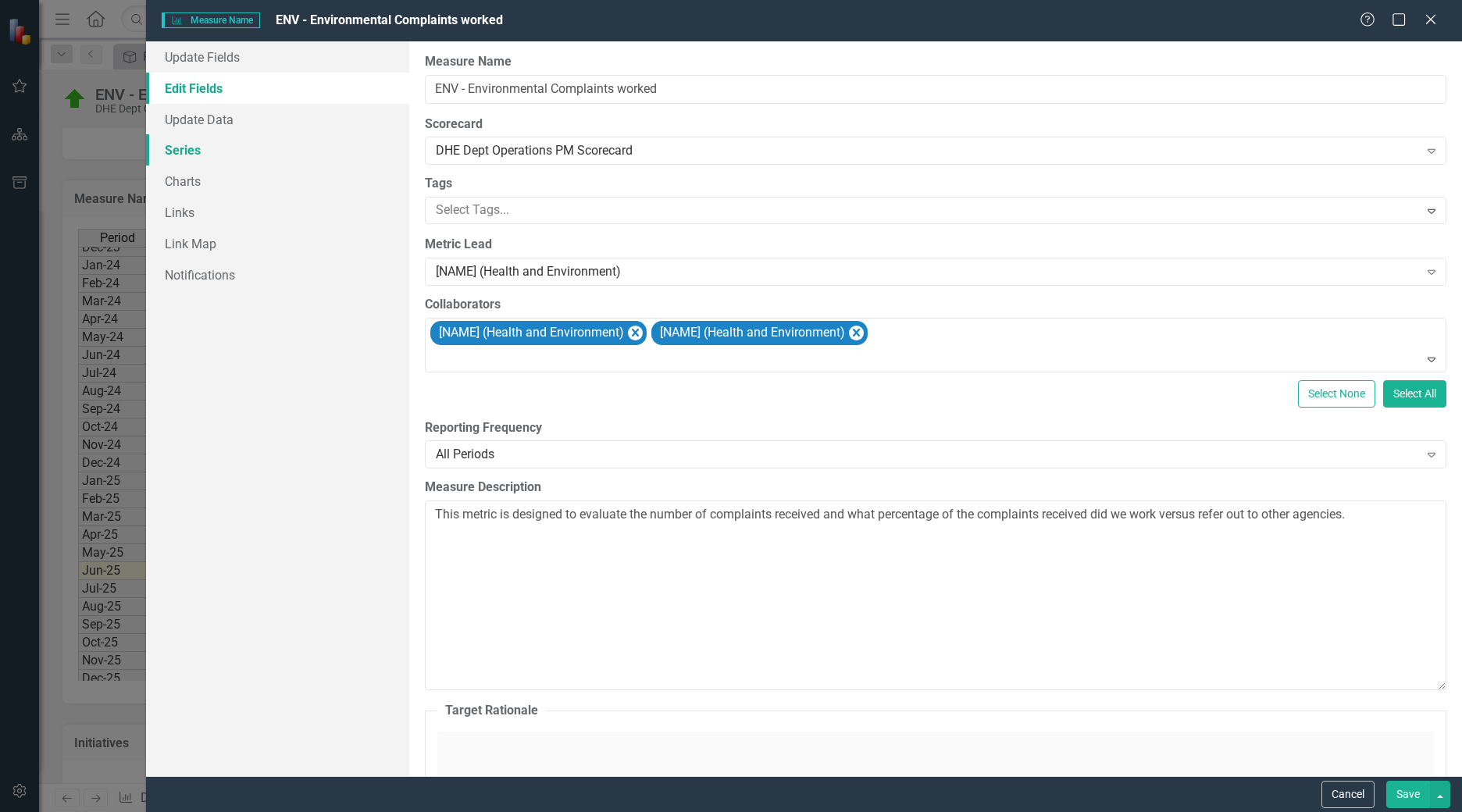 click on "Series" at bounding box center (277, 150) 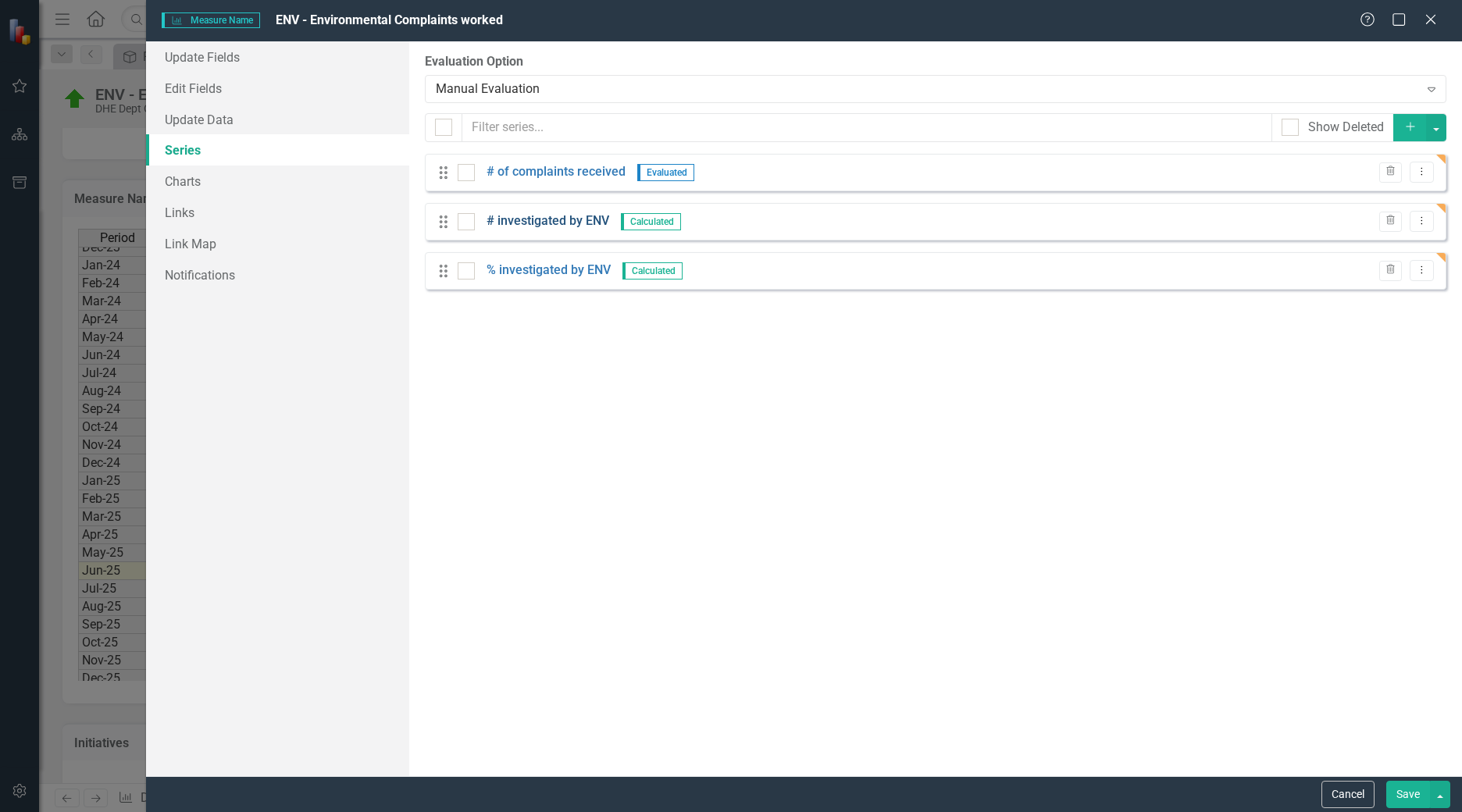 click on "# investigated by ENV" at bounding box center [547, 221] 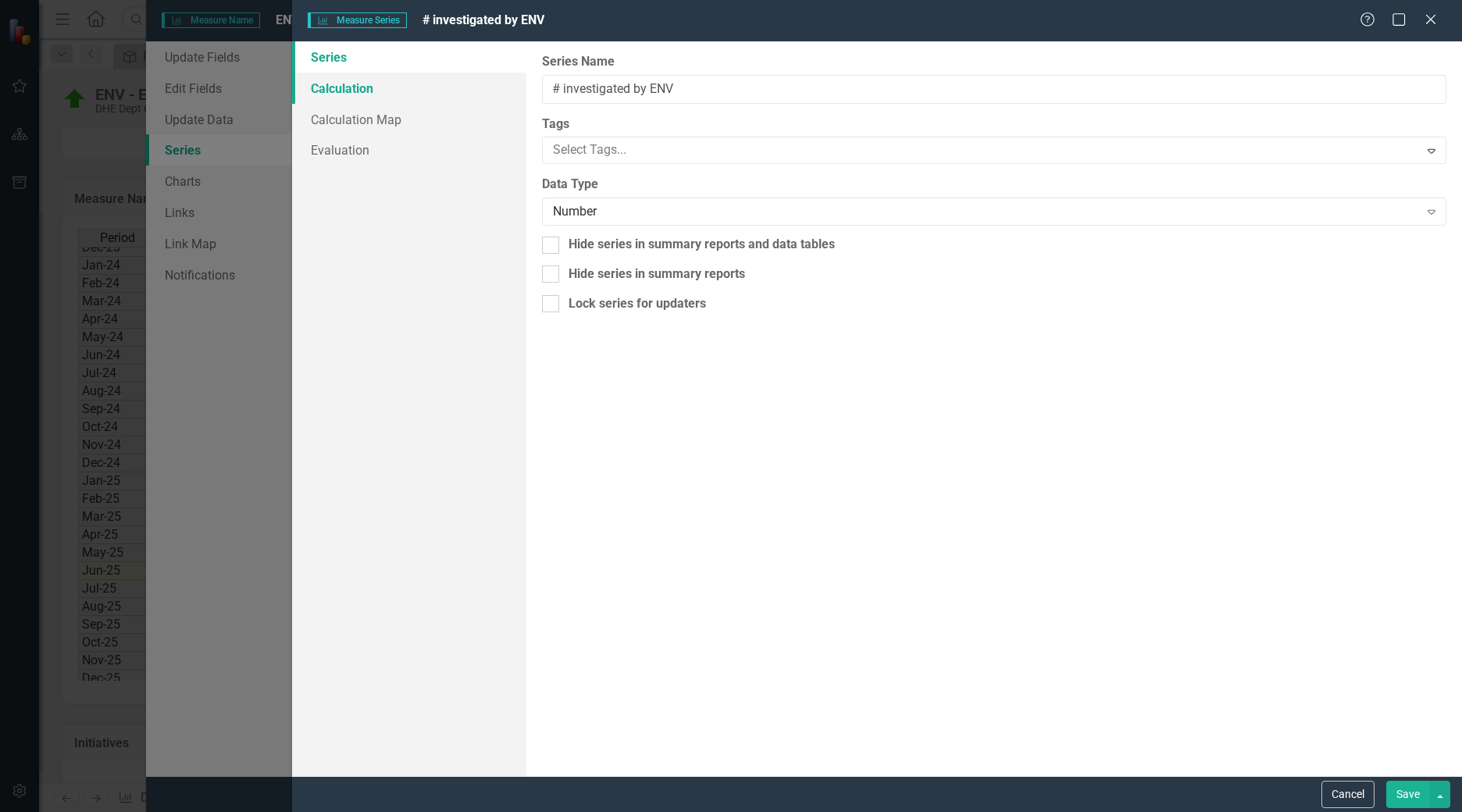 click on "Calculation" at bounding box center [409, 88] 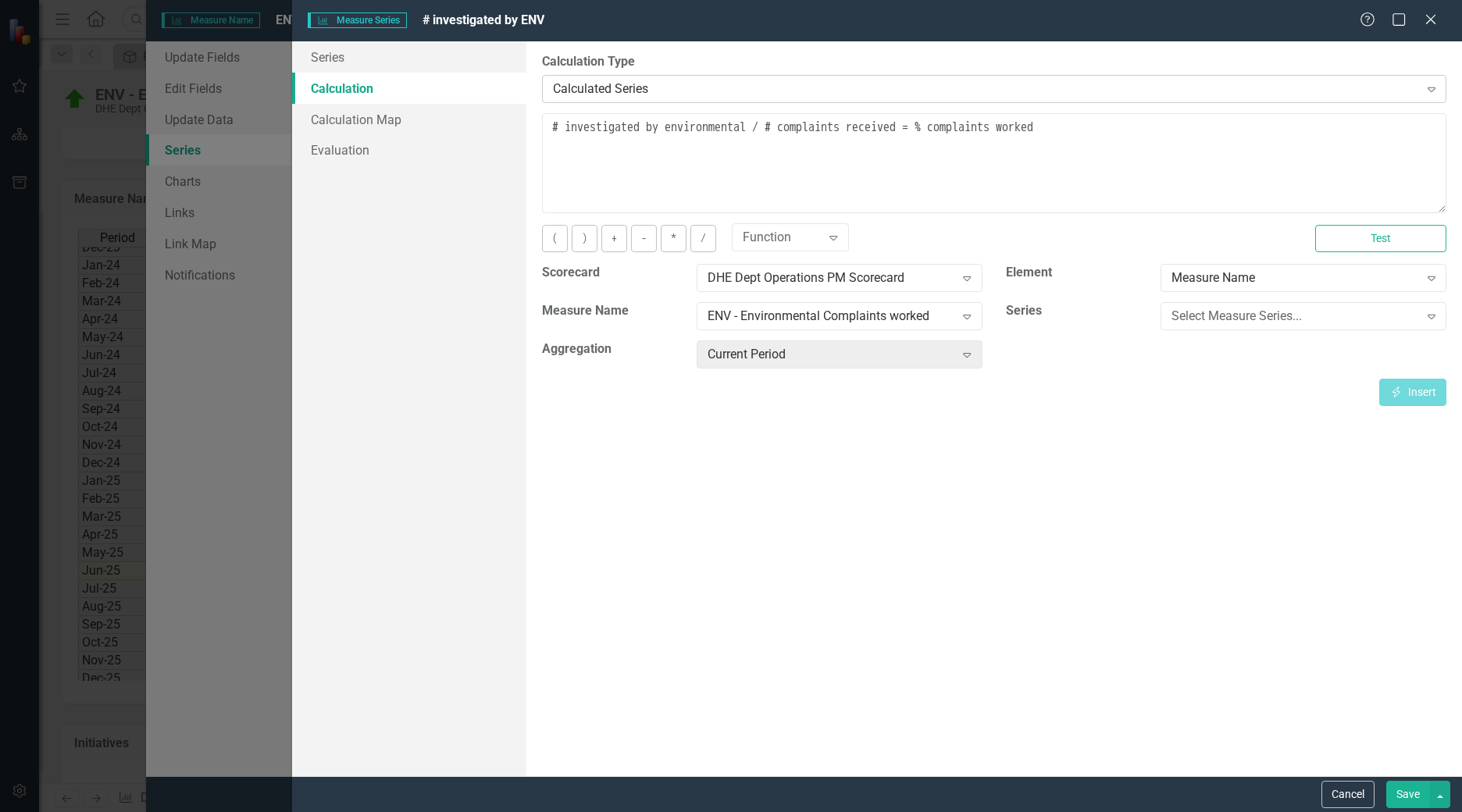 click on "Calculated Series" at bounding box center (986, 88) 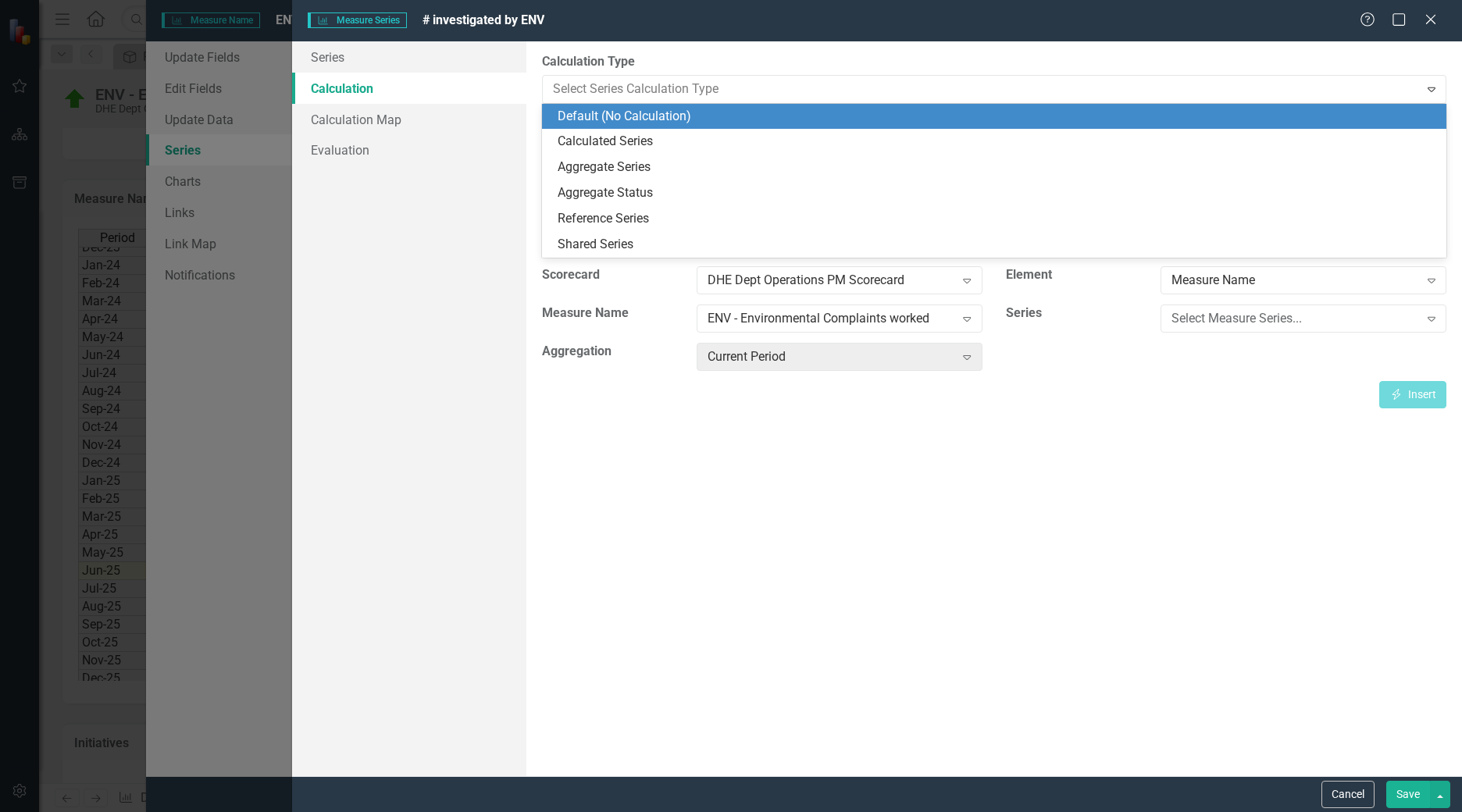 click on "Default (No Calculation)" at bounding box center [997, 116] 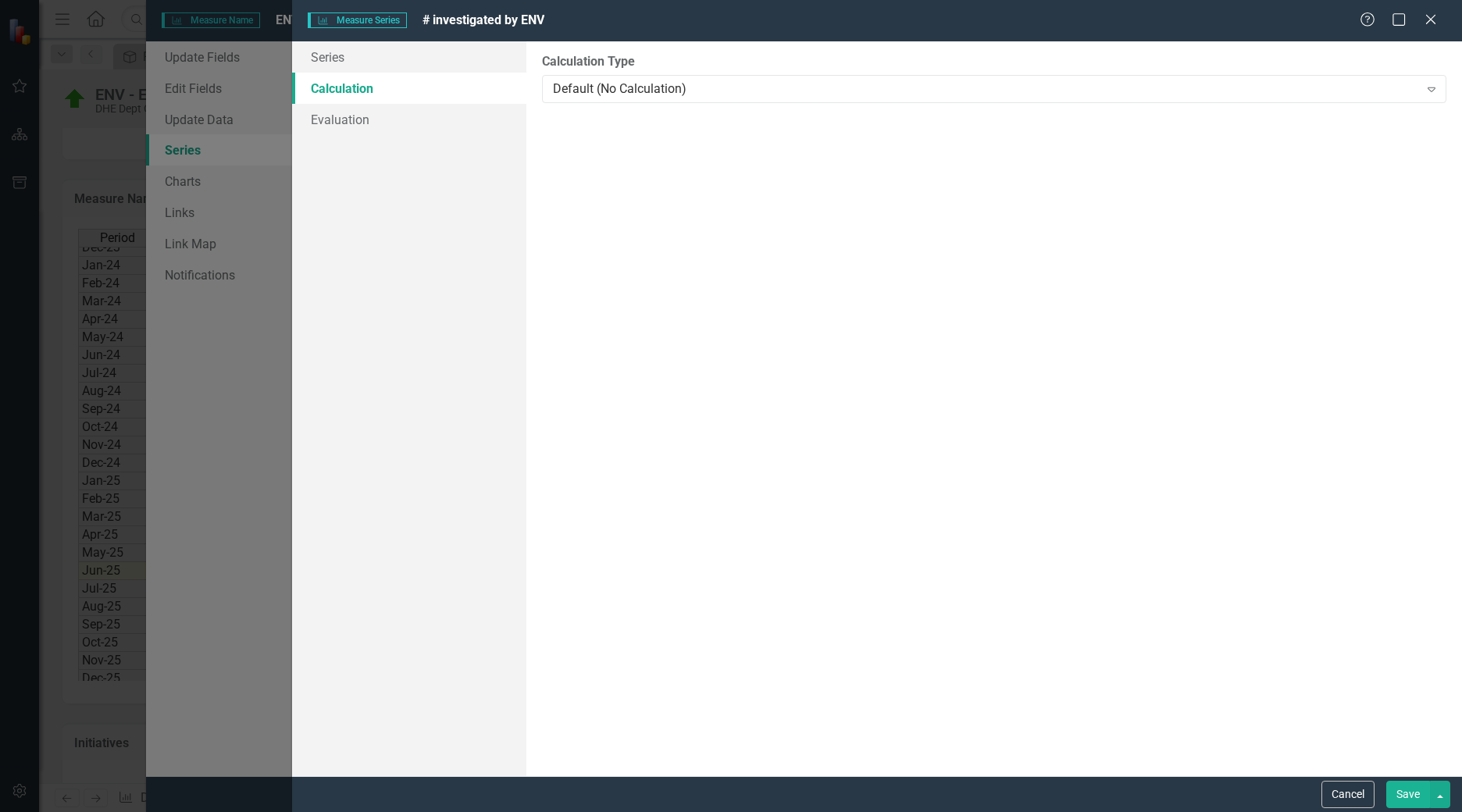 click on "Save" at bounding box center (1408, 794) 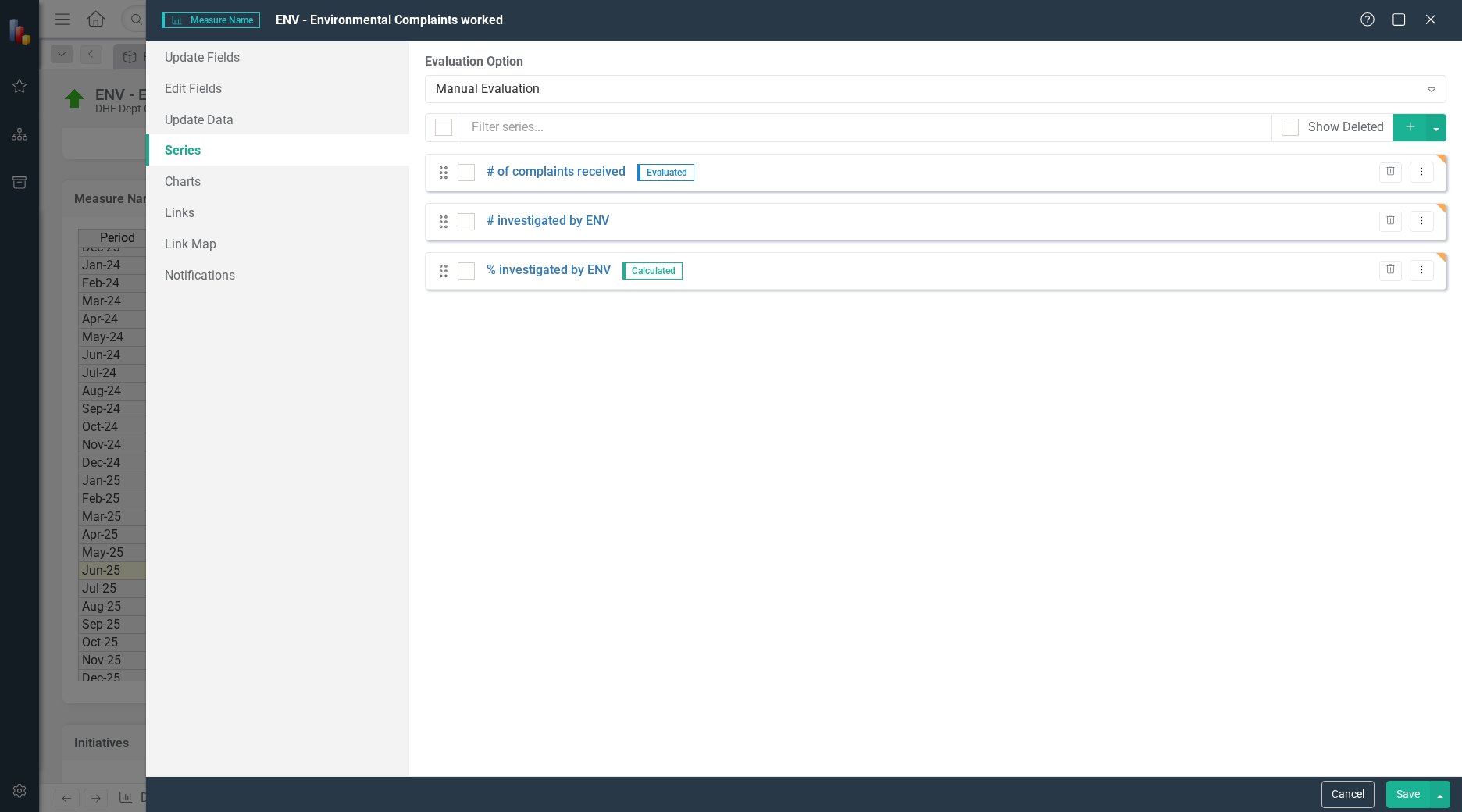click on "Evaluated" at bounding box center [665, 173] 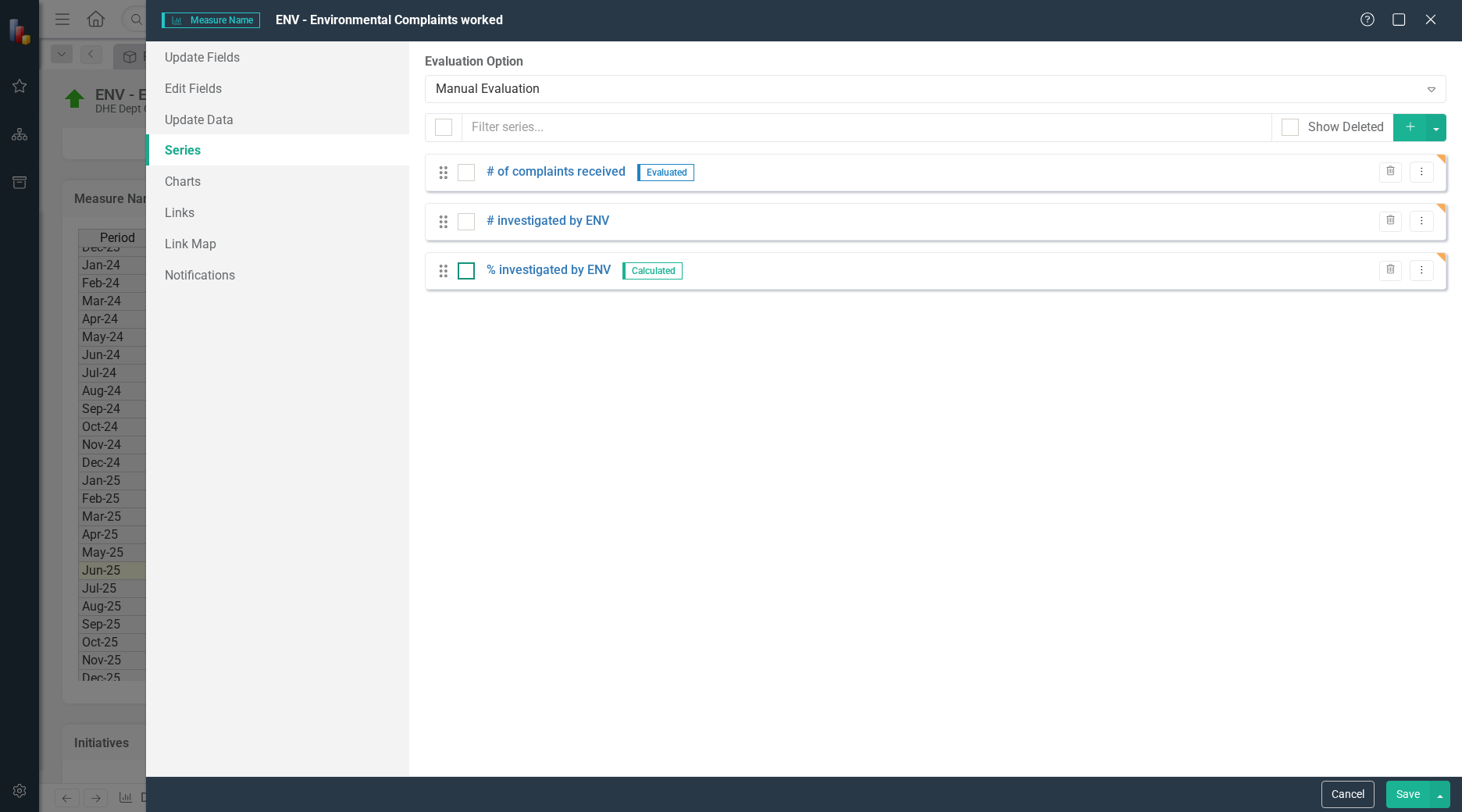 click at bounding box center [466, 271] 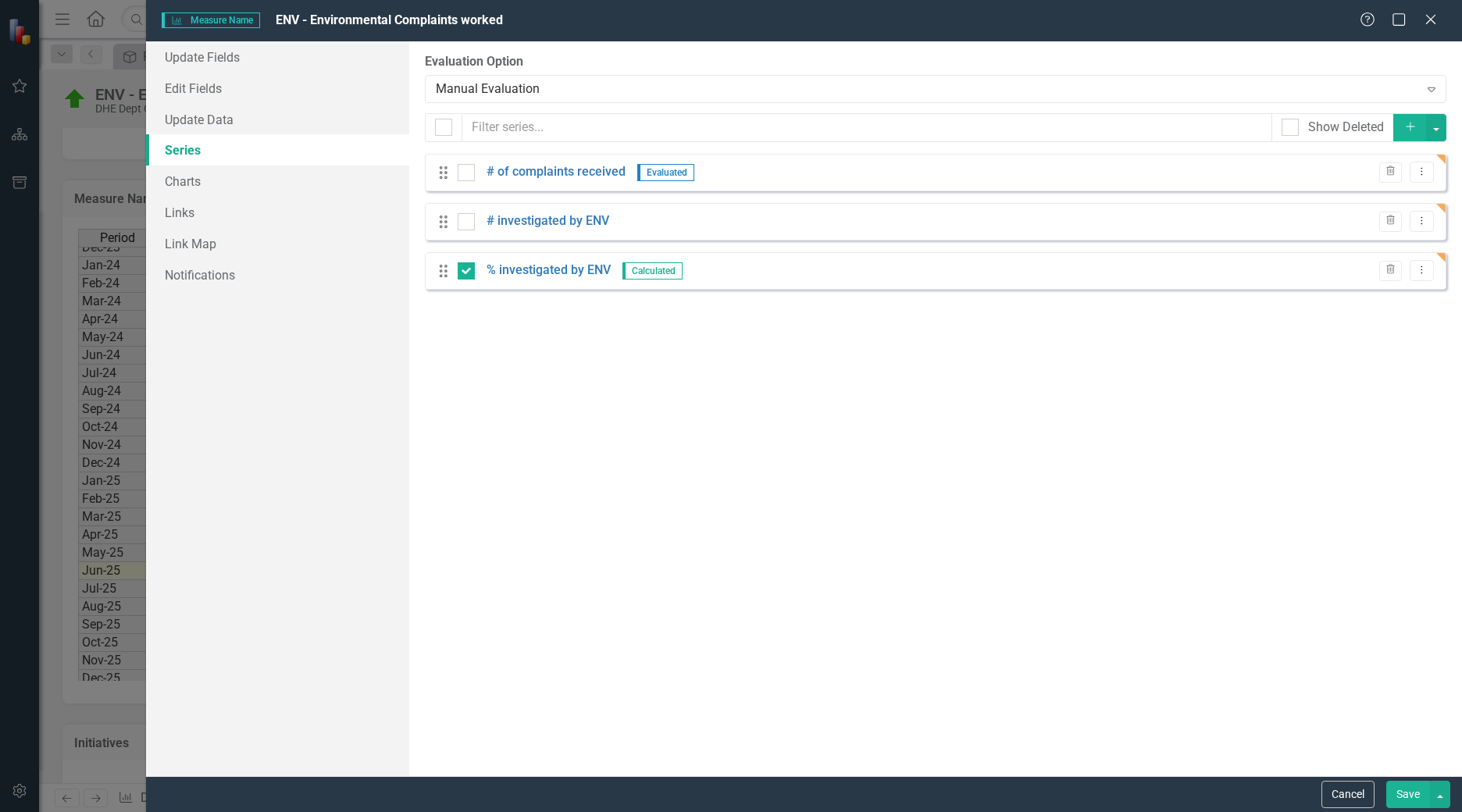 click on "Save" at bounding box center [1408, 794] 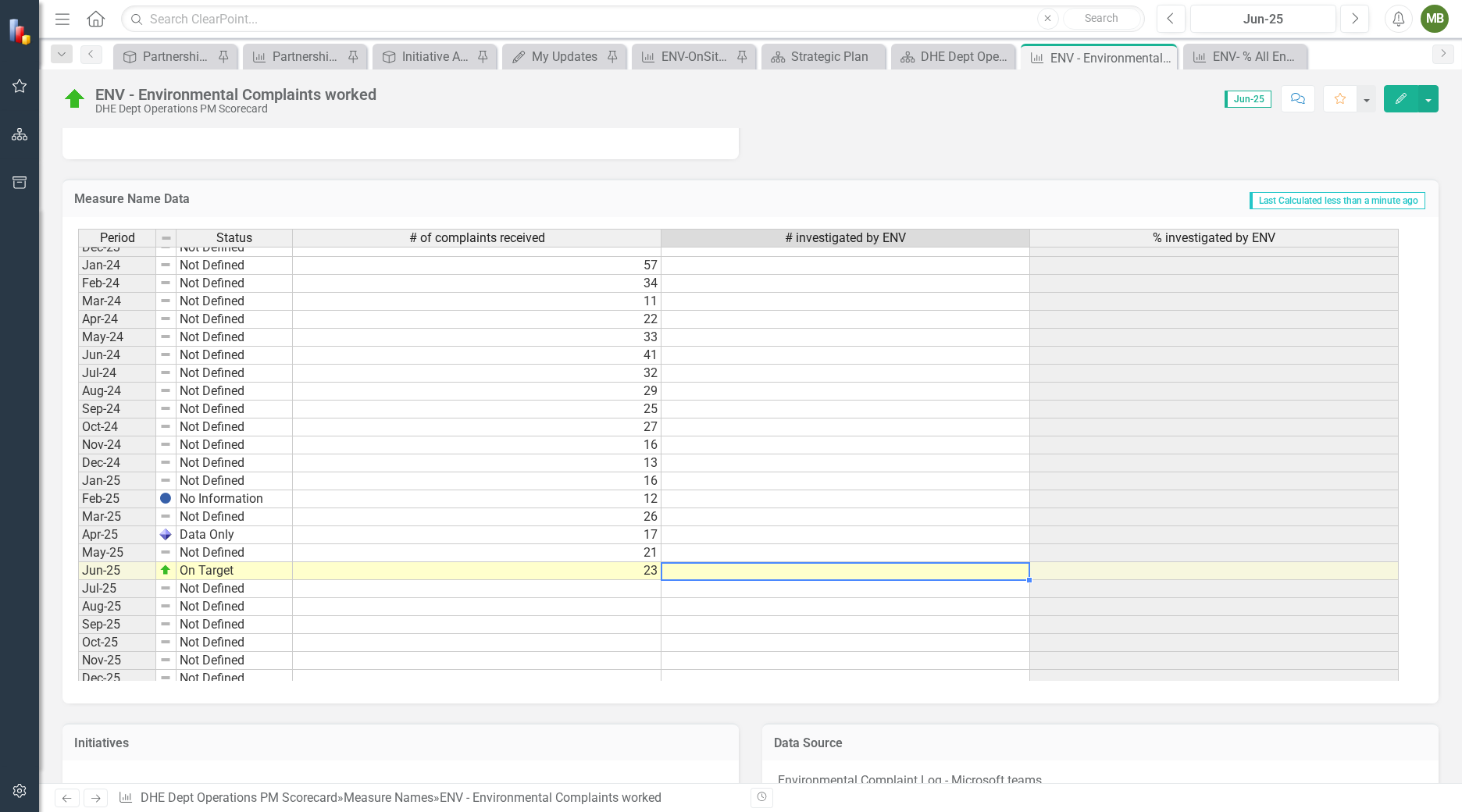 click at bounding box center [846, 571] 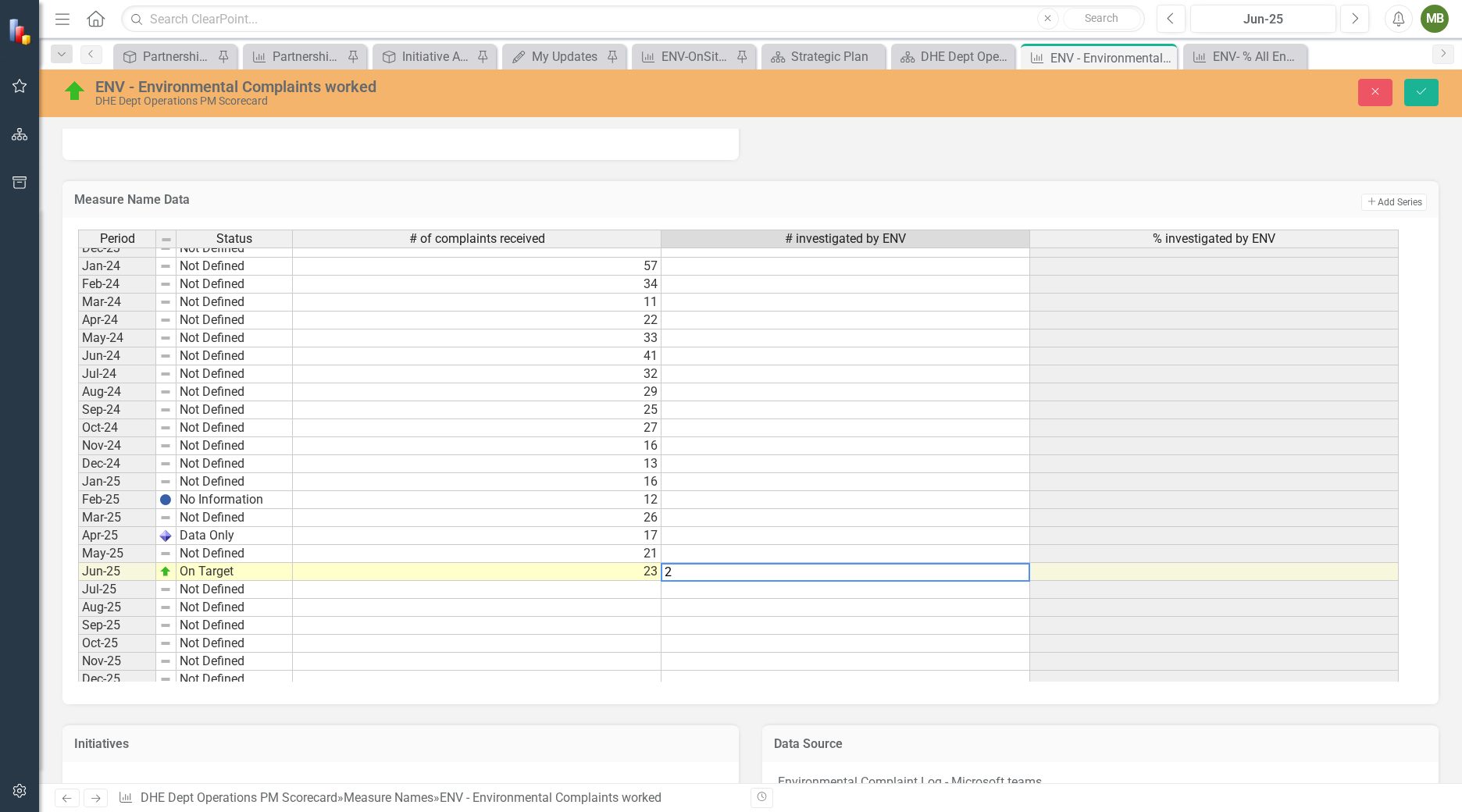 type on "21" 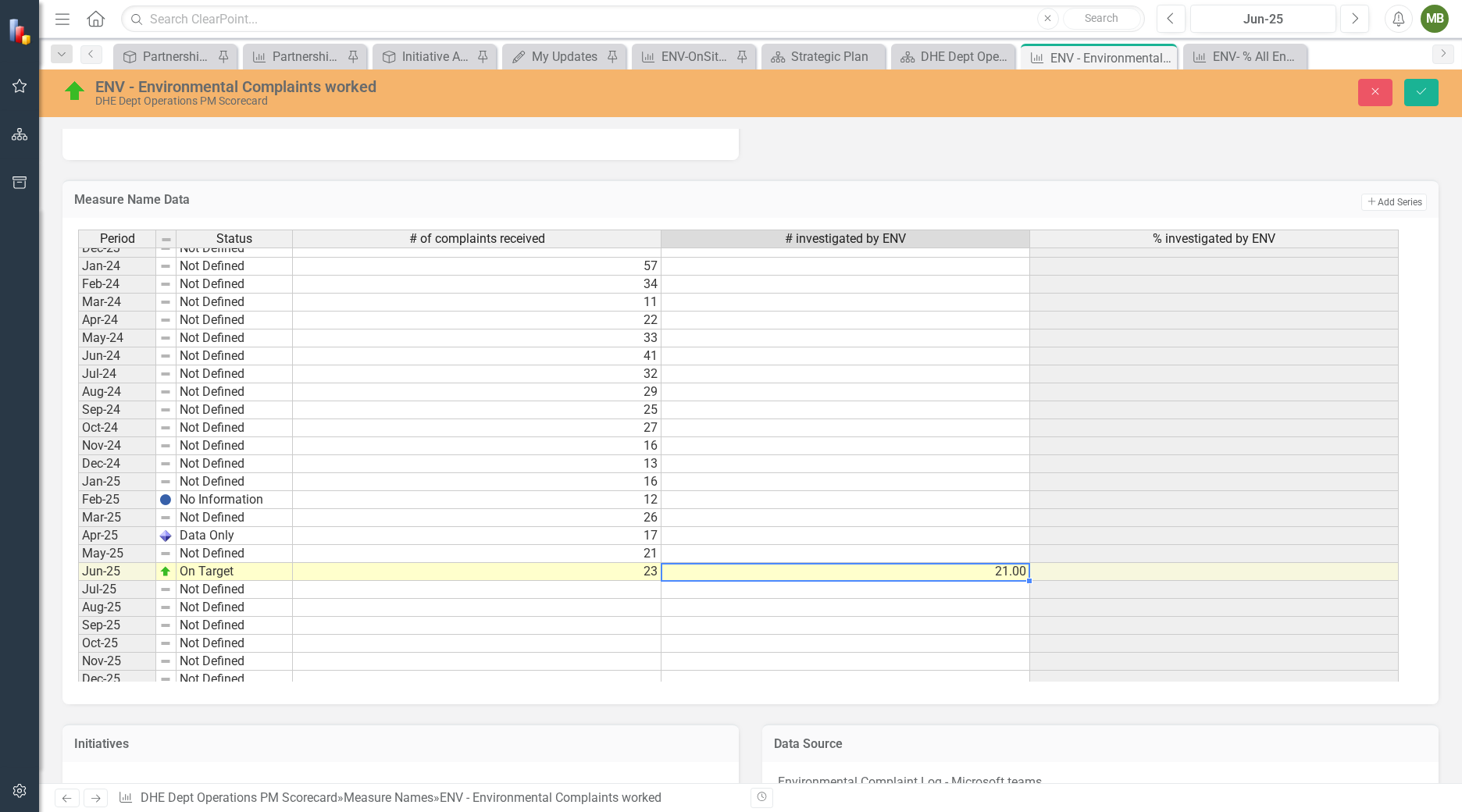 click on "21.00" at bounding box center [846, 572] 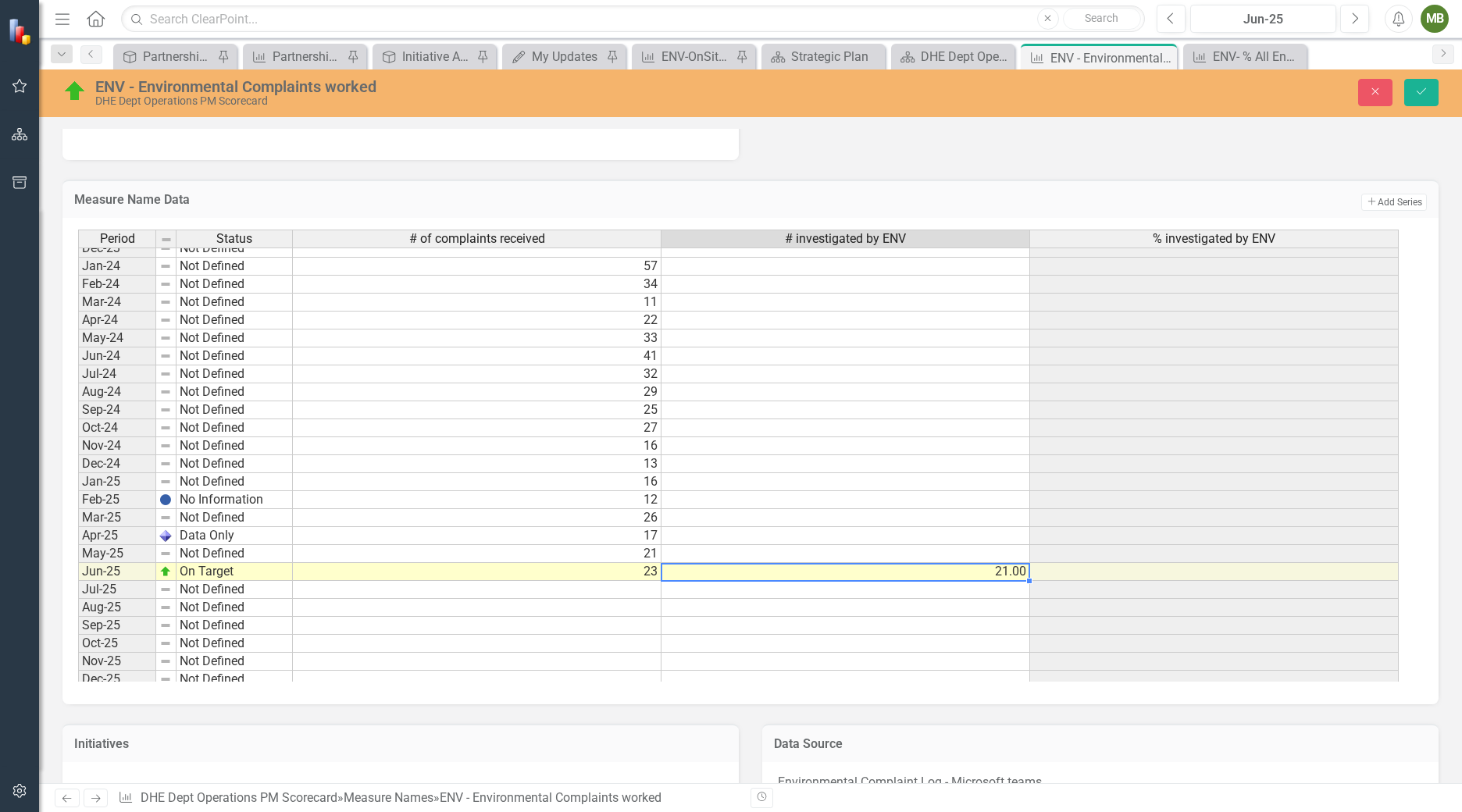 type 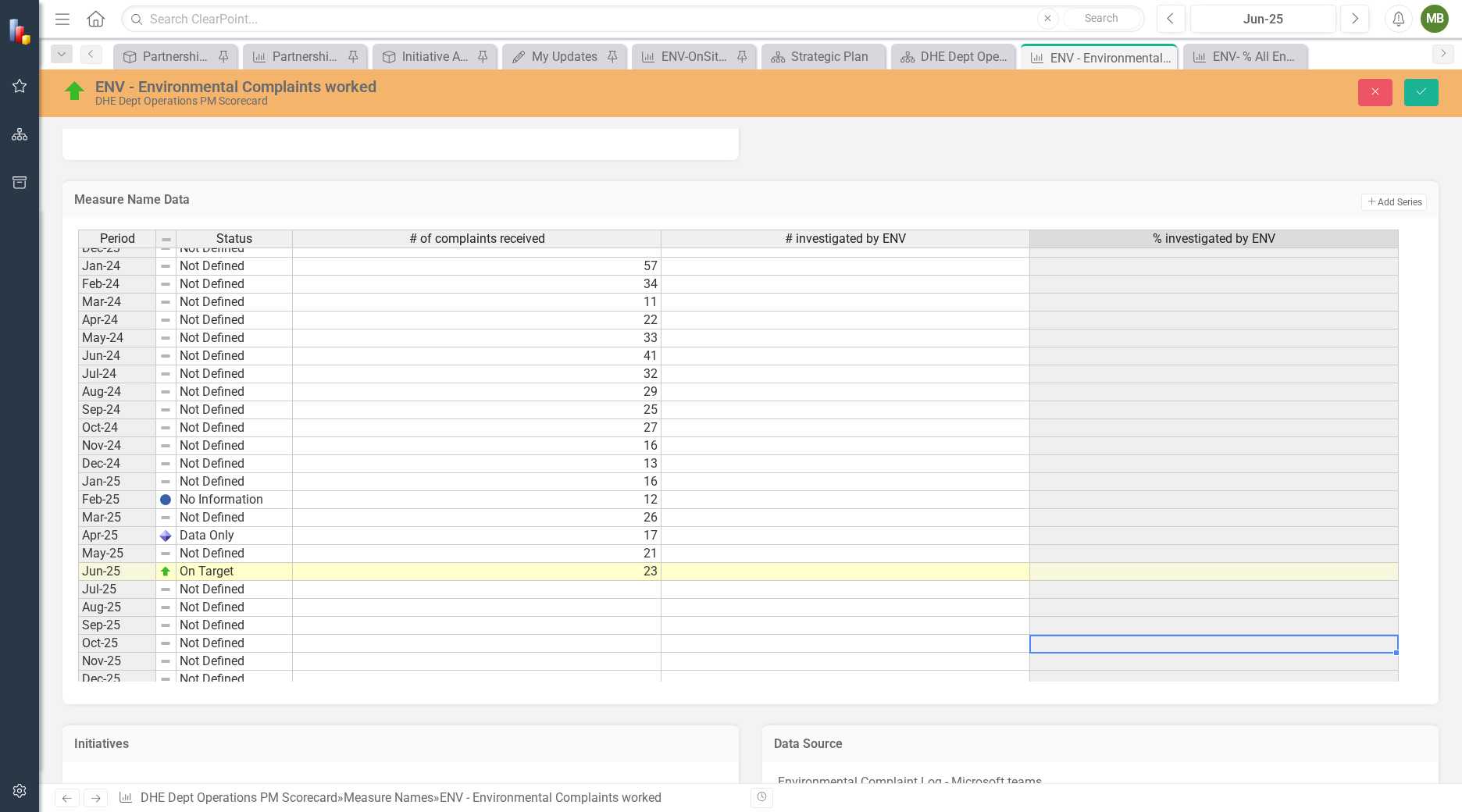 click at bounding box center [1214, 643] 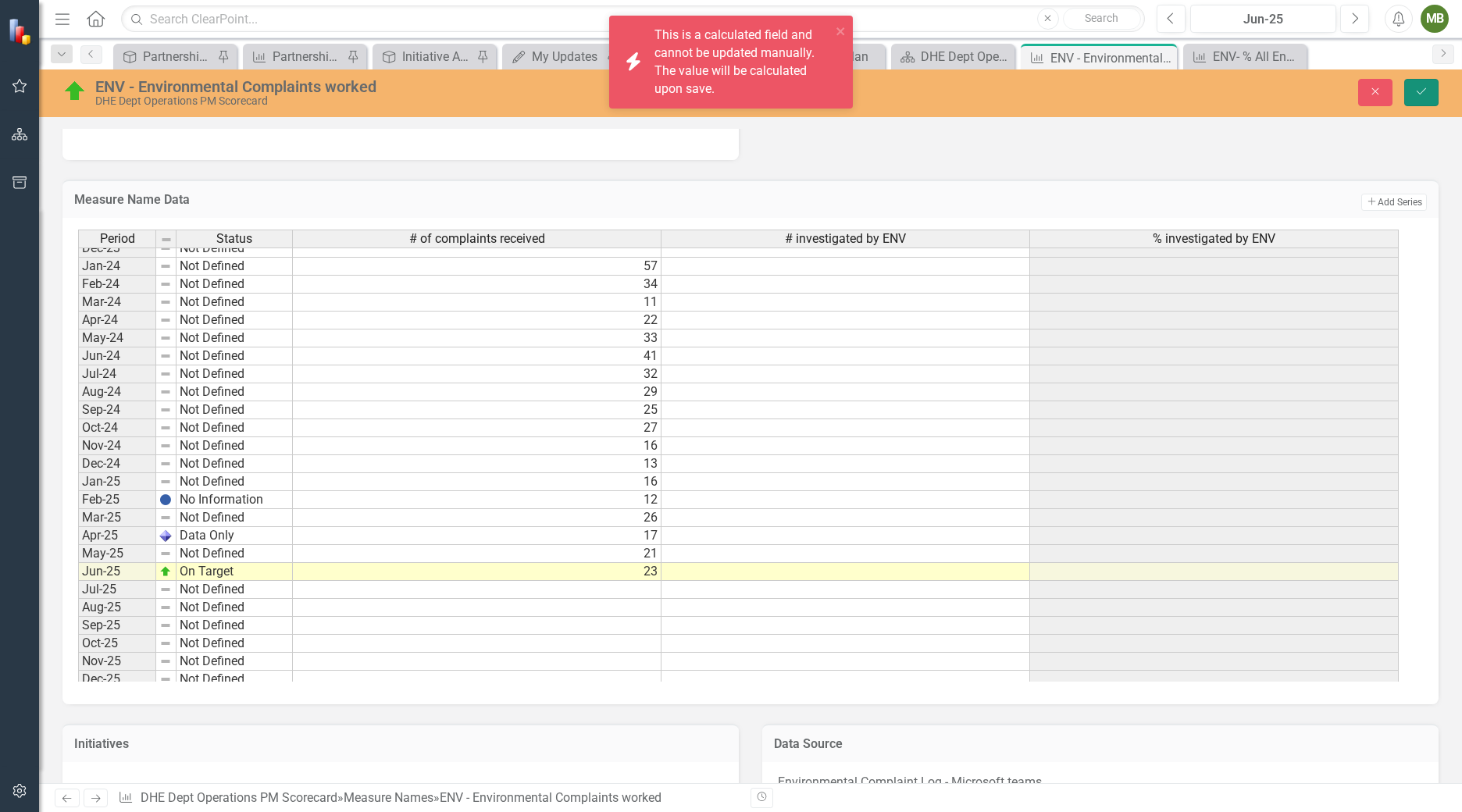 click on "Save" at bounding box center [1421, 92] 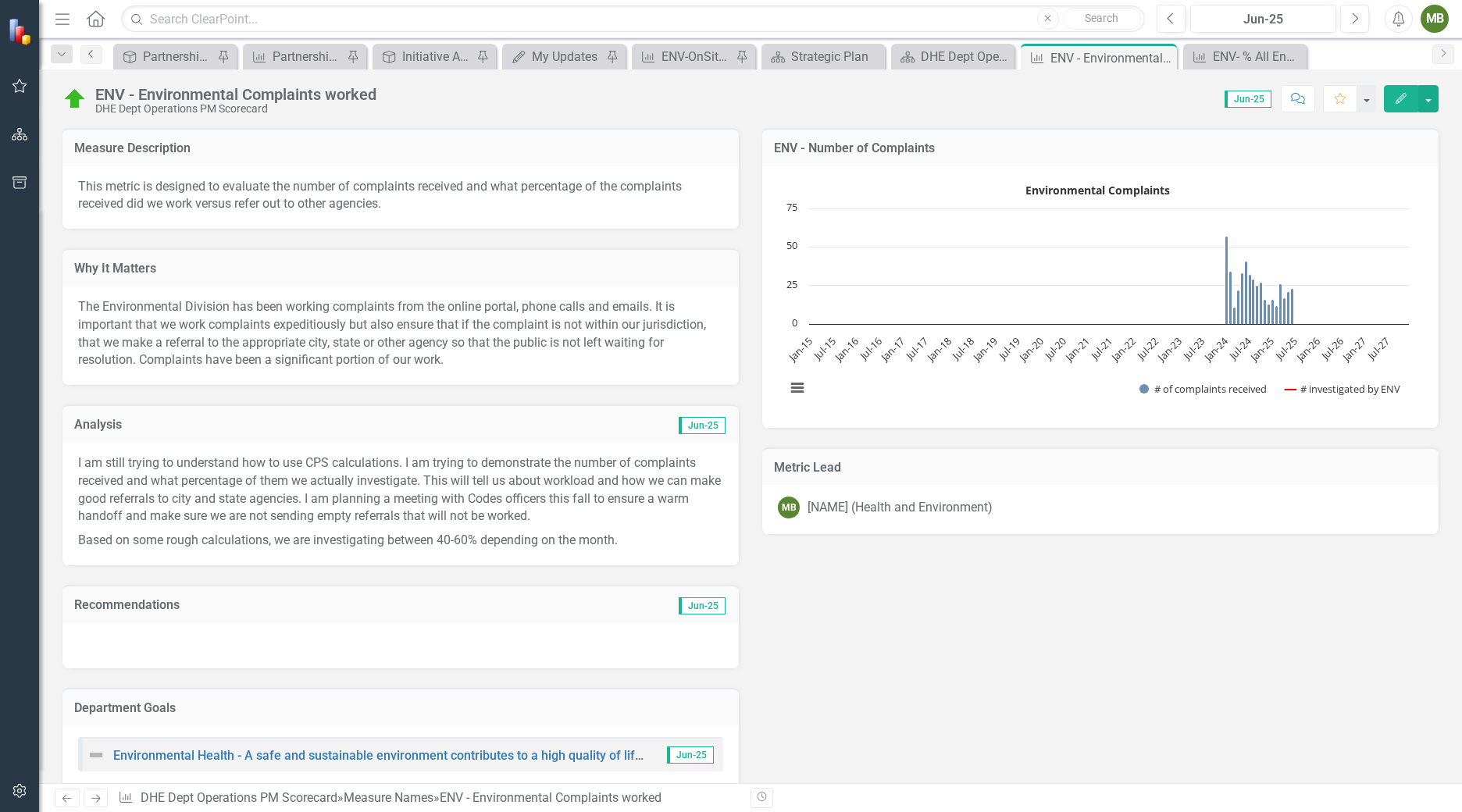 click on "Previous" 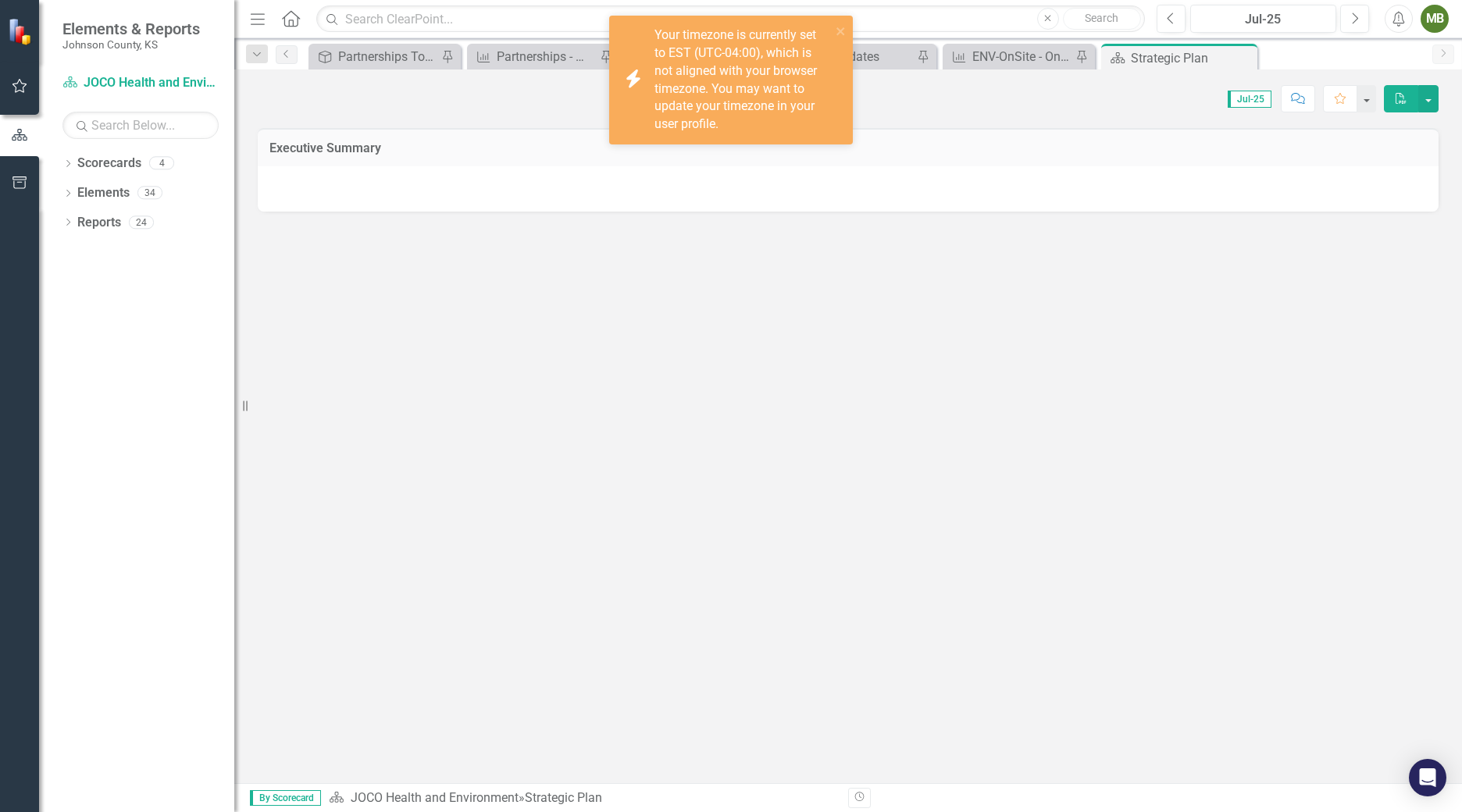 scroll, scrollTop: 0, scrollLeft: 0, axis: both 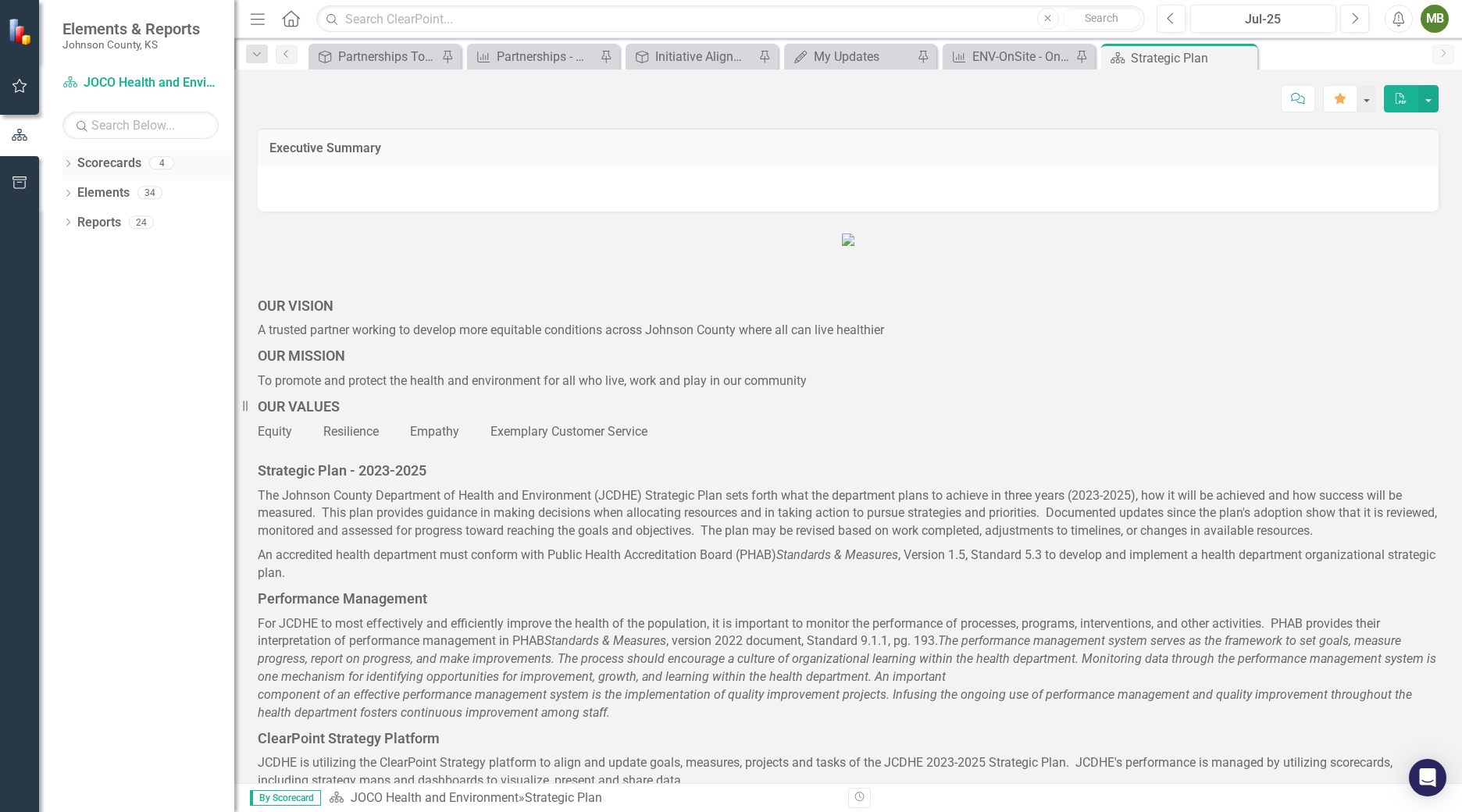 click on "Dropdown" 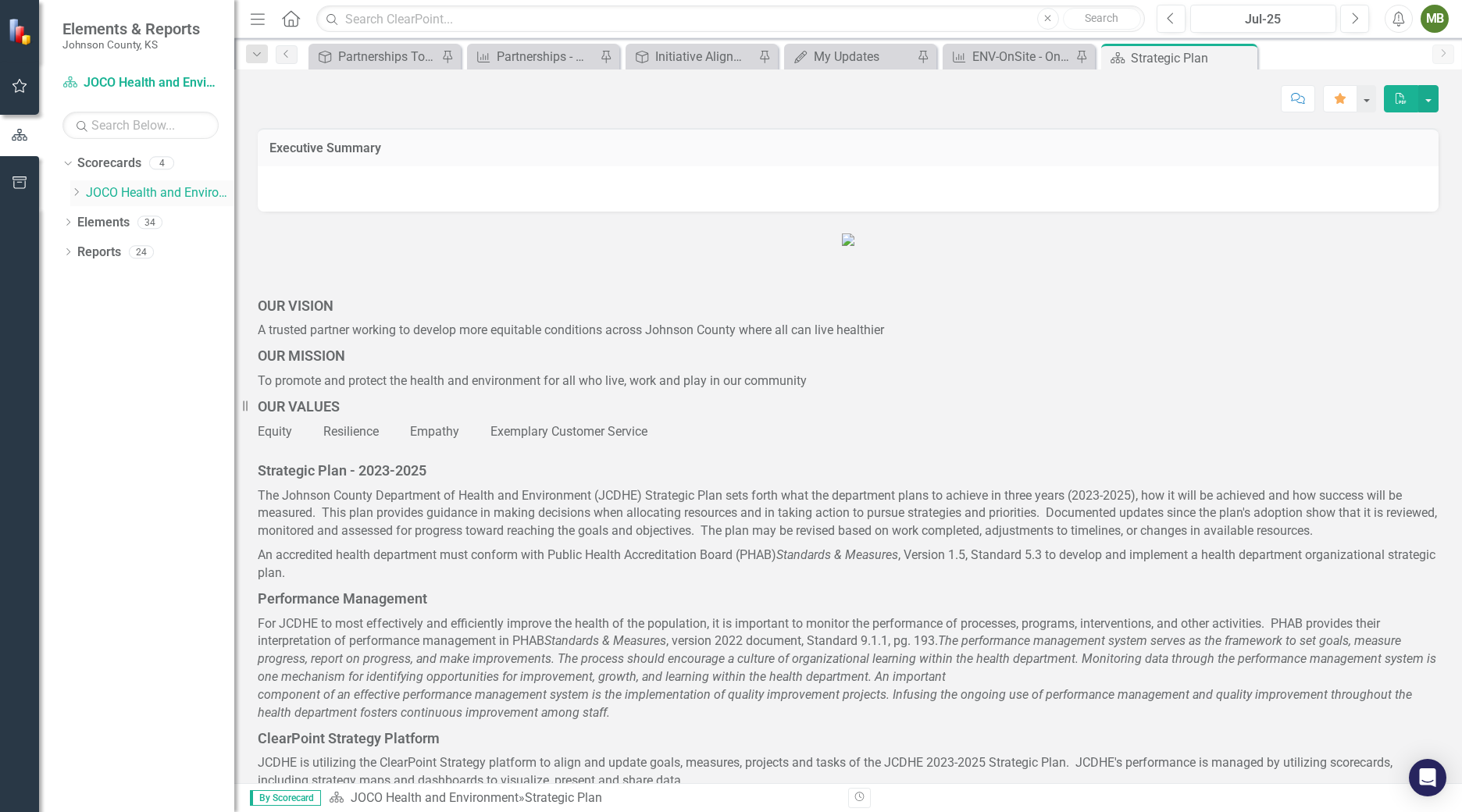click on "Dropdown" 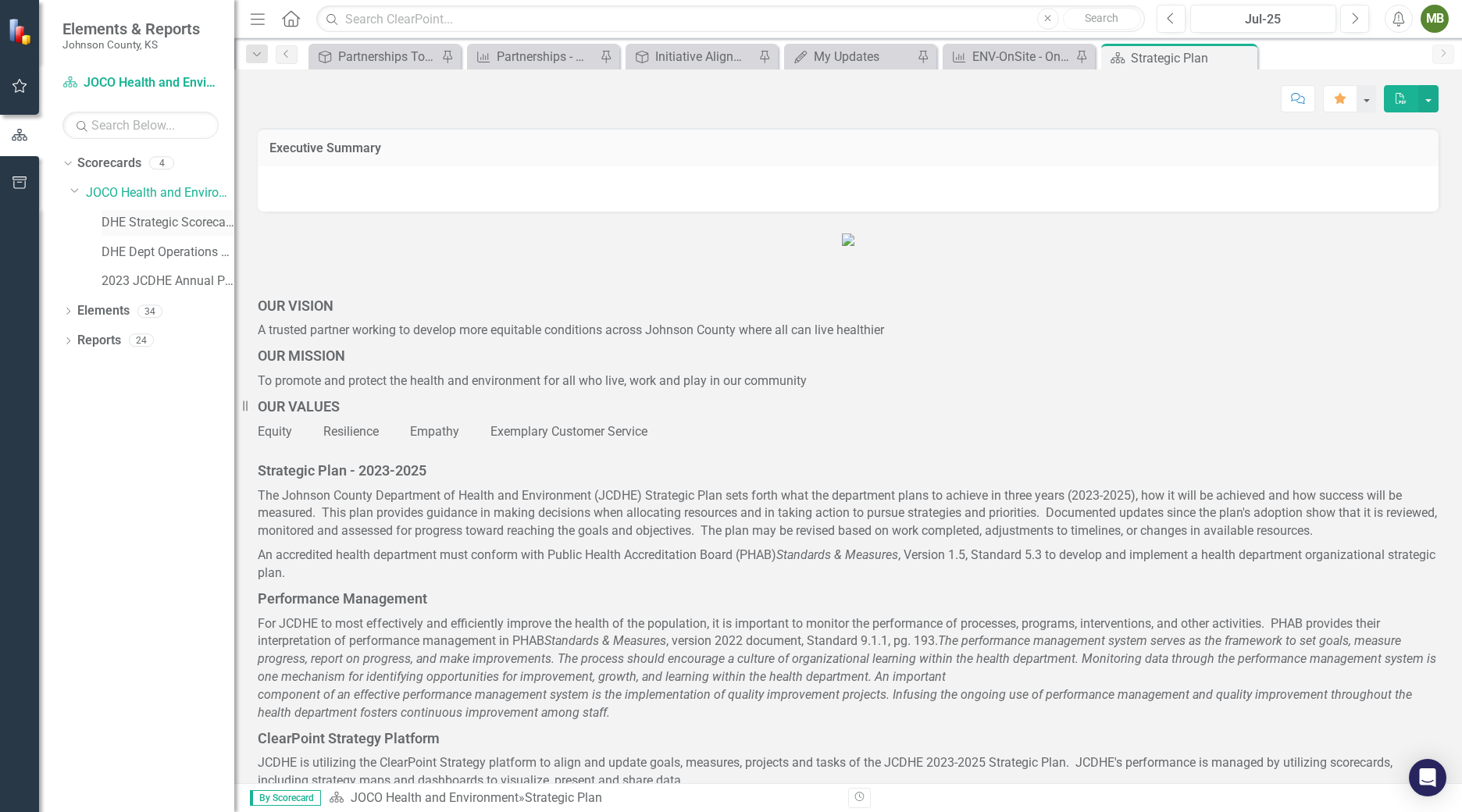 click on "DHE Strategic Scorecard-Current Year's Plan" at bounding box center [168, 223] 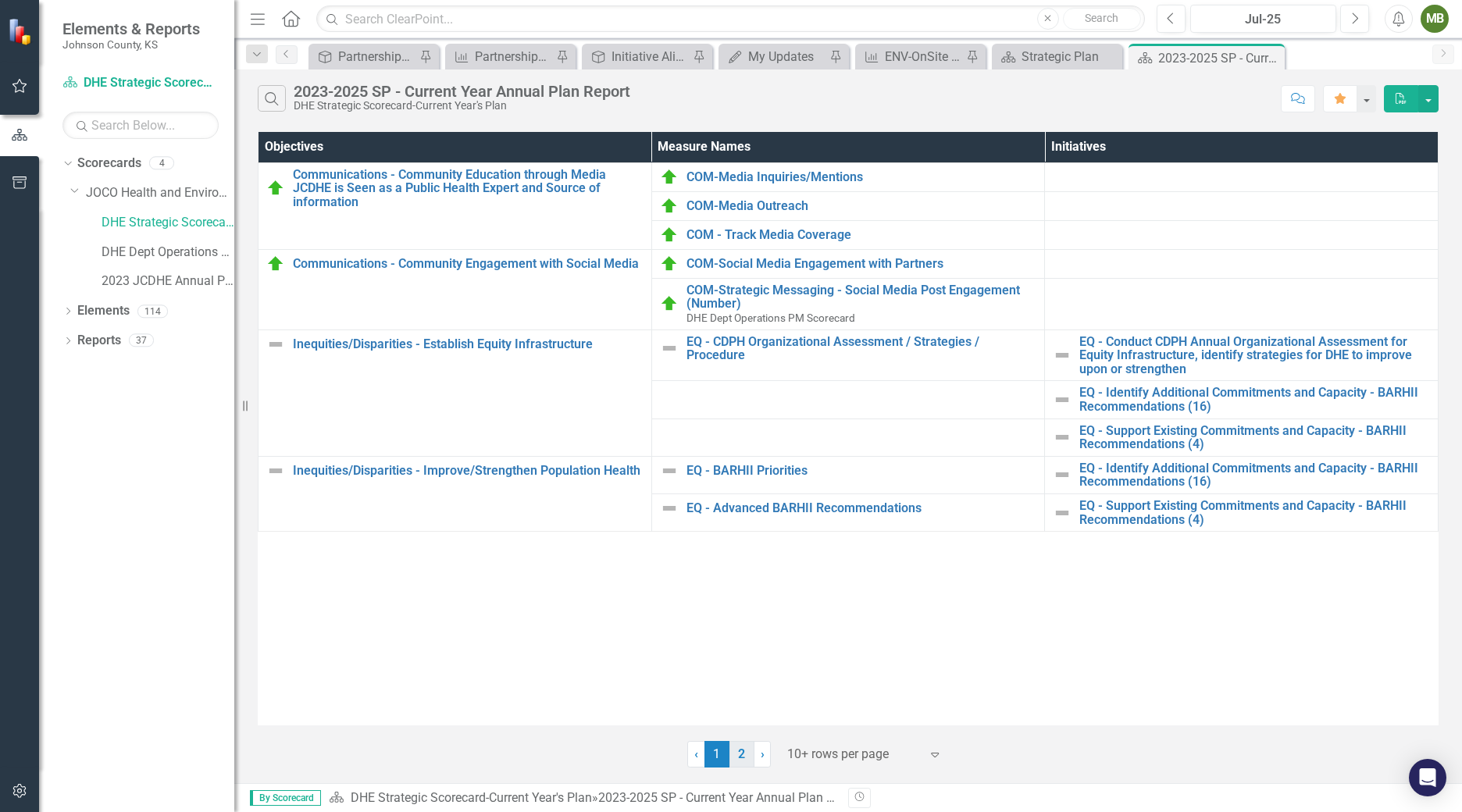 click on "2" at bounding box center [742, 754] 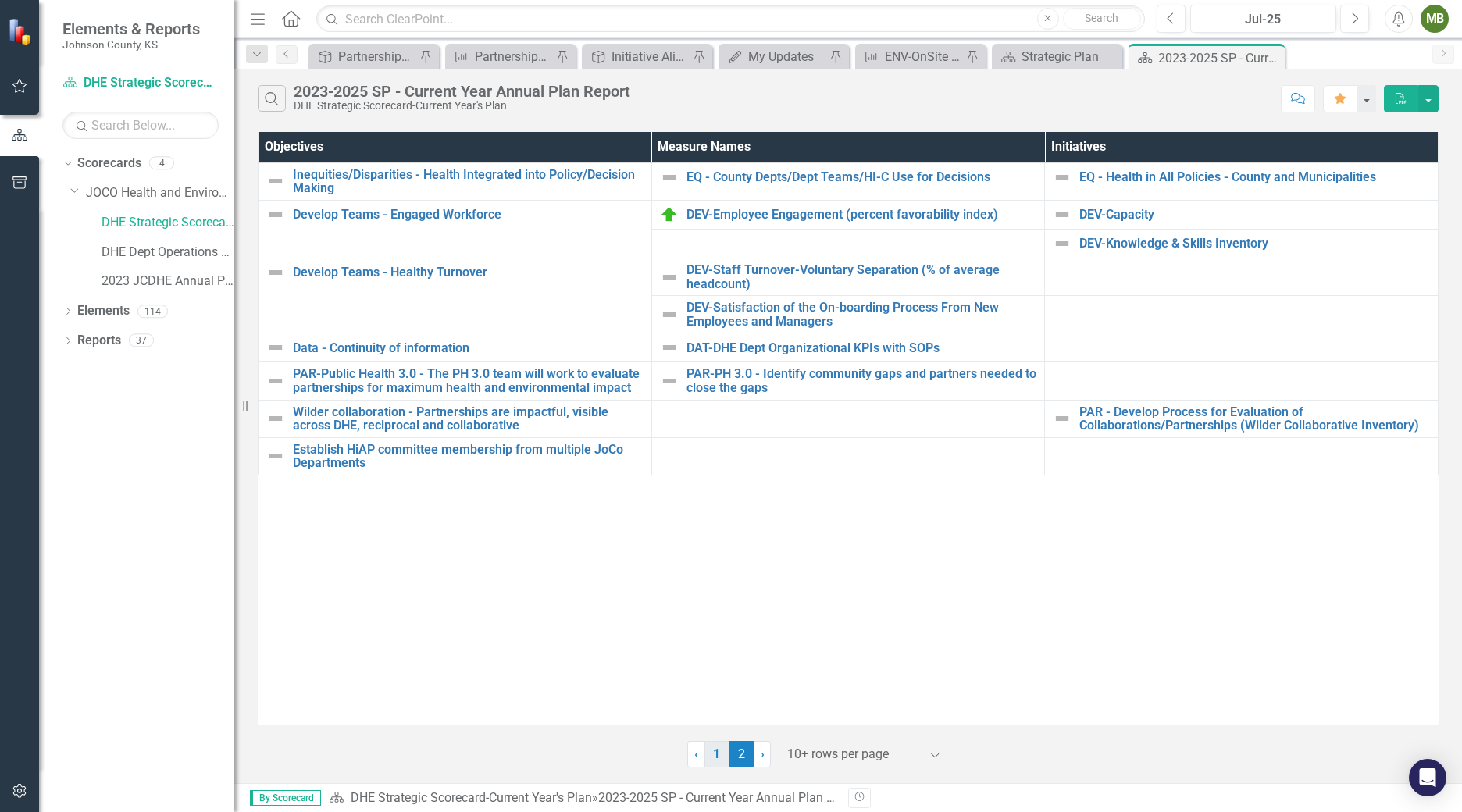 click on "1" at bounding box center (717, 754) 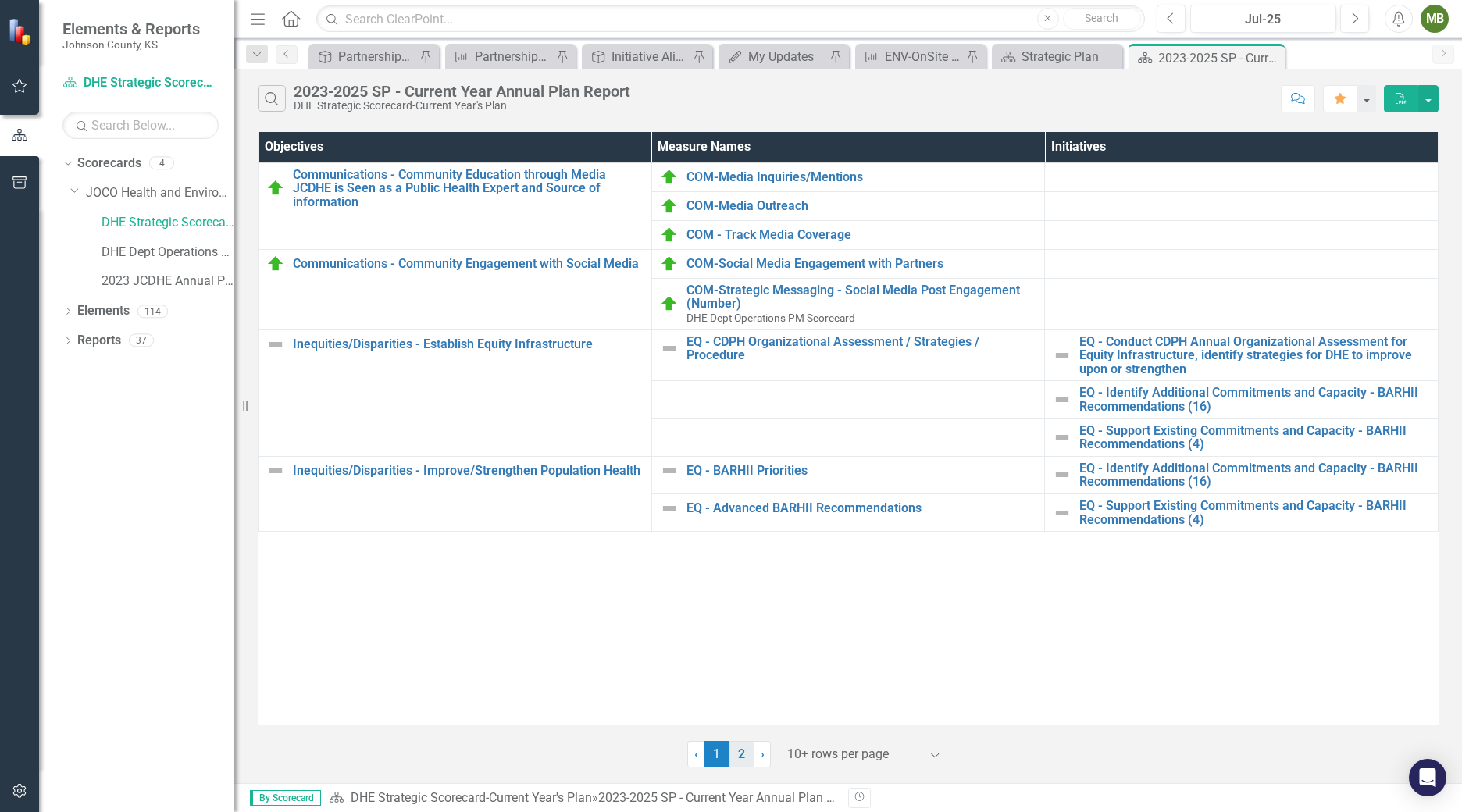click on "2" at bounding box center (742, 754) 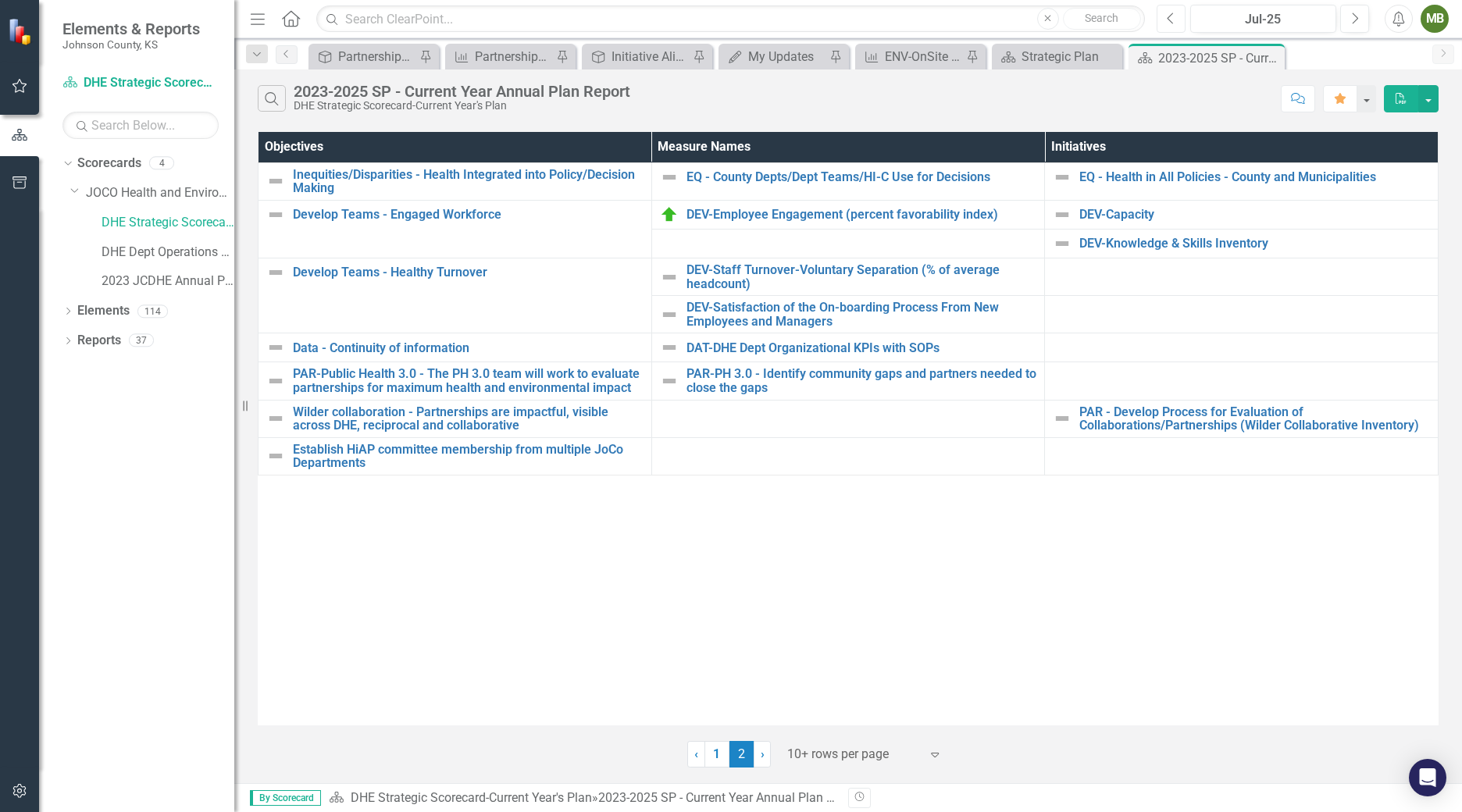click on "Previous" at bounding box center [1171, 19] 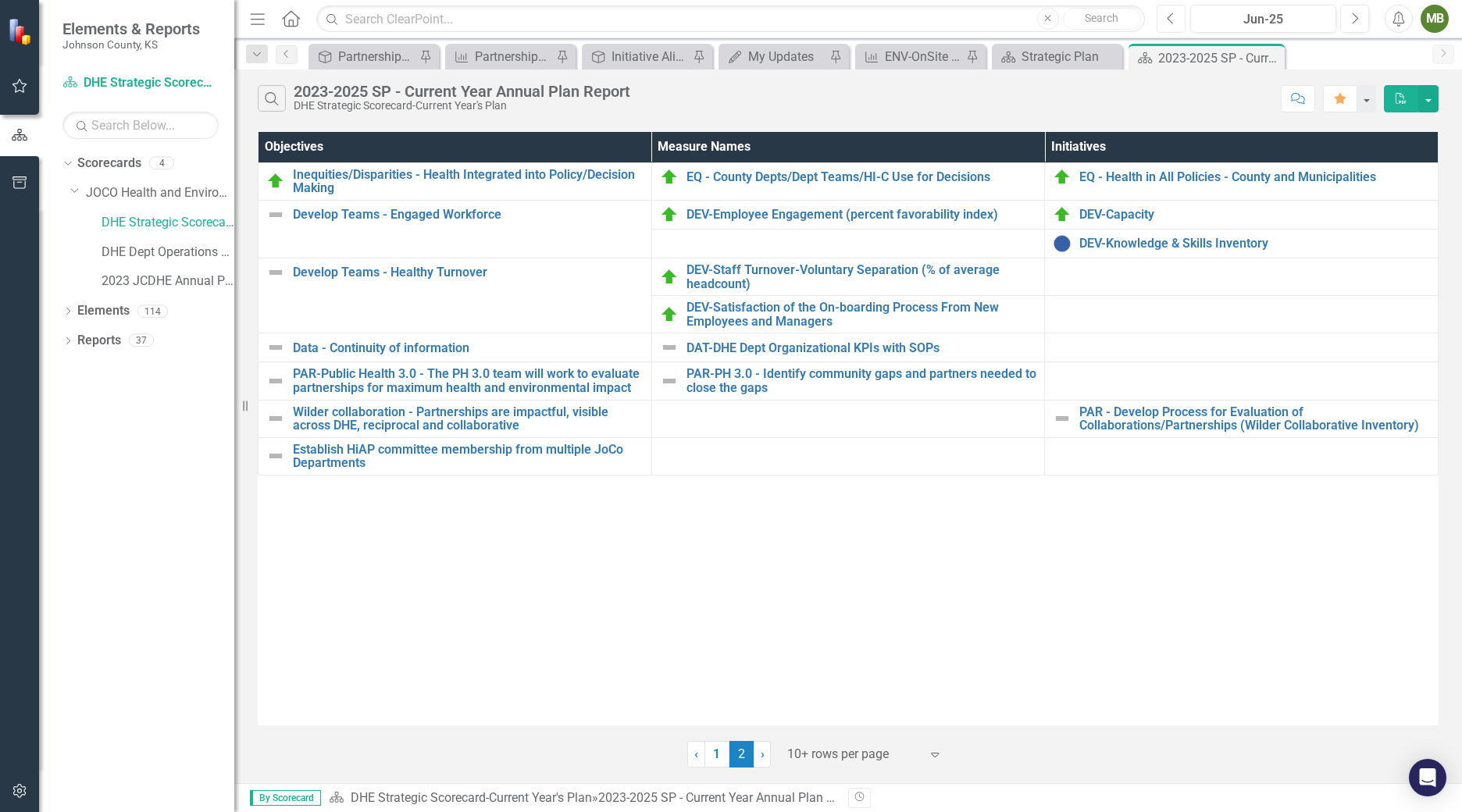 click on "Previous" 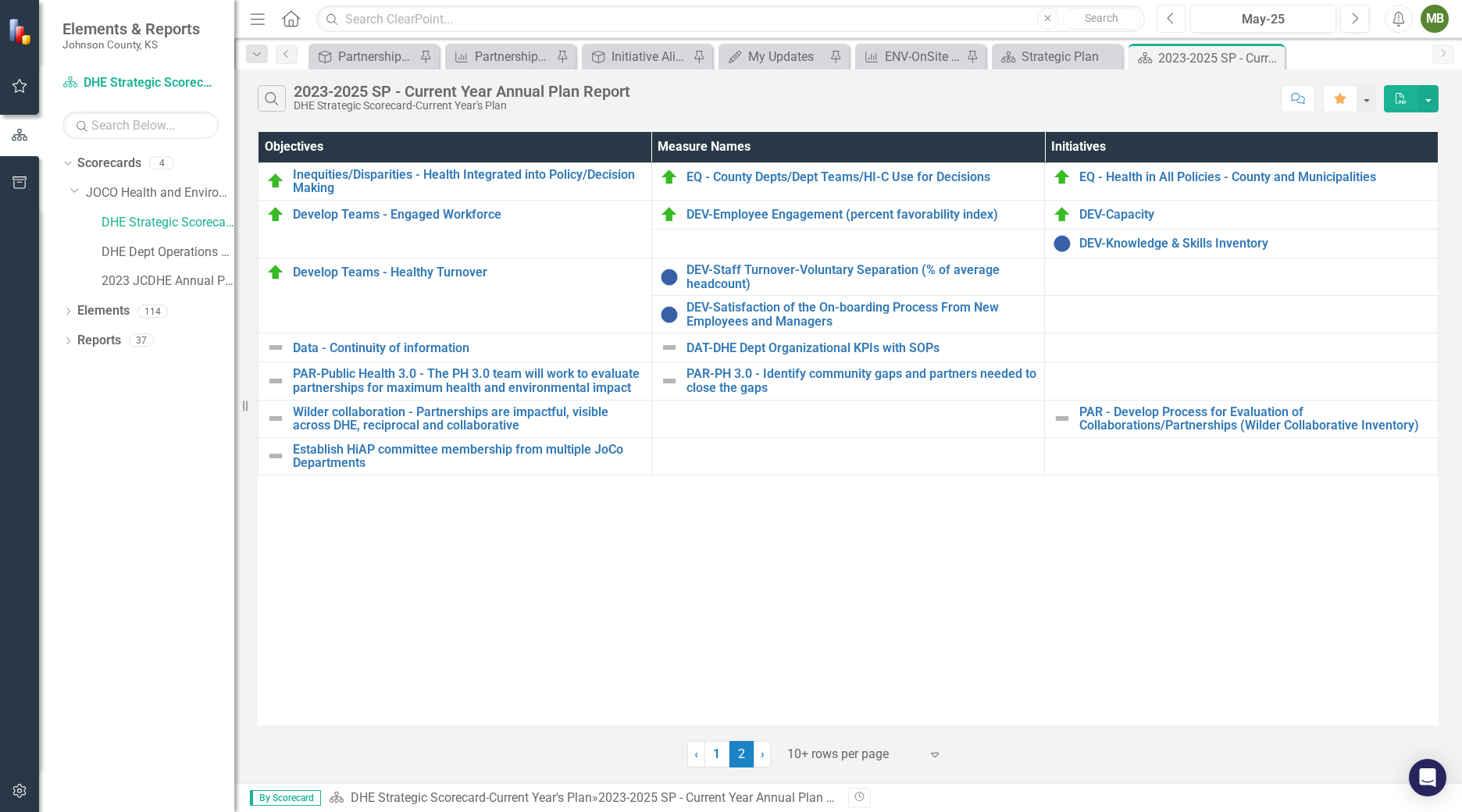 click on "Previous" at bounding box center [1171, 19] 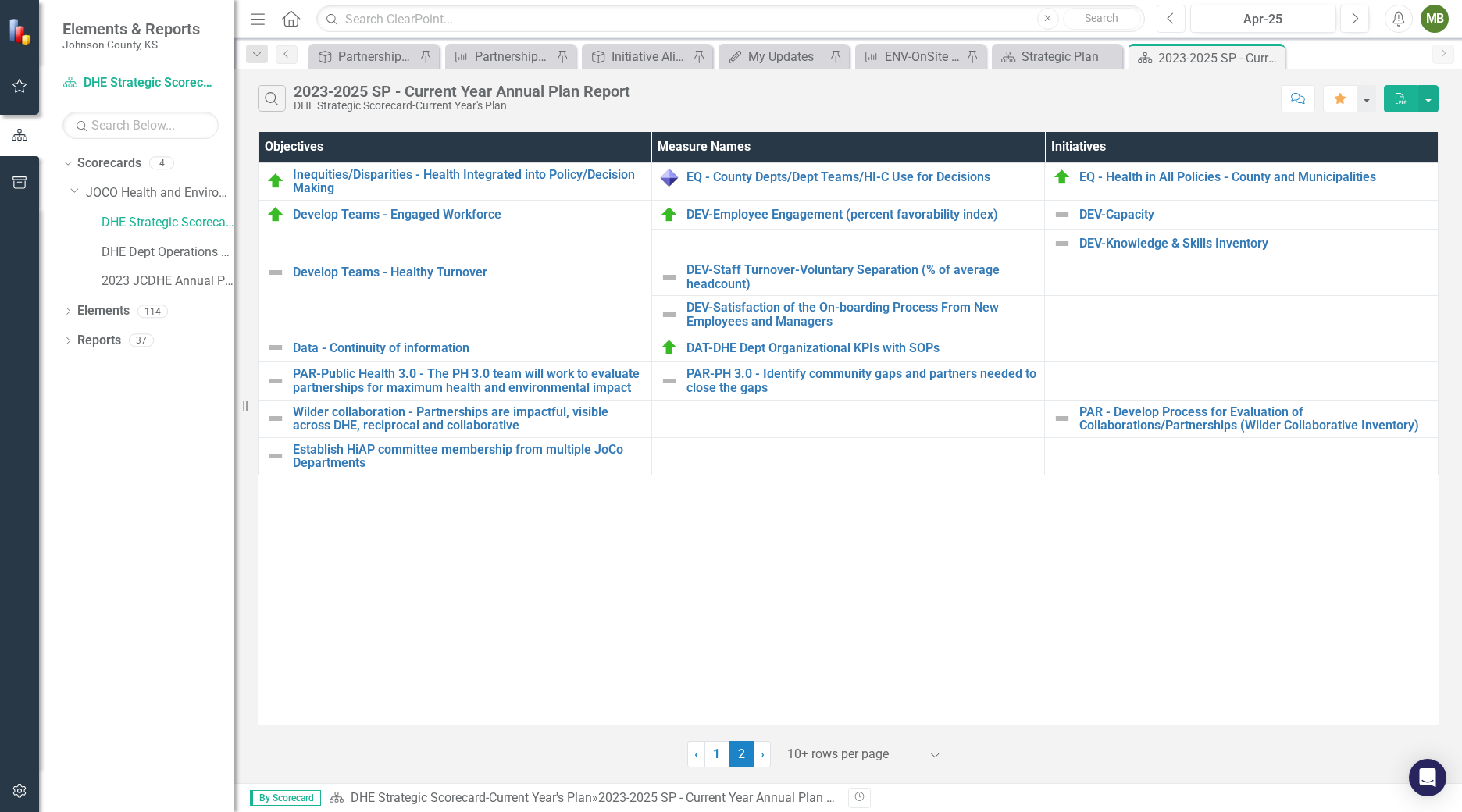 click on "Previous" at bounding box center [1171, 19] 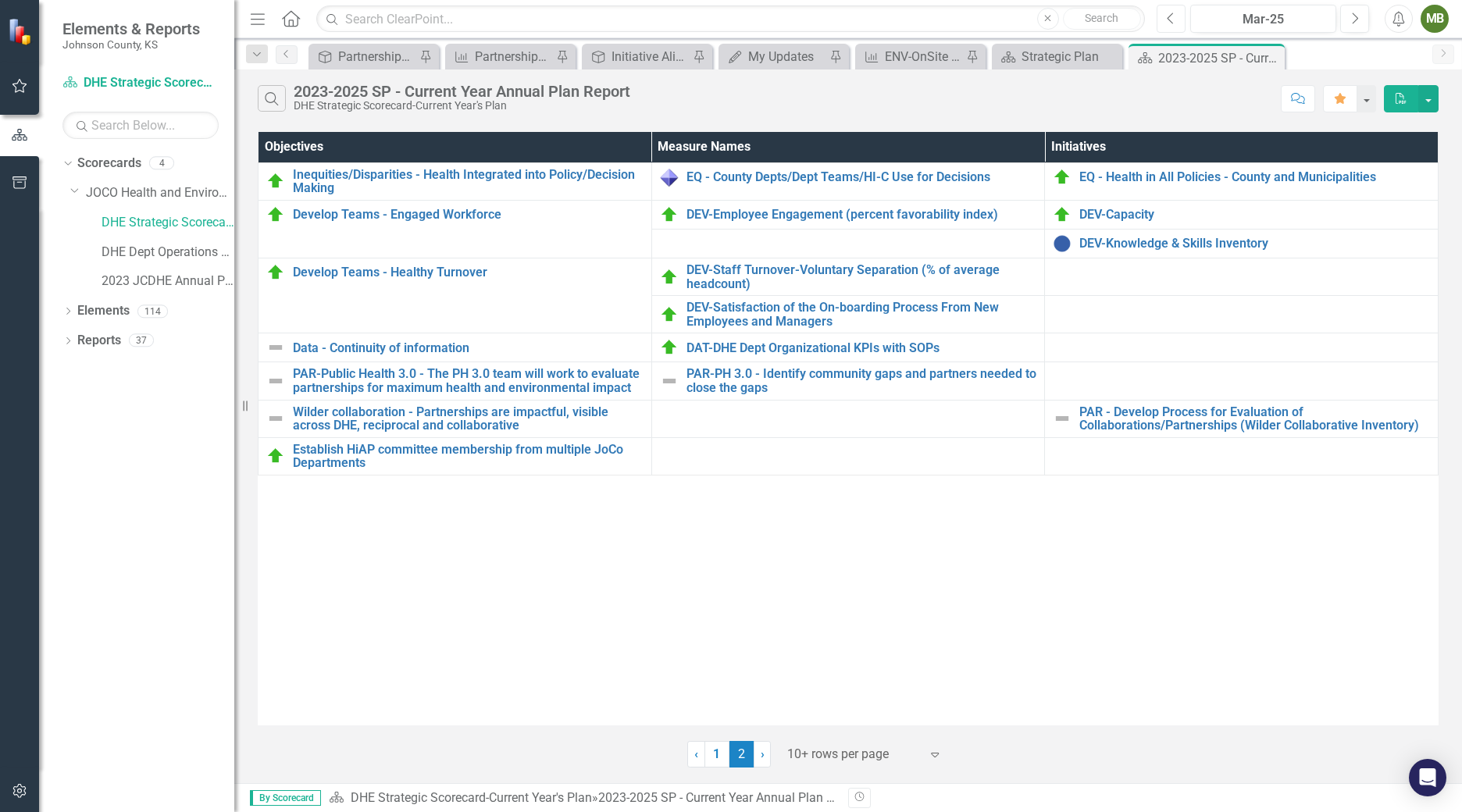 click on "Previous" at bounding box center (1171, 19) 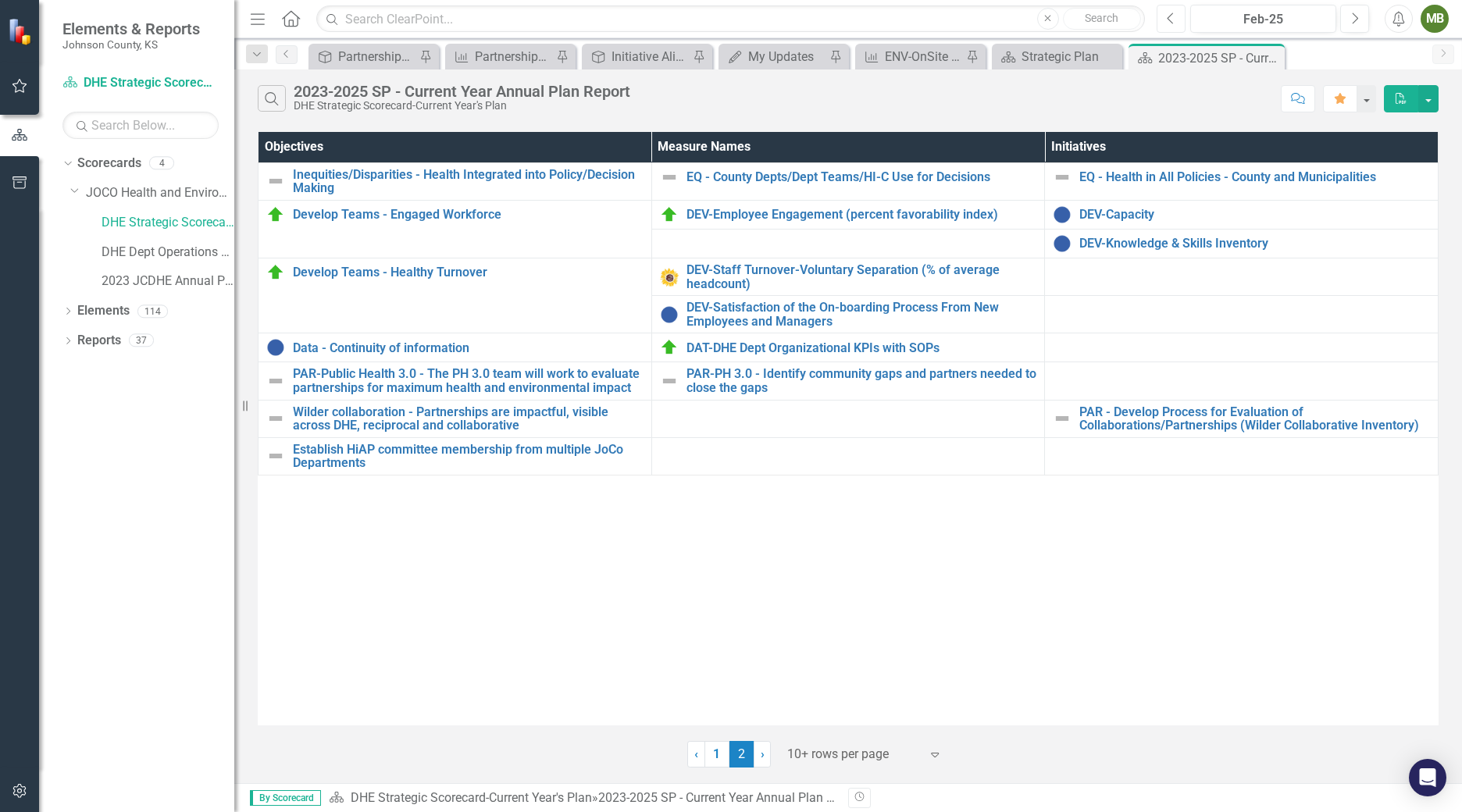 click on "Previous" 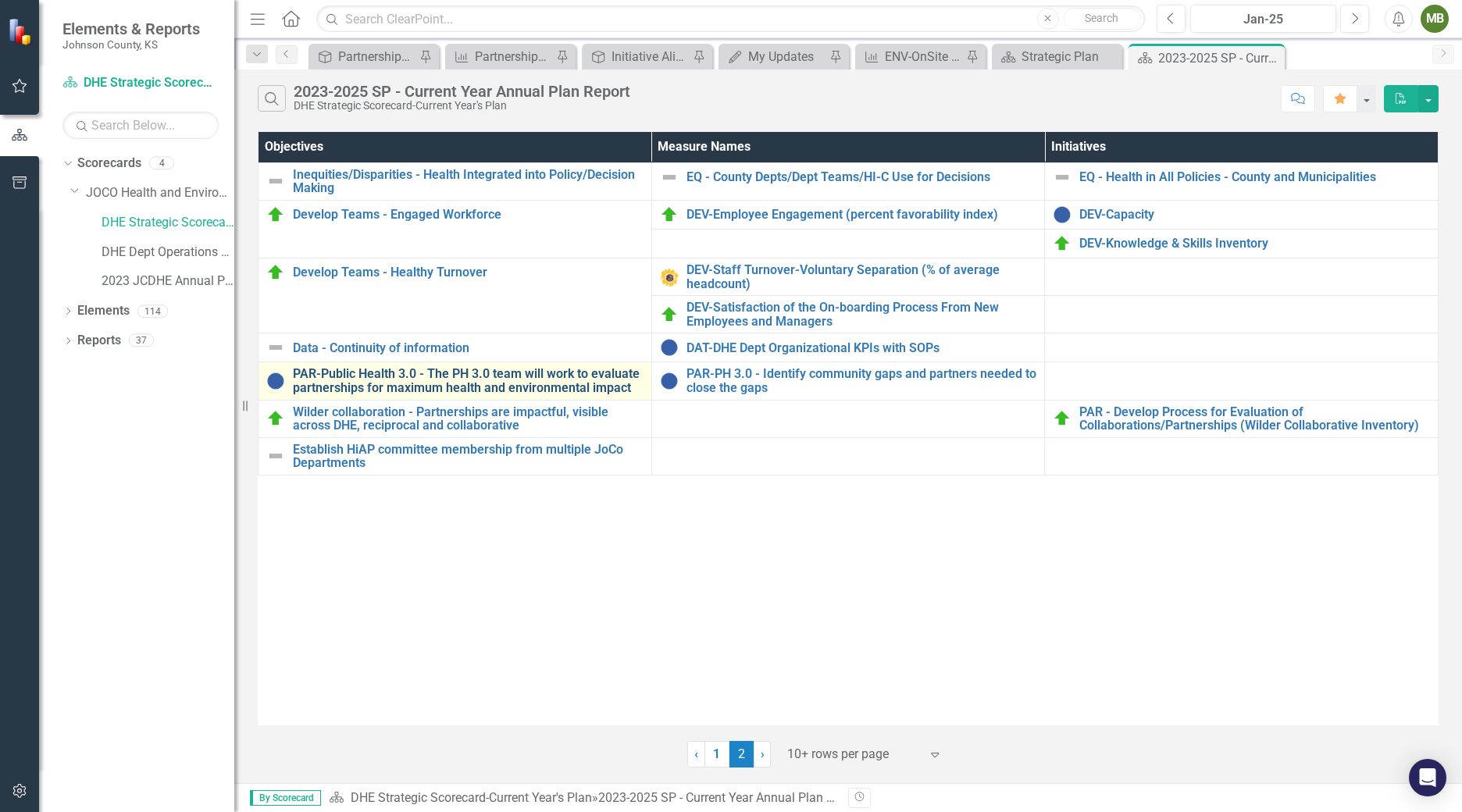 click on "PAR-Public Health 3.0 - The PH 3.0 team will work to evaluate partnerships for maximum health and environmental impact" at bounding box center (468, 380) 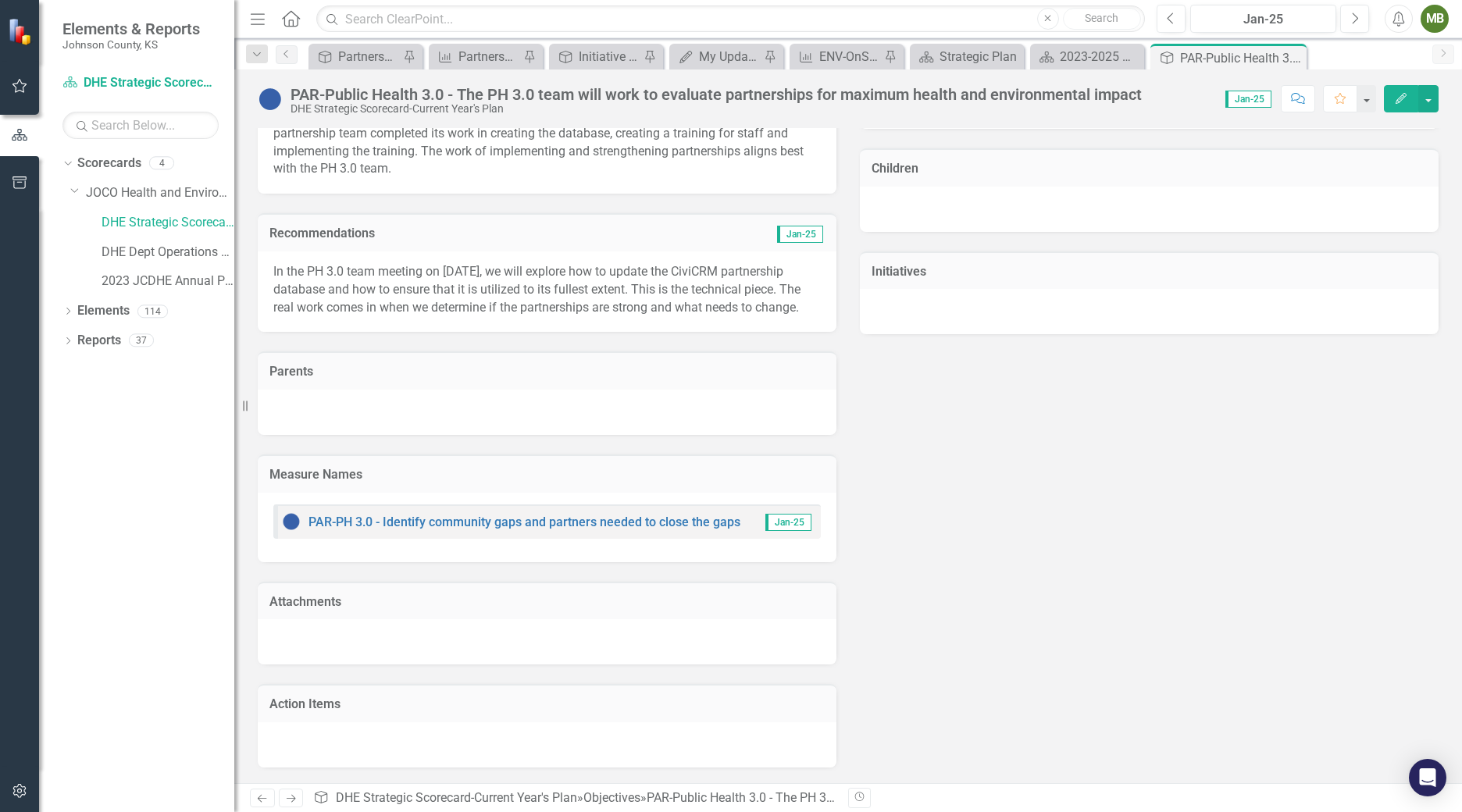 scroll, scrollTop: 0, scrollLeft: 0, axis: both 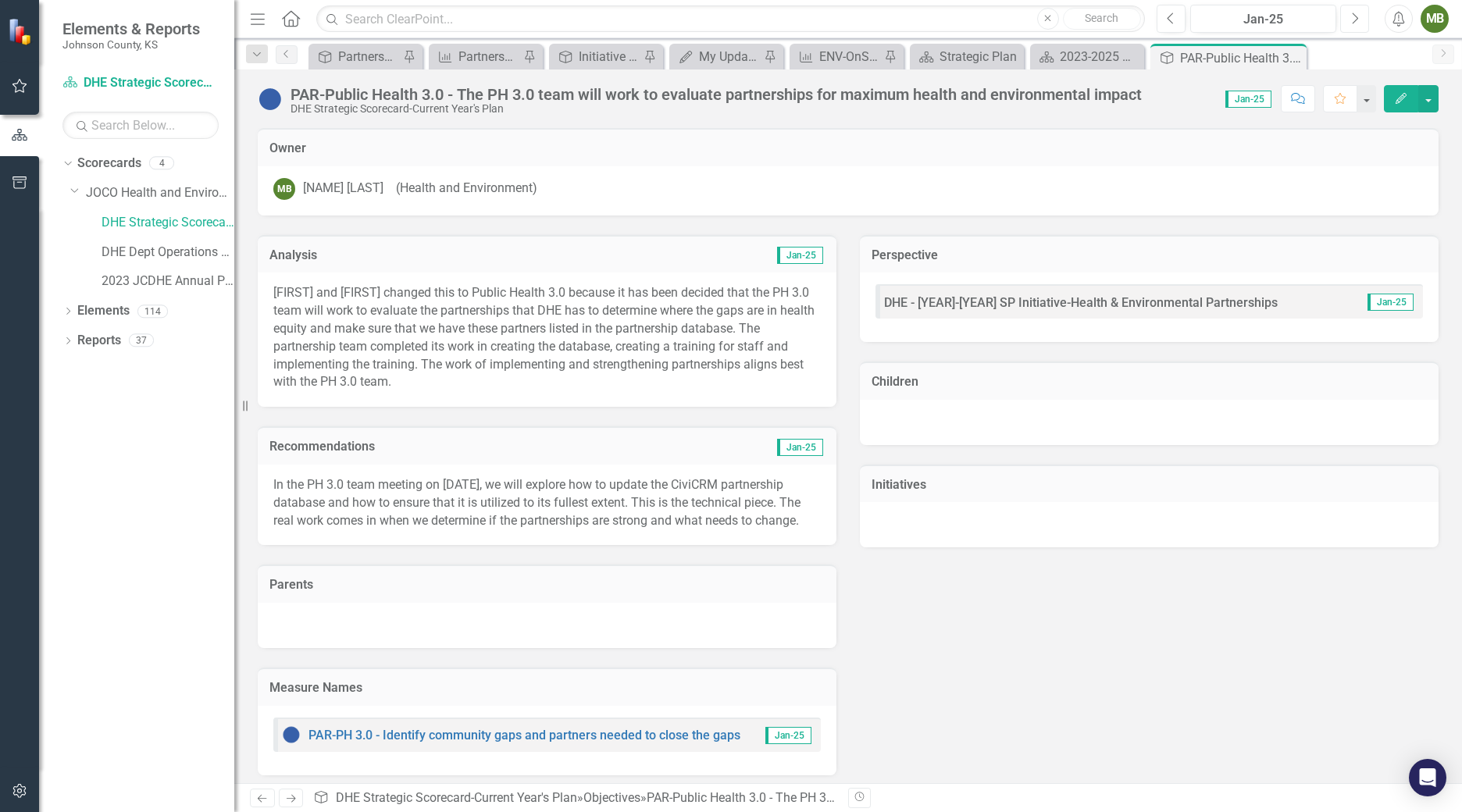 click on "Next" 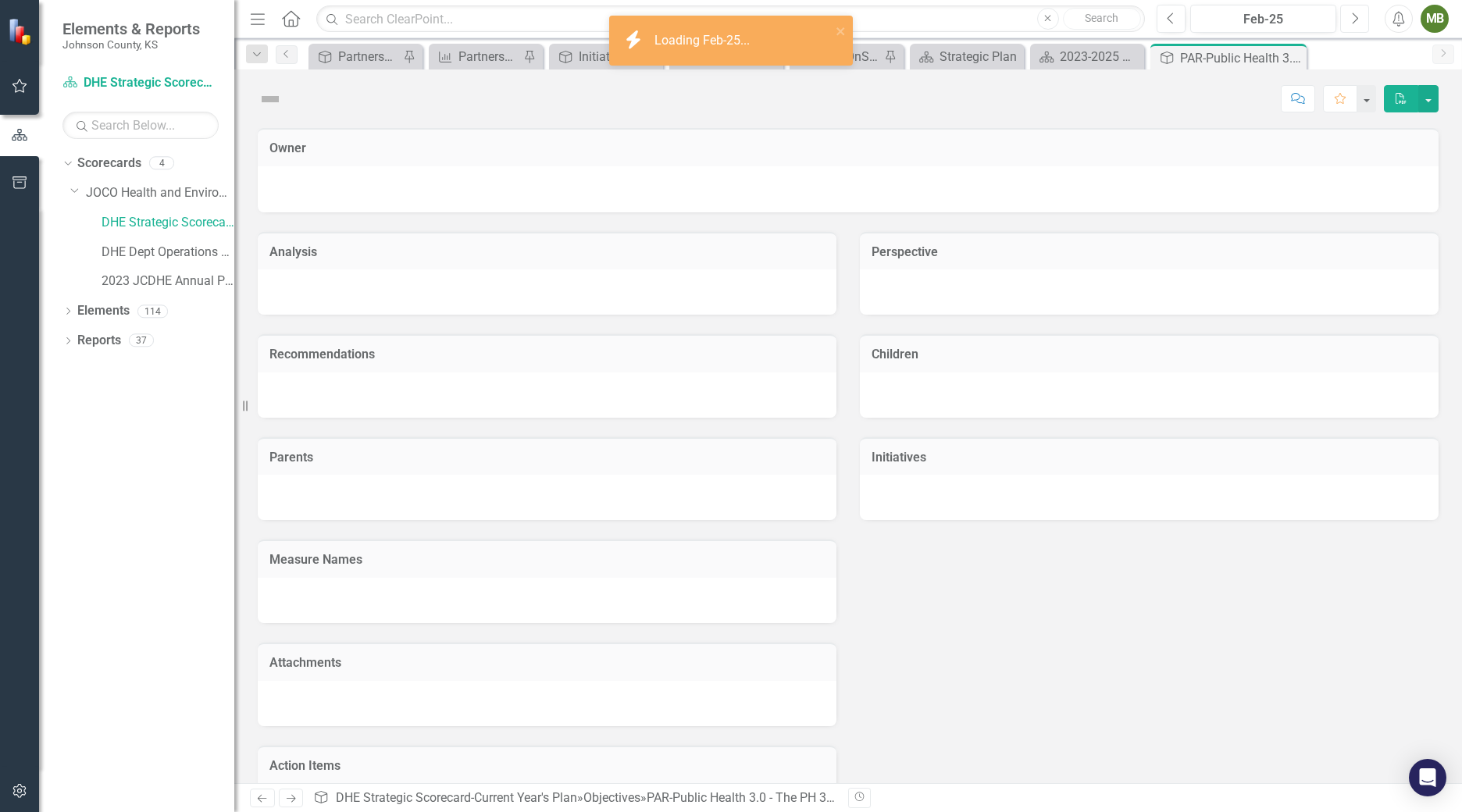 click on "Next" 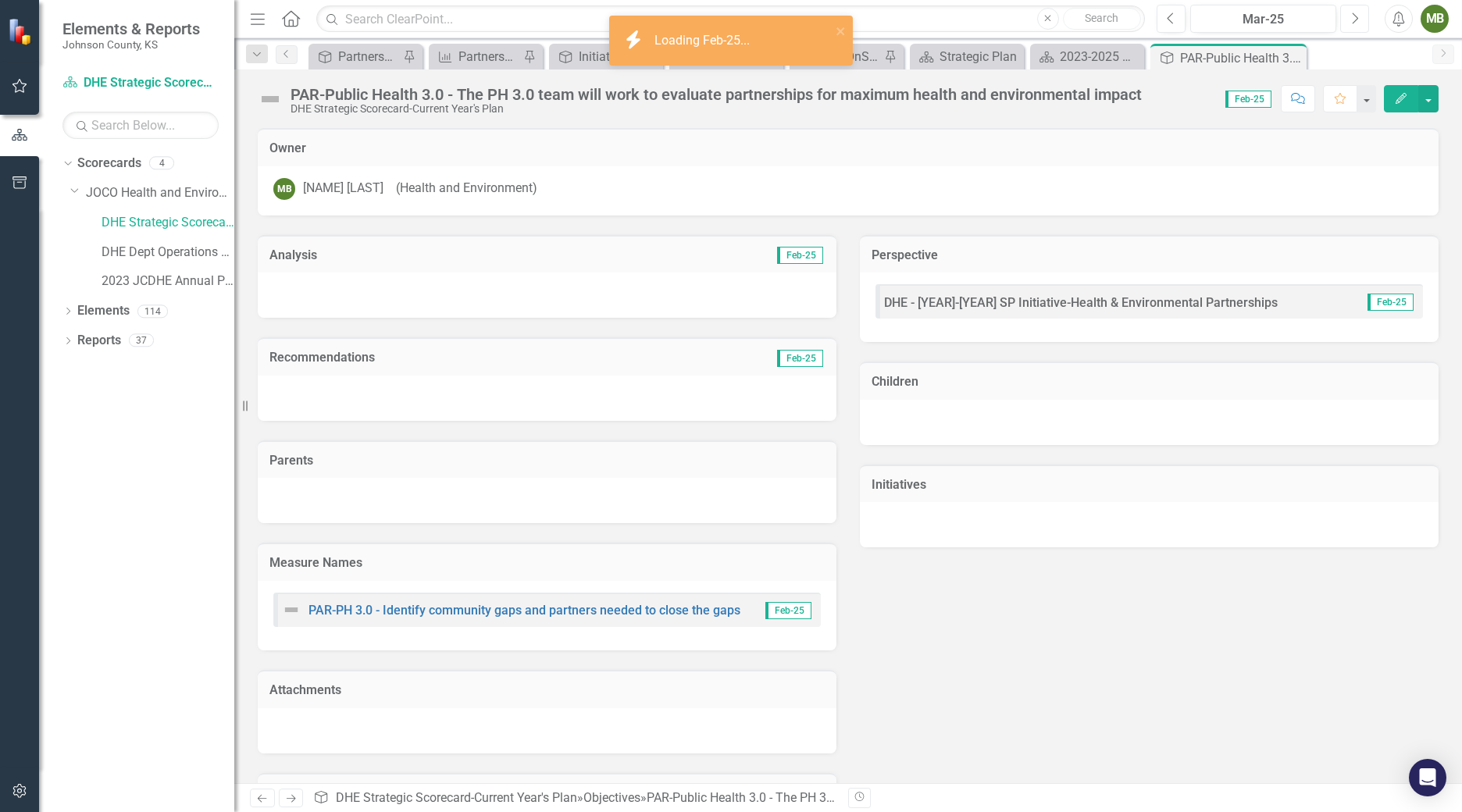 click on "Next" 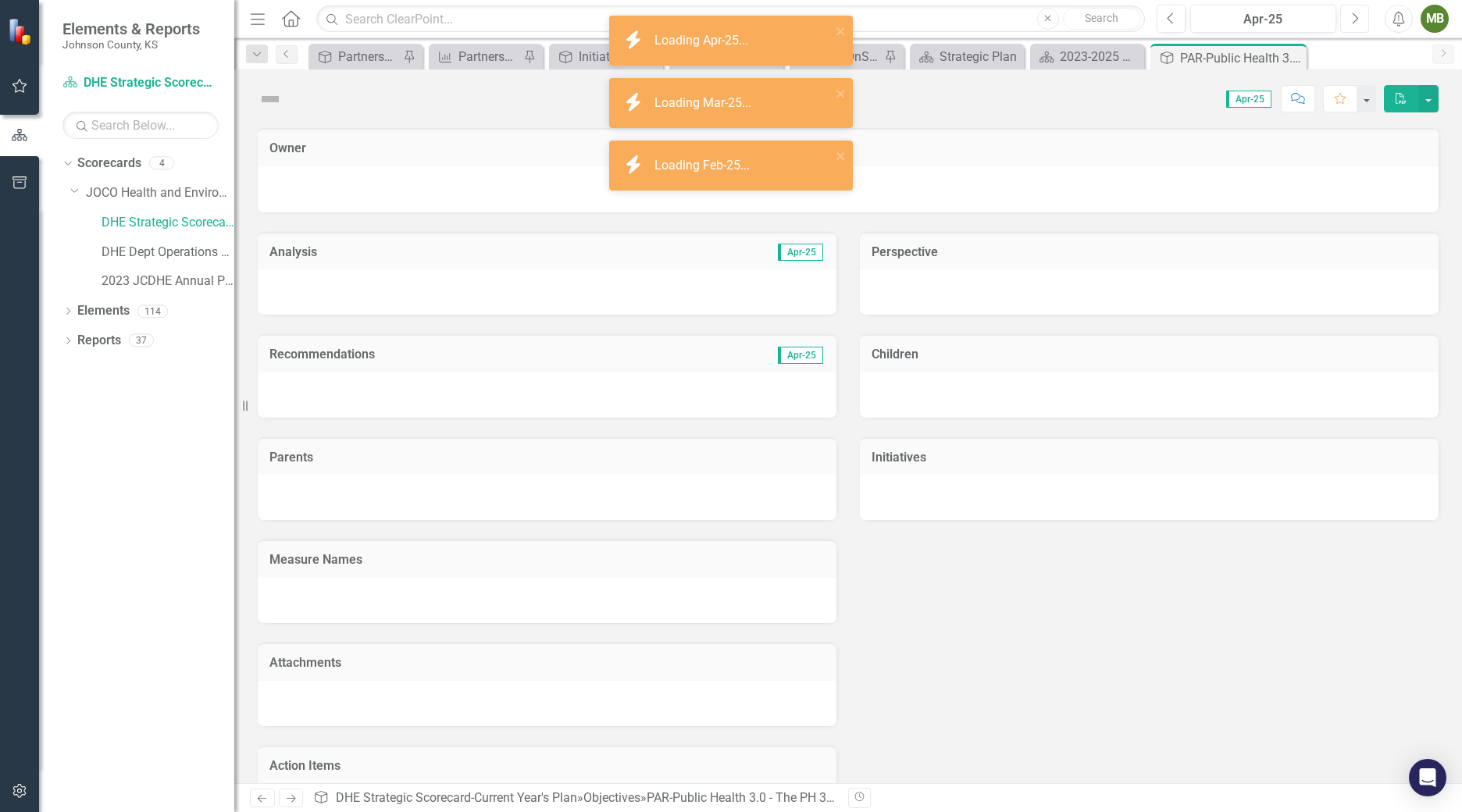 click on "Next" 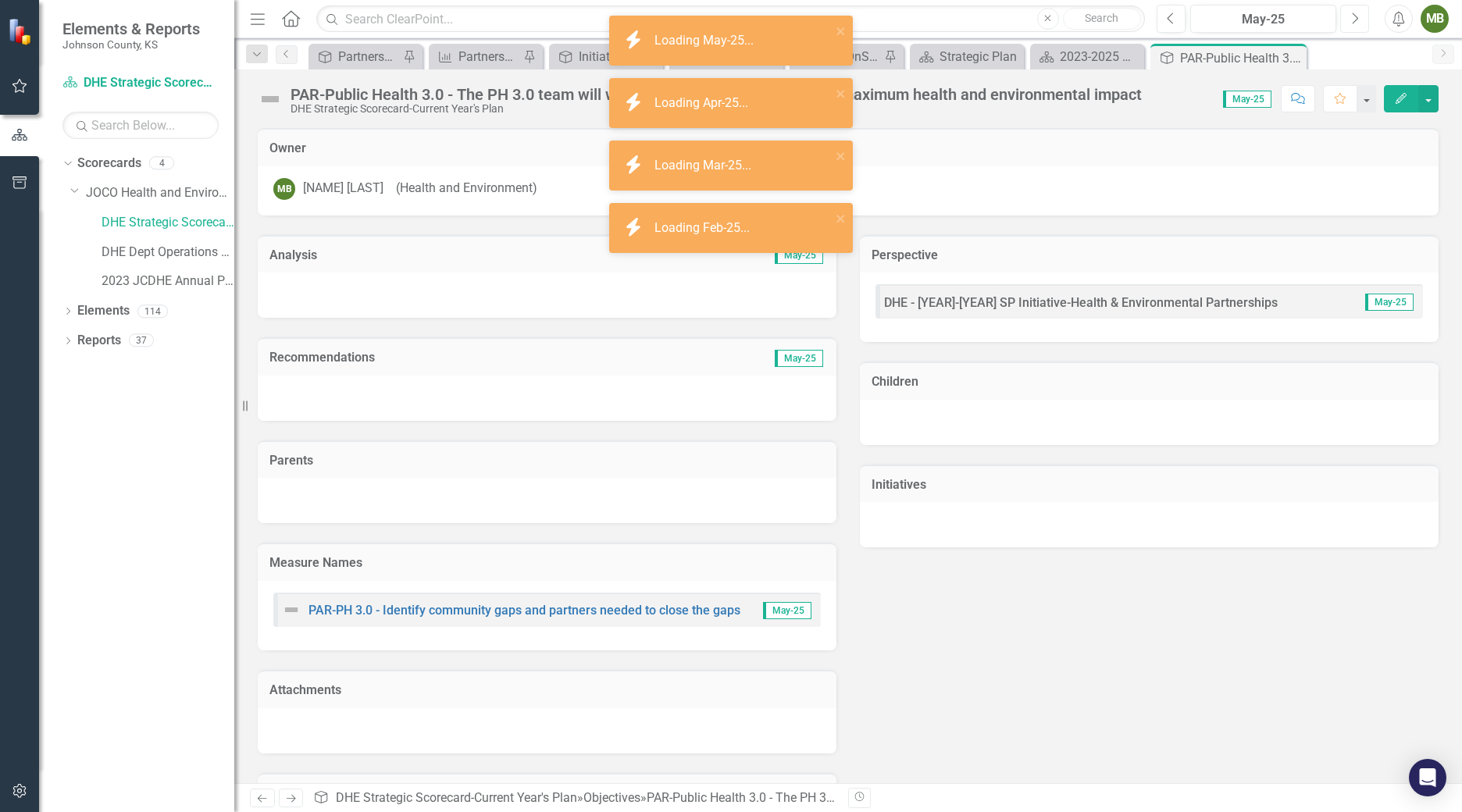 click on "Next" 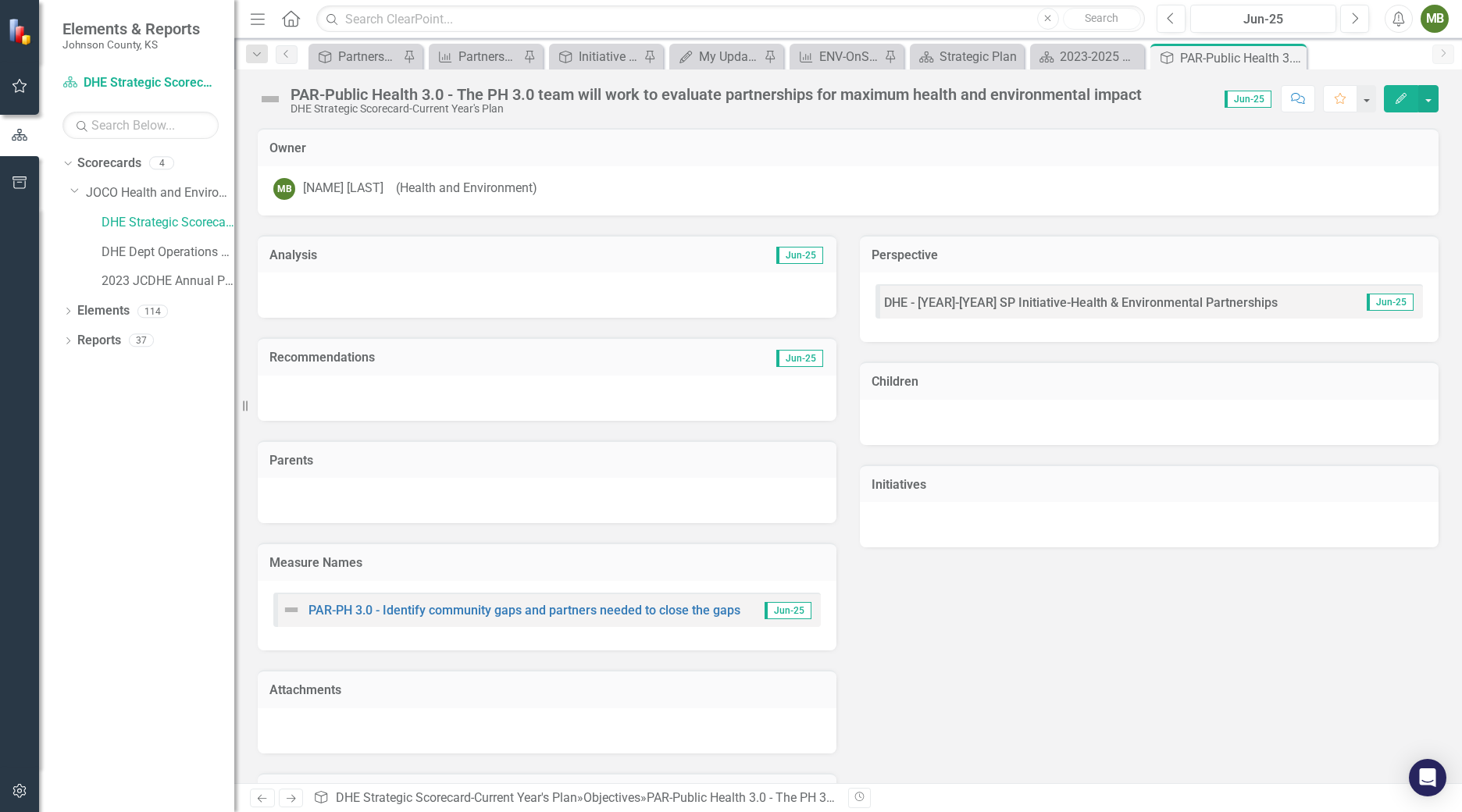 click at bounding box center [270, 99] 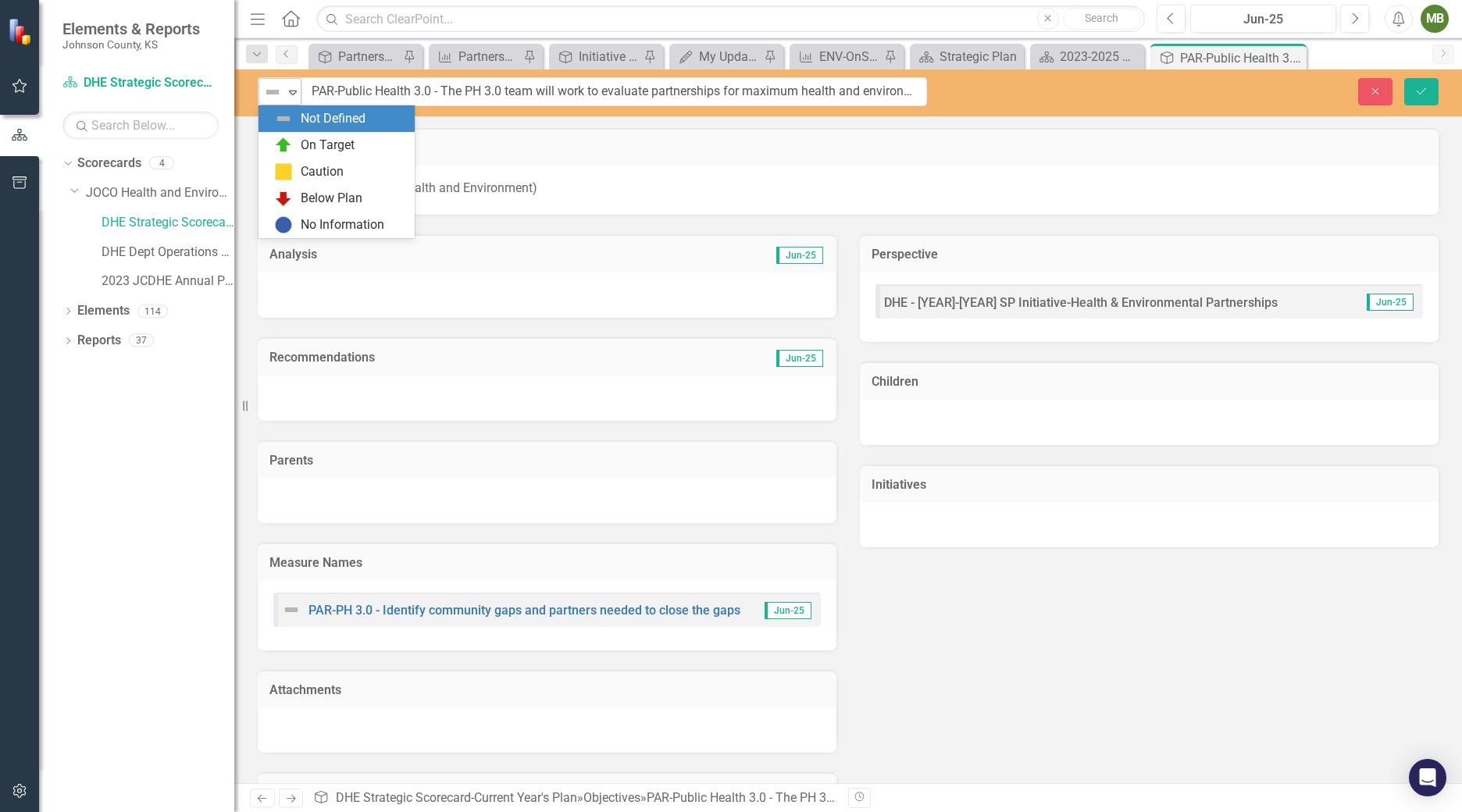 click on "Expand" 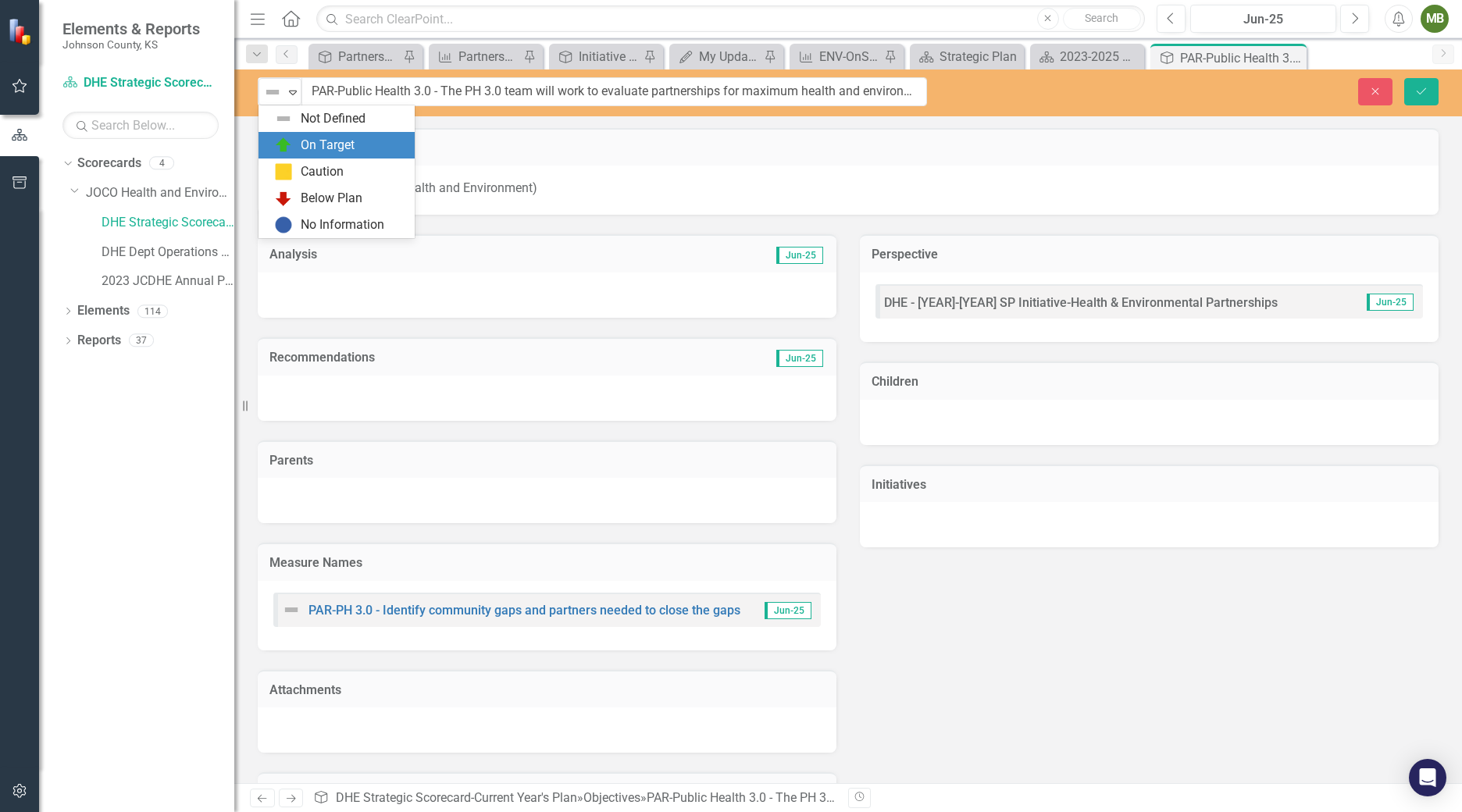 click on "On Target" at bounding box center [327, 145] 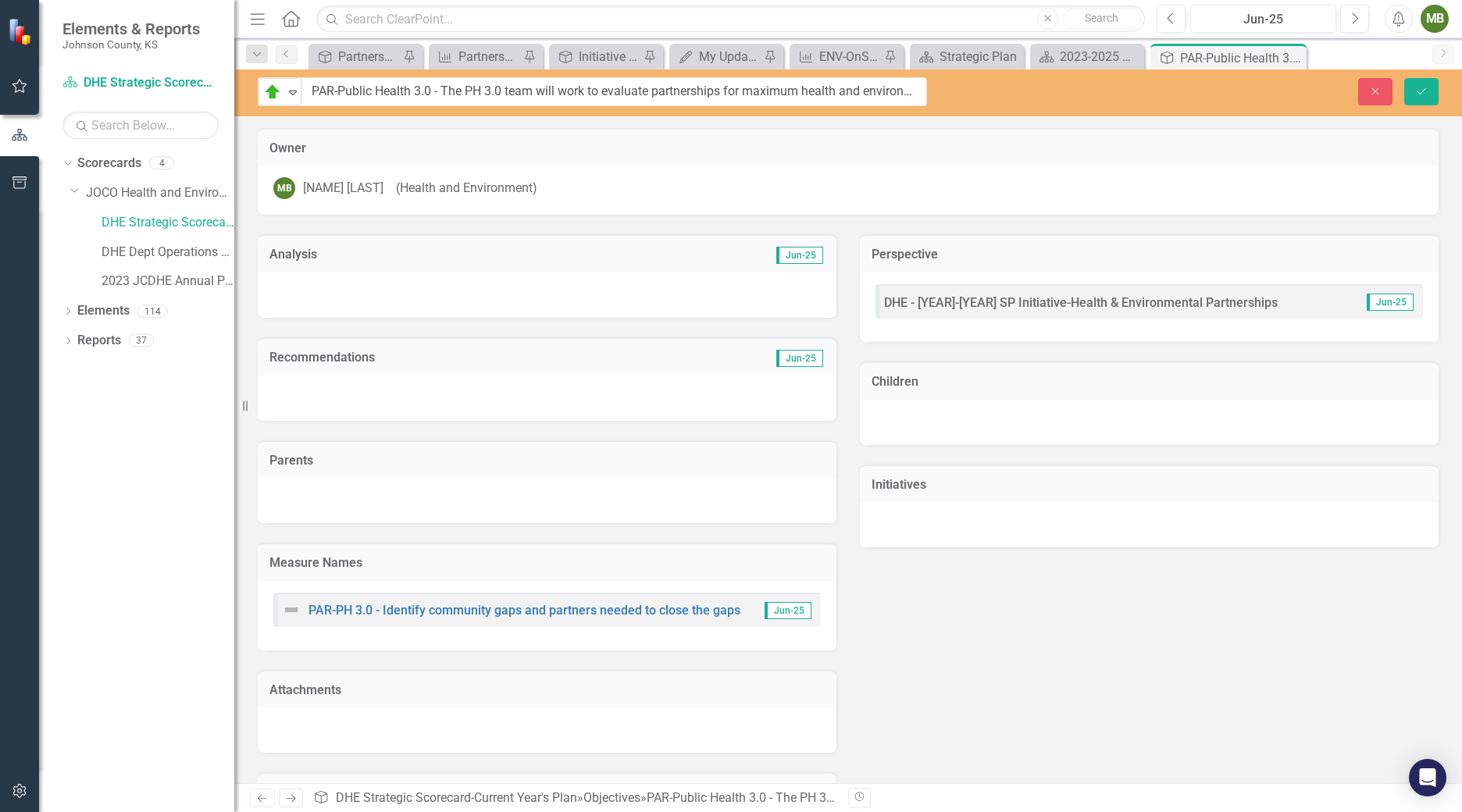 click at bounding box center (547, 295) 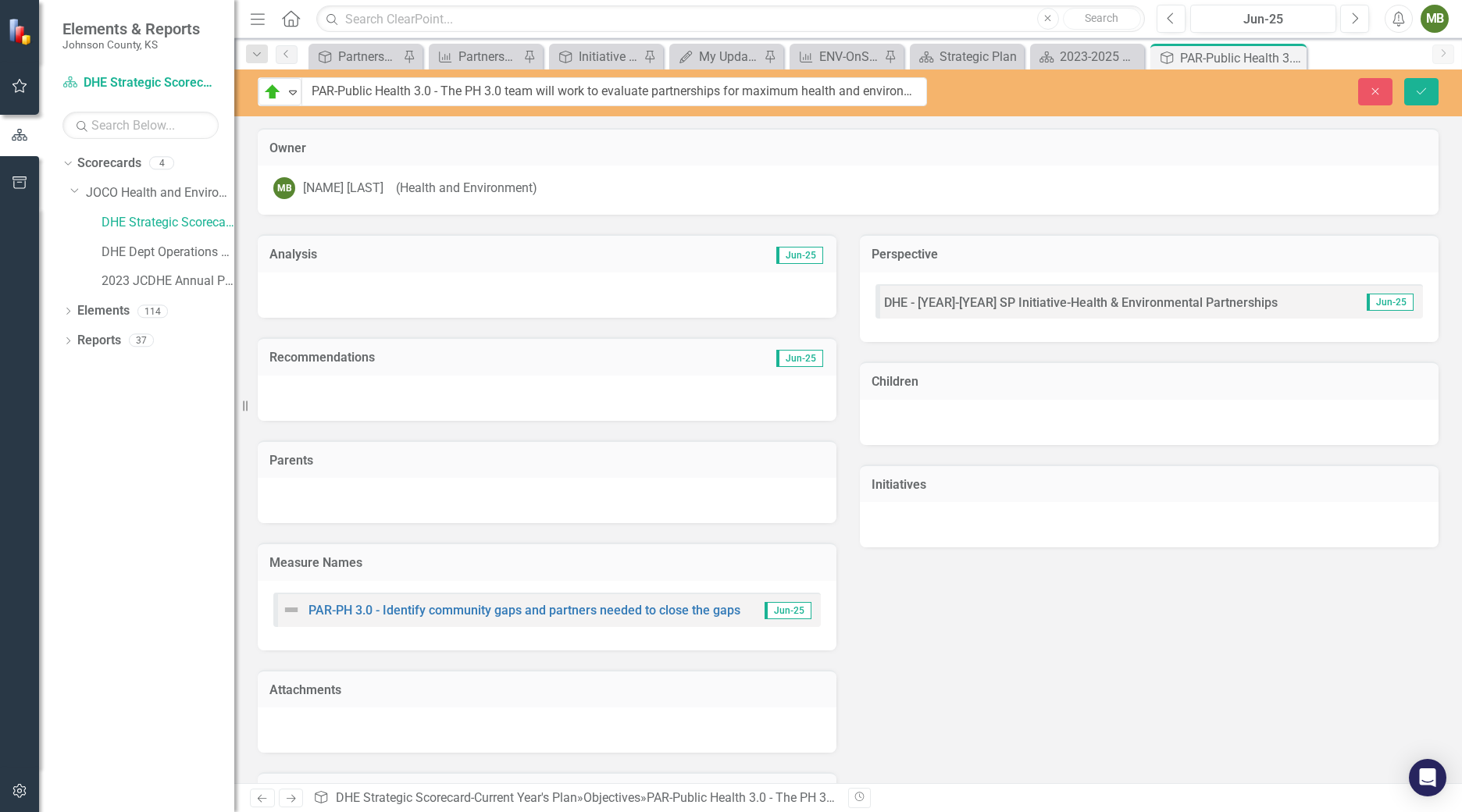 click at bounding box center (547, 295) 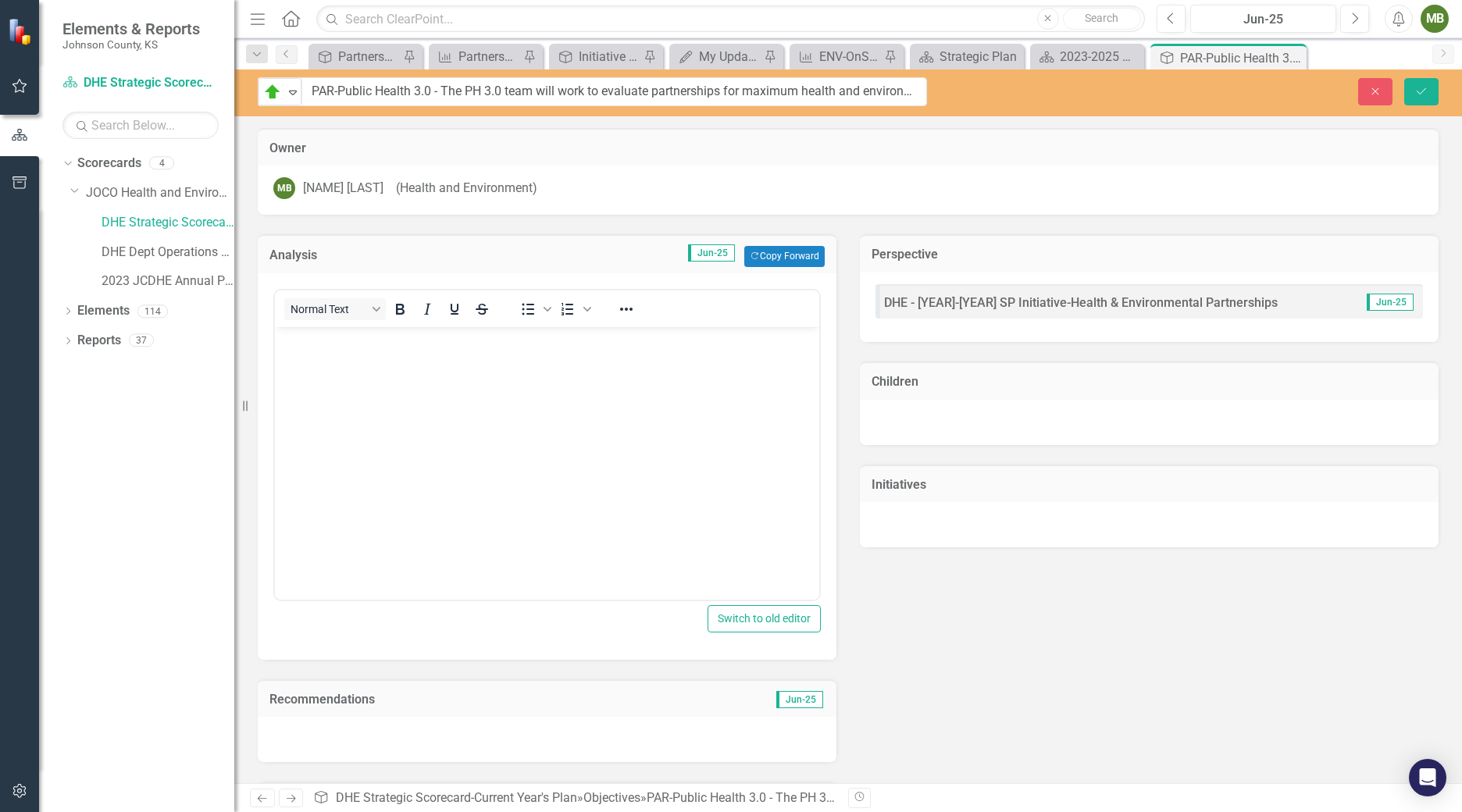 scroll, scrollTop: 0, scrollLeft: 0, axis: both 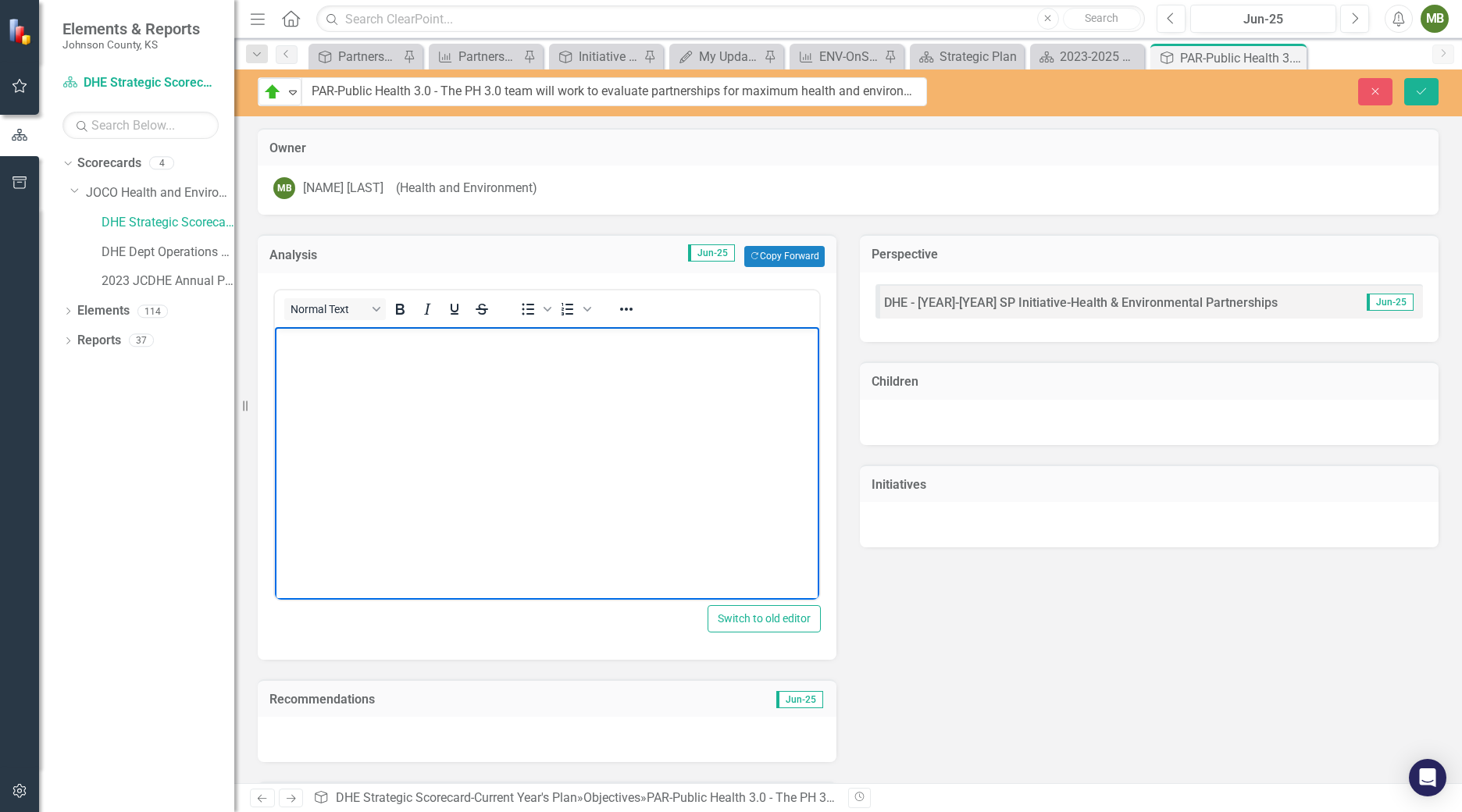click at bounding box center [547, 443] 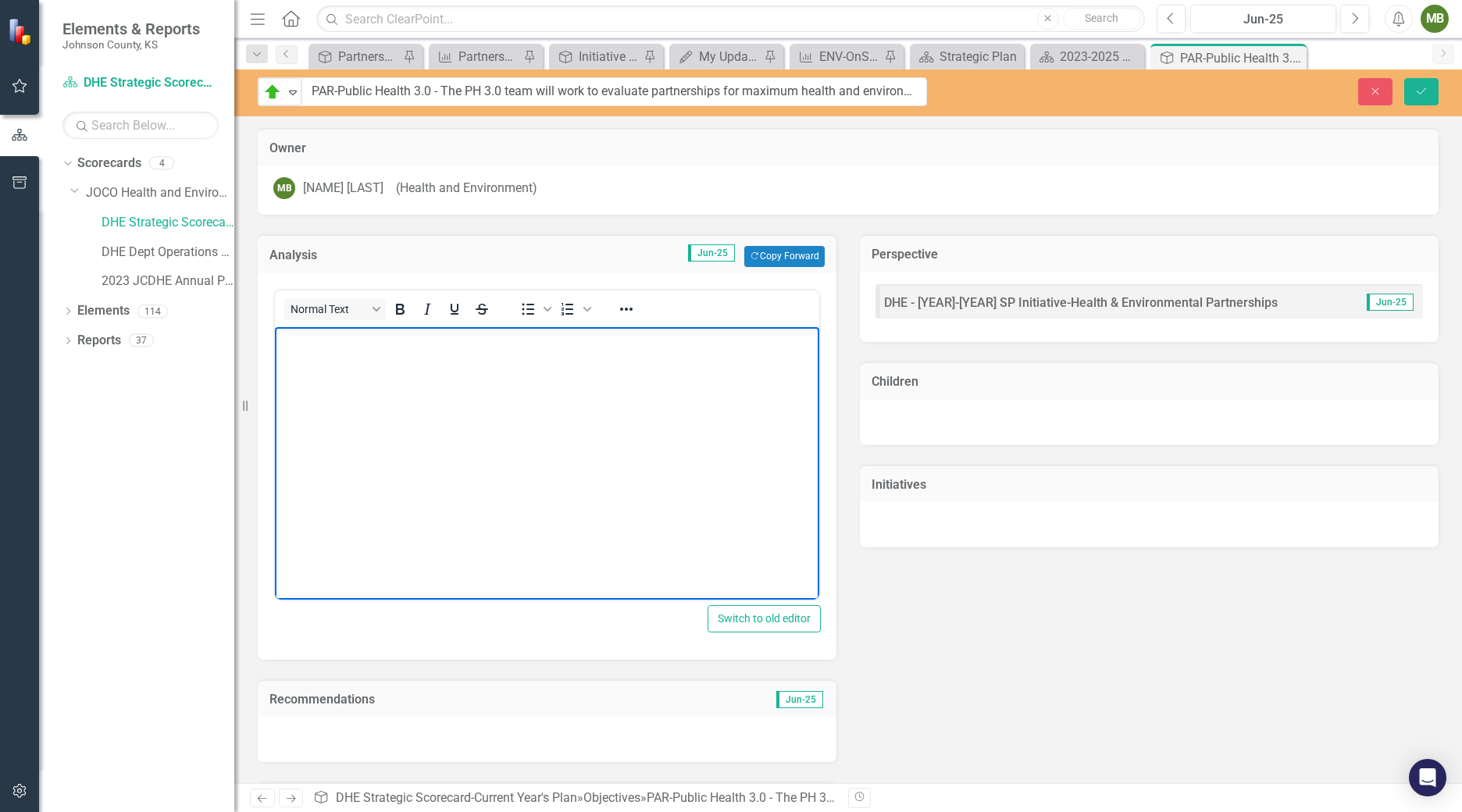 type 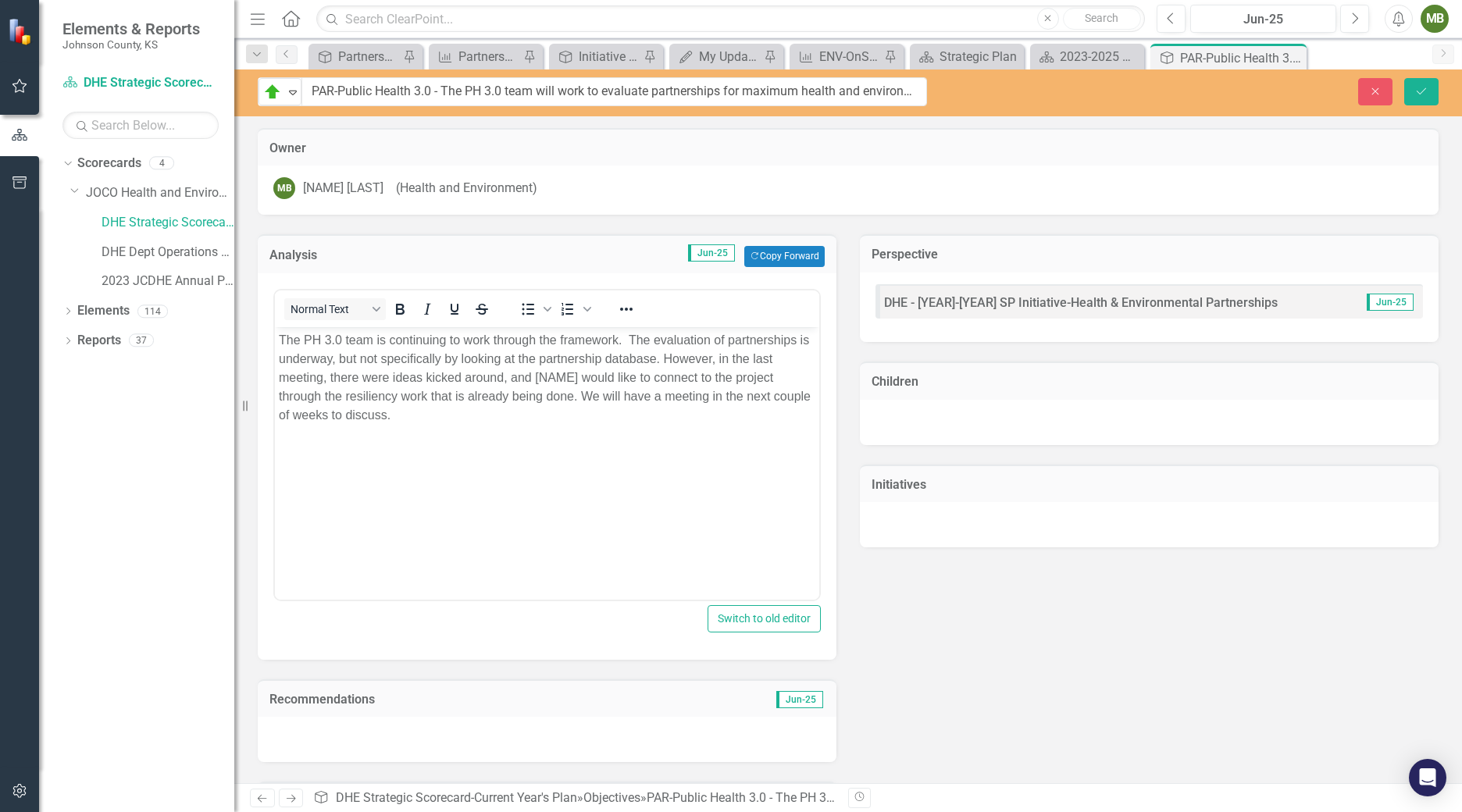 click at bounding box center [547, 739] 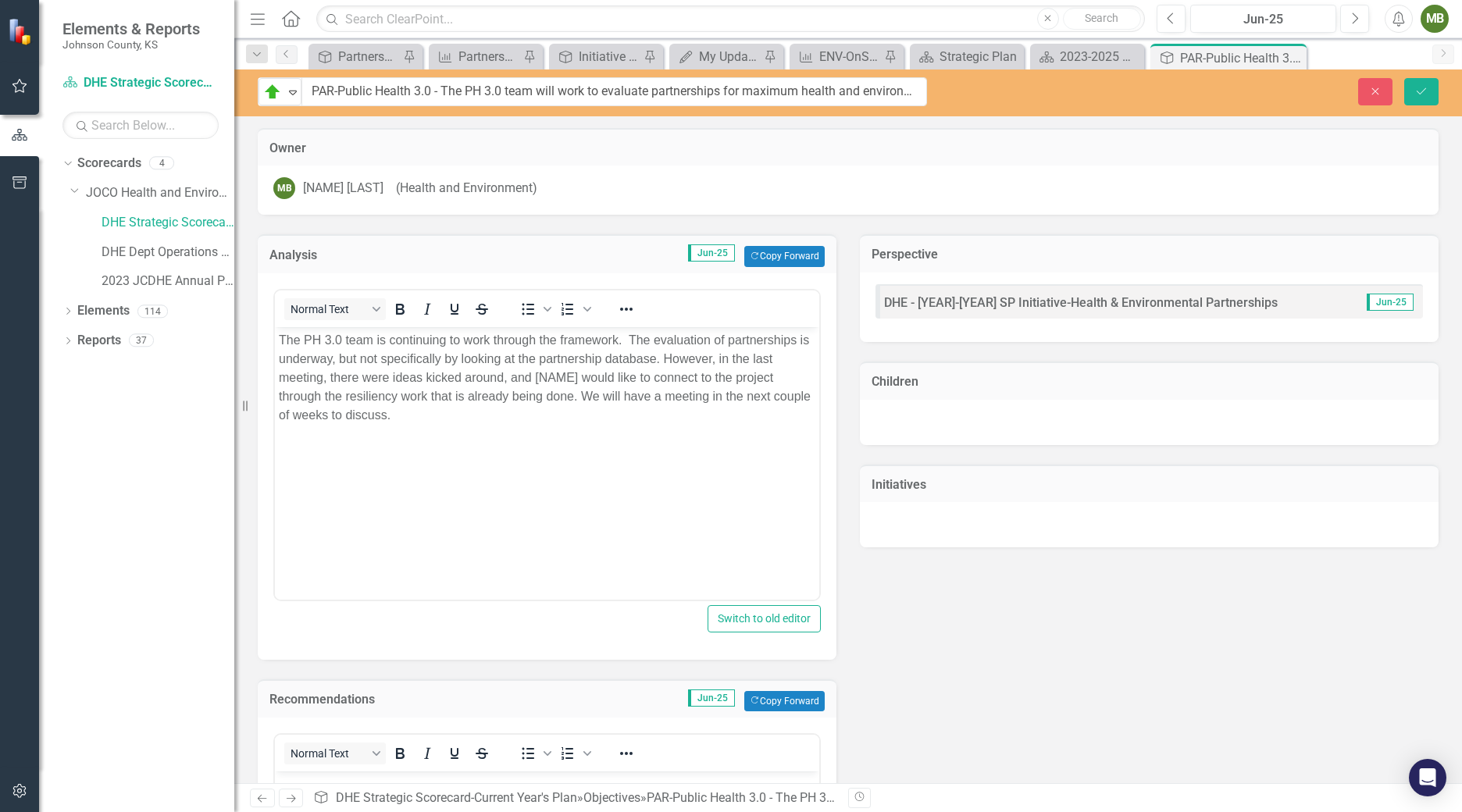 scroll, scrollTop: 0, scrollLeft: 0, axis: both 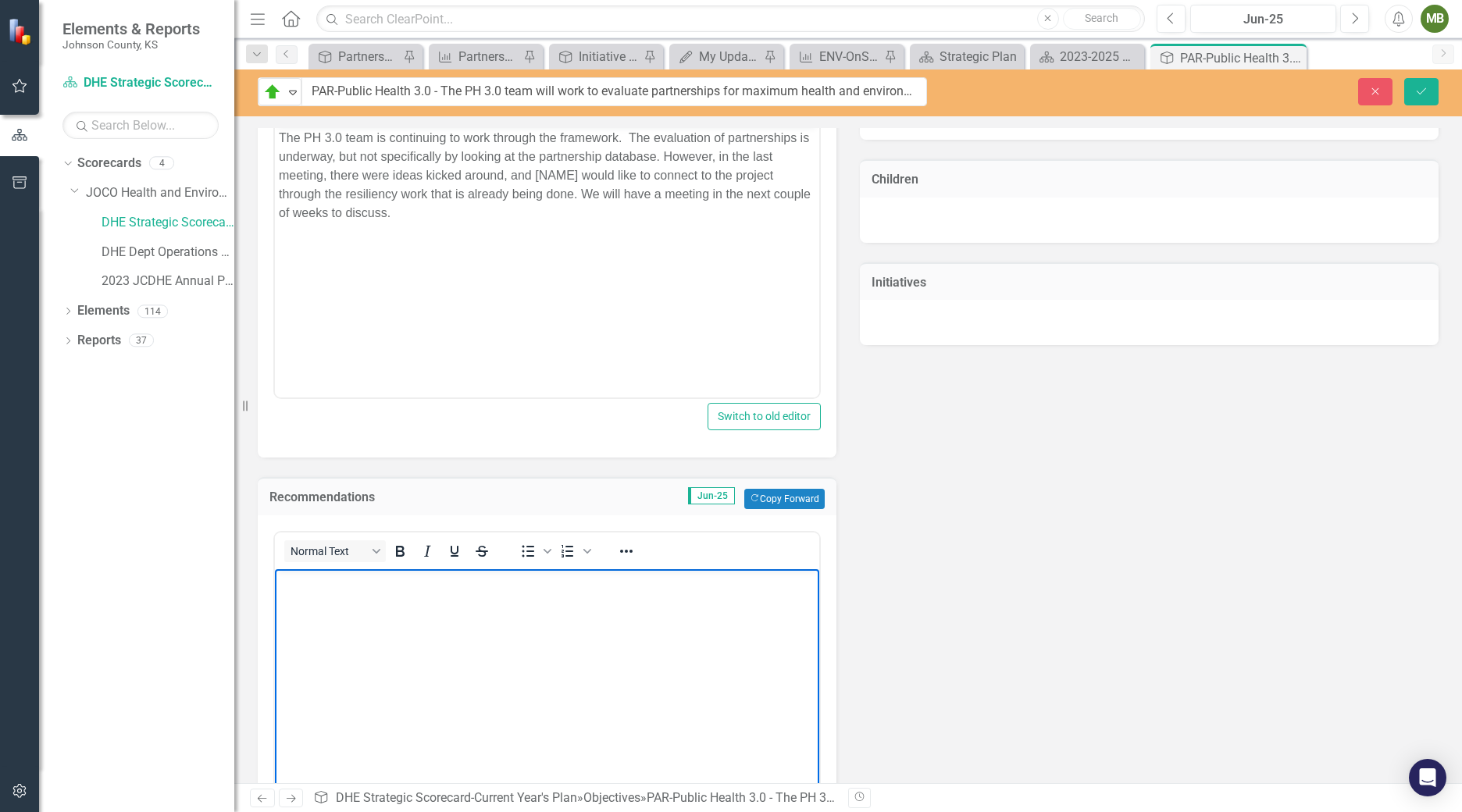 click at bounding box center [547, 686] 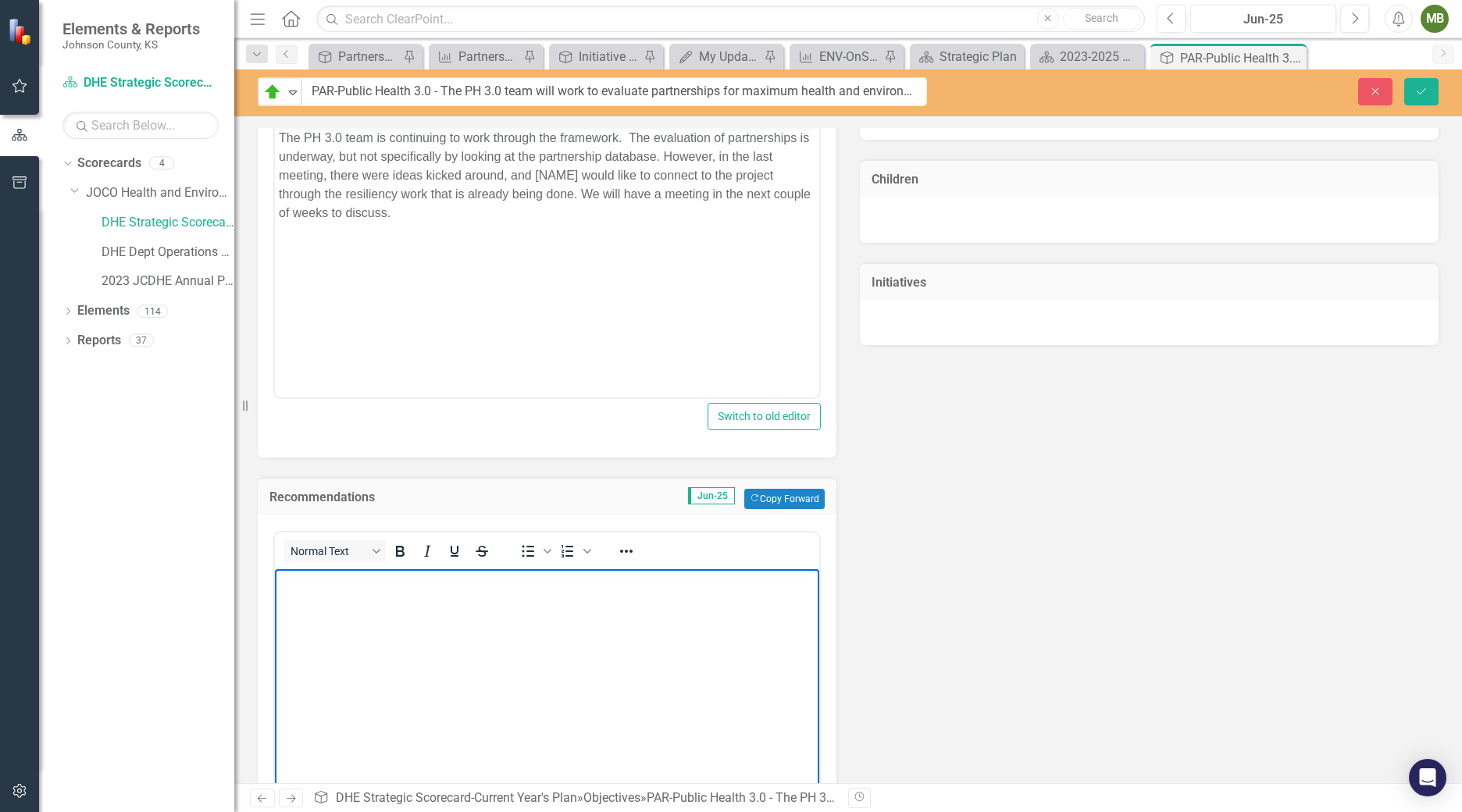 type 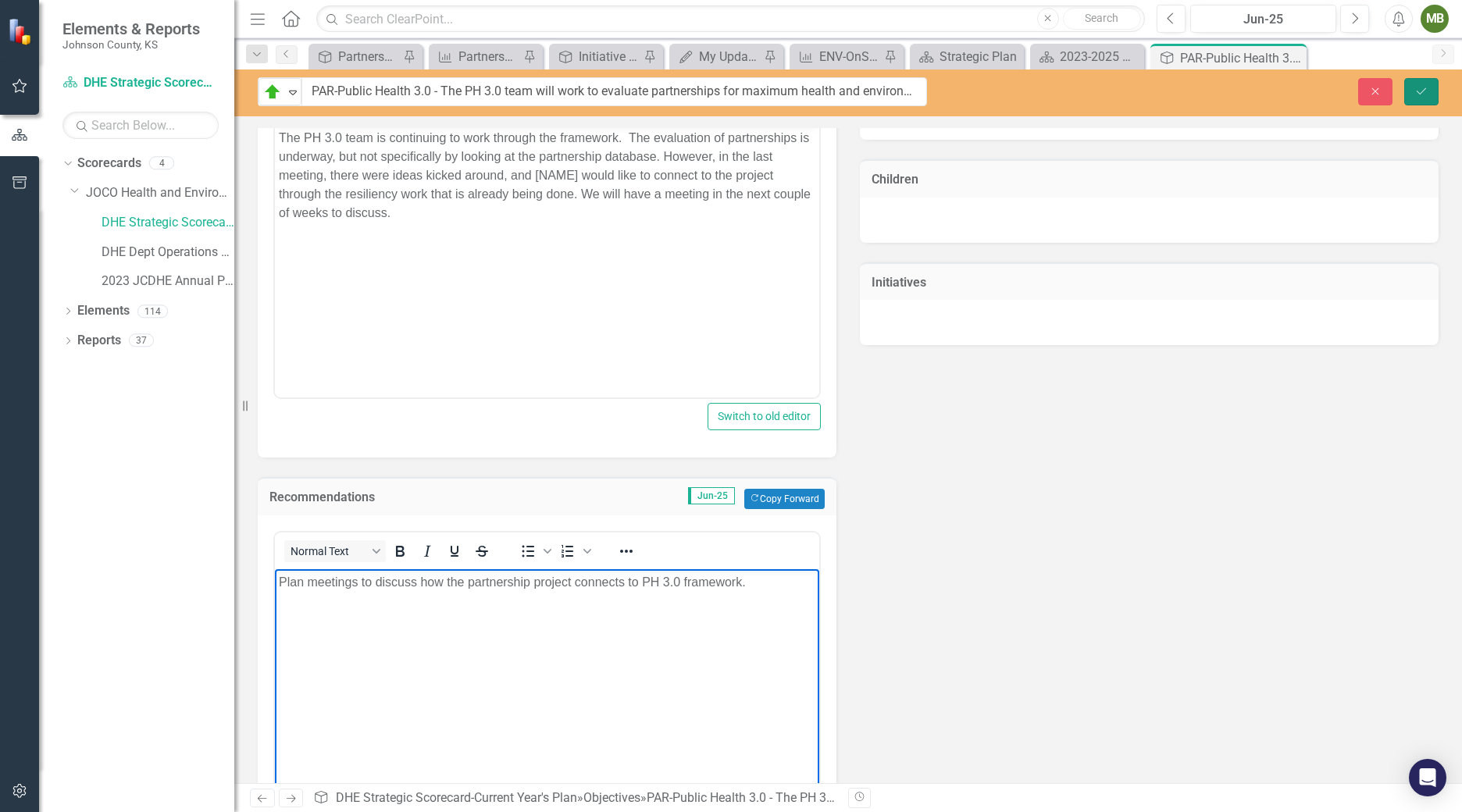 click on "Save" at bounding box center (1421, 91) 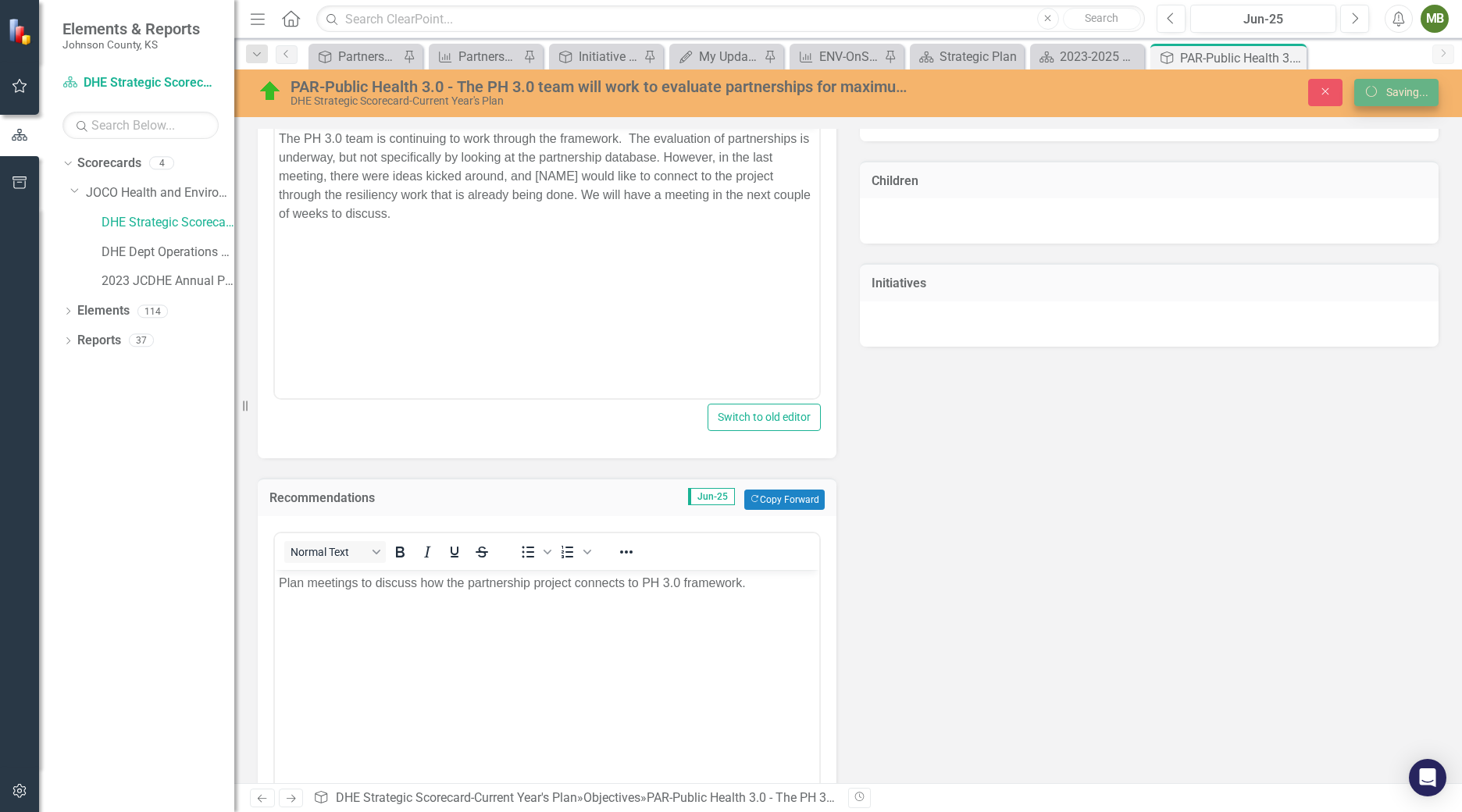 scroll, scrollTop: 160, scrollLeft: 0, axis: vertical 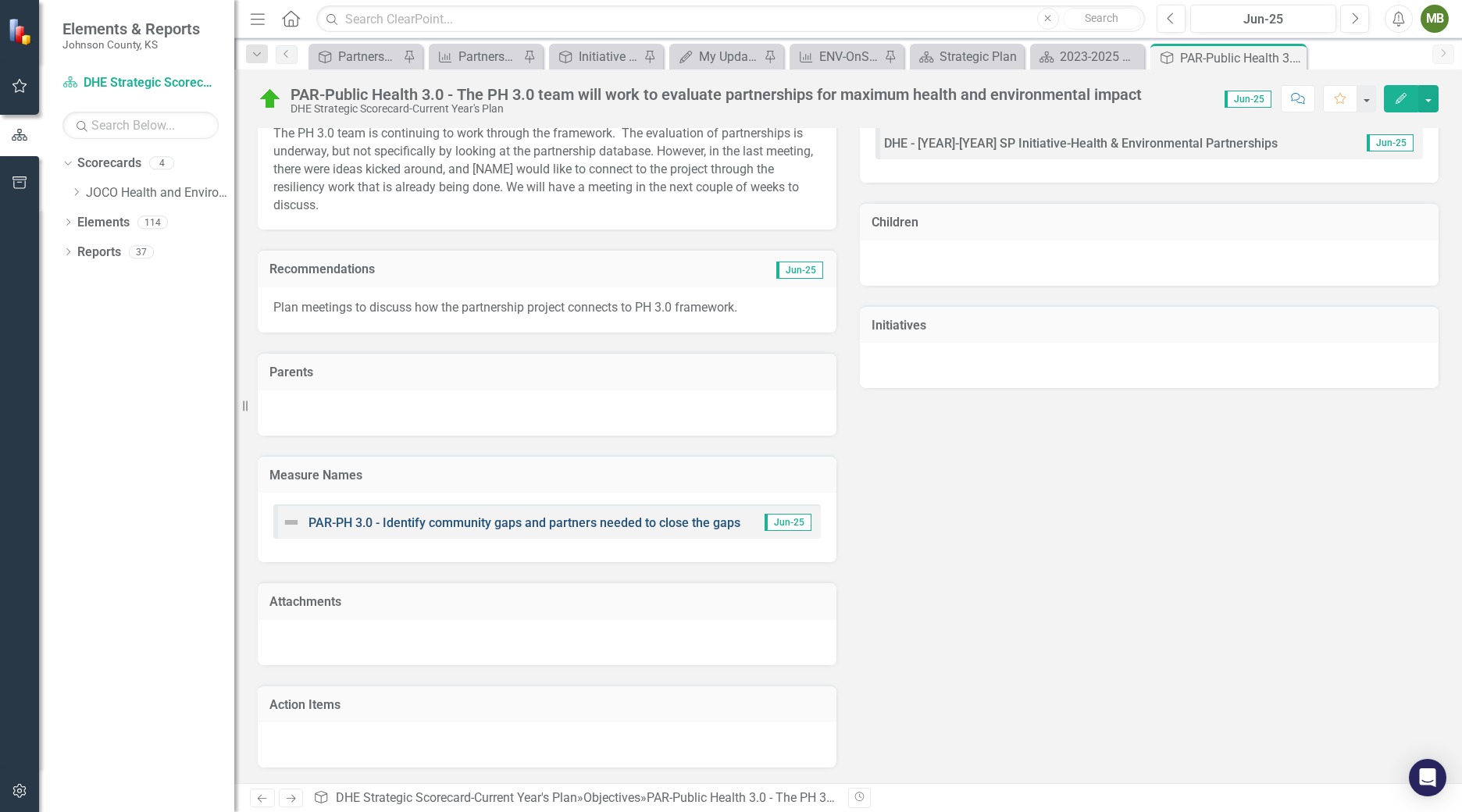 click on "PAR-PH 3.0 - Identify community gaps and partners needed to close the gaps" at bounding box center (524, 522) 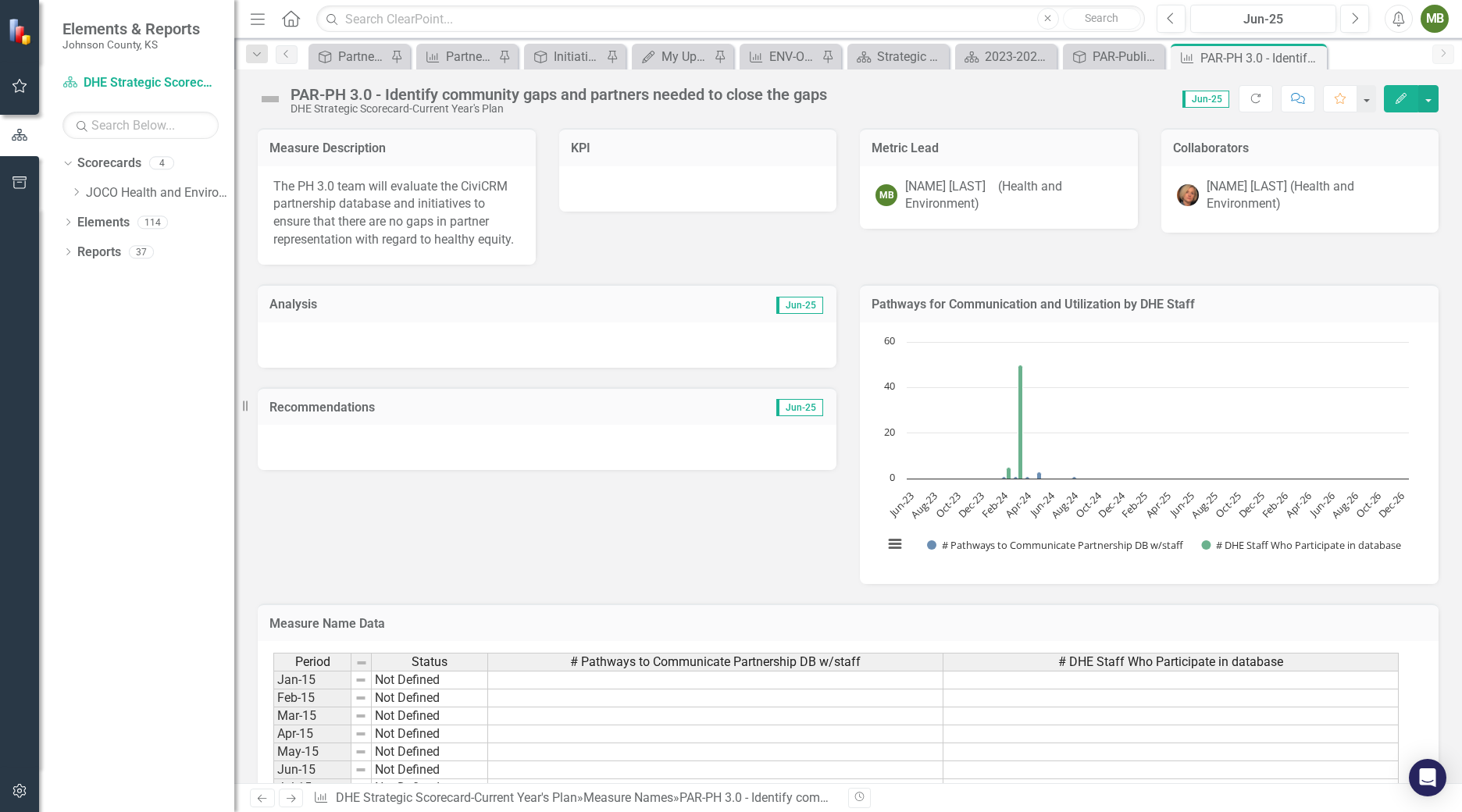 click at bounding box center (547, 345) 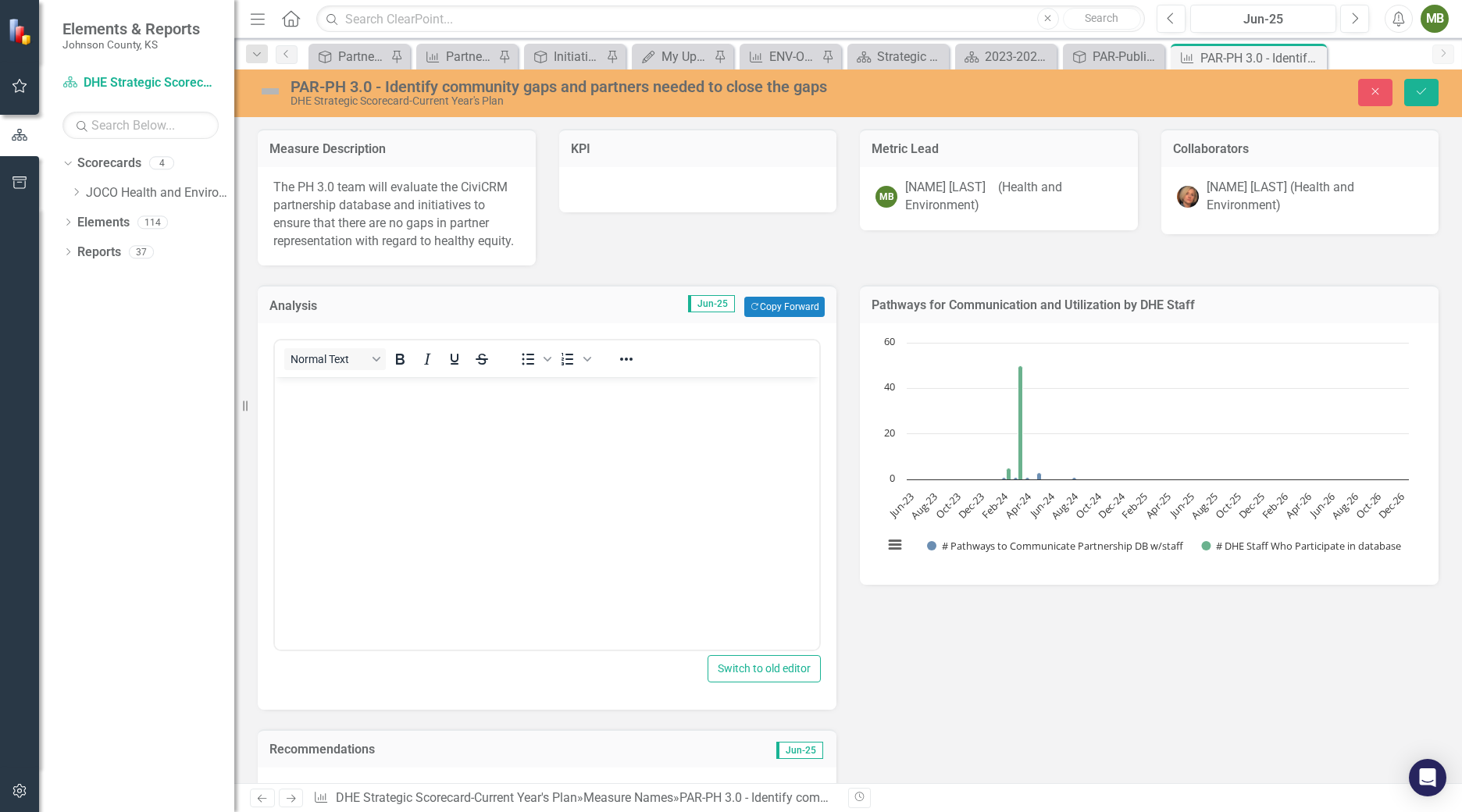 scroll, scrollTop: 0, scrollLeft: 0, axis: both 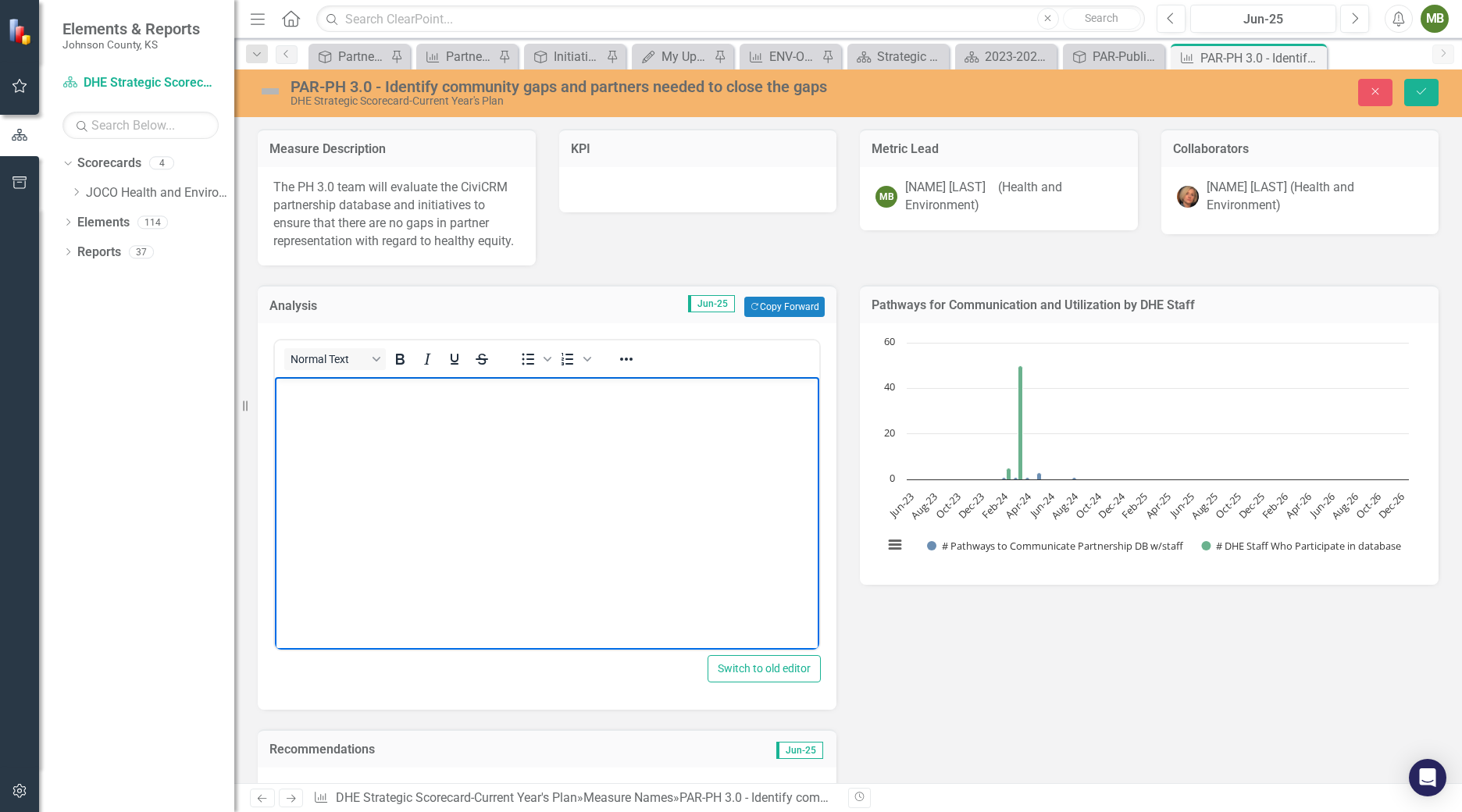 click at bounding box center [547, 494] 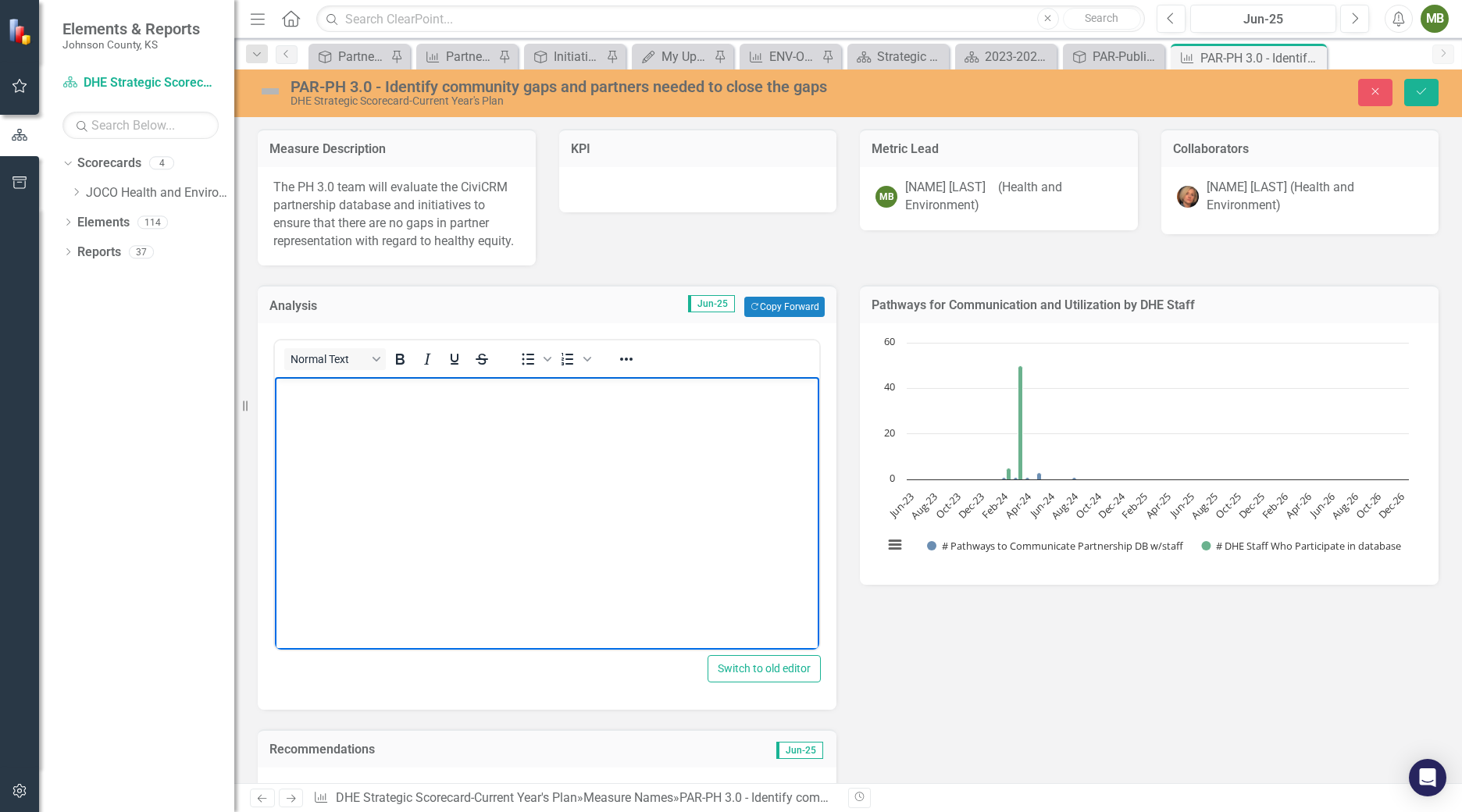 type 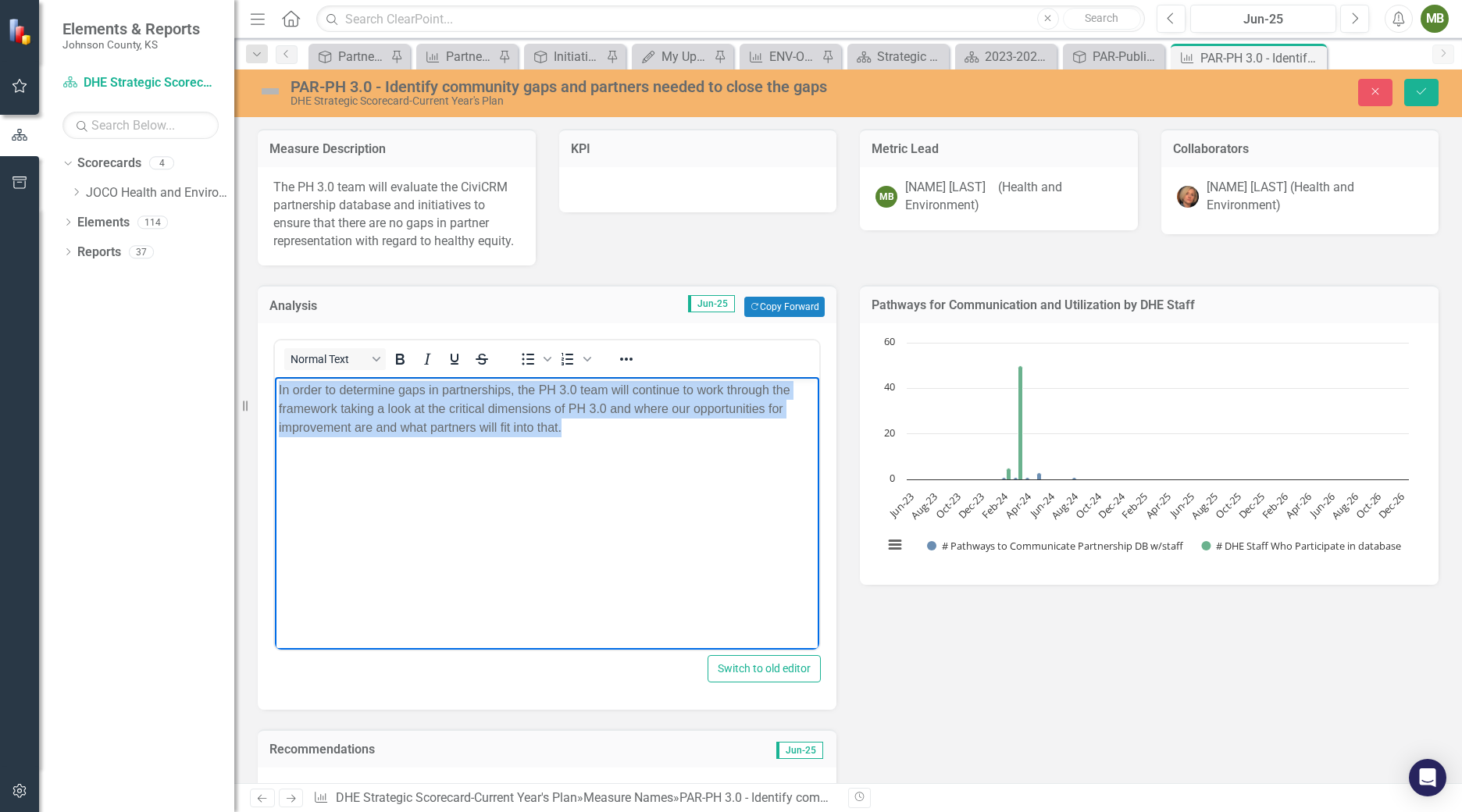 drag, startPoint x: 276, startPoint y: 387, endPoint x: 658, endPoint y: 456, distance: 388.18166 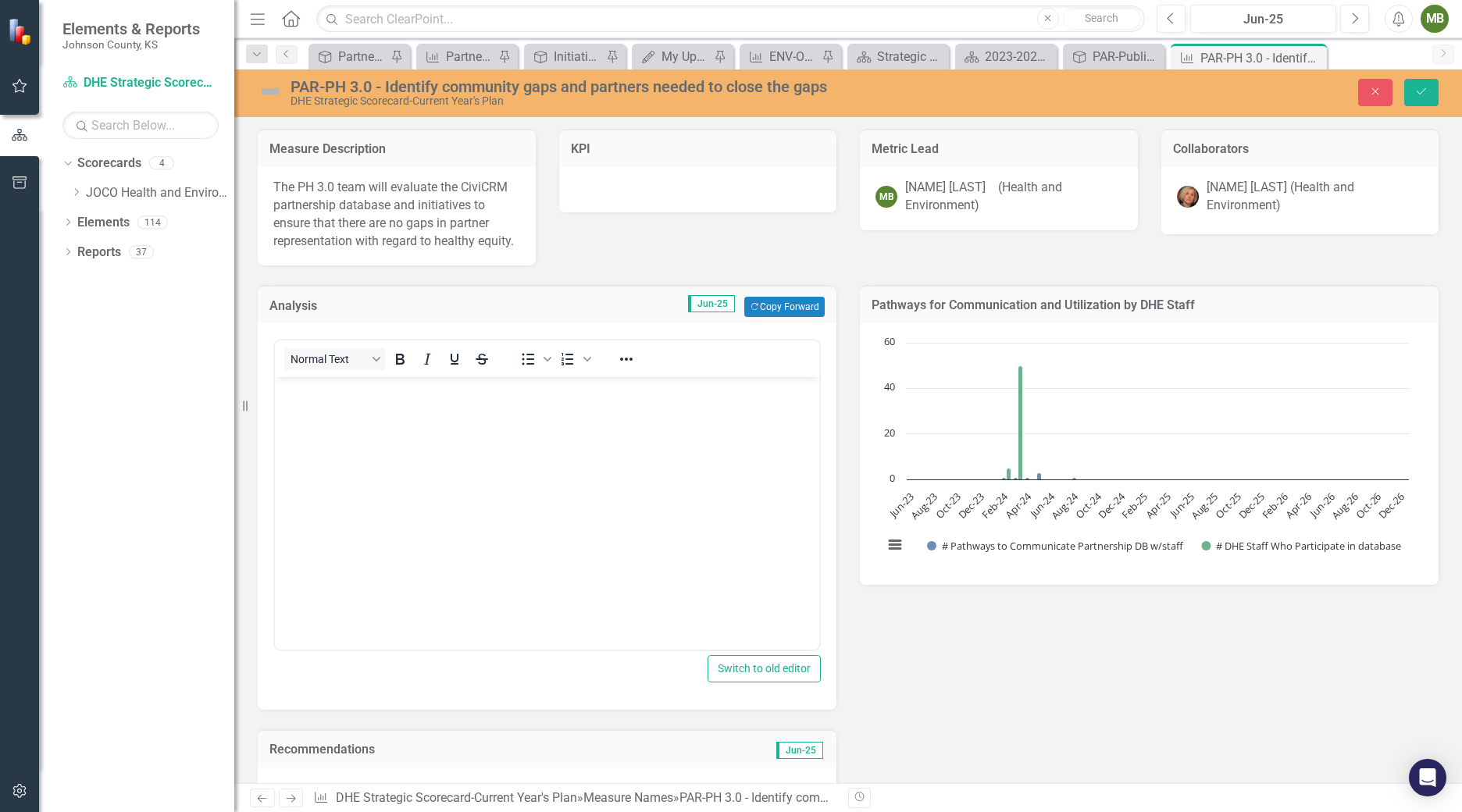 click at bounding box center (547, 790) 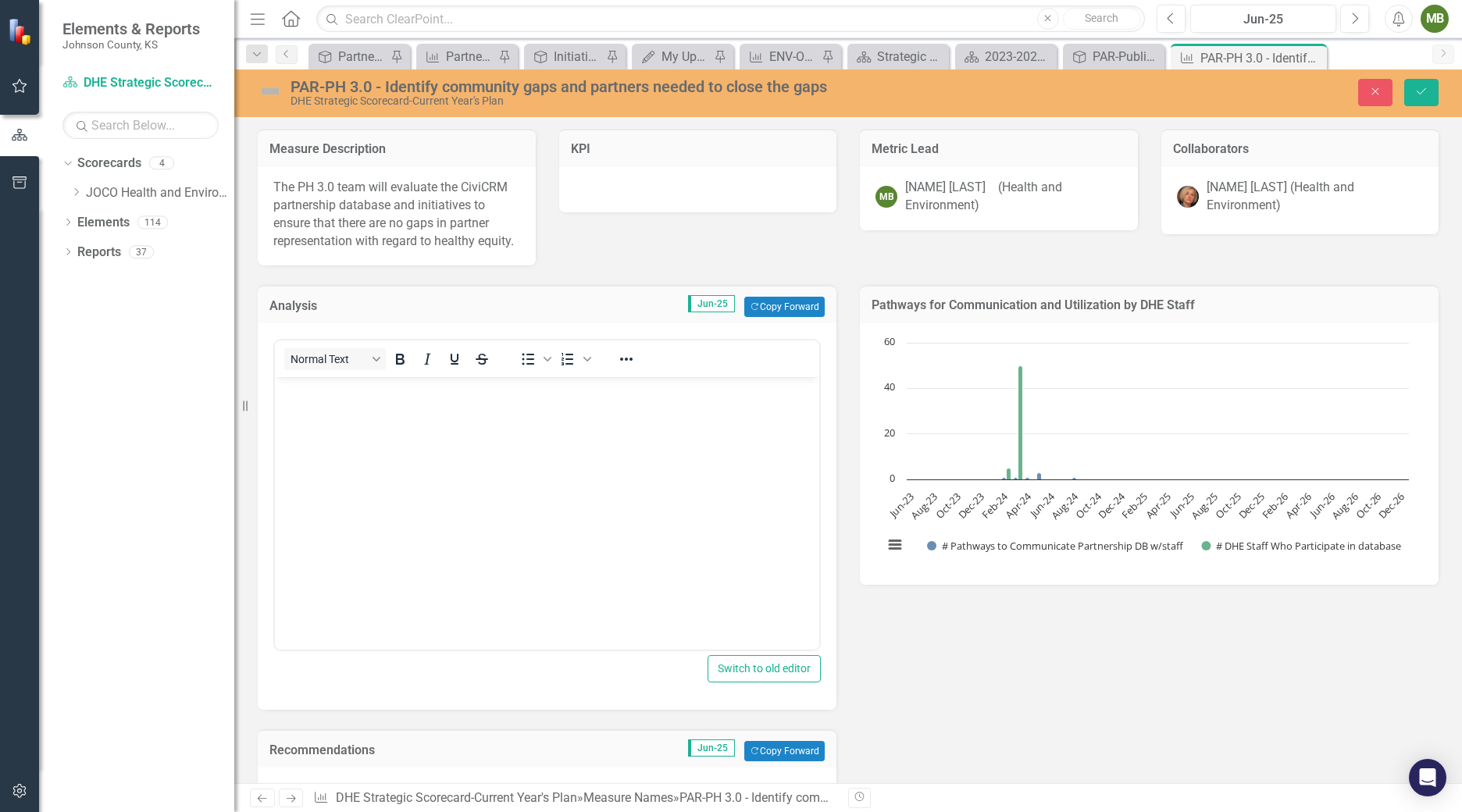 scroll, scrollTop: 0, scrollLeft: 0, axis: both 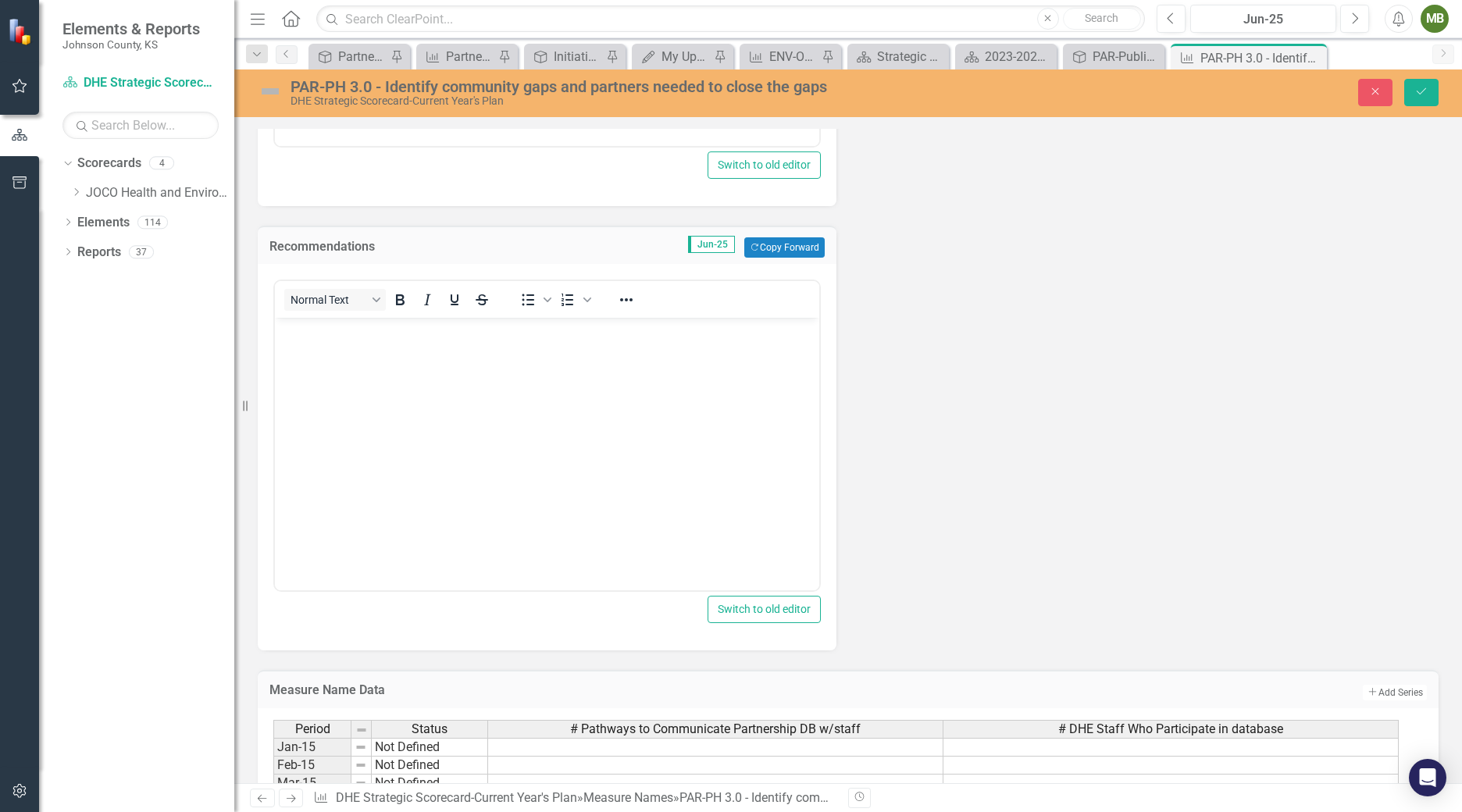 click at bounding box center (547, 435) 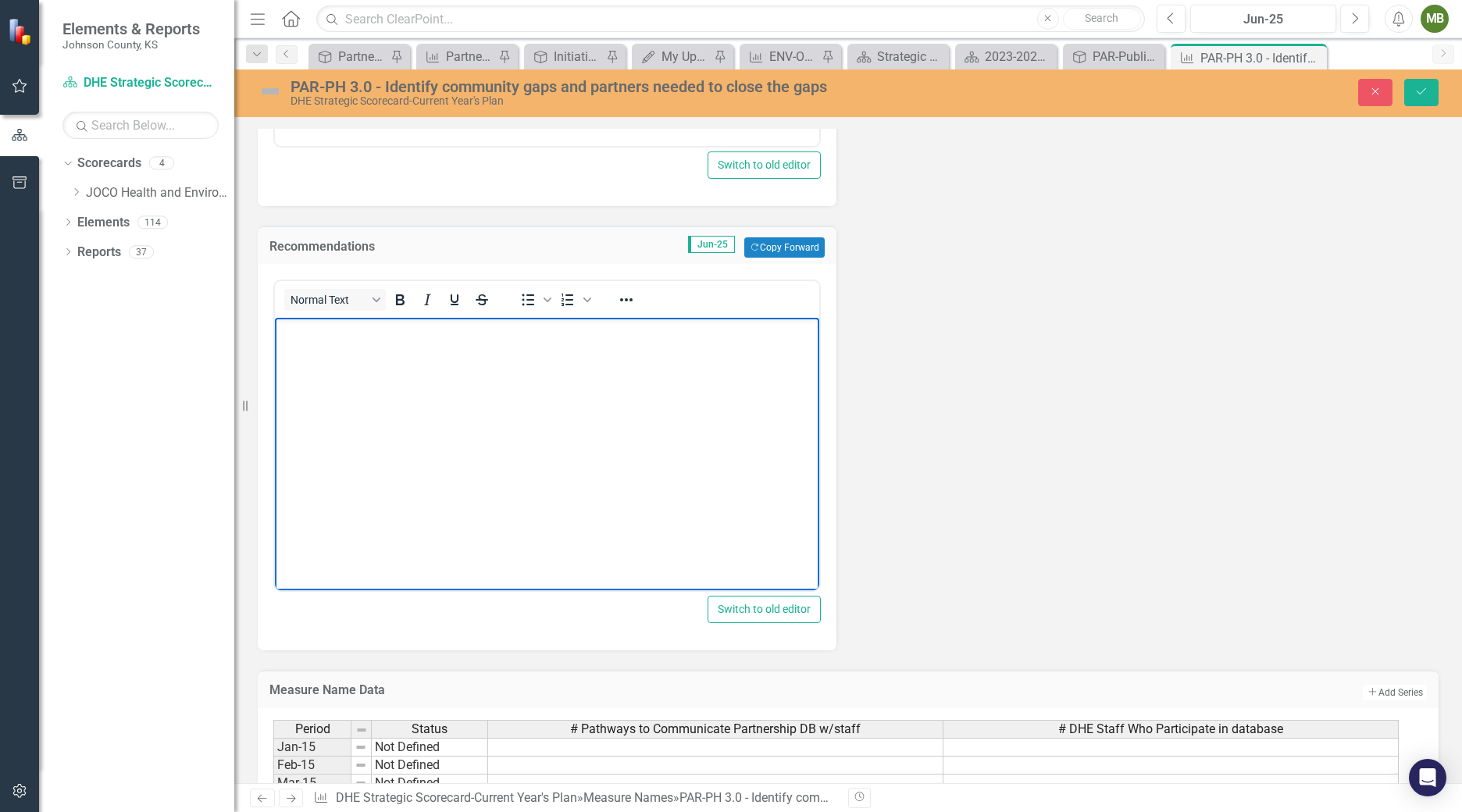 click at bounding box center (547, 435) 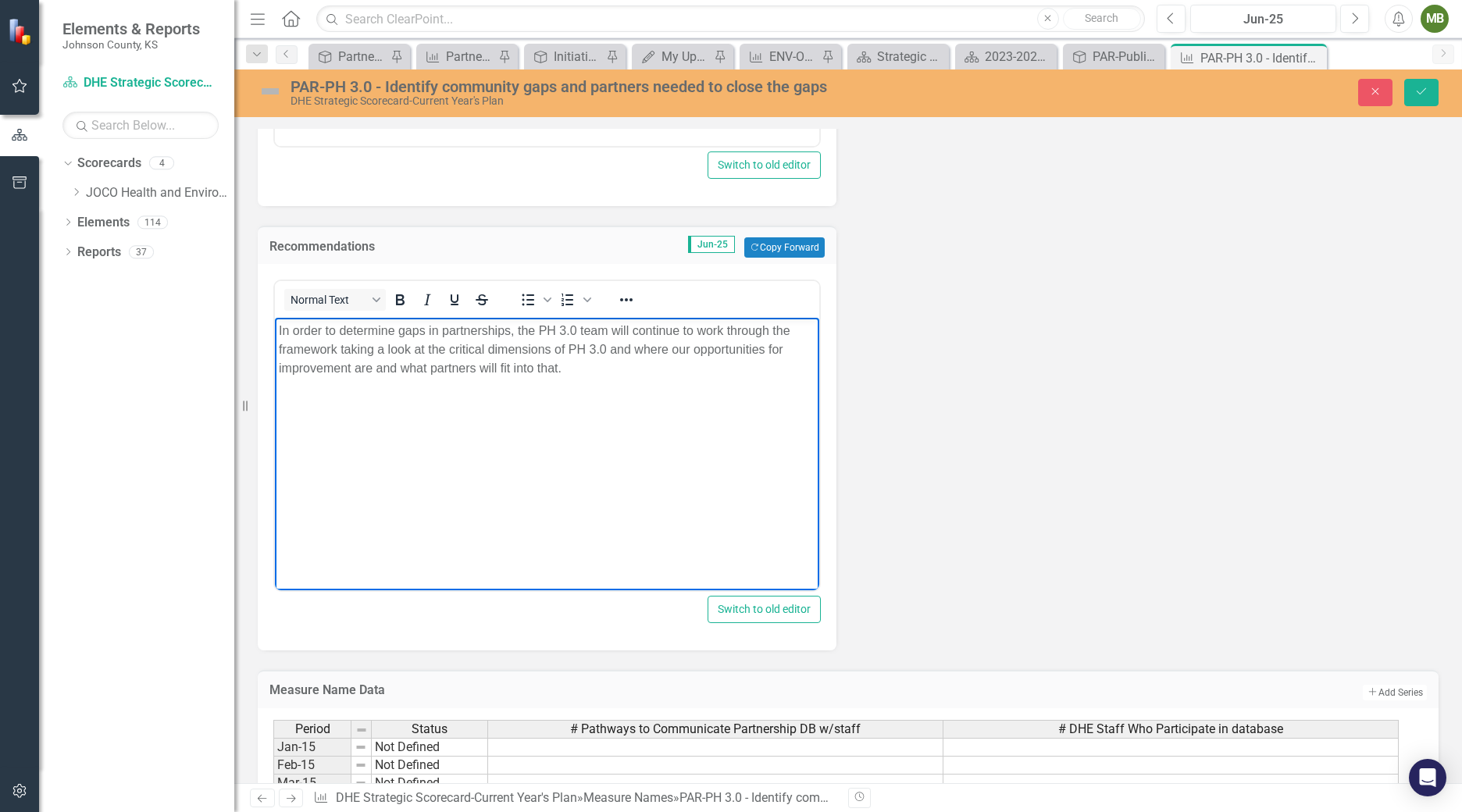 scroll, scrollTop: 0, scrollLeft: 0, axis: both 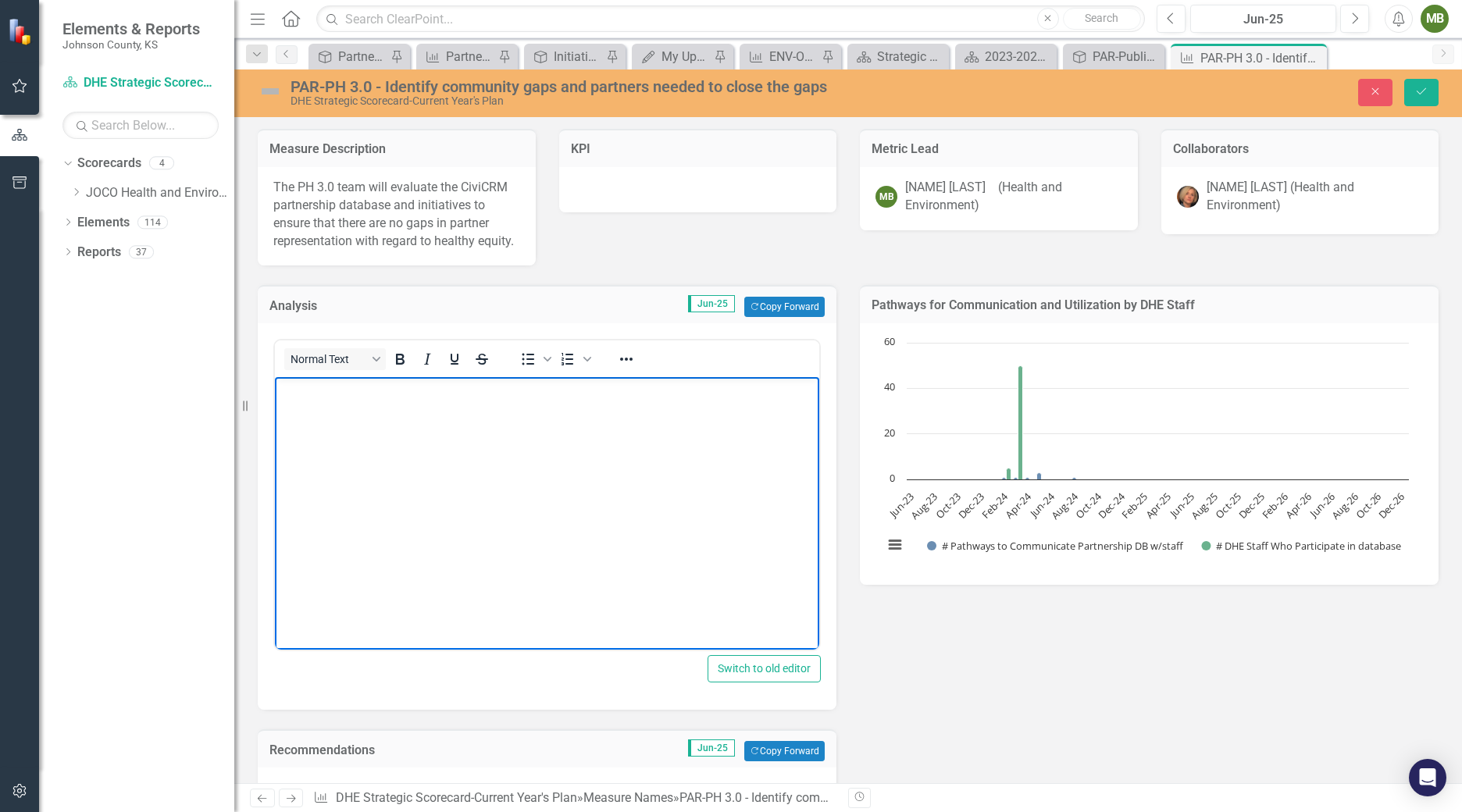 click at bounding box center (547, 494) 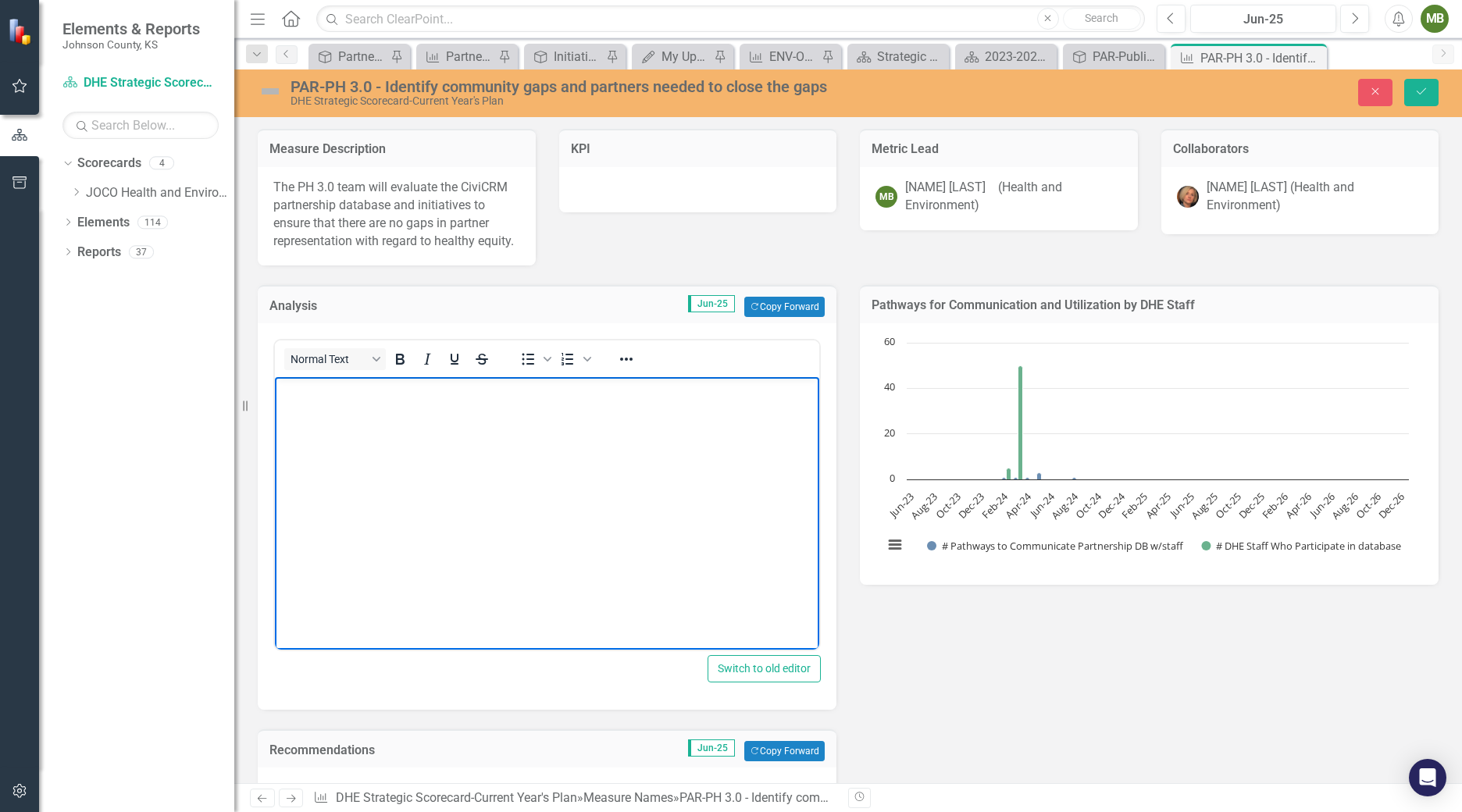 click at bounding box center [547, 494] 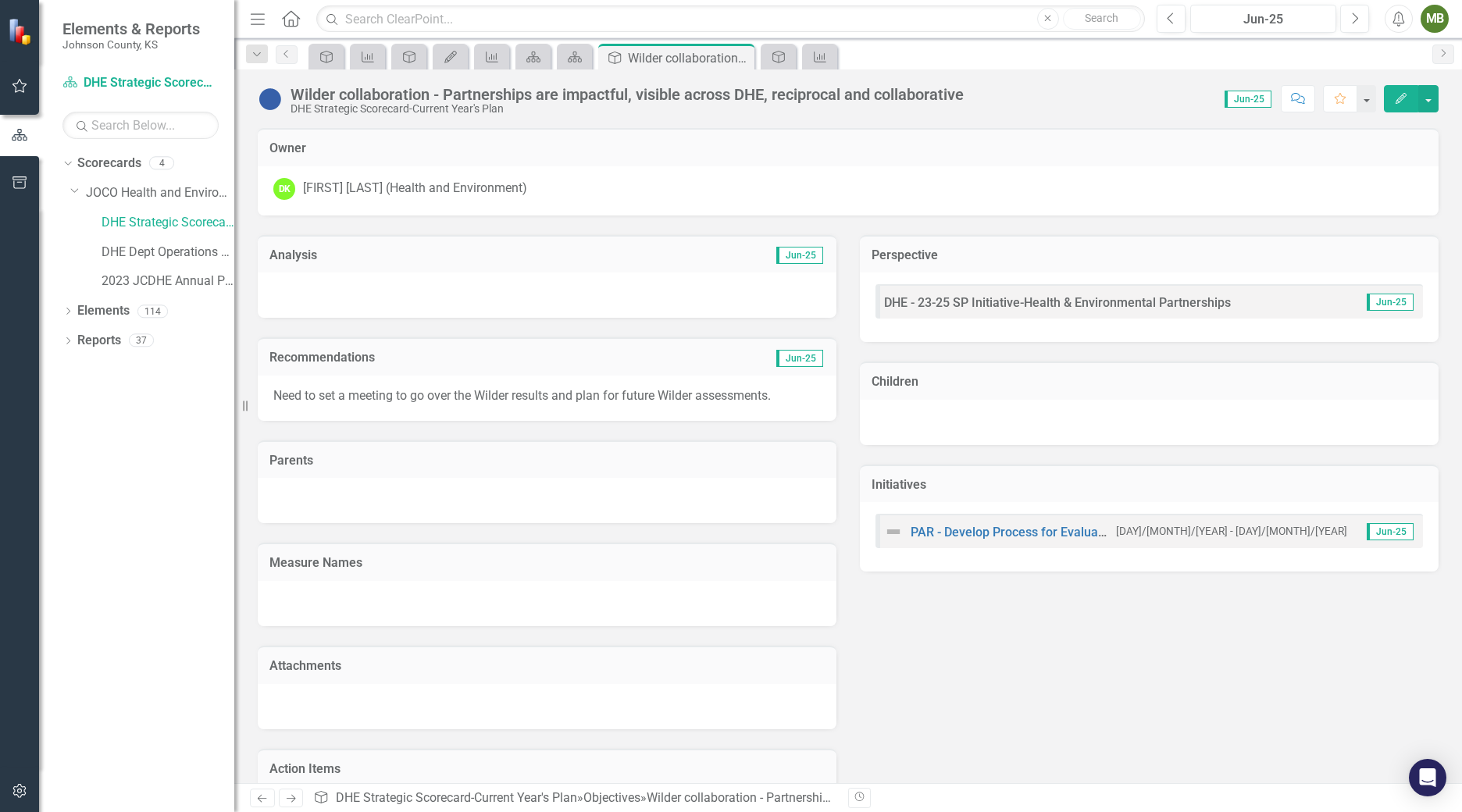 scroll, scrollTop: 0, scrollLeft: 0, axis: both 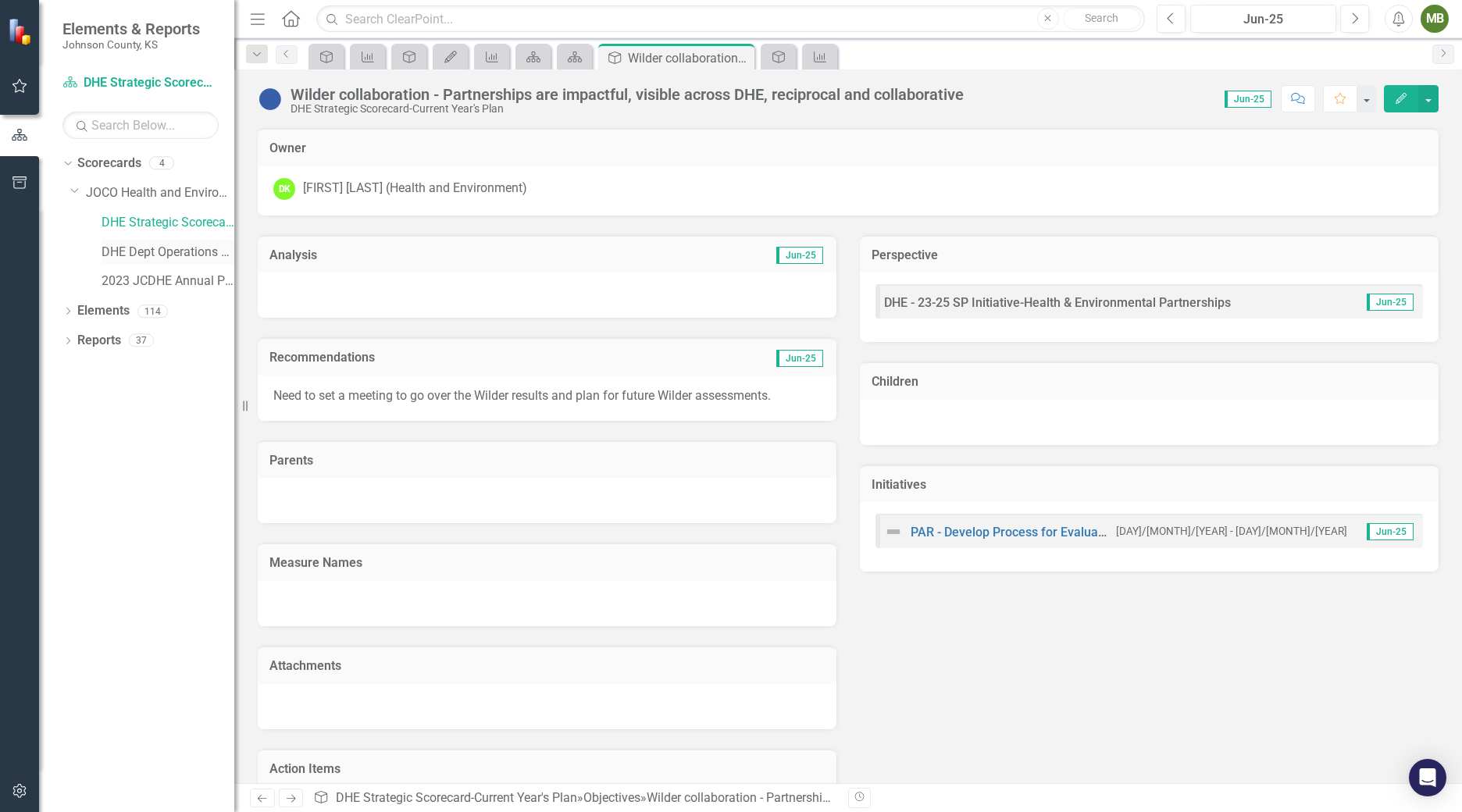 click on "DHE Dept Operations PM Scorecard" at bounding box center [168, 252] 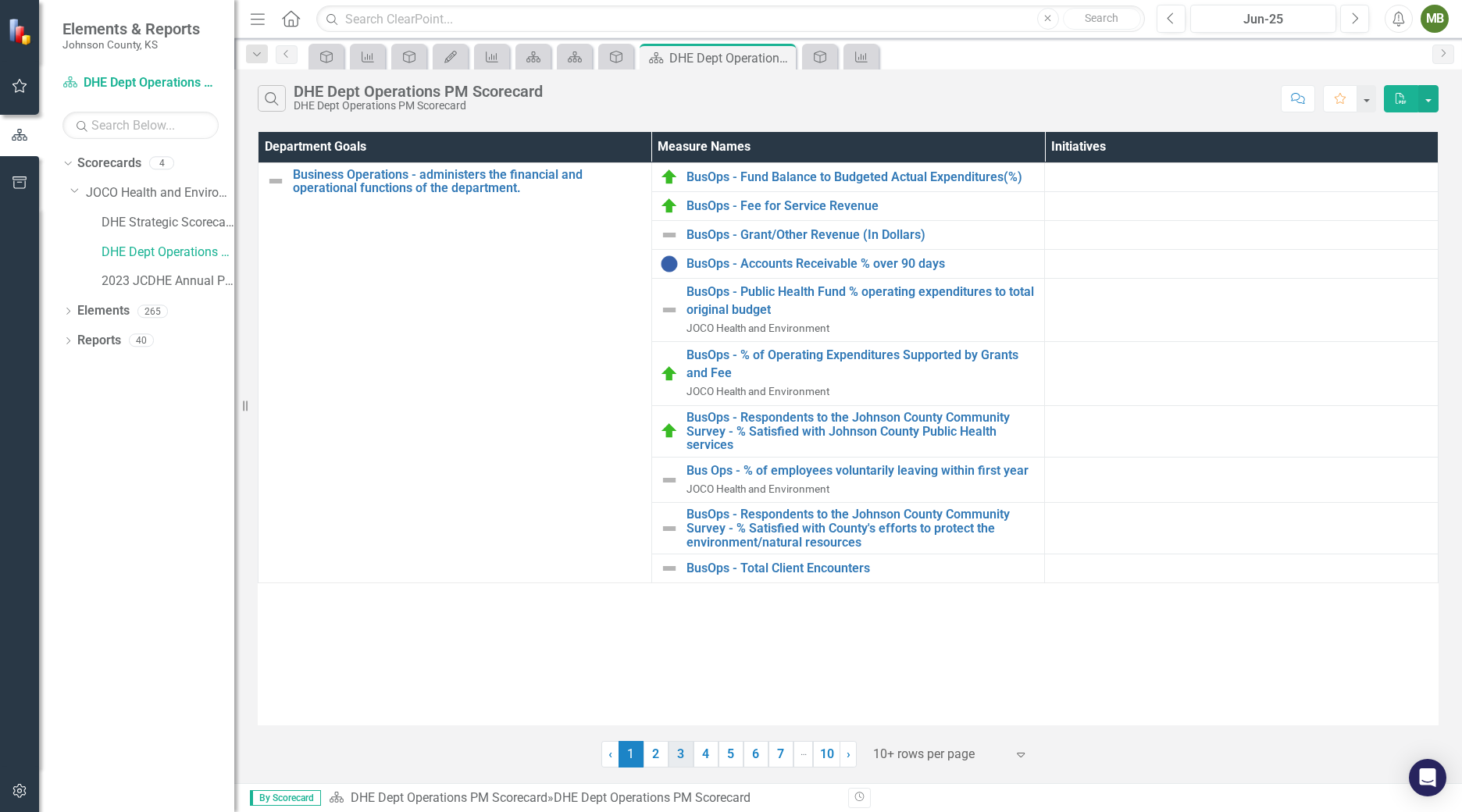 click on "3" at bounding box center (681, 754) 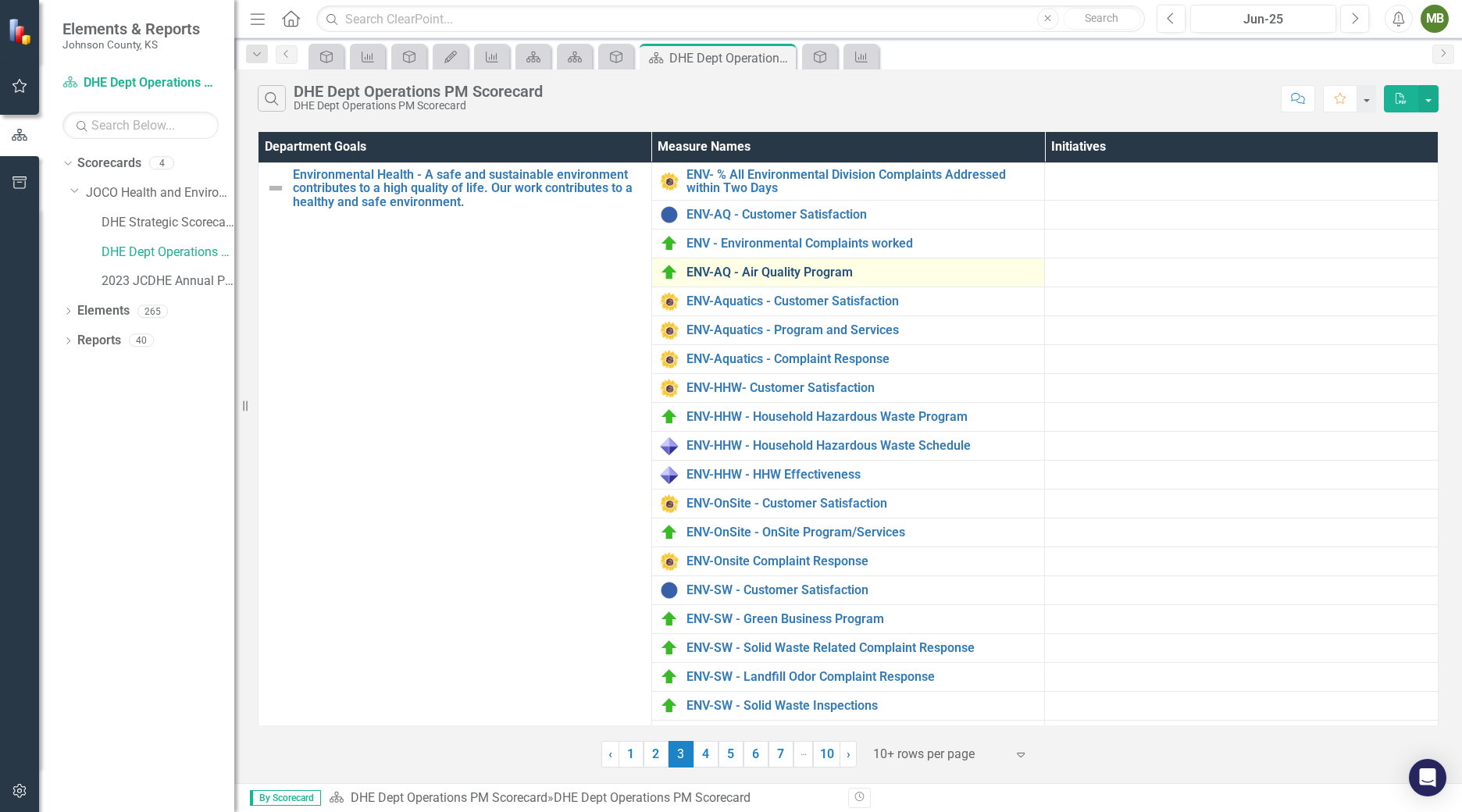 click on "ENV-AQ - Air Quality Program" at bounding box center [861, 272] 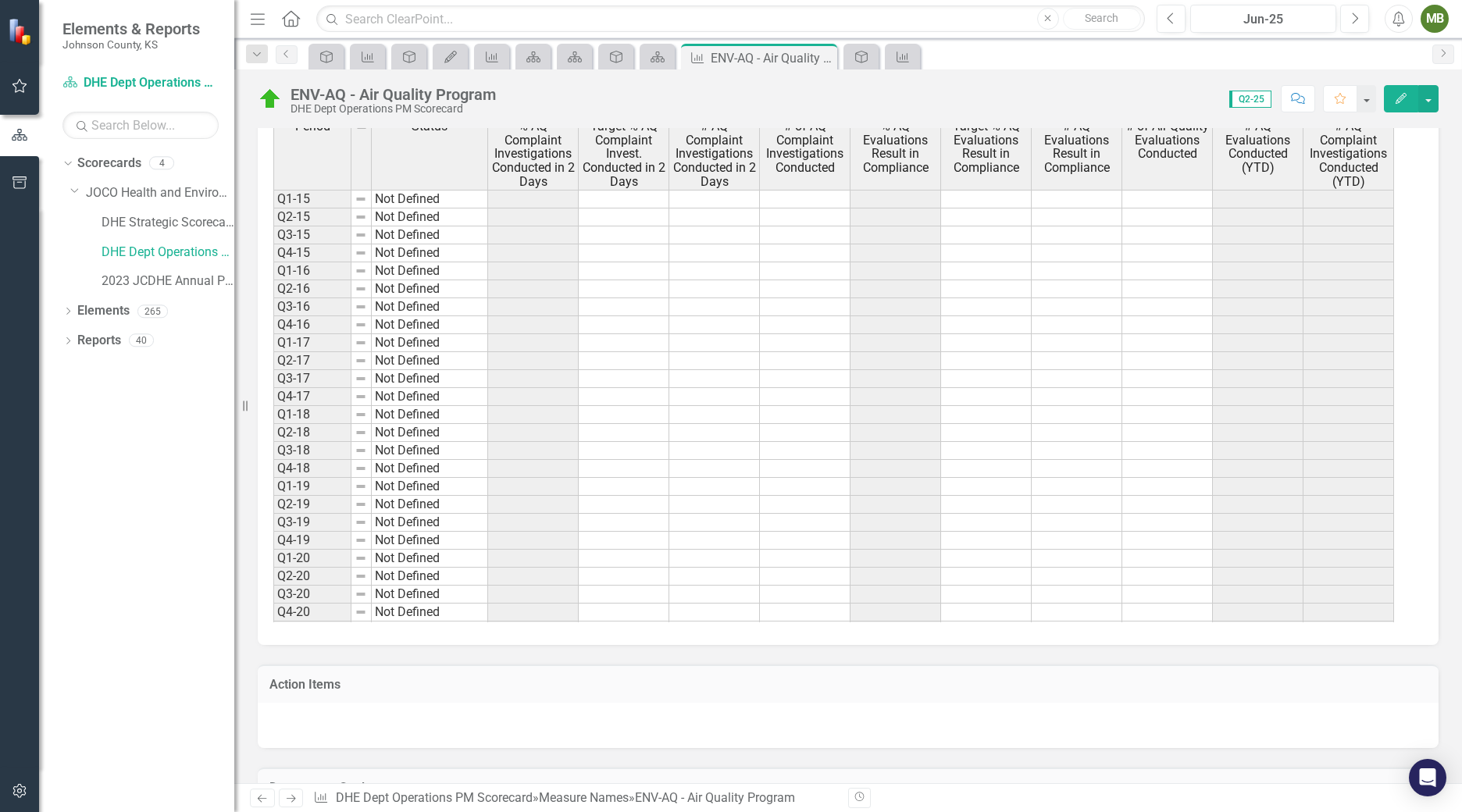 scroll, scrollTop: 1490, scrollLeft: 0, axis: vertical 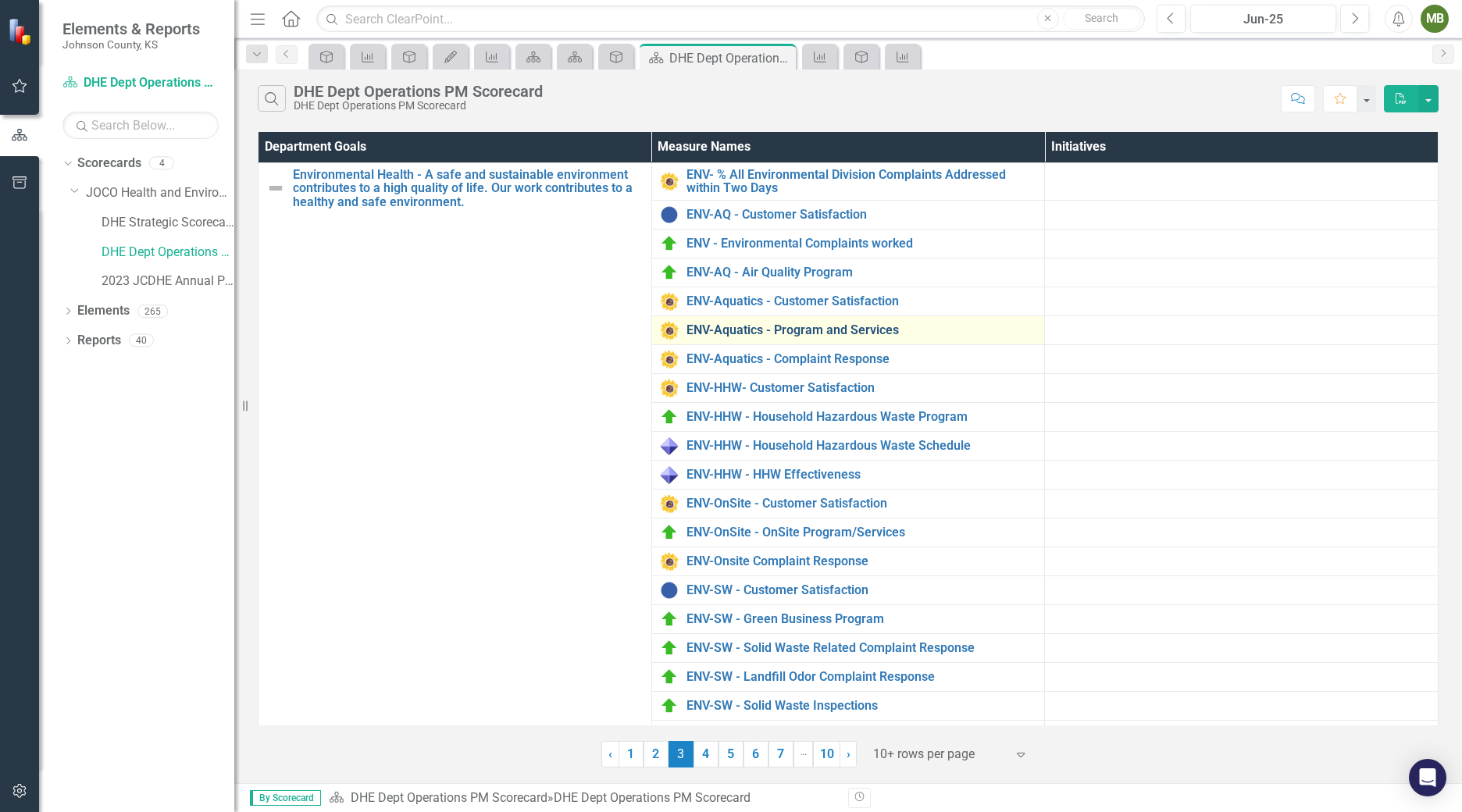 click on "ENV-Aquatics - Program and Services" at bounding box center (861, 330) 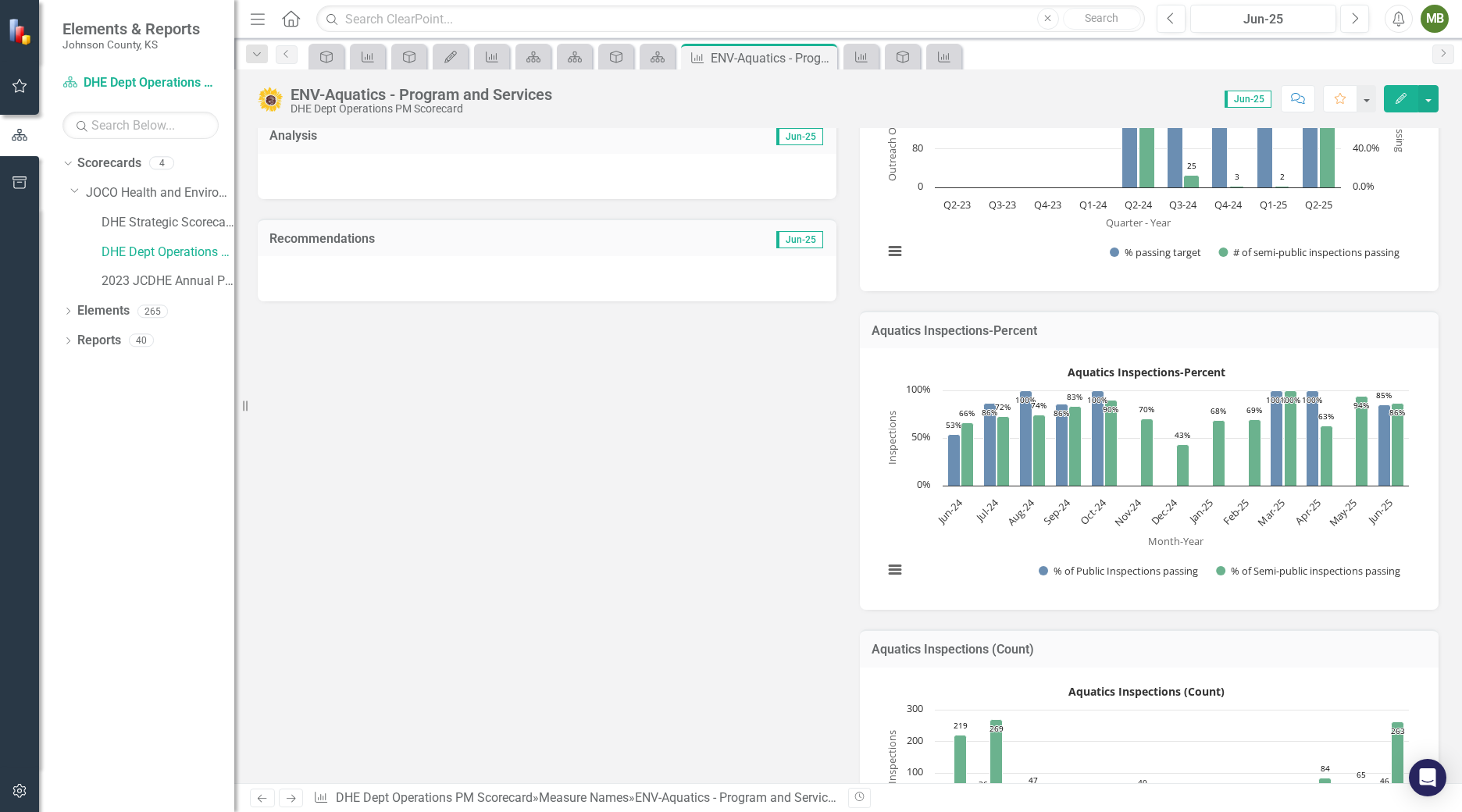scroll, scrollTop: 304, scrollLeft: 0, axis: vertical 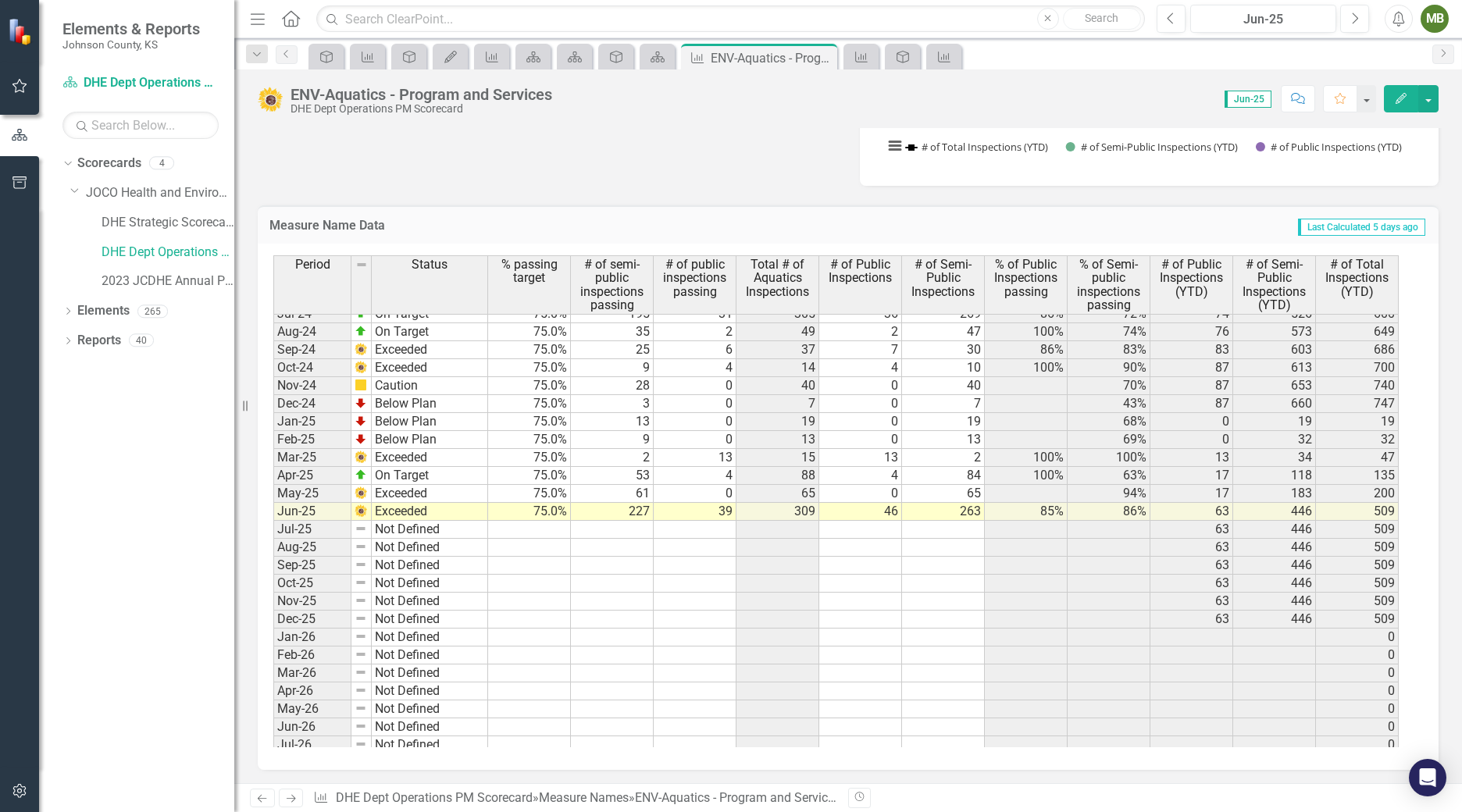 click on "[MONTH]-[YEAR] Not Defined [NUMBER] [MONTH]-[YEAR] Not Defined [NUMBER] [MONTH]-[YEAR] Not Defined [NUMBER] [MONTH]-[YEAR] Not Defined [NUMBER] [MONTH]-[YEAR] Not Defined [NUMBER] [MONTH]-[YEAR] Not Defined [NUMBER] [MONTH]-[YEAR] Not Defined [NUMBER] [MONTH]-[YEAR] On Target [NUMBER] [MONTH]-[YEAR] Not Defined [NUMBER] [MONTH]-[YEAR] On Target [PERCENT] [NUMBER] [NUMBER] [NUMBER] [NUMBER] [NUMBER] [PERCENT] [PERCENT] [NUMBER] [NUMBER] [NUMBER] [MONTH]-[YEAR] Below Plan [PERCENT] [NUMBER] [NUMBER] [NUMBER] [NUMBER] [NUMBER] [PERCENT] [PERCENT] [NUMBER] [NUMBER] [NUMBER] [MONTH]-[YEAR] On Target [PERCENT] [NUMBER] [NUMBER] [NUMBER] [NUMBER] [NUMBER] [PERCENT] [PERCENT] [NUMBER] [NUMBER] [NUMBER] [MONTH]-[YEAR] On Target [PERCENT] [NUMBER] [NUMBER] [NUMBER] [NUMBER] [NUMBER] [PERCENT] [PERCENT] [NUMBER] [NUMBER] [NUMBER] [MONTH]-[YEAR] Exceeded [PERCENT] [NUMBER] [NUMBER] [NUMBER] [NUMBER] [NUMBER] [PERCENT] [PERCENT] [NUMBER] [NUMBER] [NUMBER] [MONTH]-[YEAR] Exceeded [PERCENT] [NUMBER] [NUMBER] [NUMBER] [NUMBER] [NUMBER] [PERCENT] [PERCENT] [NUMBER] [NUMBER] [NUMBER] [MONTH]-[YEAR] Caution [PERCENT] [NUMBER] [NUMBER] [NUMBER] [NUMBER] [NUMBER] [PERCENT] [PERCENT] [NUMBER] [NUMBER] [NUMBER] [MONTH]-[YEAR] Below Plan [PERCENT] [NUMBER] [NUMBER] [NUMBER] [NUMBER] [NUMBER] [PERCENT] [PERCENT] [NUMBER] [NUMBER] [NUMBER] [MONTH]-[YEAR] Below Plan [PERCENT] [NUMBER] [NUMBER] [NUMBER] [NUMBER] [NUMBER] [PERCENT] [NUMBER] [NUMBER] [NUMBER] [MONTH]-[YEAR] Below Plan [PERCENT] [NUMBER] [NUMBER] [NUMBER] [NUMBER] [NUMBER] [PERCENT] [NUMBER] [NUMBER] [NUMBER] [MONTH]-[YEAR] Exceeded [PERCENT] [NUMBER] [NUMBER] [NUMBER] [NUMBER] [NUMBER] [PERCENT] [PERCENT] [NUMBER] [NUMBER] [NUMBER] [MONTH]-[YEAR] On Target [PERCENT] [NUMBER] [NUMBER] [NUMBER] [NUMBER] [NUMBER] [PERCENT] [PERCENT] [NUMBER] [NUMBER] [NUMBER] [MONTH]-[YEAR] Exceeded [PERCENT] [NUMBER] [NUMBER] [NUMBER] [NUMBER] [NUMBER] [PERCENT] [PERCENT] [NUMBER] [NUMBER] [NUMBER] [MONTH]-[YEAR] Not Defined [NUMBER] [NUMBER] [NUMBER] [MONTH]-[YEAR] Not Defined [NUMBER] [NUMBER] [NUMBER] [MONTH]-[YEAR] Not Defined [NUMBER] [NUMBER] [NUMBER]" at bounding box center [836, 475] 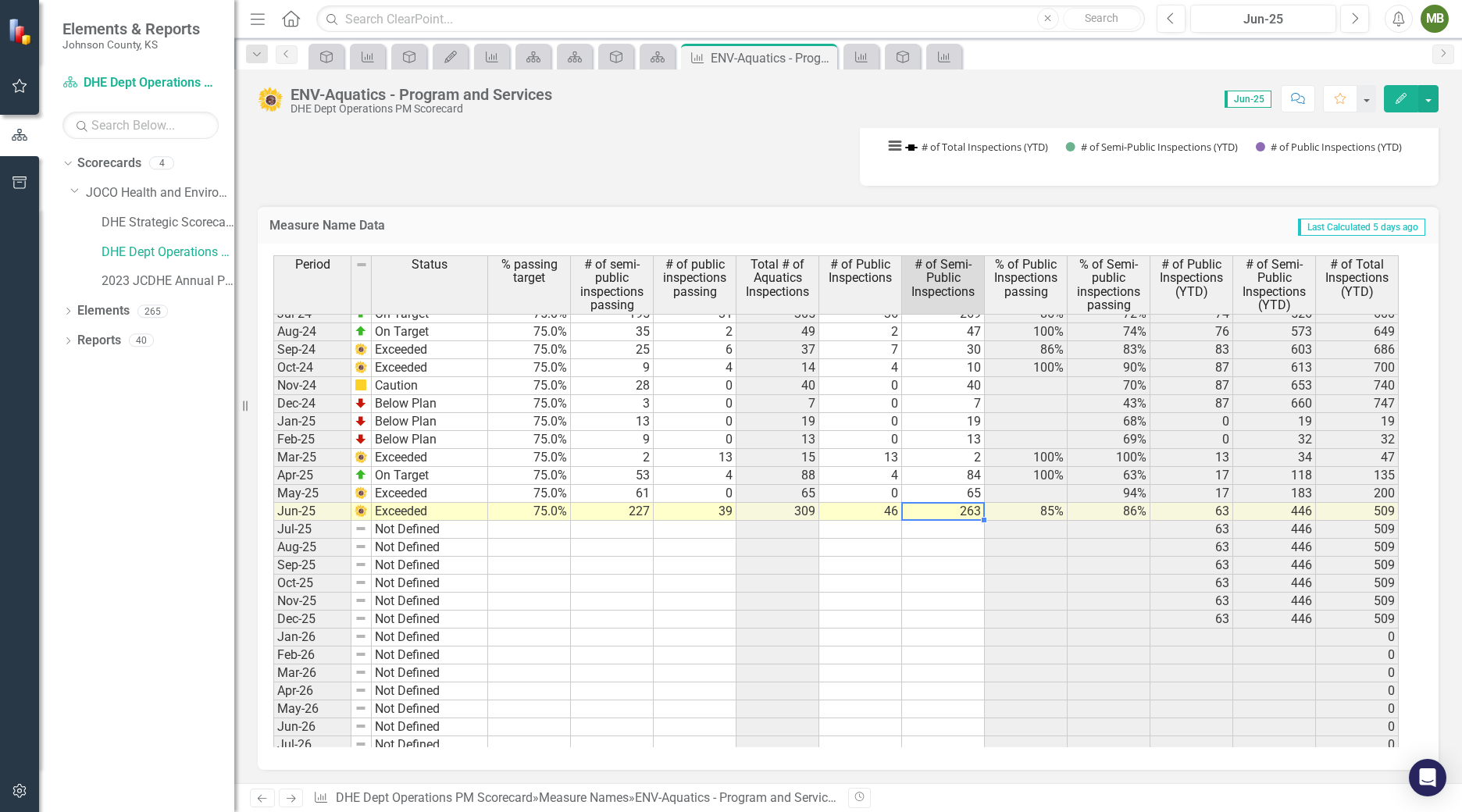 click on "263" at bounding box center (943, 511) 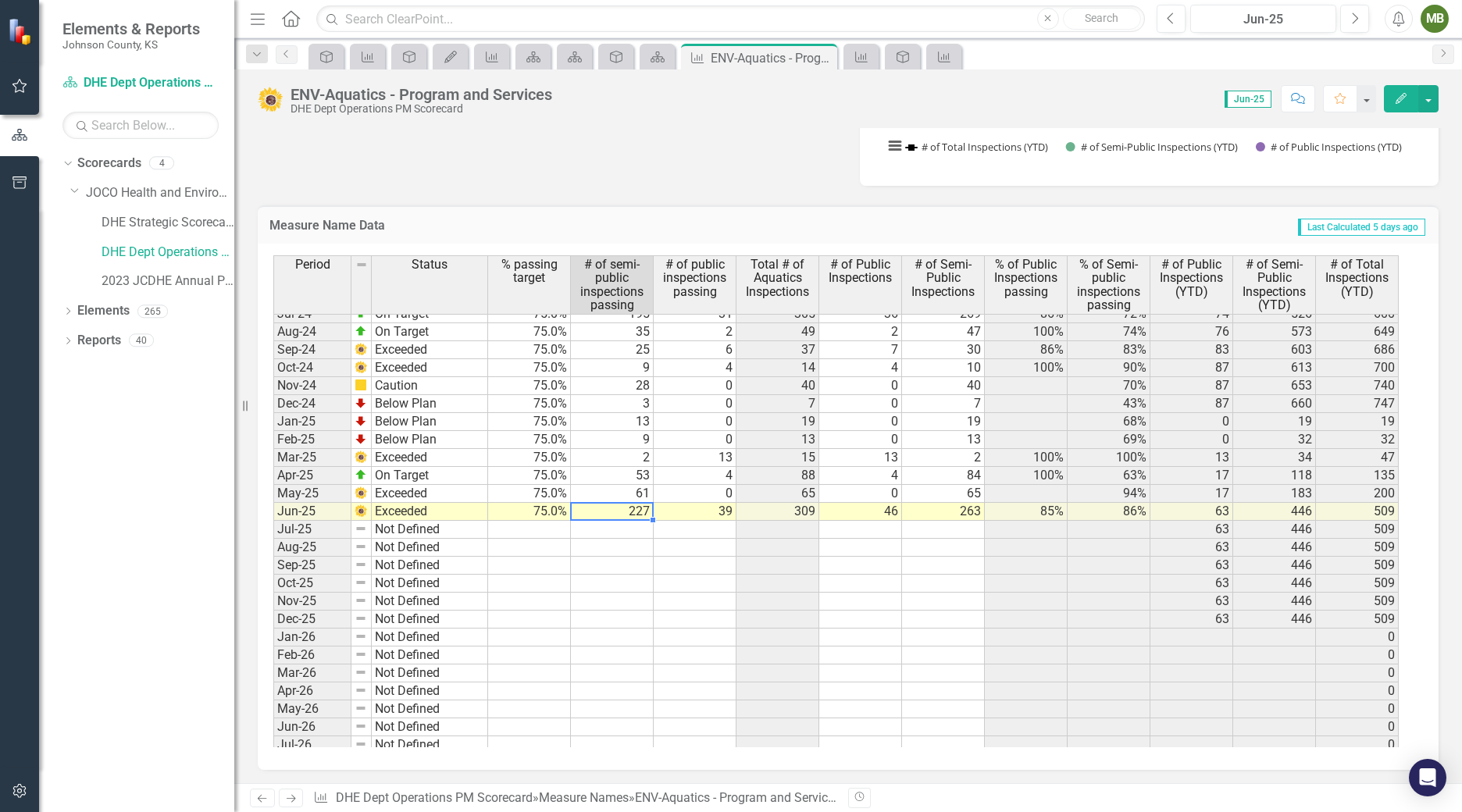 click on "227" at bounding box center [612, 511] 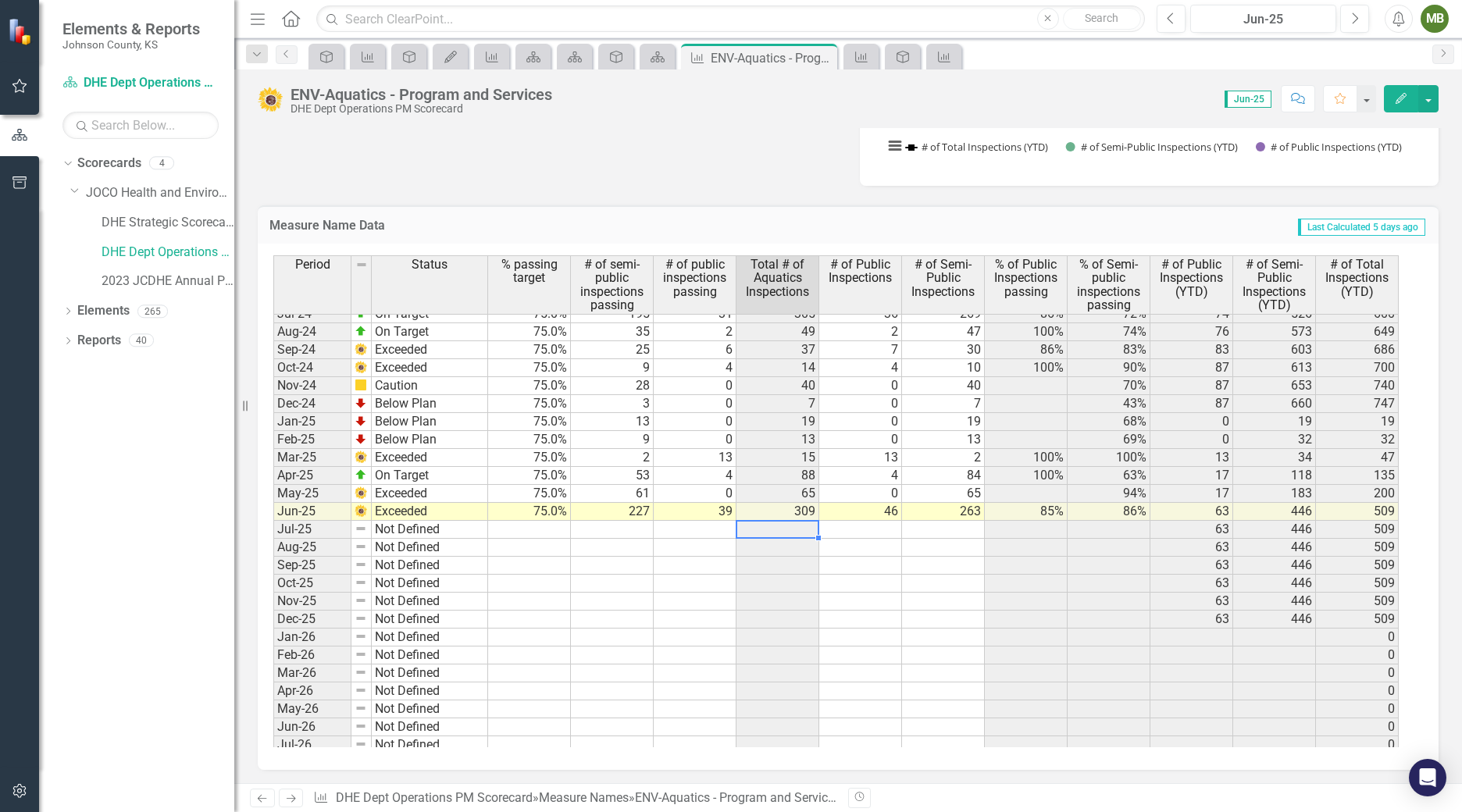 click at bounding box center [778, 529] 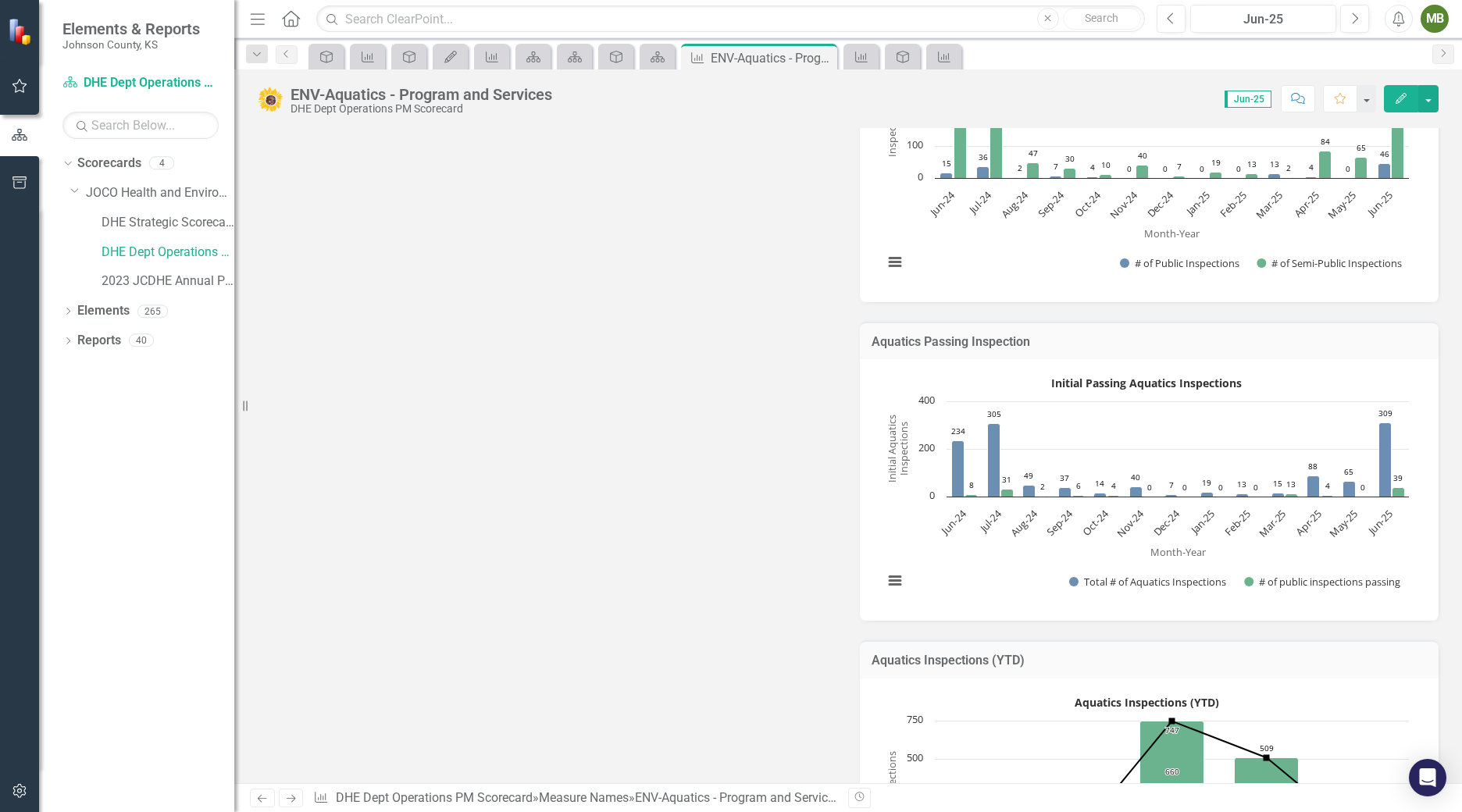 scroll, scrollTop: 908, scrollLeft: 0, axis: vertical 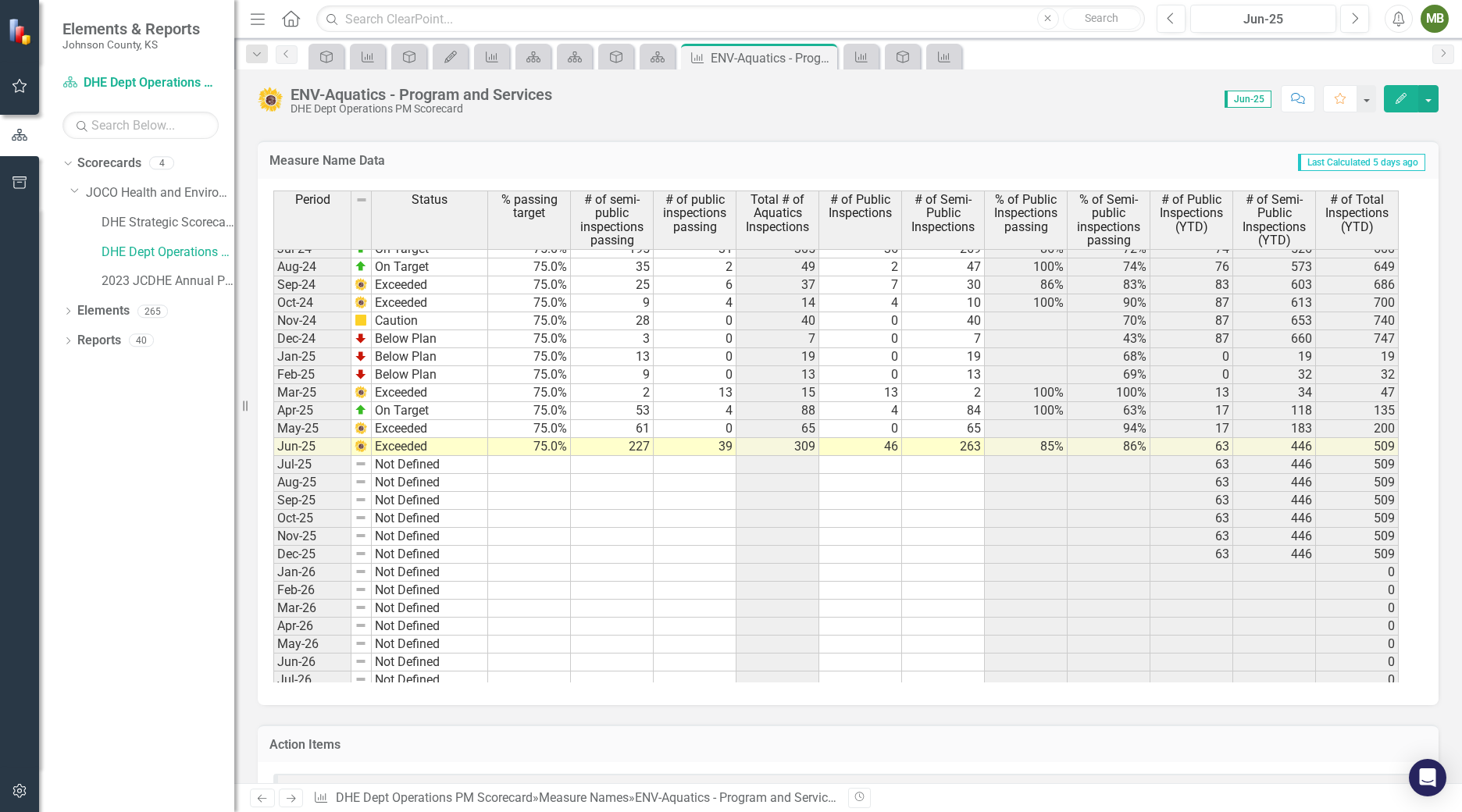 click at bounding box center (1026, 429) 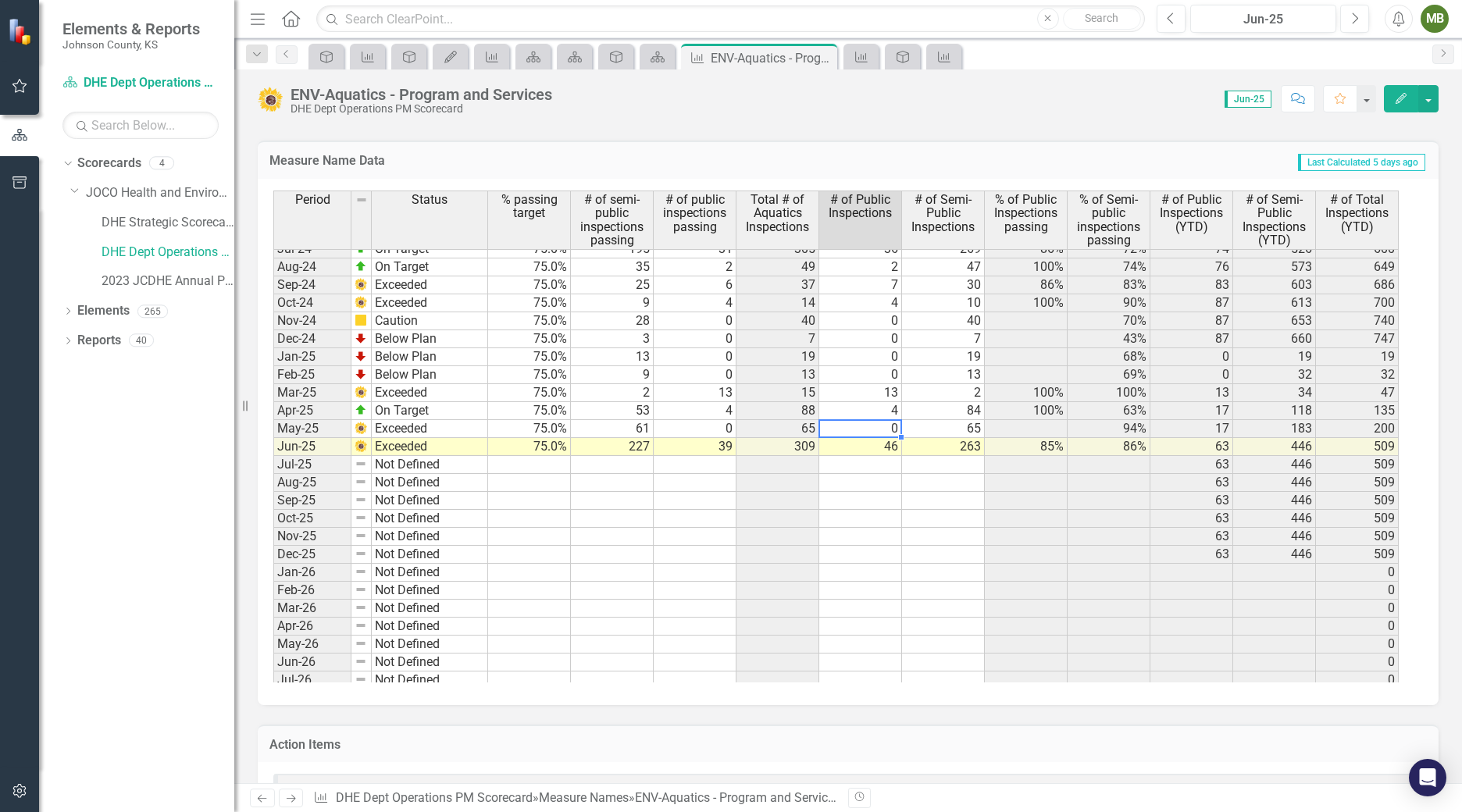 click on "0" at bounding box center (861, 429) 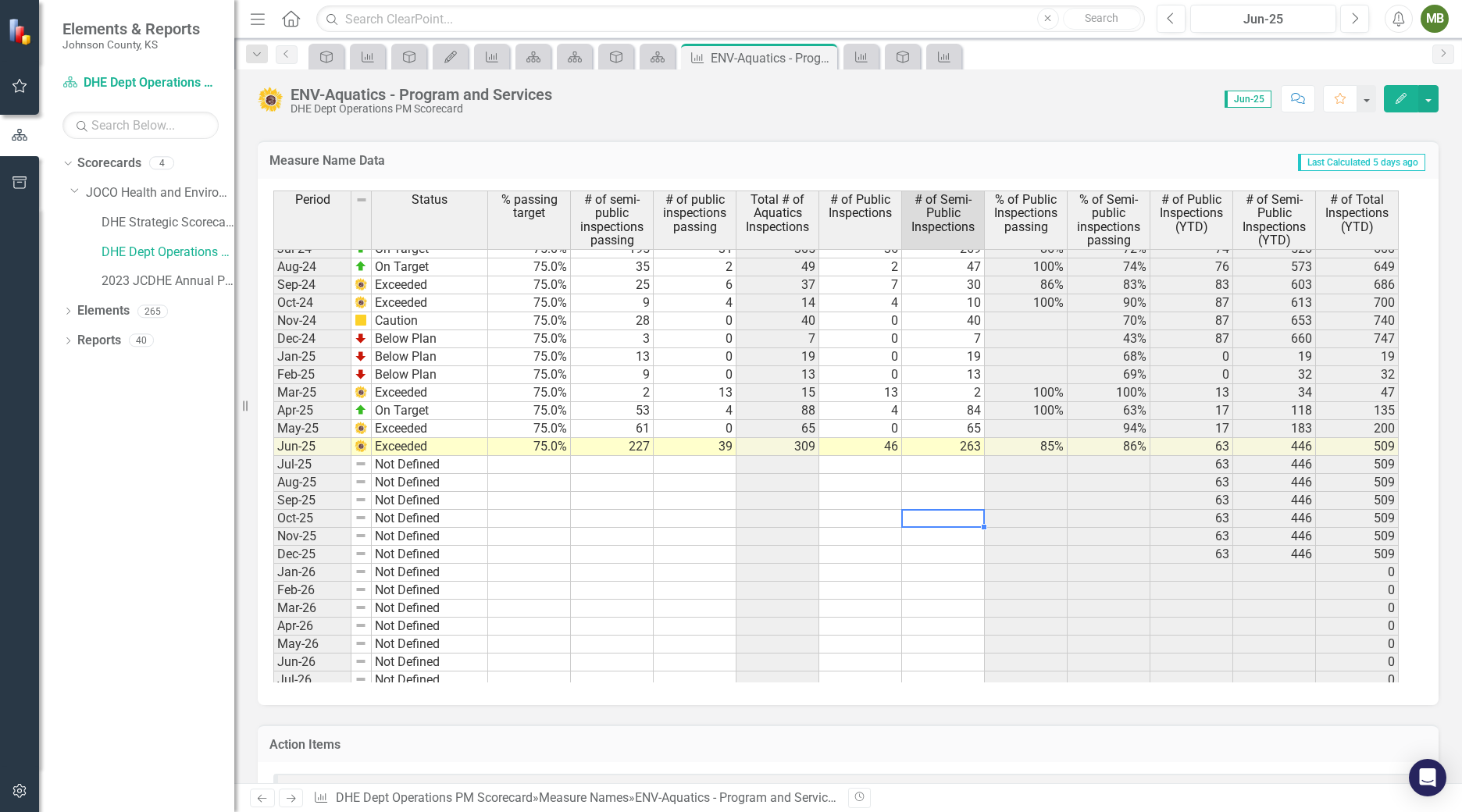 click at bounding box center [943, 518] 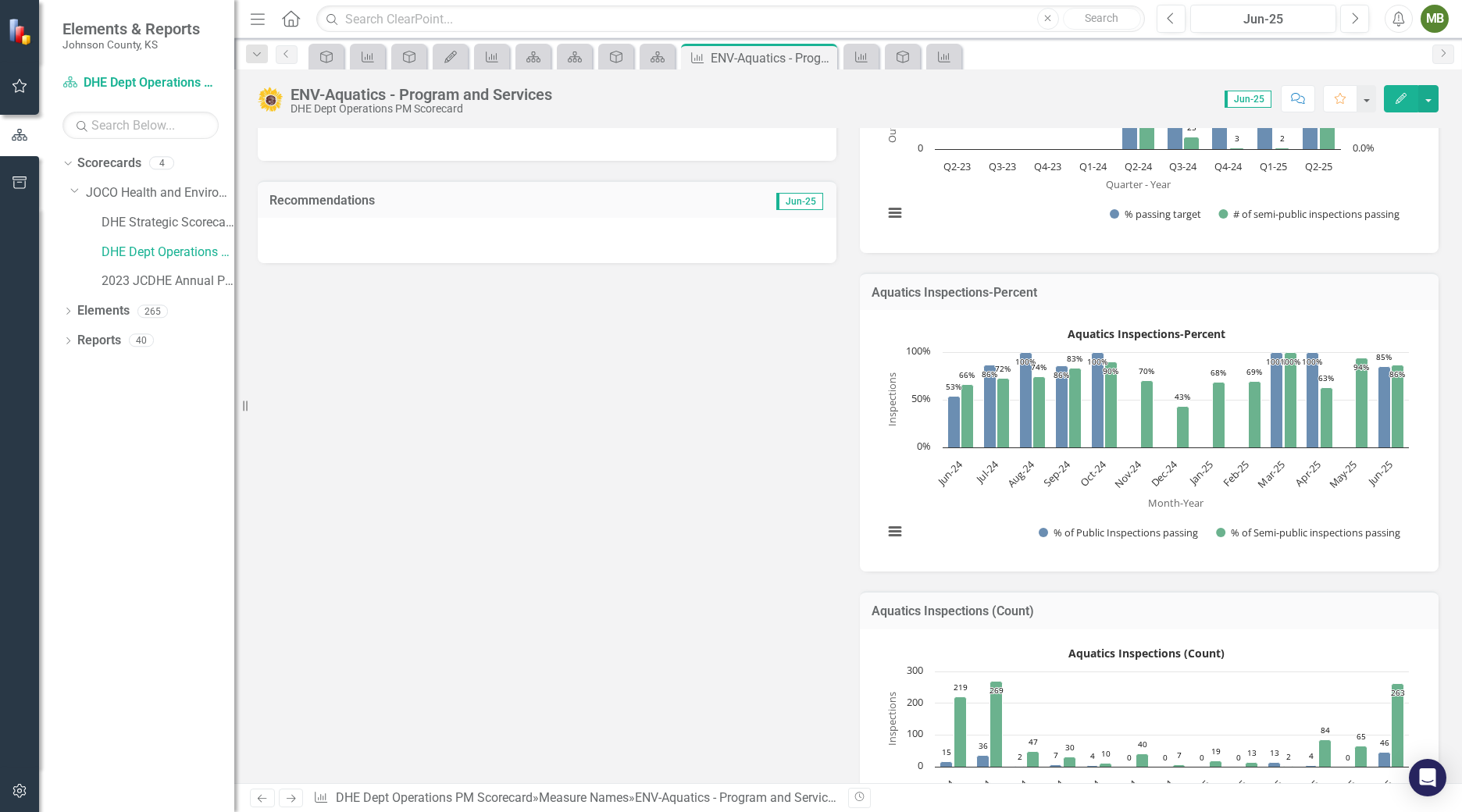scroll, scrollTop: 0, scrollLeft: 0, axis: both 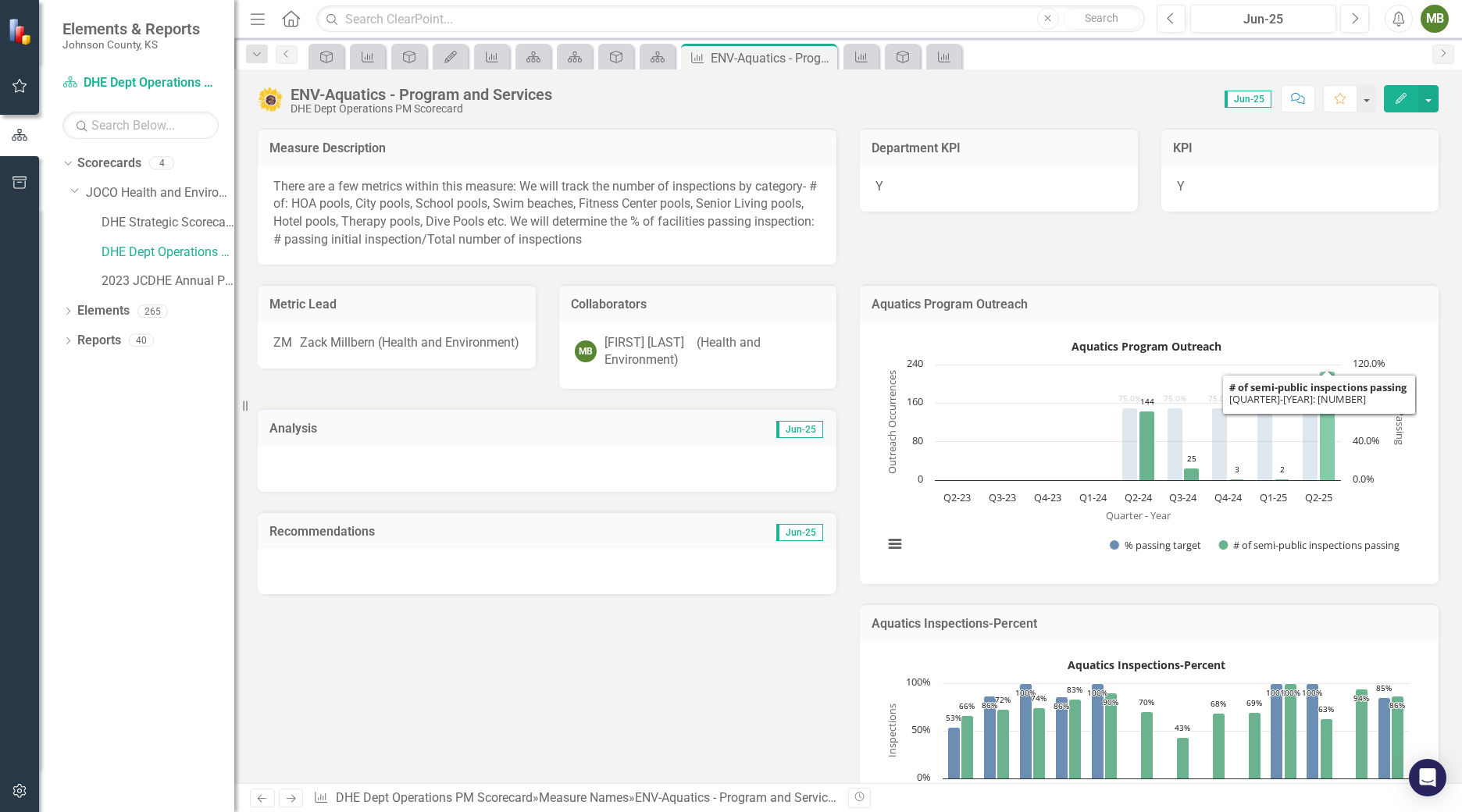click 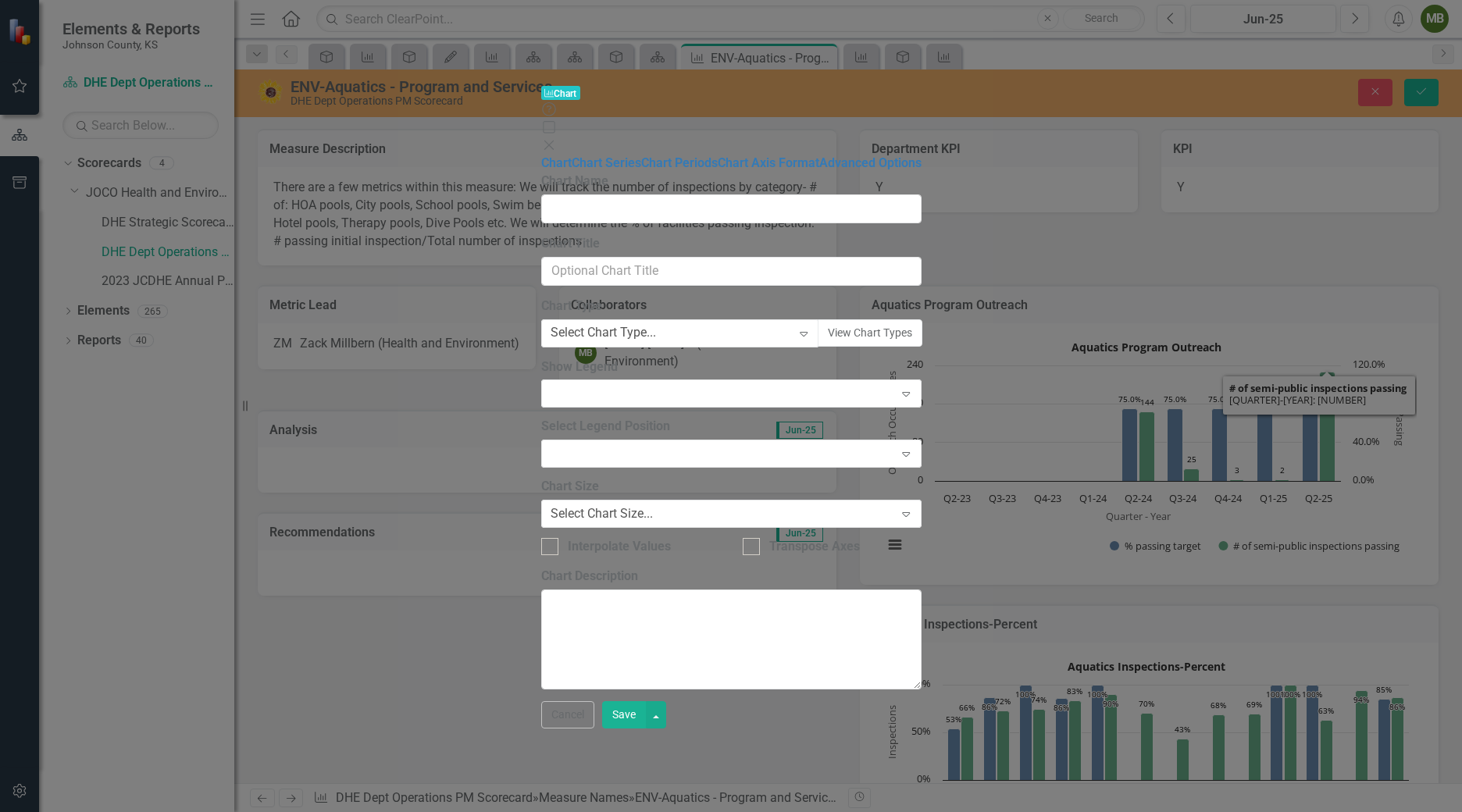 type on "Aquatics Program Outreach" 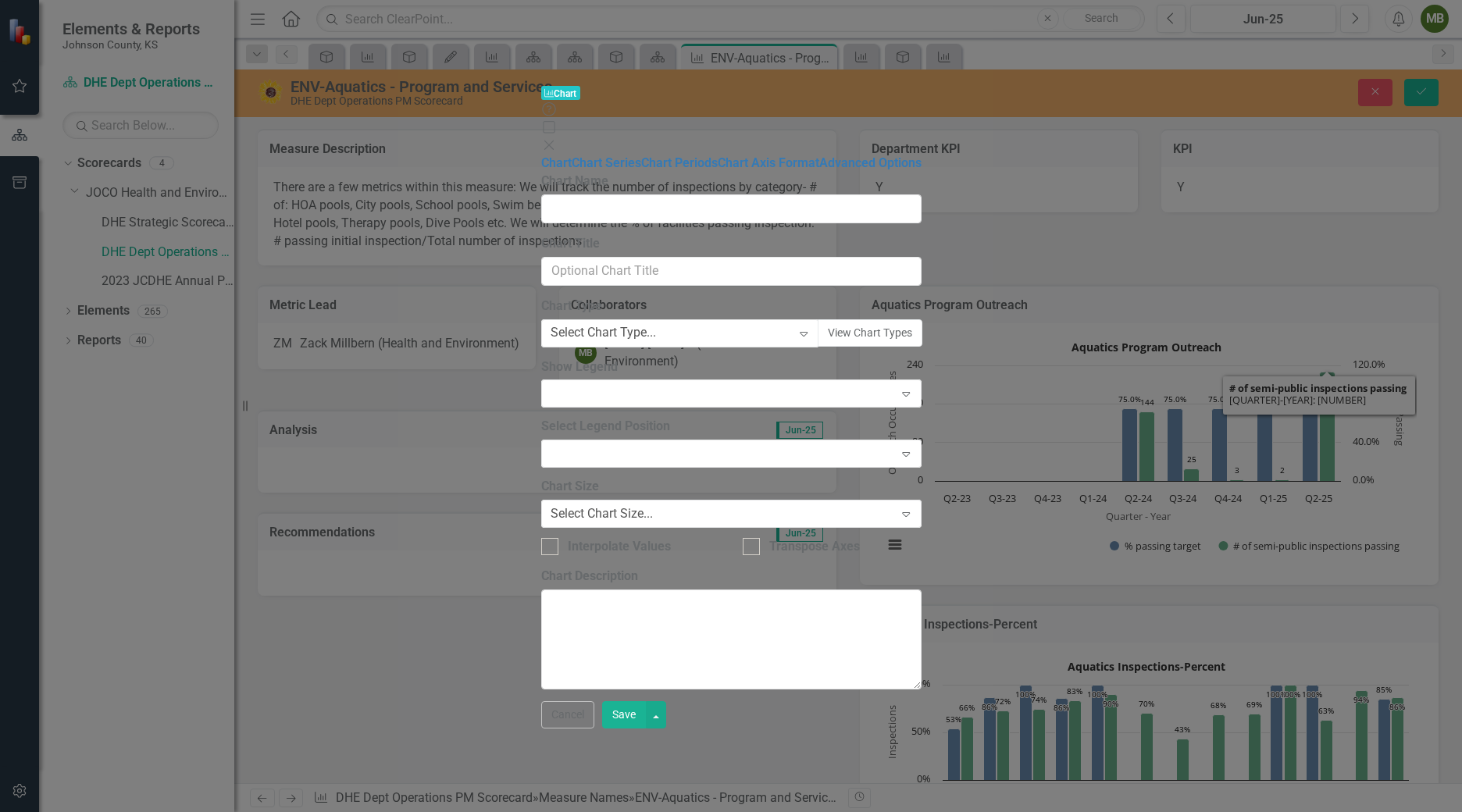 type on "Aquatics Program Outreach" 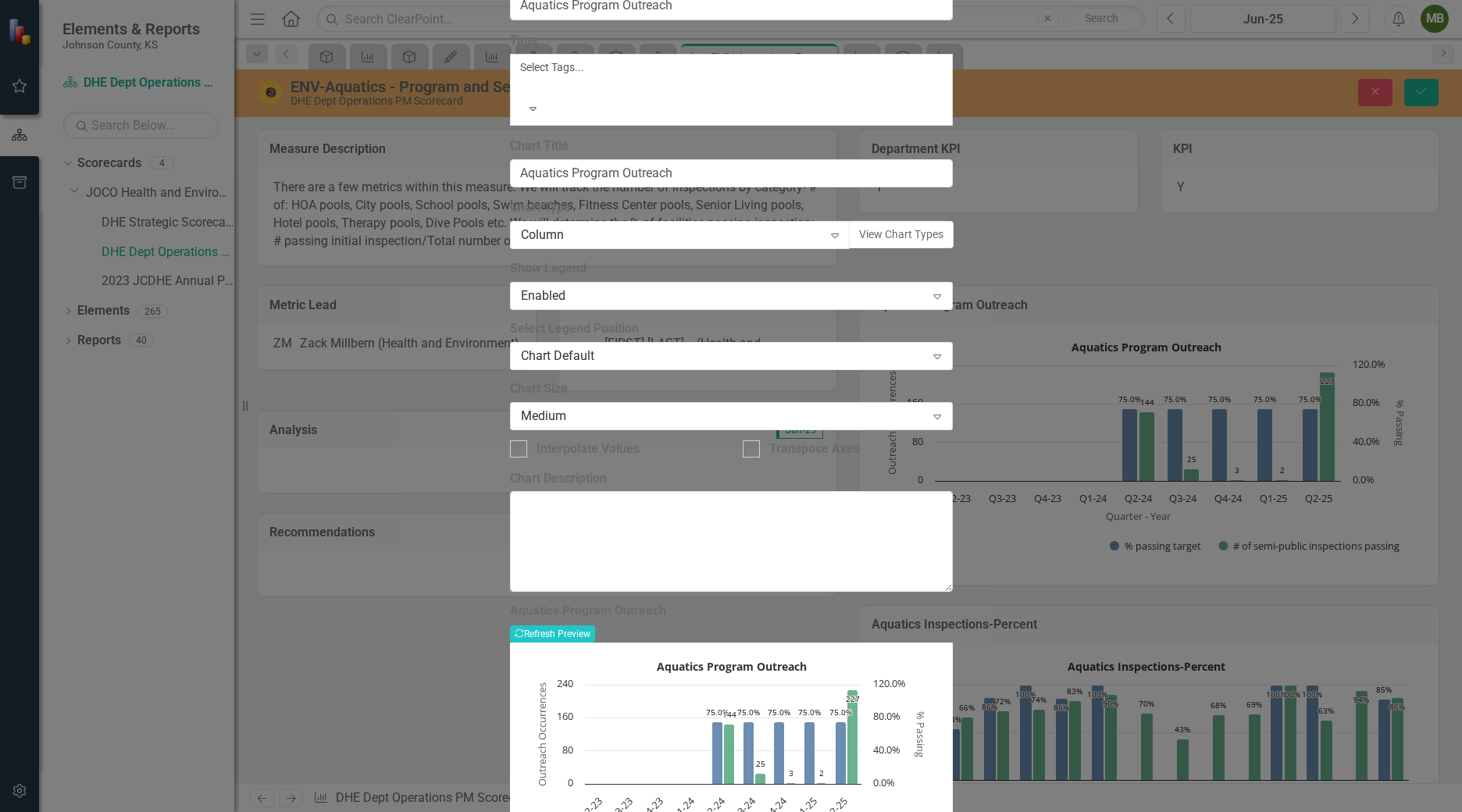 click on "Close" 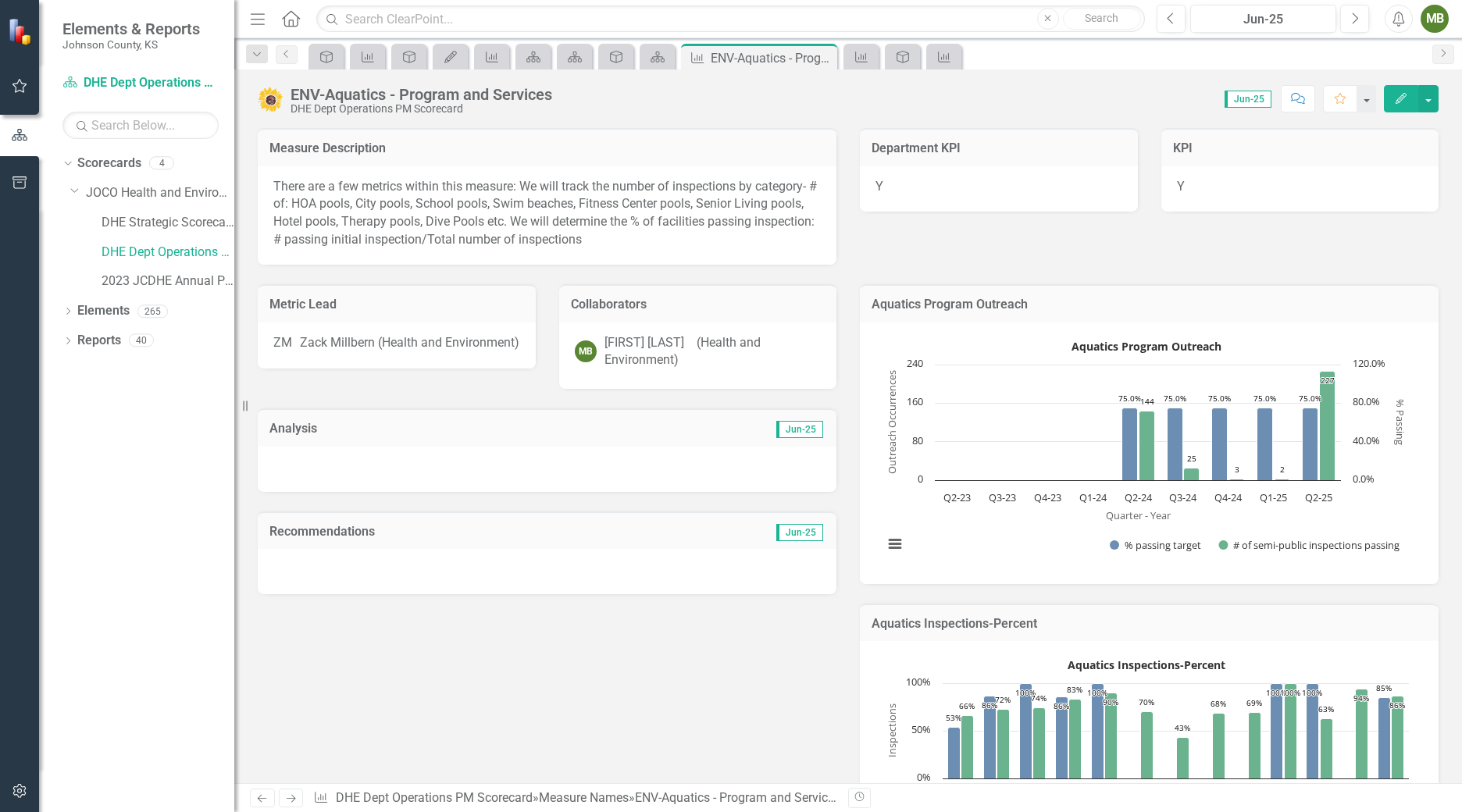 scroll, scrollTop: 1801, scrollLeft: 0, axis: vertical 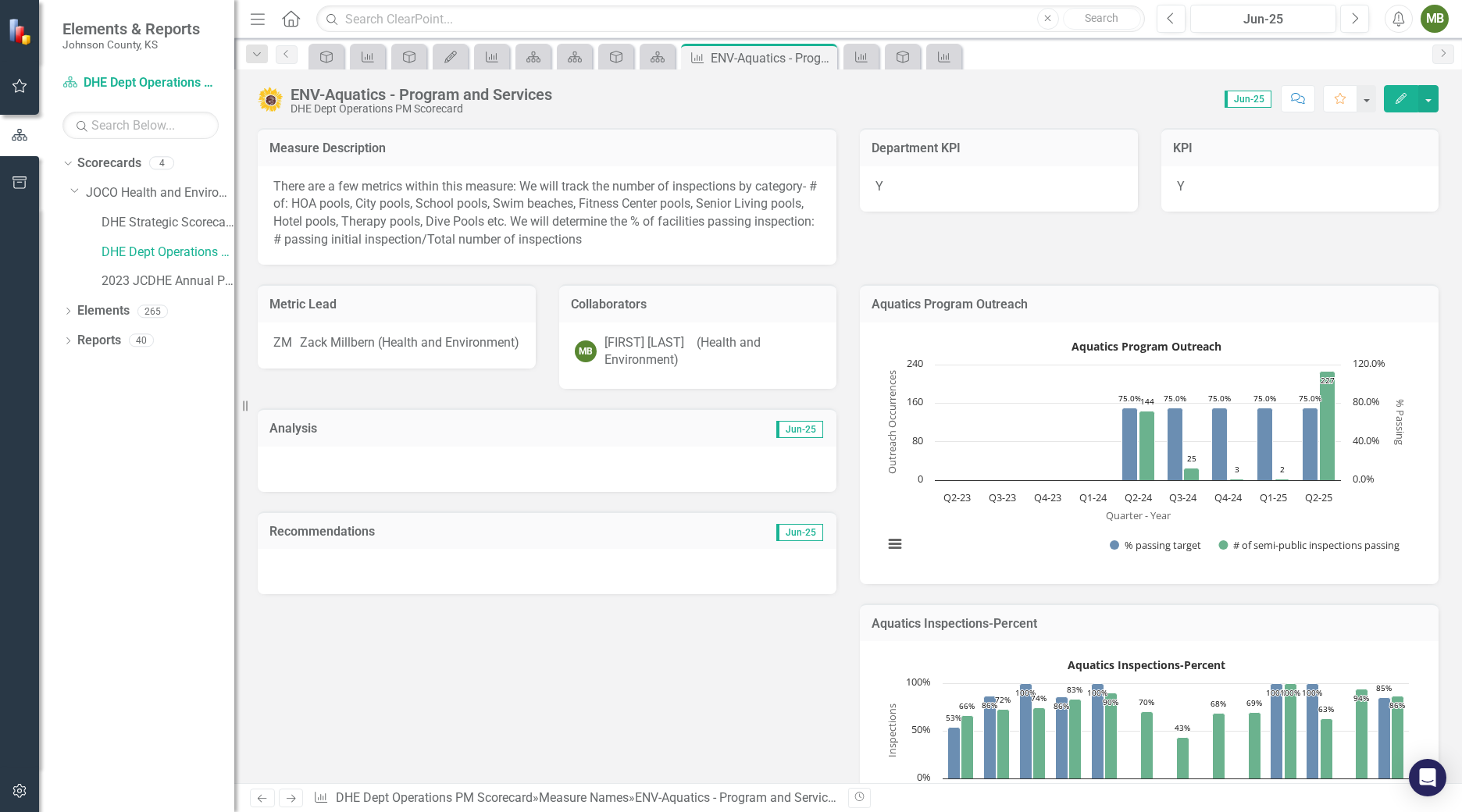 click at bounding box center (547, 469) 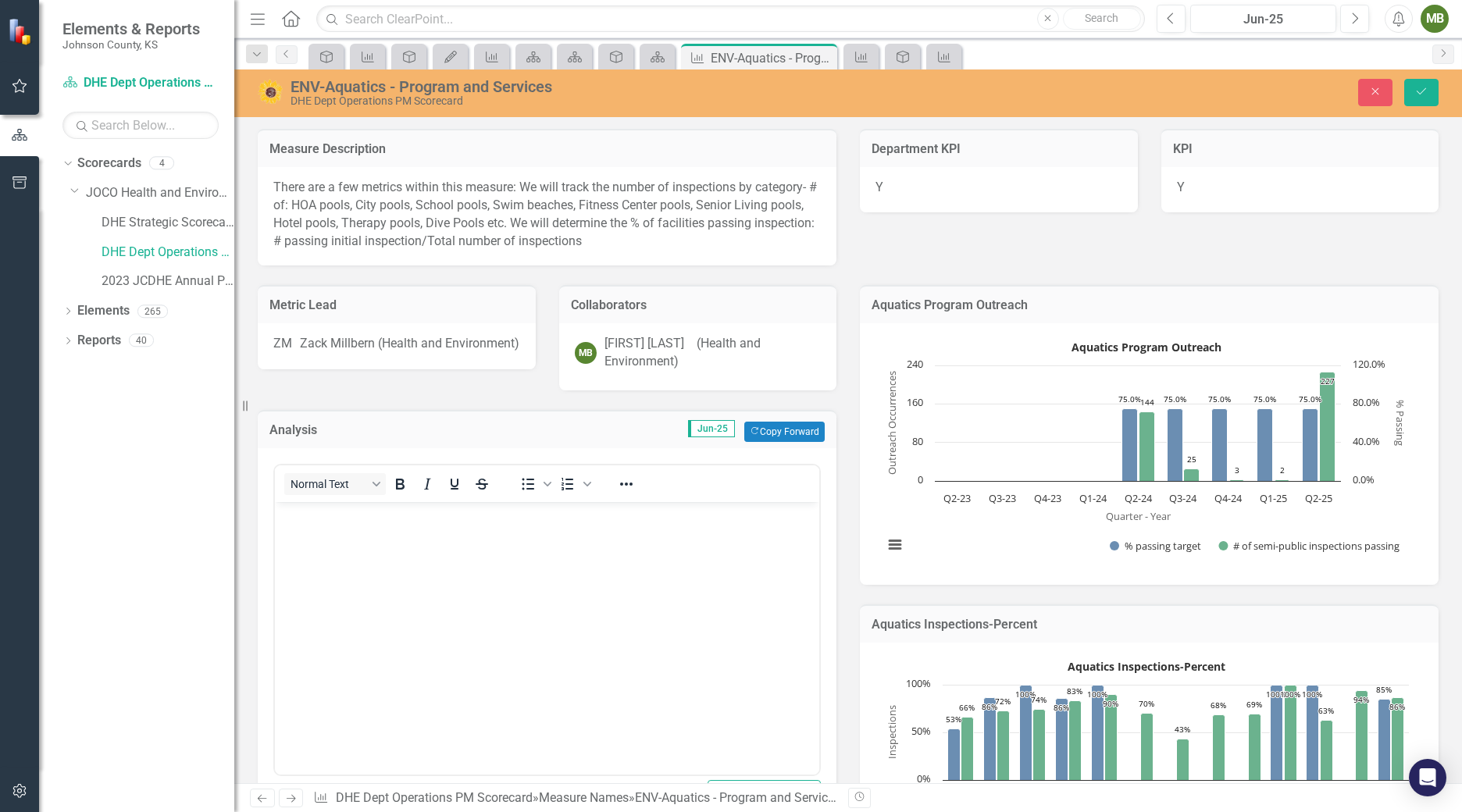 scroll, scrollTop: 0, scrollLeft: 0, axis: both 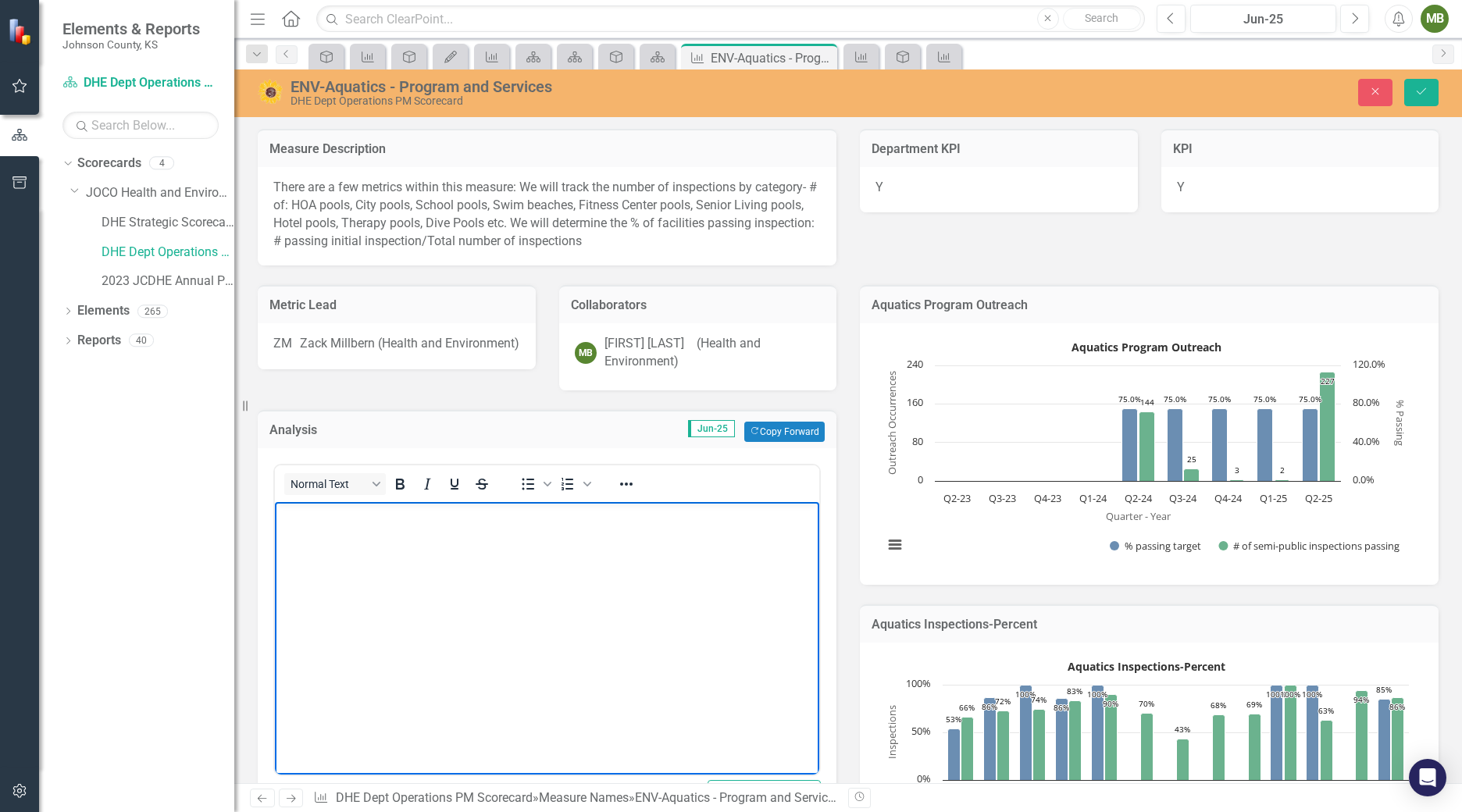 click at bounding box center [547, 618] 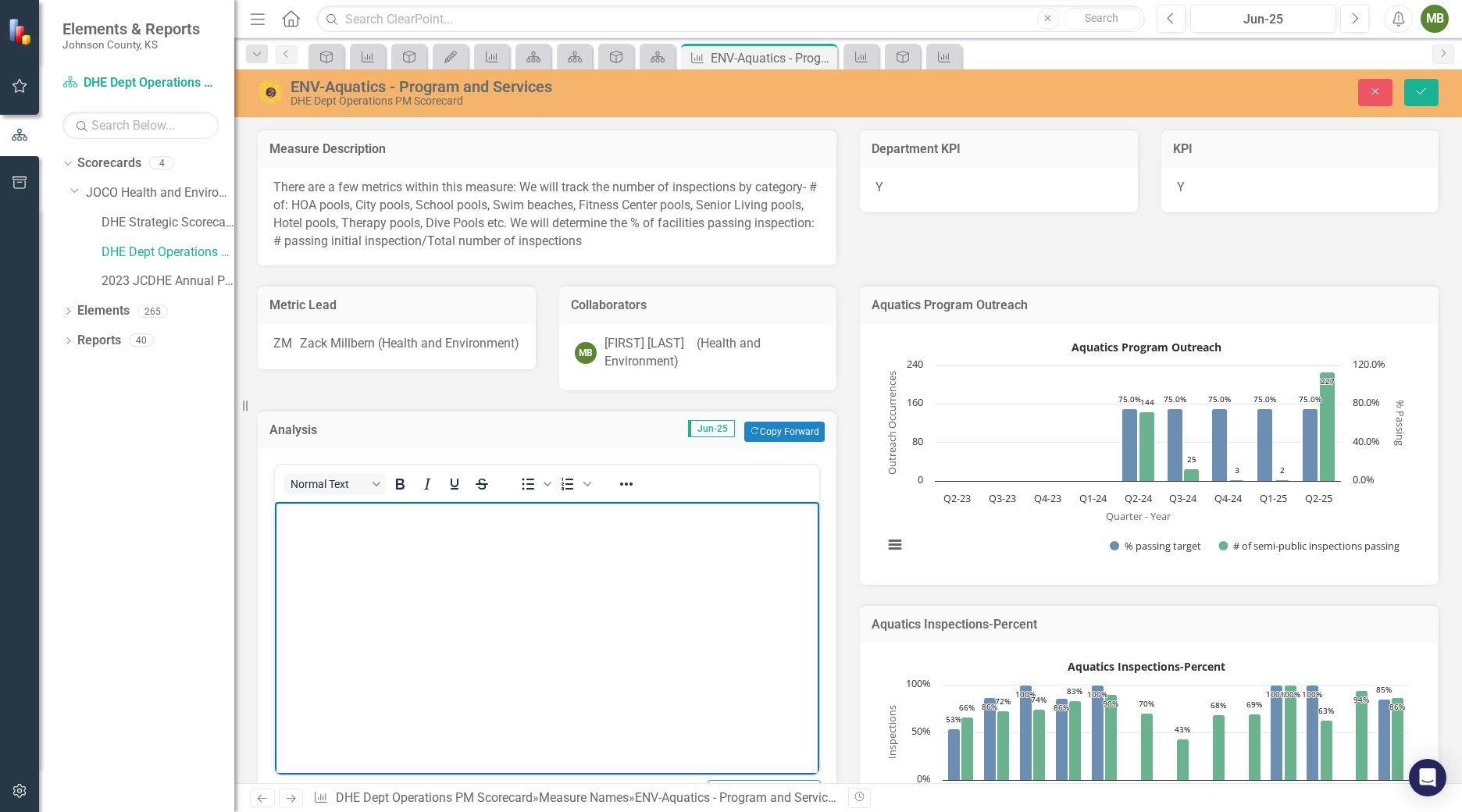 type 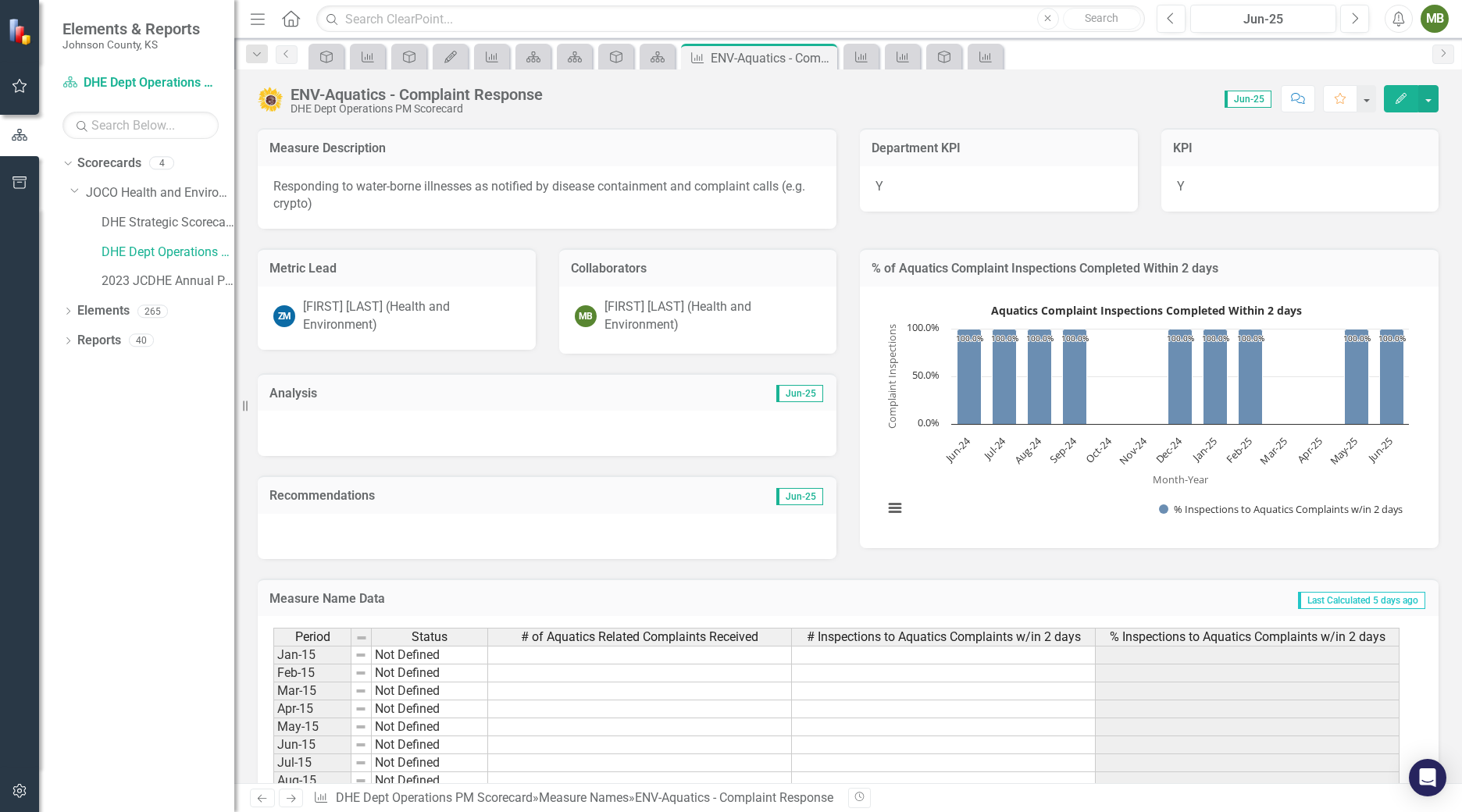 scroll, scrollTop: 0, scrollLeft: 0, axis: both 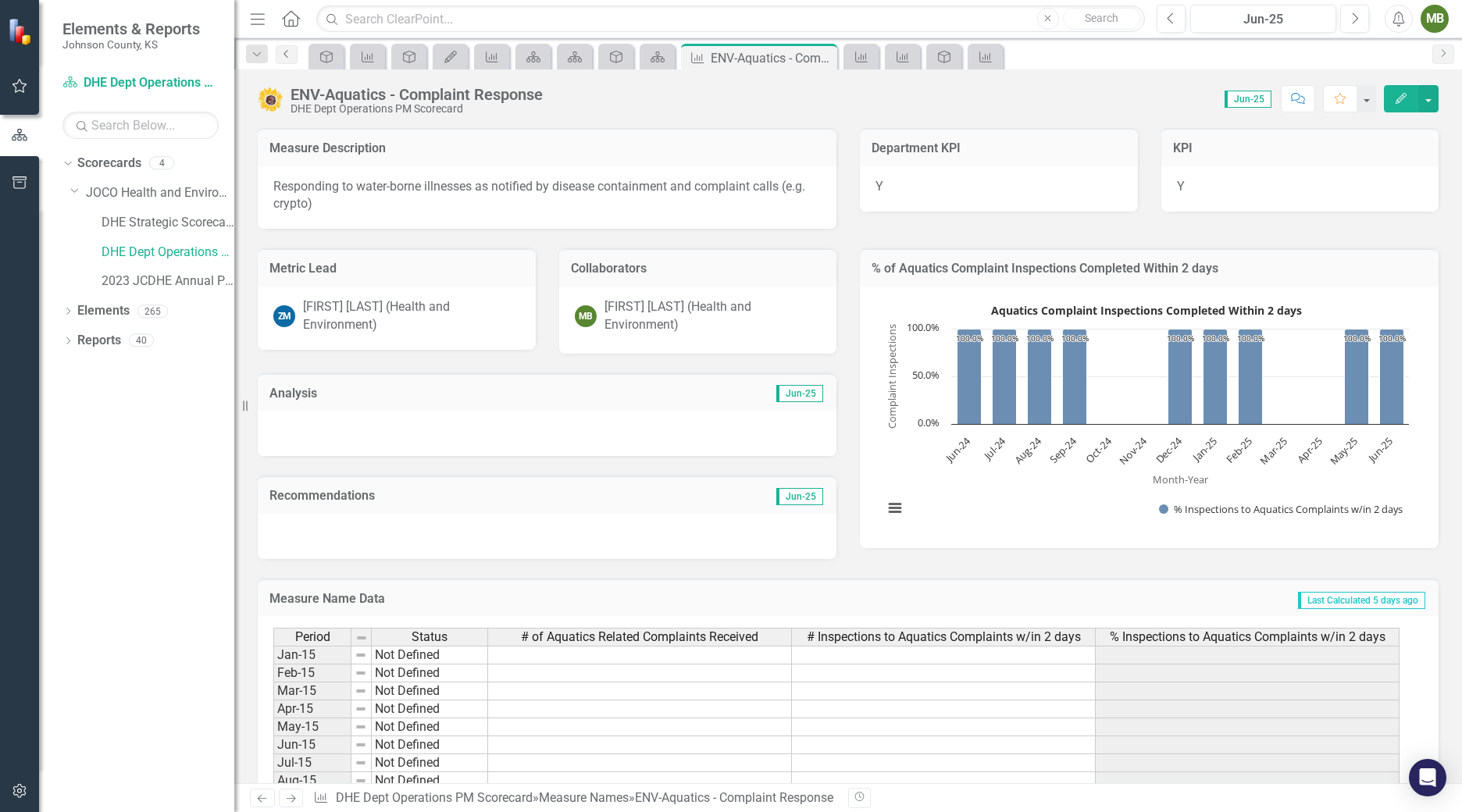 click on "Previous" at bounding box center (287, 55) 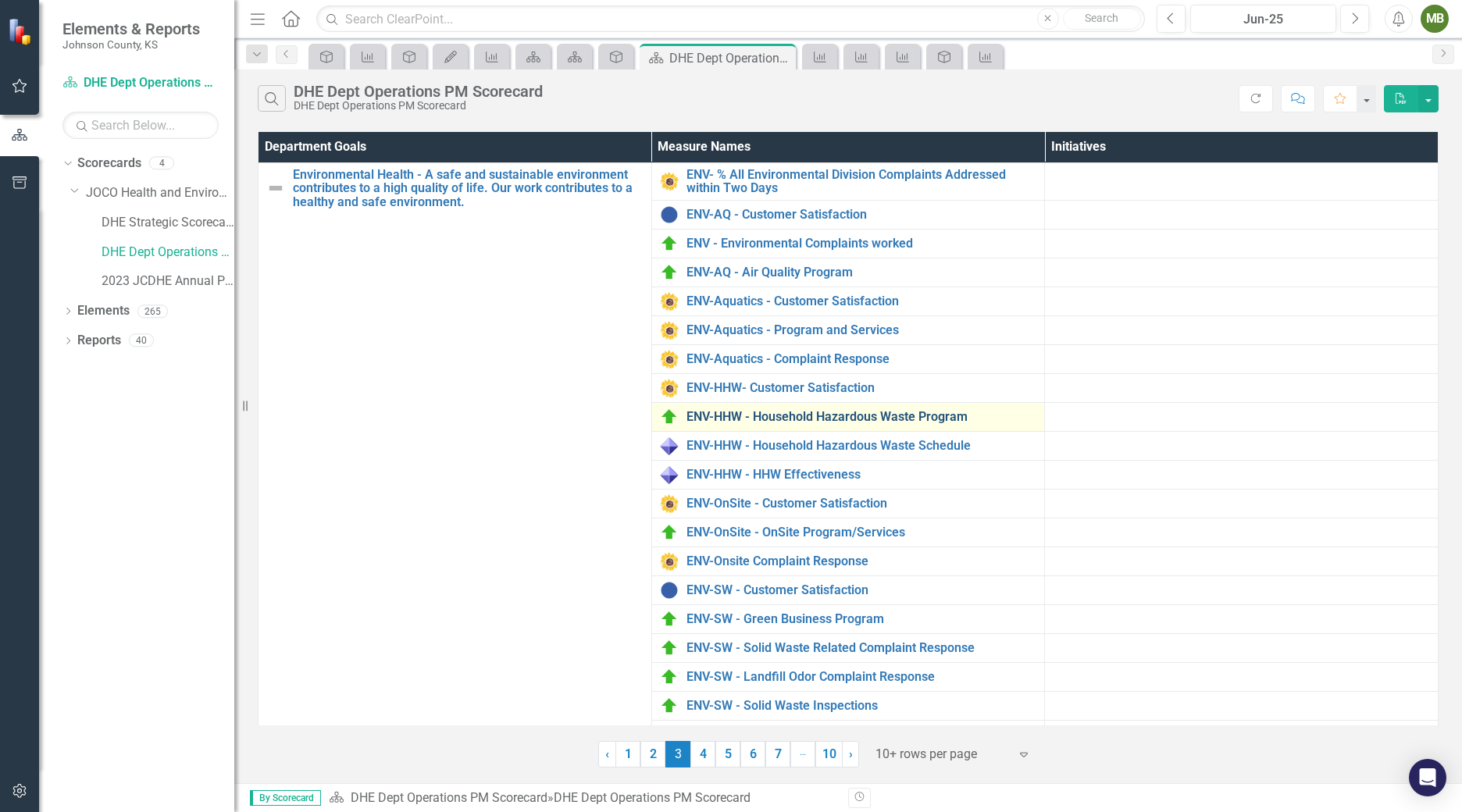 click on "ENV-HHW -  Household Hazardous Waste Program" at bounding box center (861, 417) 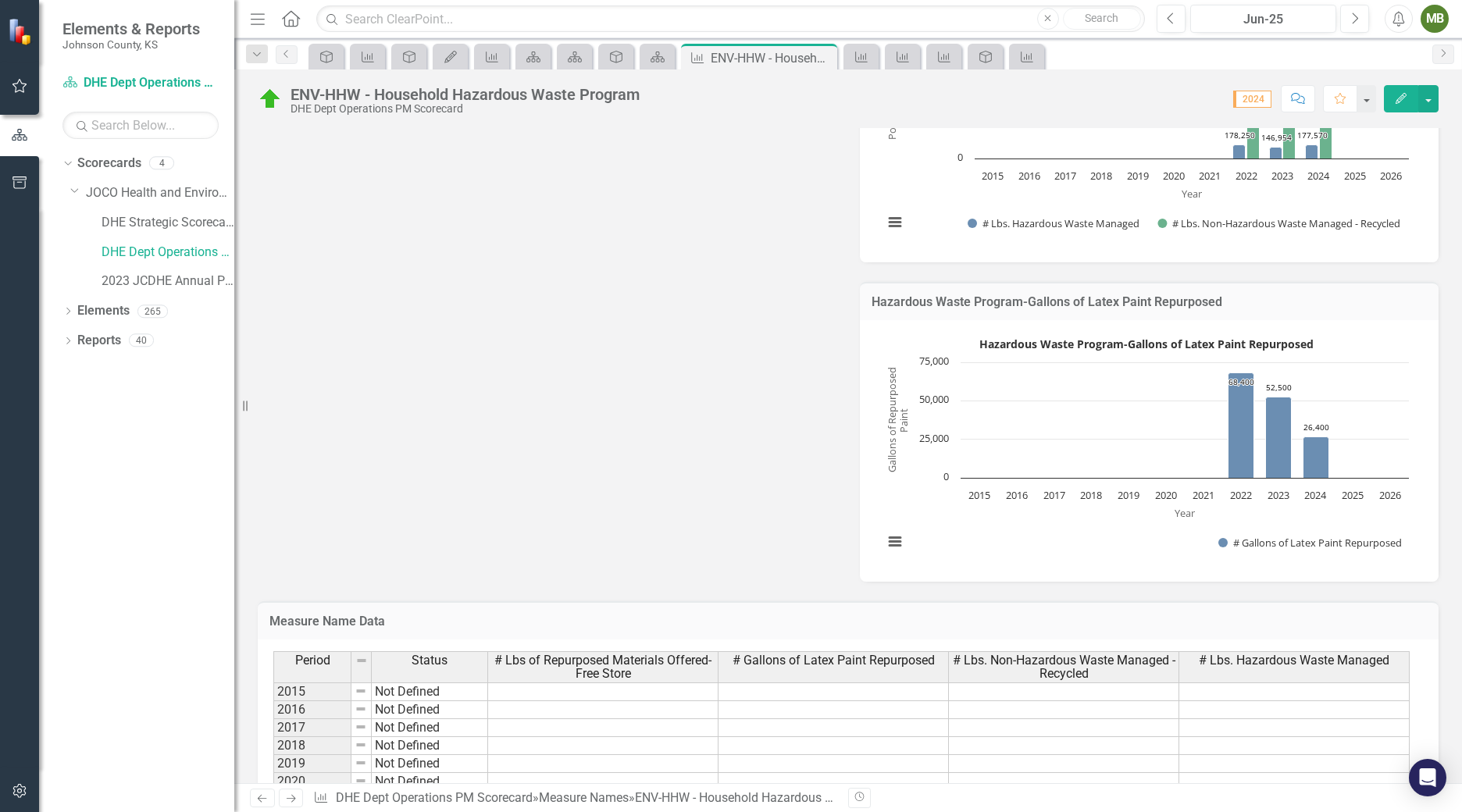 scroll, scrollTop: 625, scrollLeft: 0, axis: vertical 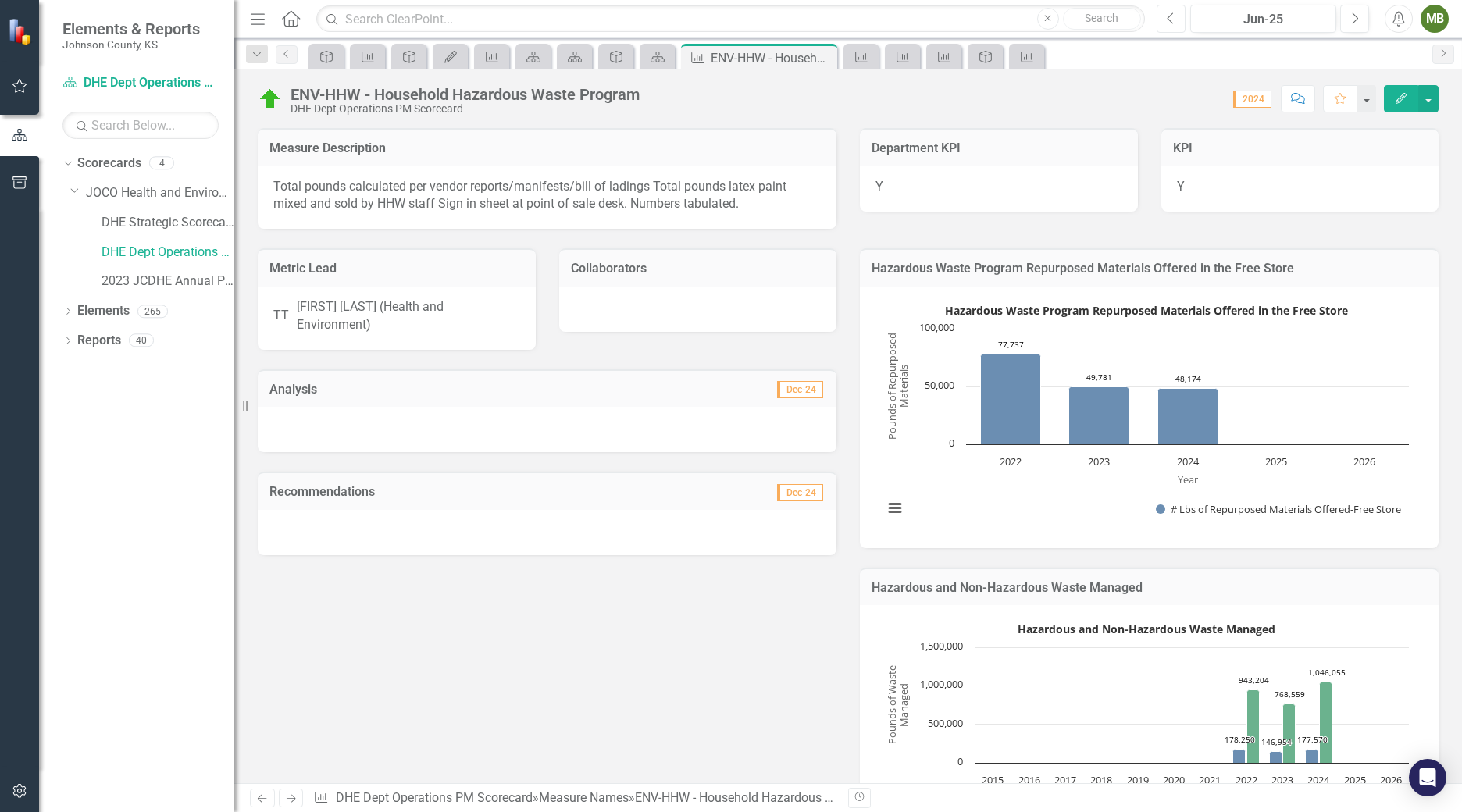 click on "Previous" at bounding box center [1171, 19] 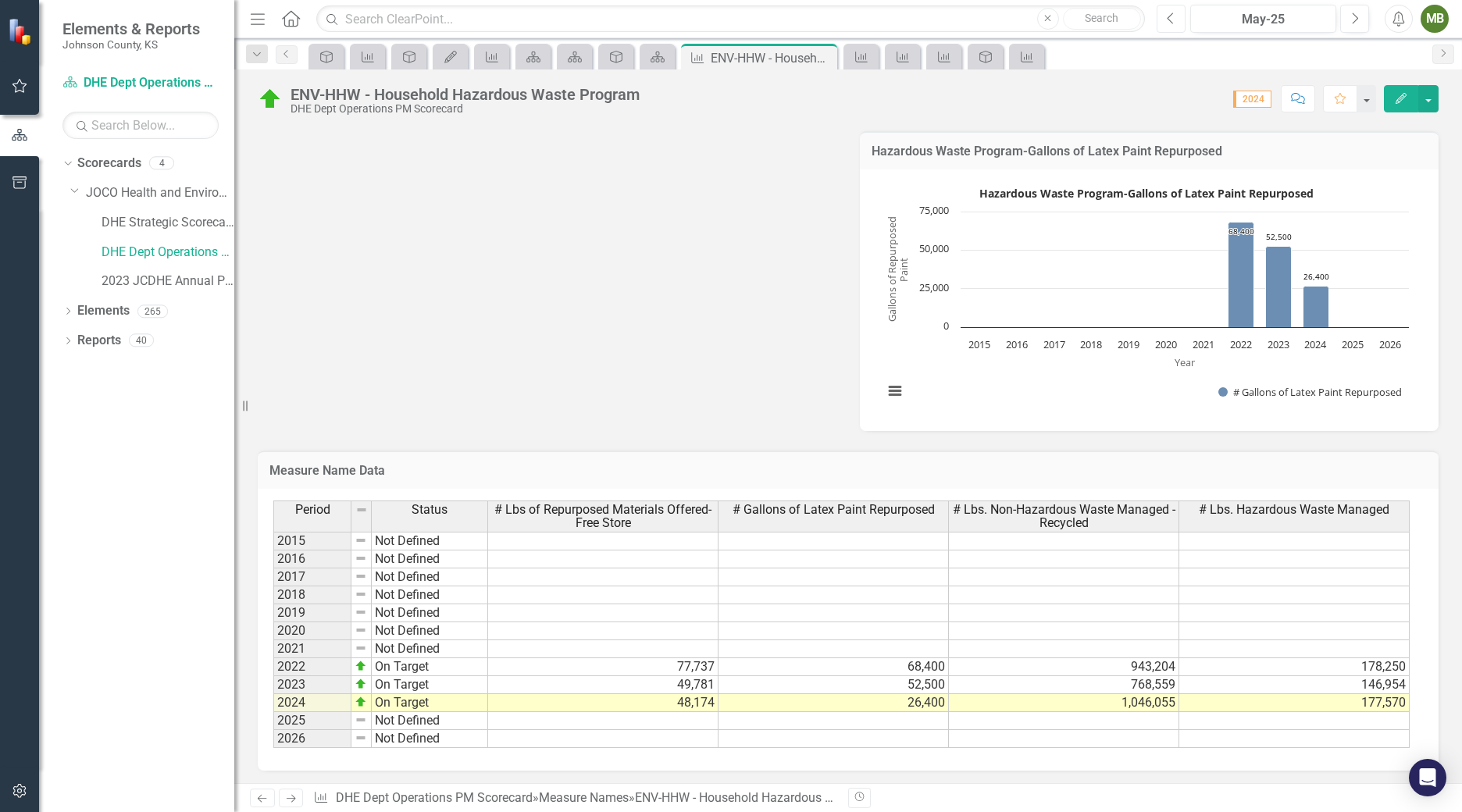 scroll, scrollTop: 0, scrollLeft: 0, axis: both 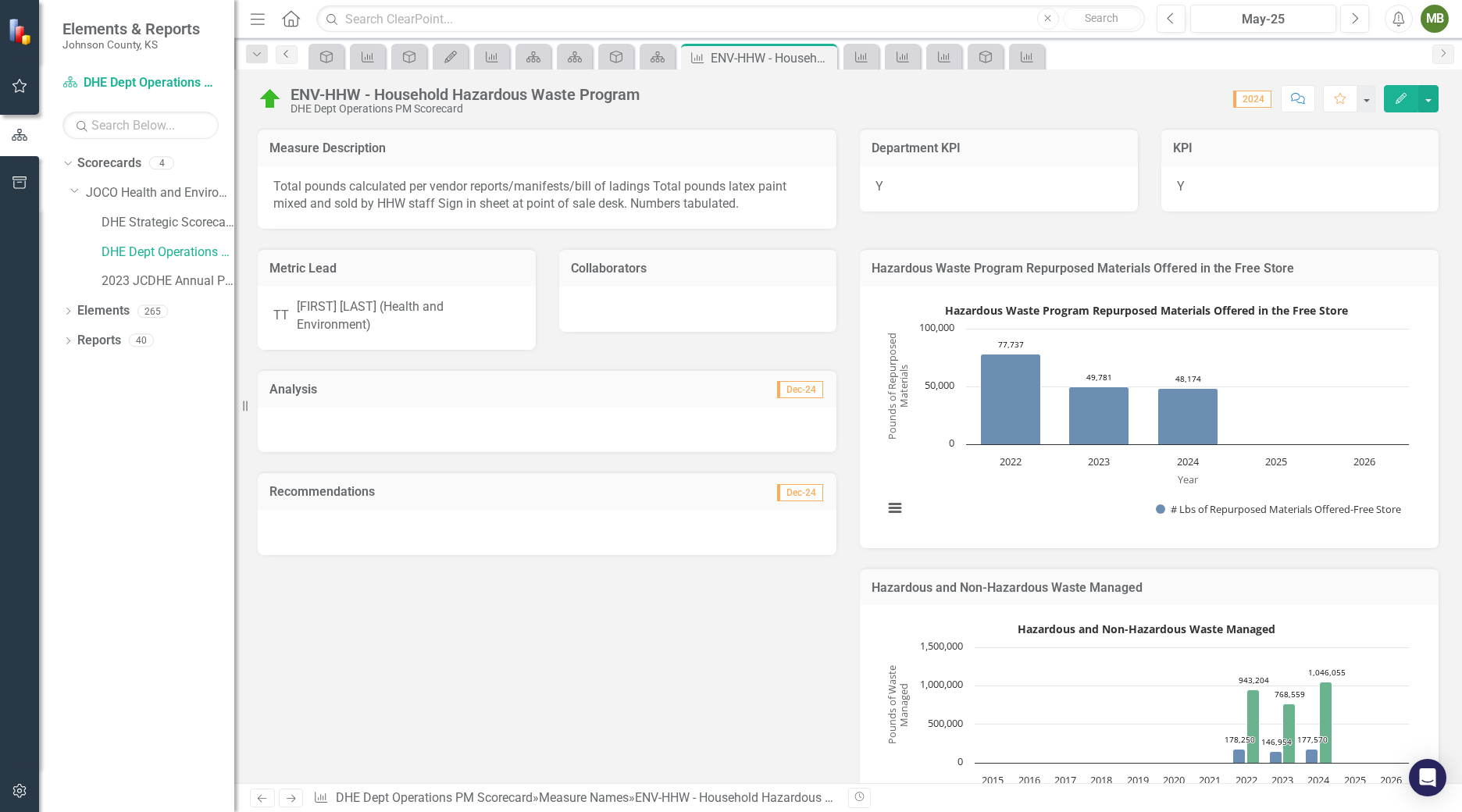 click on "Previous" at bounding box center (287, 55) 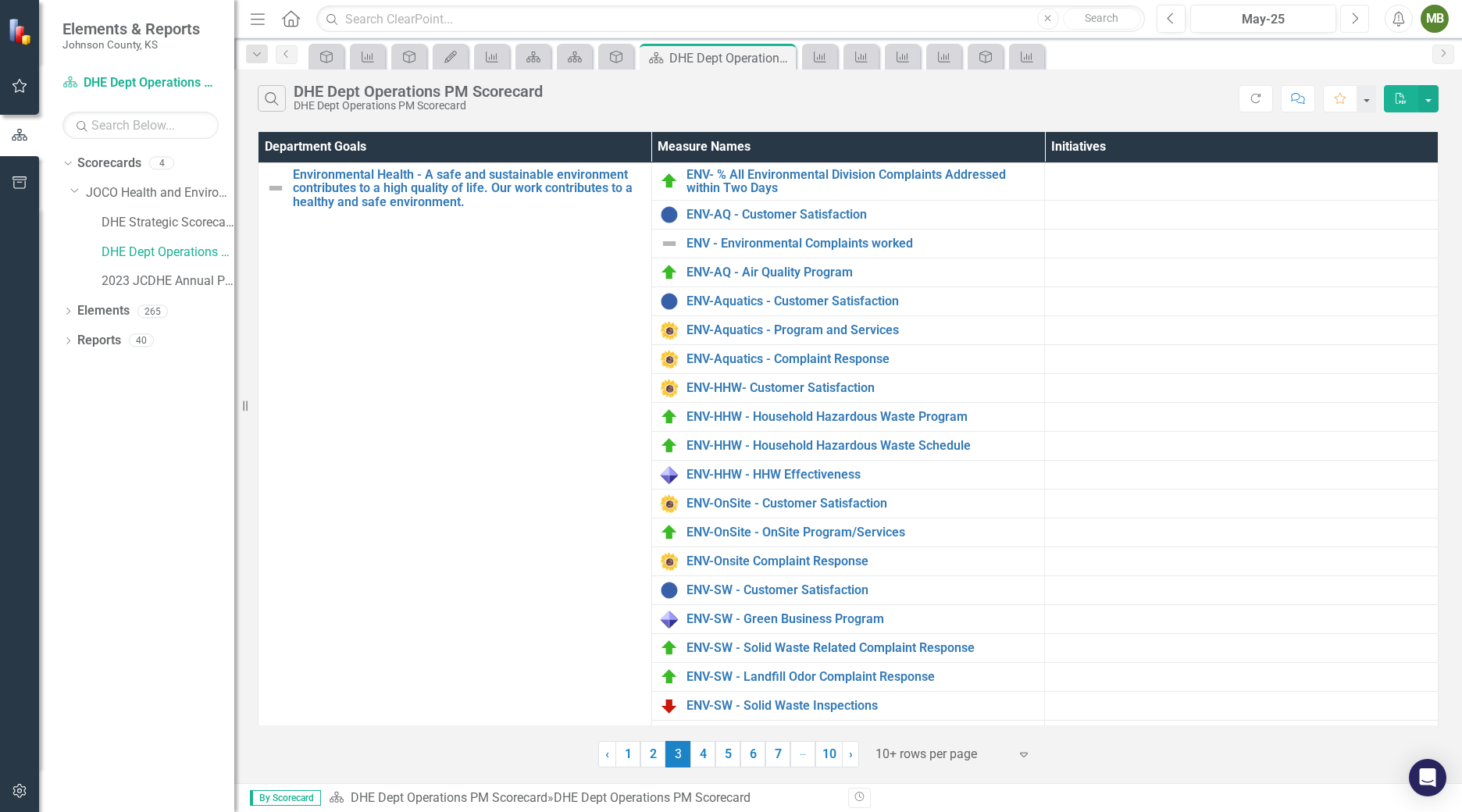click on "Next" at bounding box center (1354, 19) 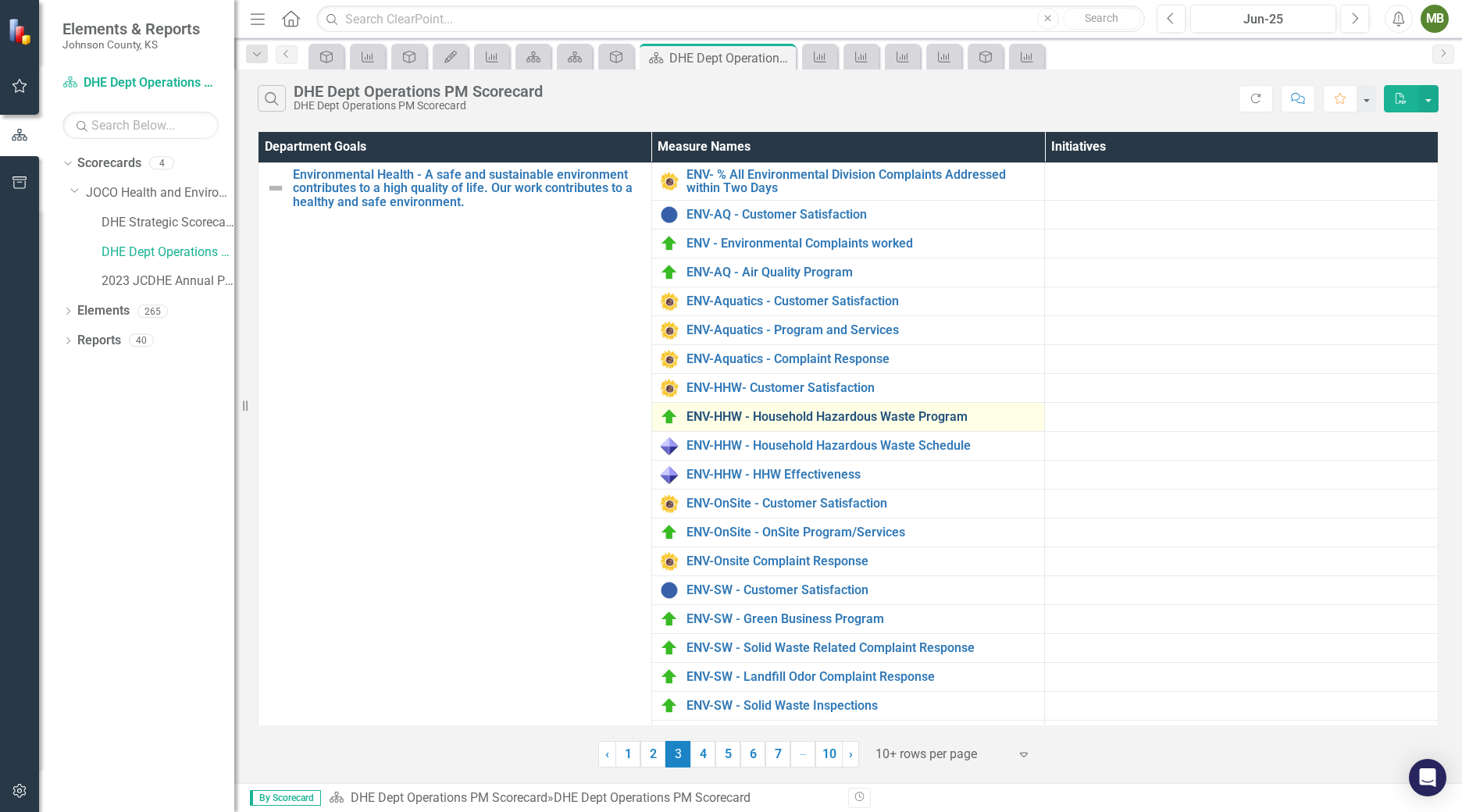 click on "ENV-HHW -  Household Hazardous Waste Program" at bounding box center (861, 417) 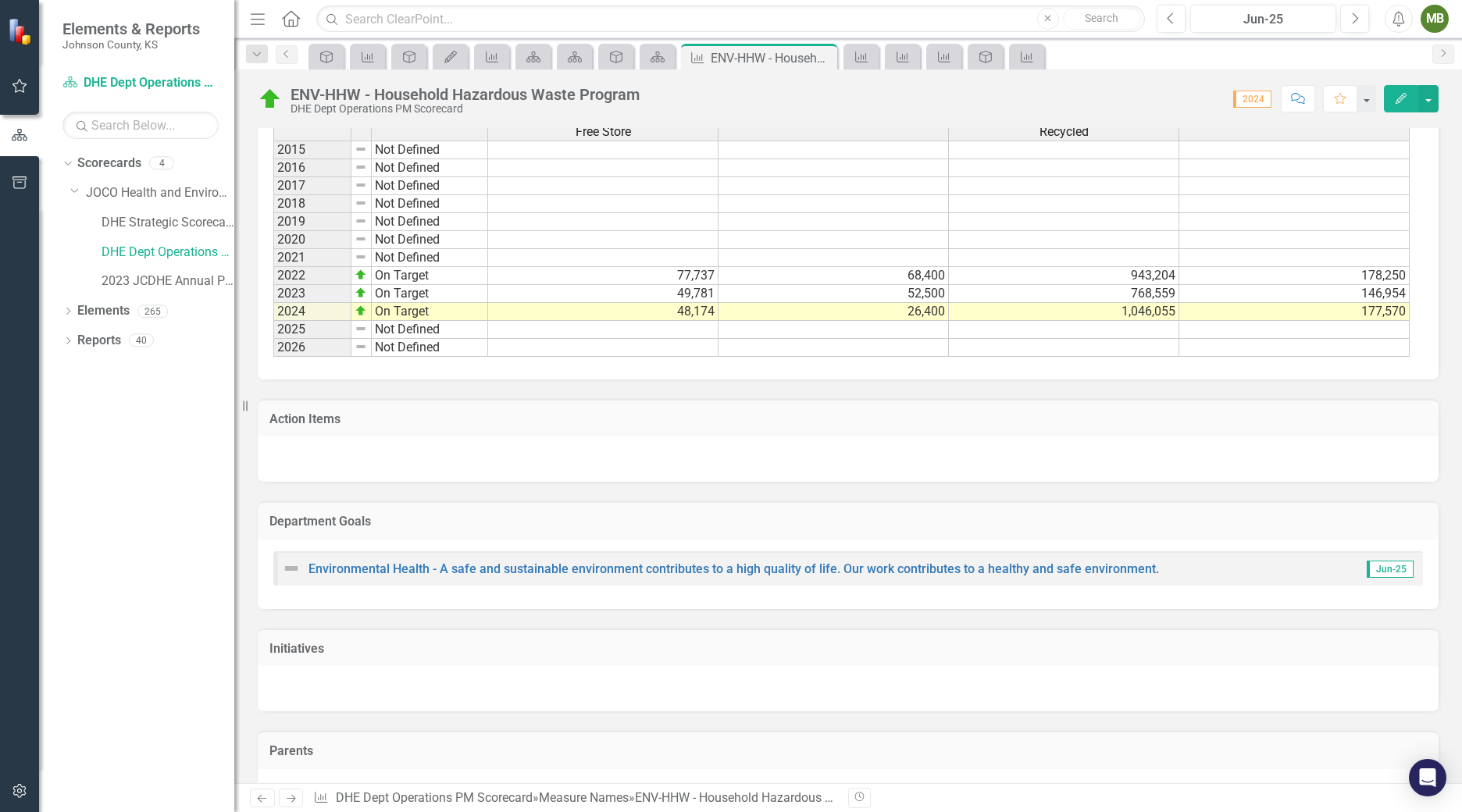 scroll, scrollTop: 1184, scrollLeft: 0, axis: vertical 